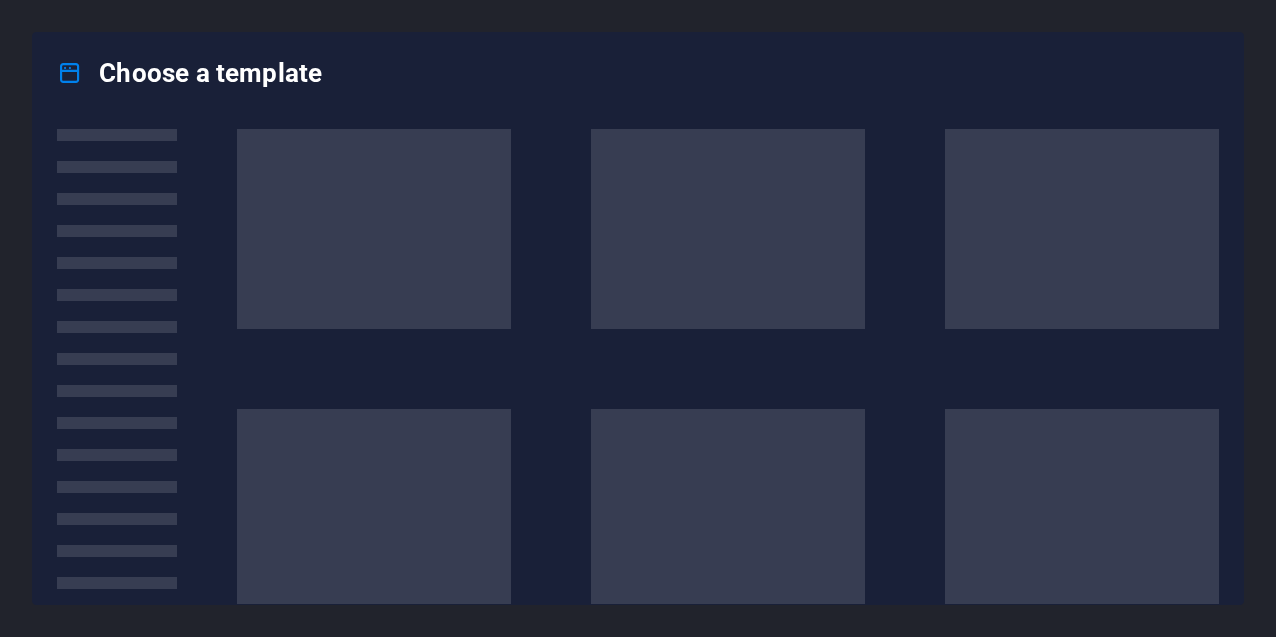 scroll, scrollTop: 0, scrollLeft: 0, axis: both 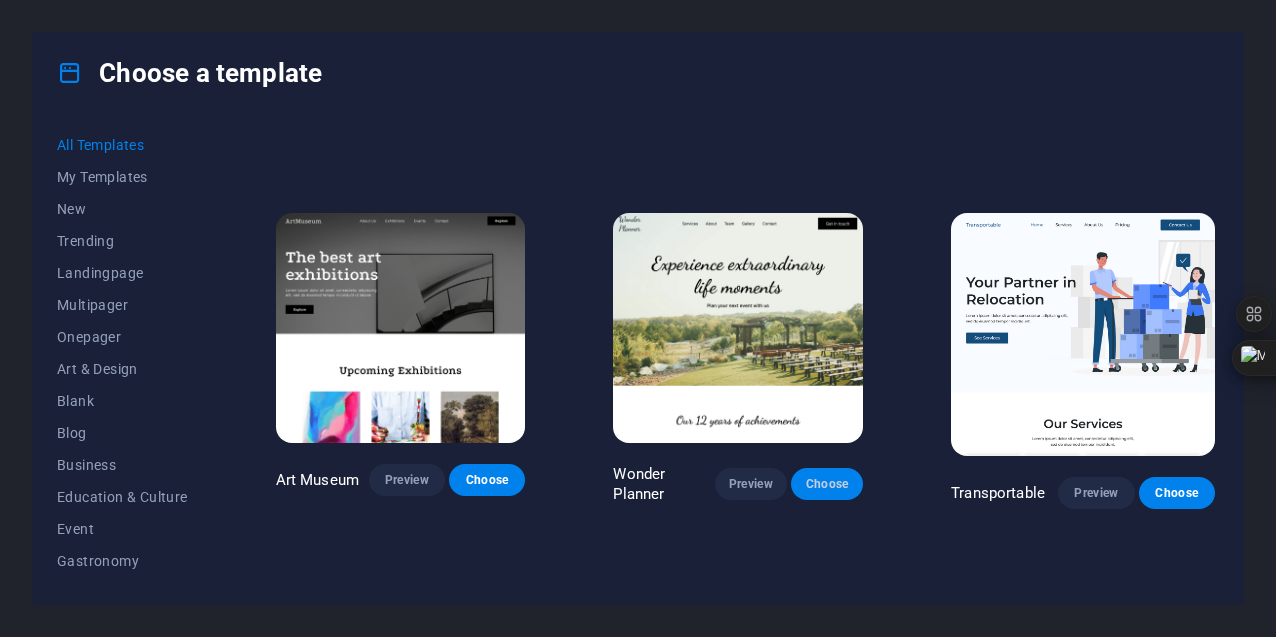 click on "Choose" at bounding box center (827, 484) 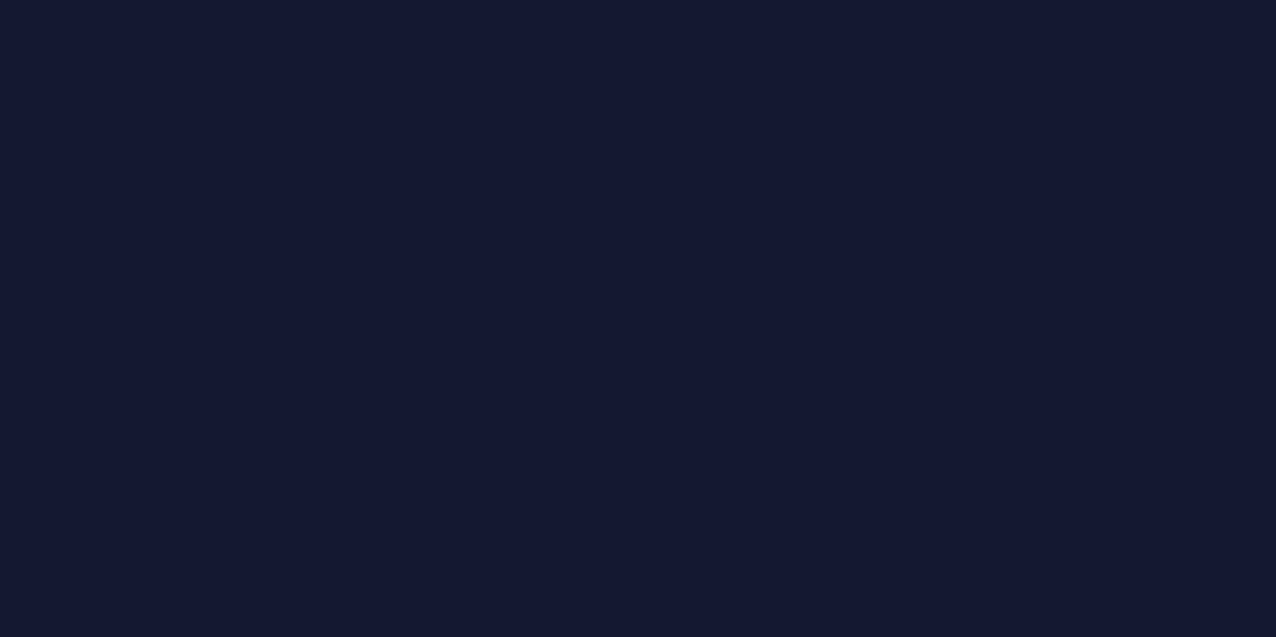 scroll, scrollTop: 0, scrollLeft: 0, axis: both 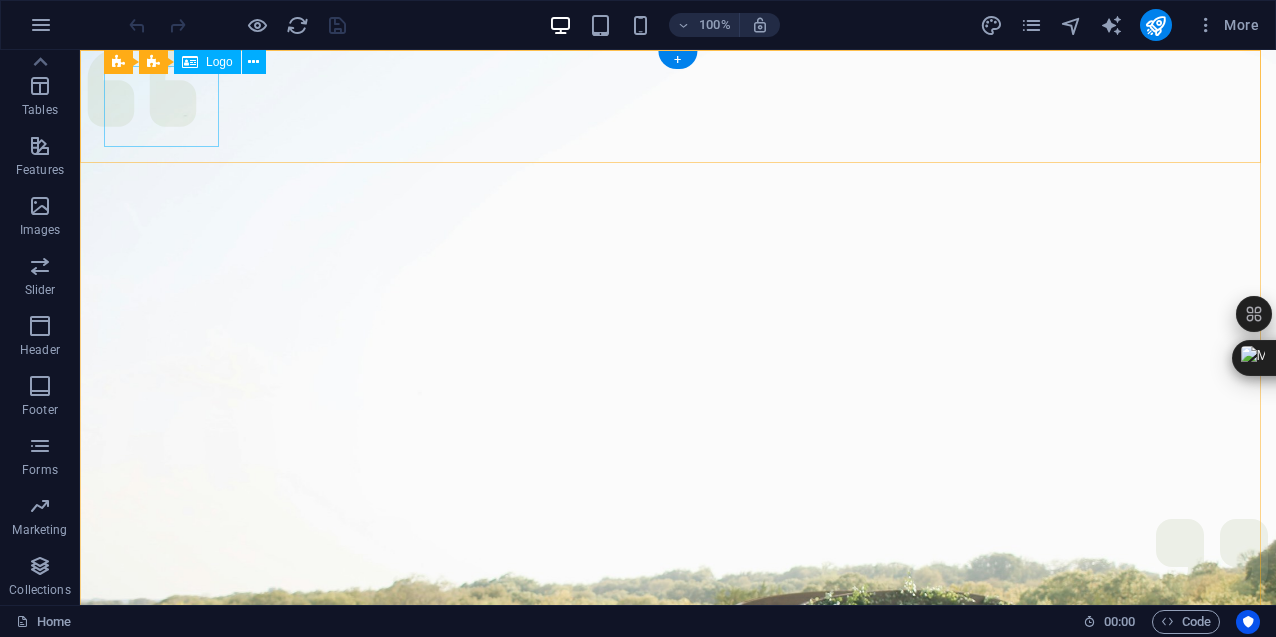 click at bounding box center [678, 1006] 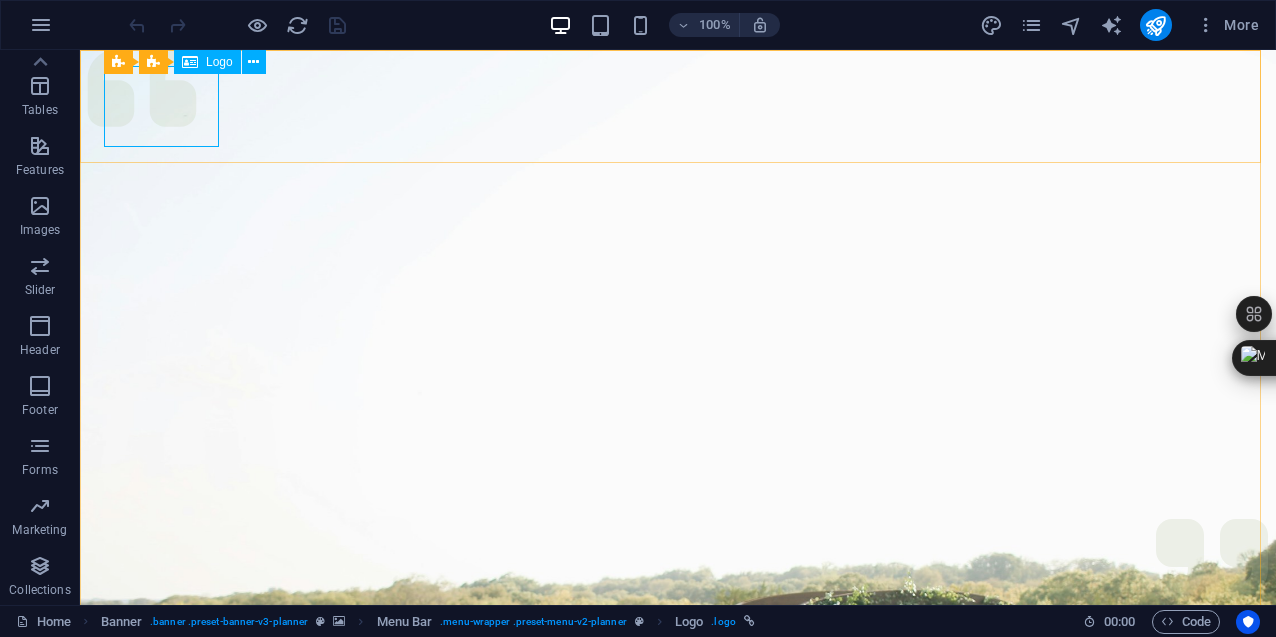 click on "Logo" at bounding box center [219, 62] 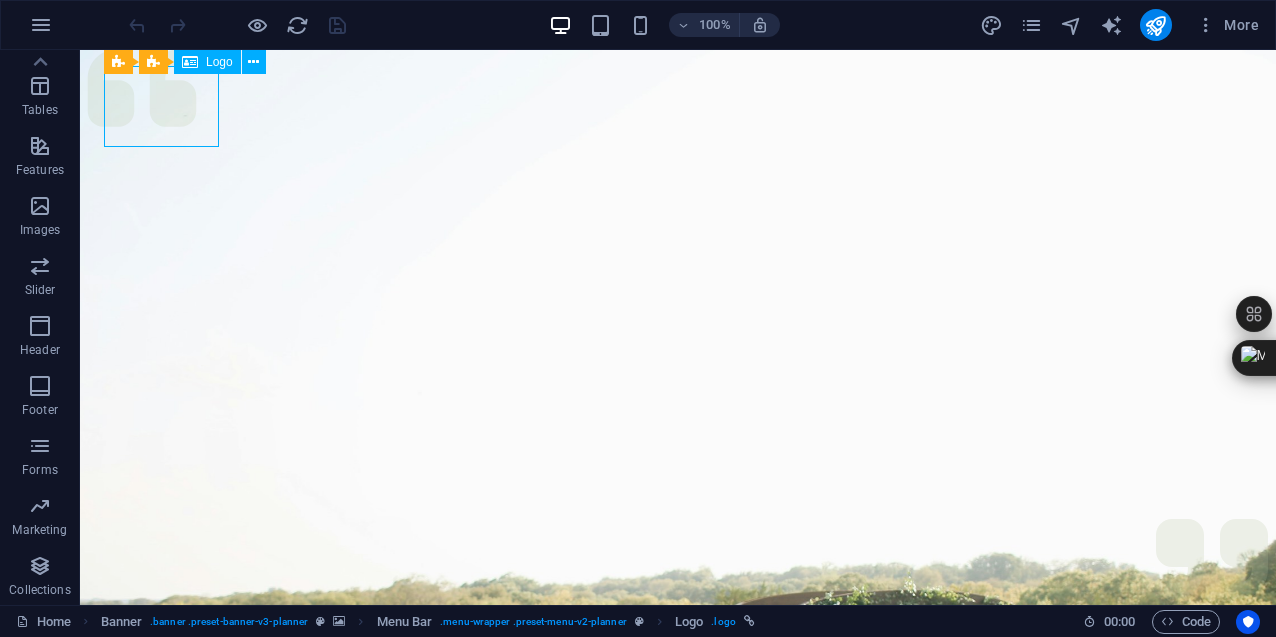 click at bounding box center (190, 62) 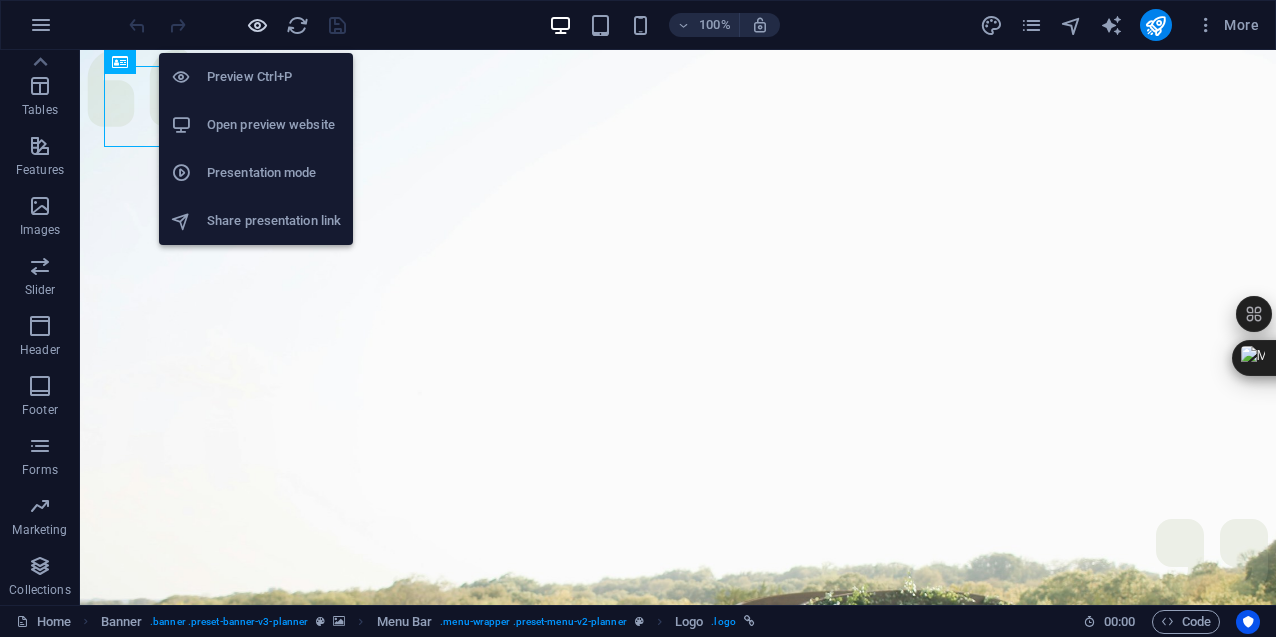 click at bounding box center (257, 25) 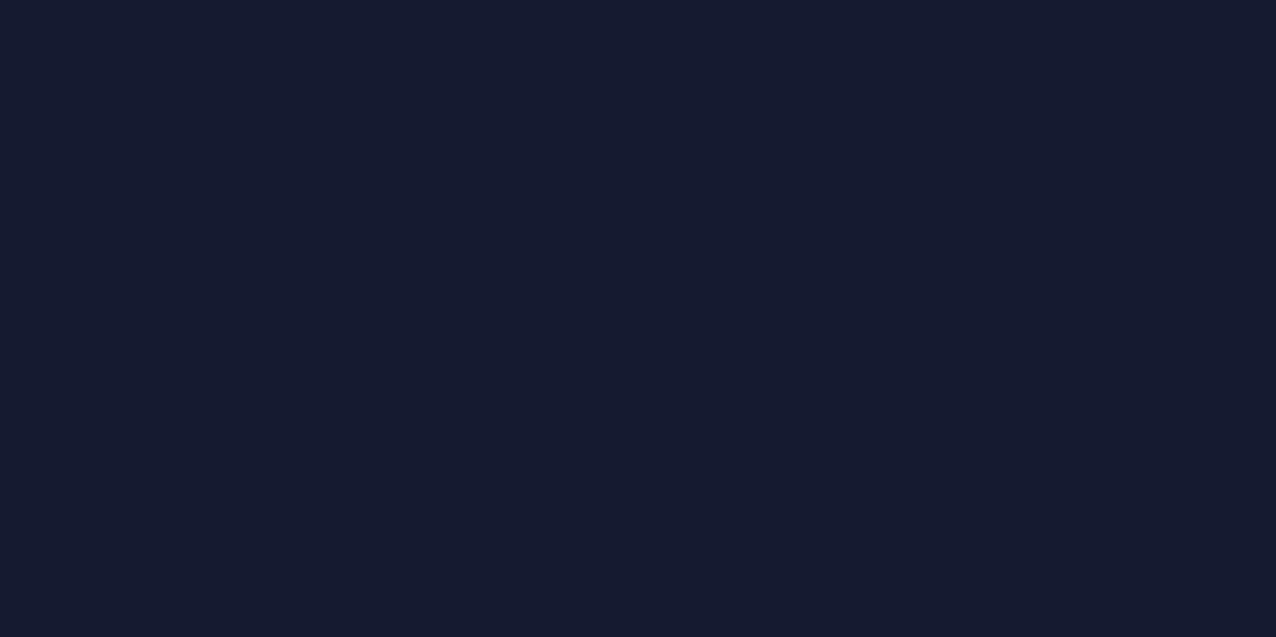 scroll, scrollTop: 0, scrollLeft: 0, axis: both 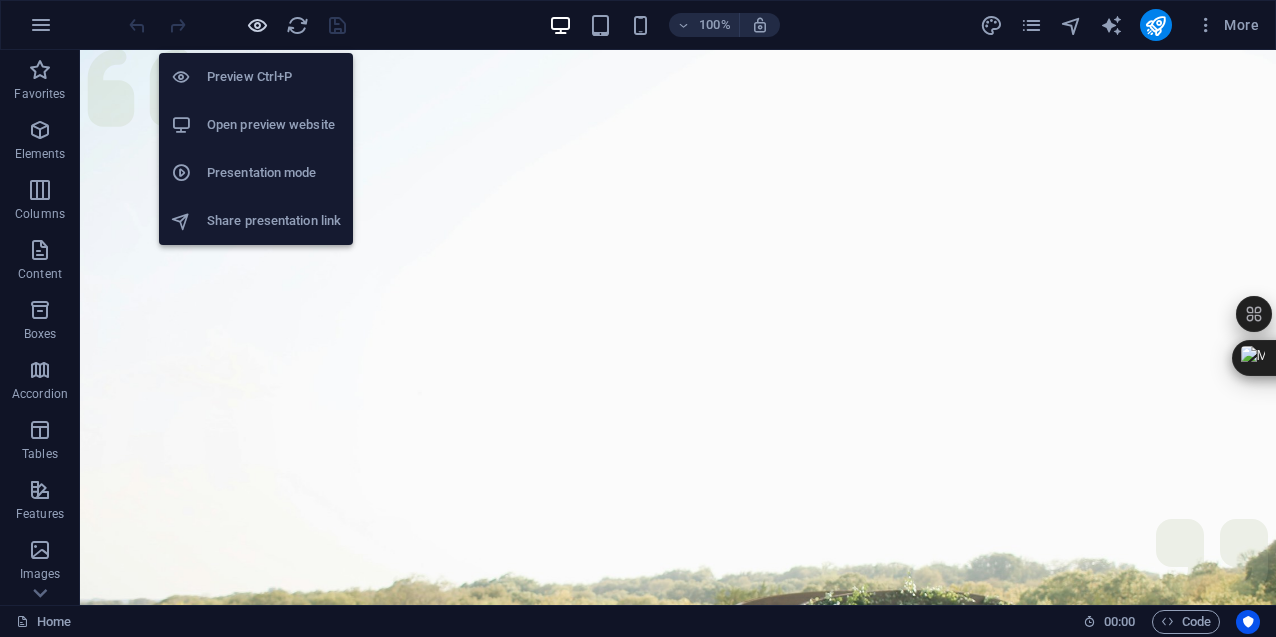 click at bounding box center [257, 25] 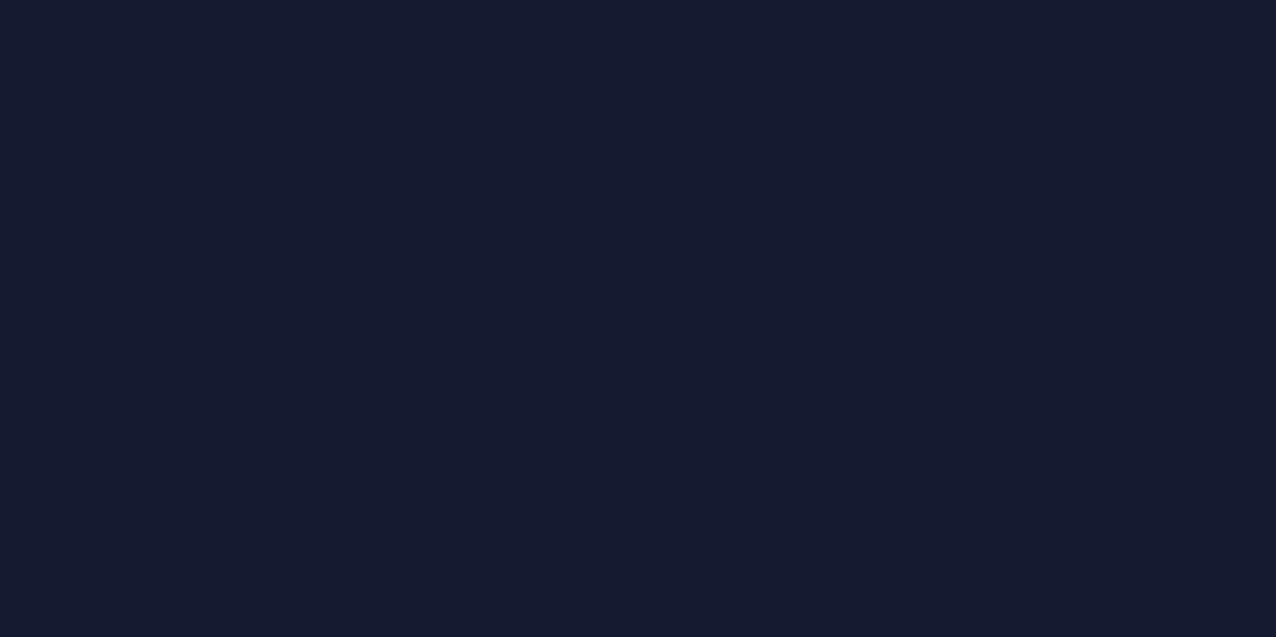 scroll, scrollTop: 0, scrollLeft: 0, axis: both 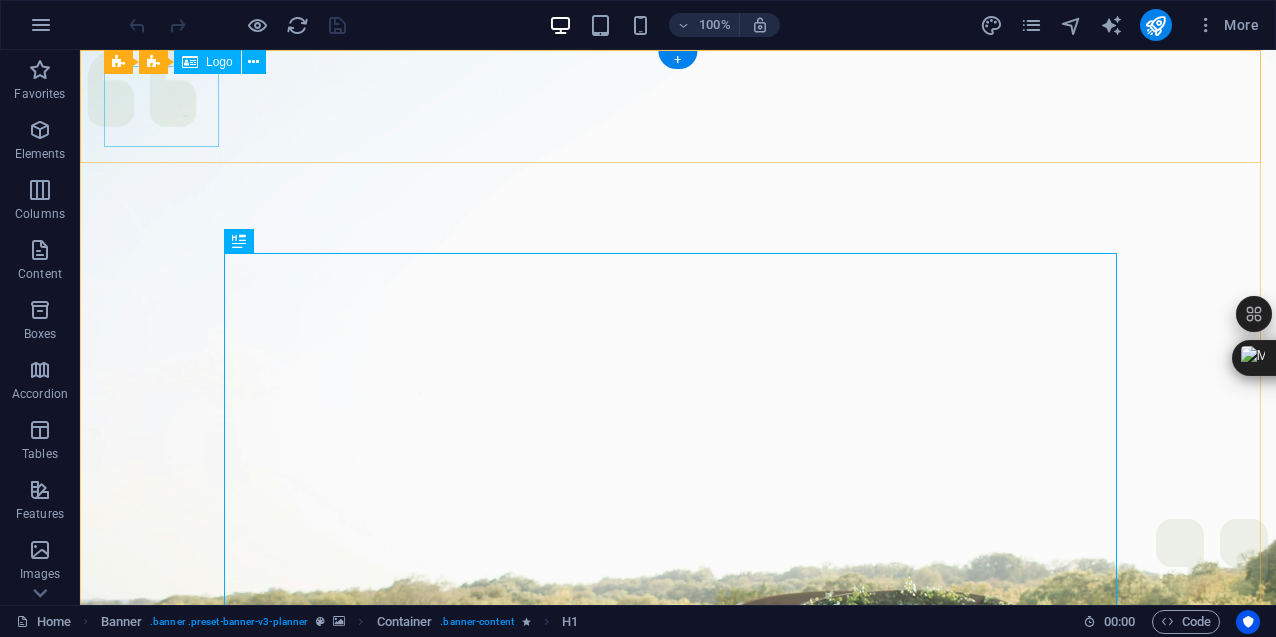 click at bounding box center (678, 1006) 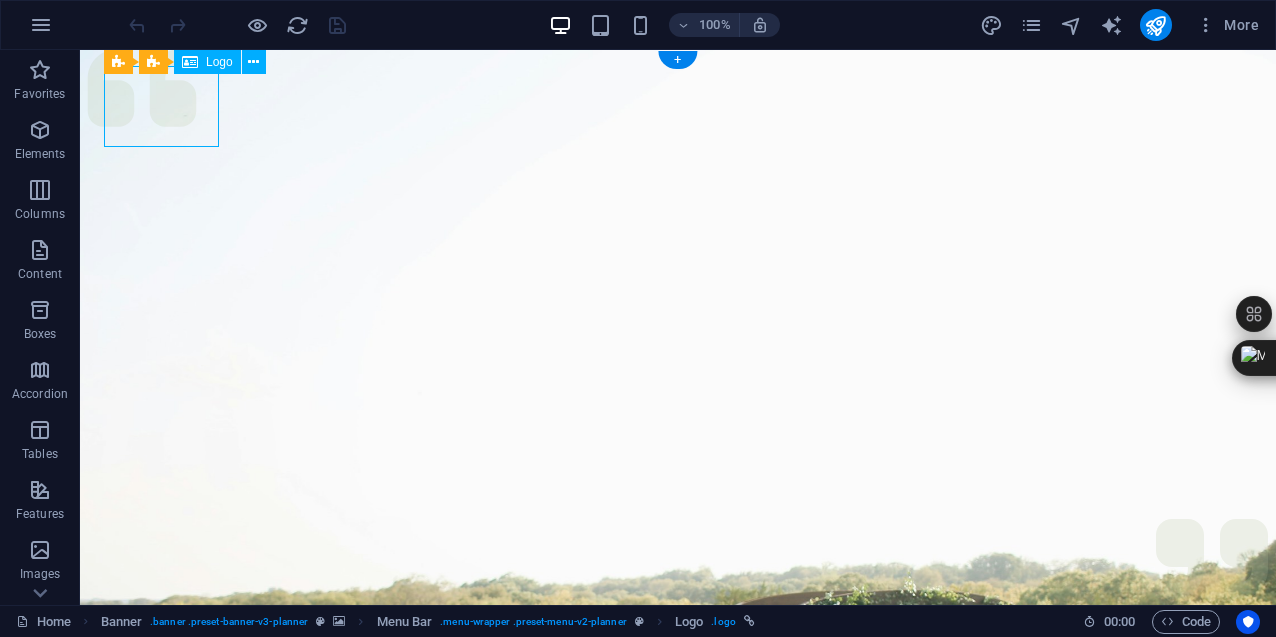 click at bounding box center [678, 1006] 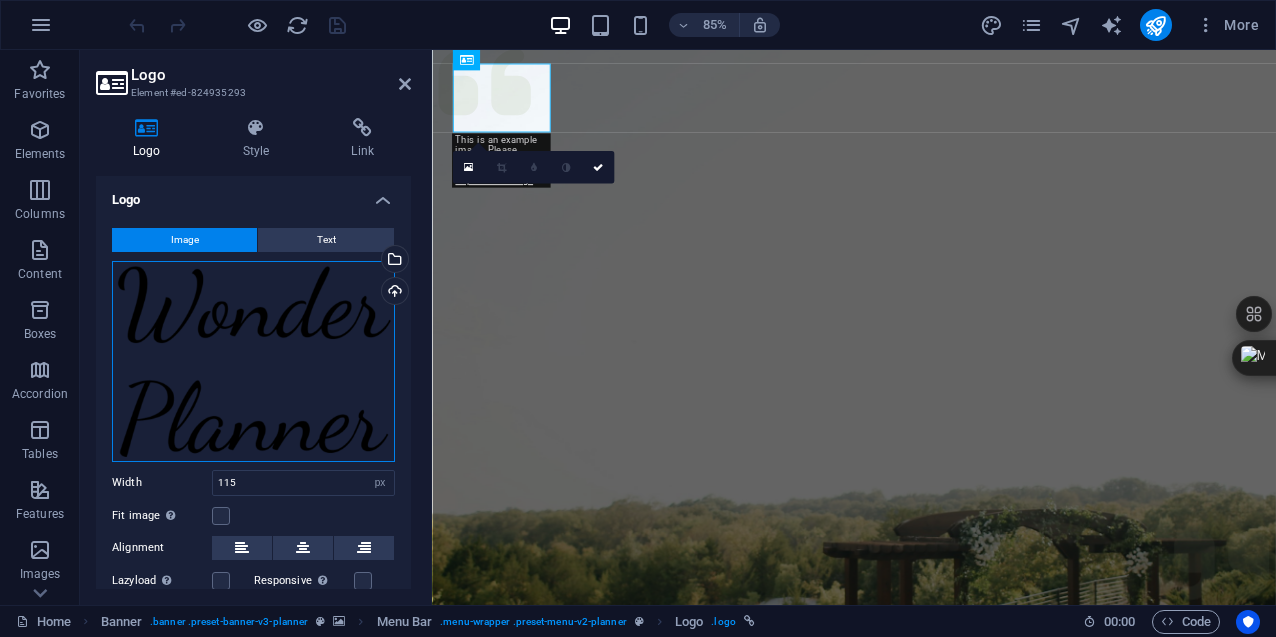 click on "Drag files here, click to choose files or select files from Files or our free stock photos & videos" at bounding box center (253, 361) 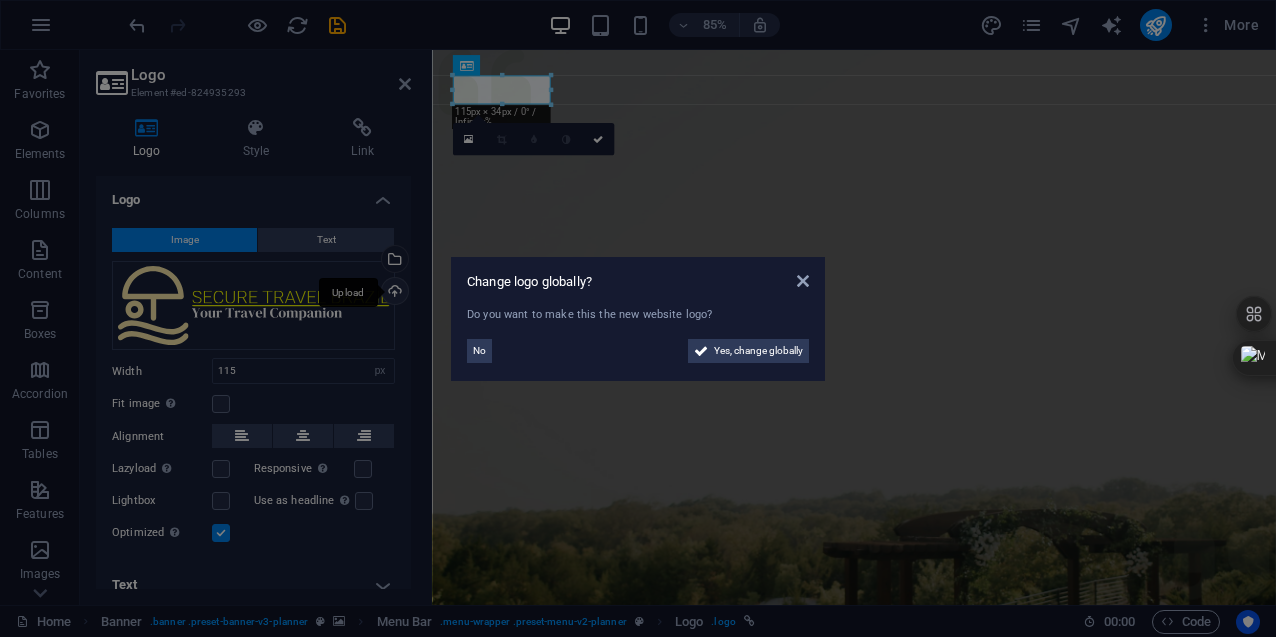 click on "Change logo globally? Do you want to make this the new website logo? No Yes, change globally" at bounding box center [638, 318] 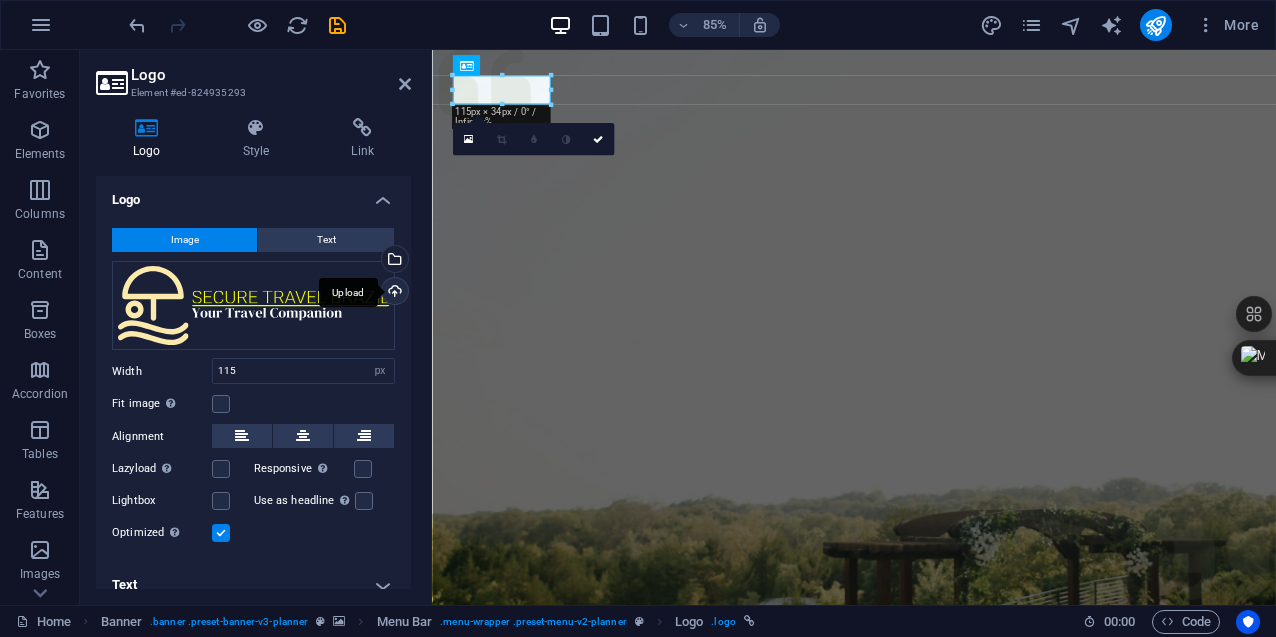 click on "Upload" at bounding box center (393, 293) 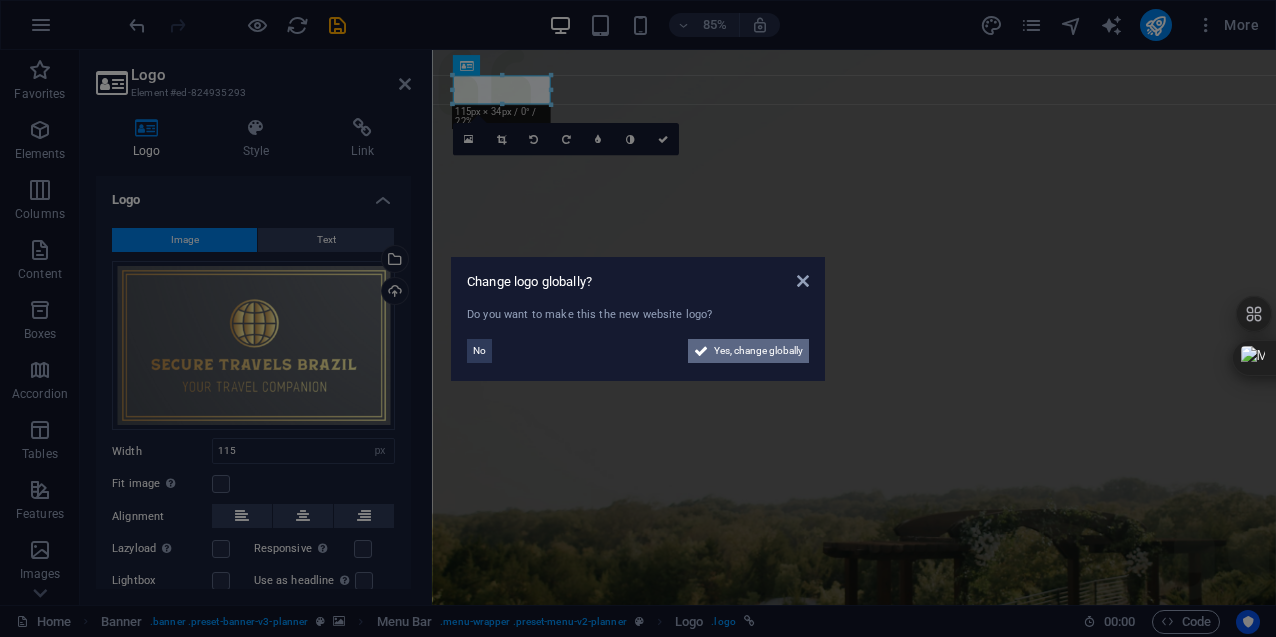 click on "Yes, change globally" at bounding box center [758, 351] 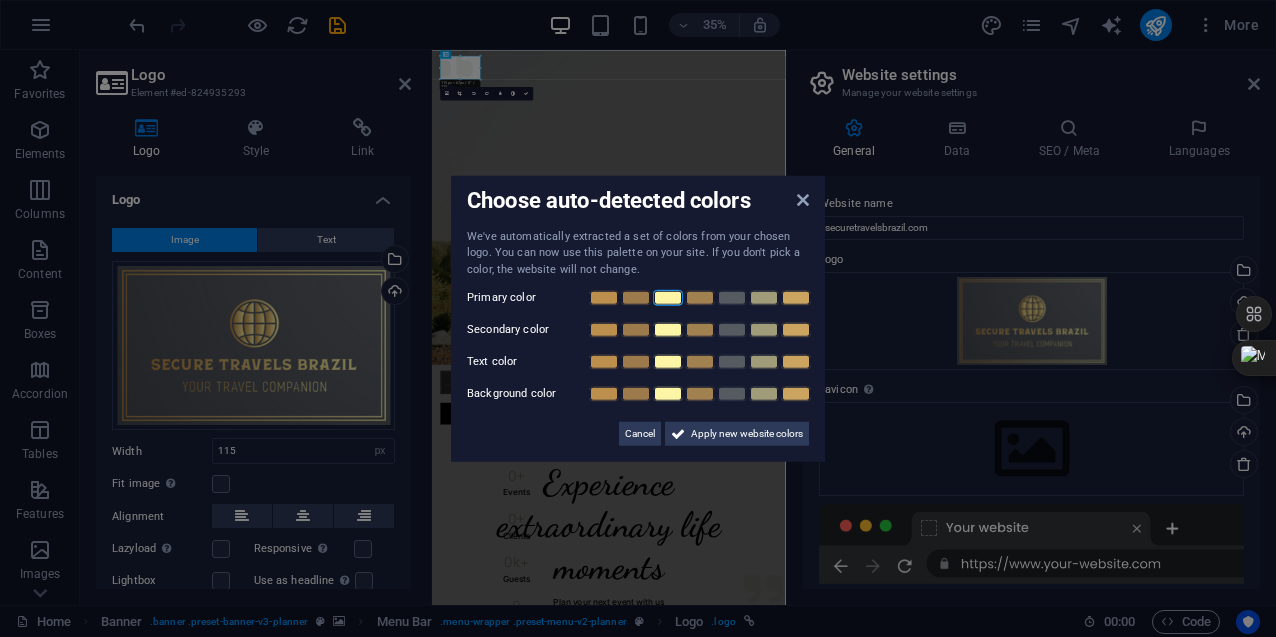 click at bounding box center [668, 298] 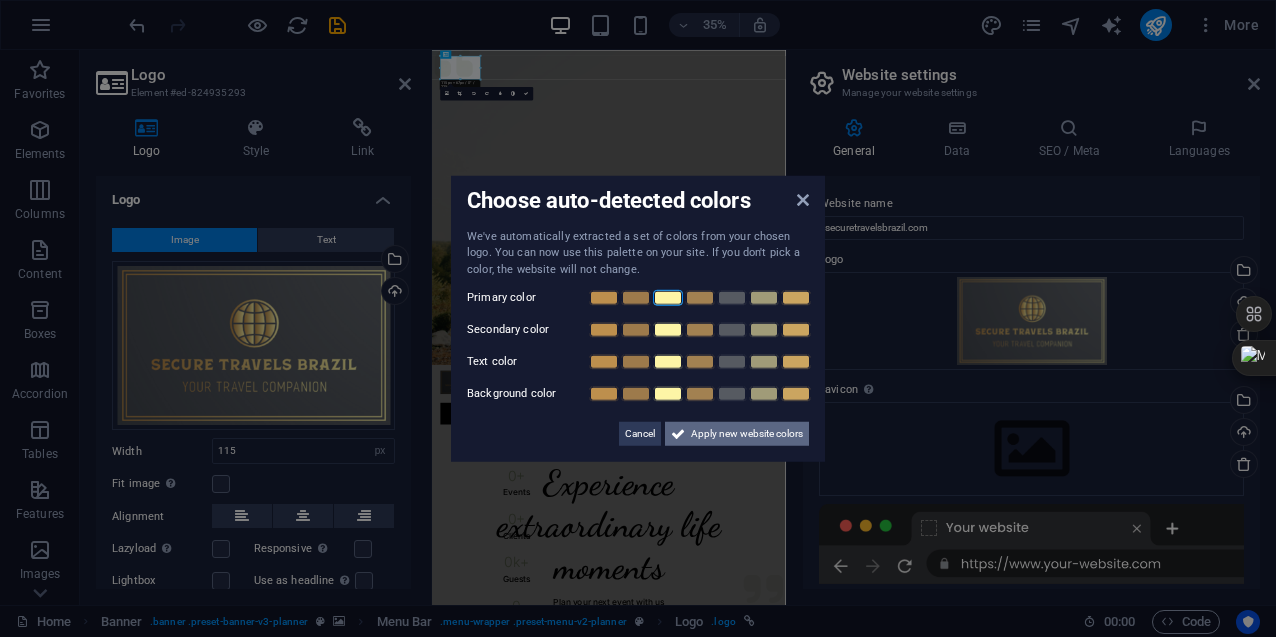 click on "Apply new website colors" at bounding box center (747, 434) 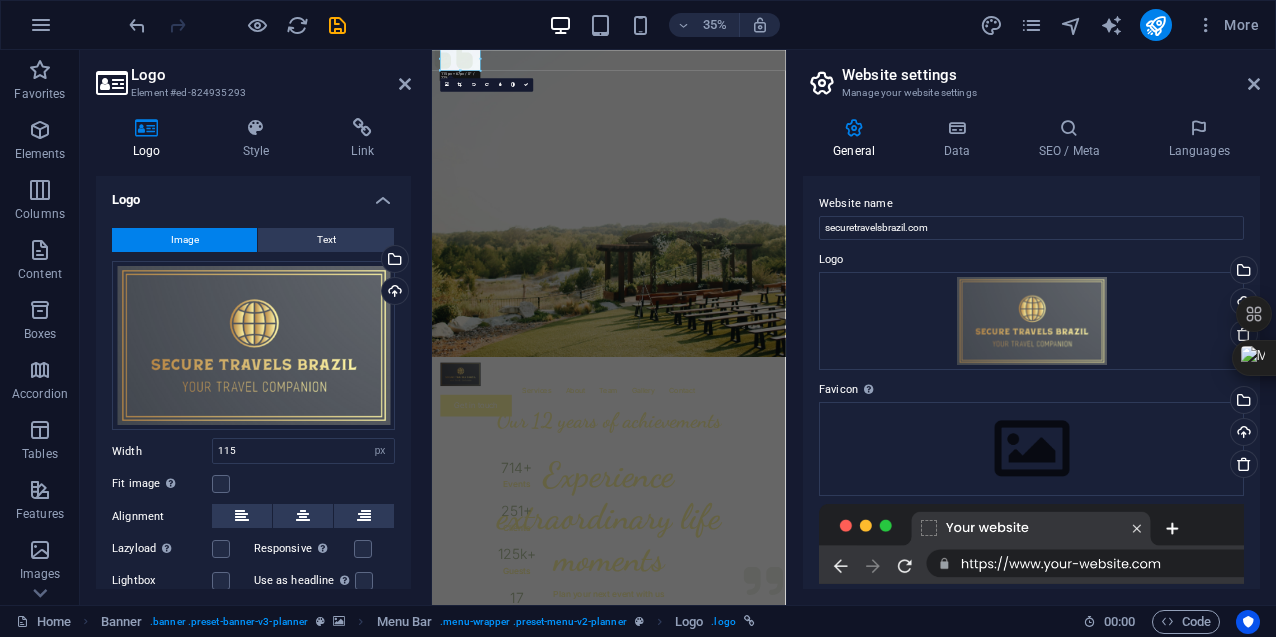 scroll, scrollTop: 0, scrollLeft: 0, axis: both 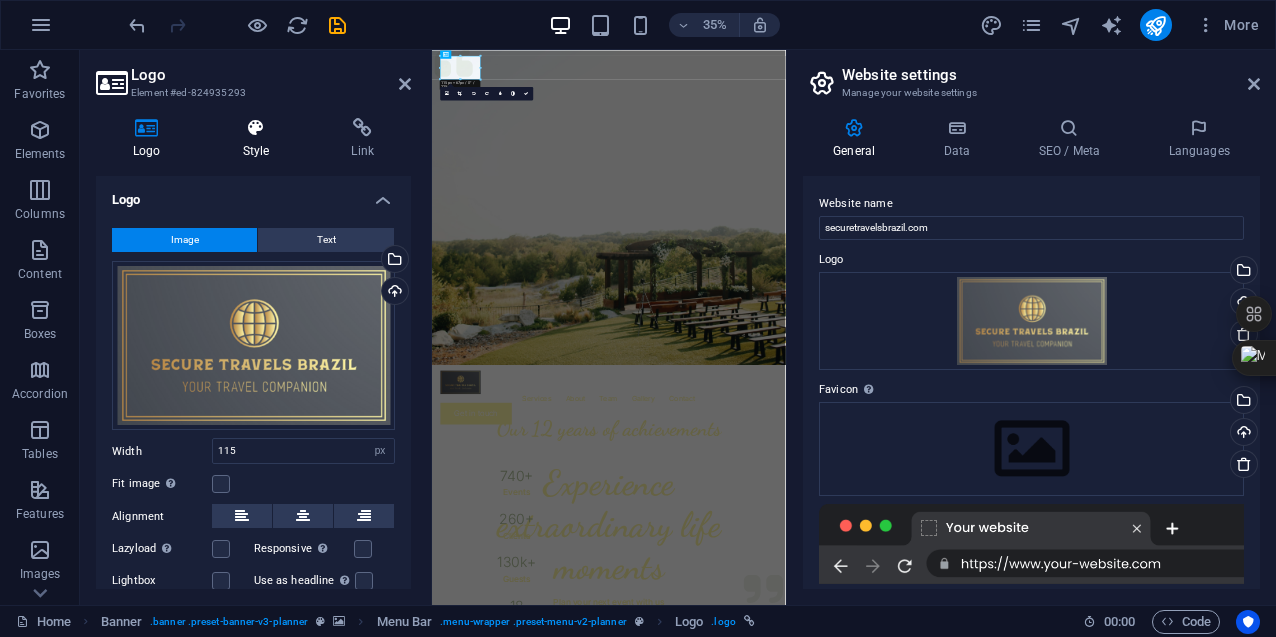 click at bounding box center [256, 128] 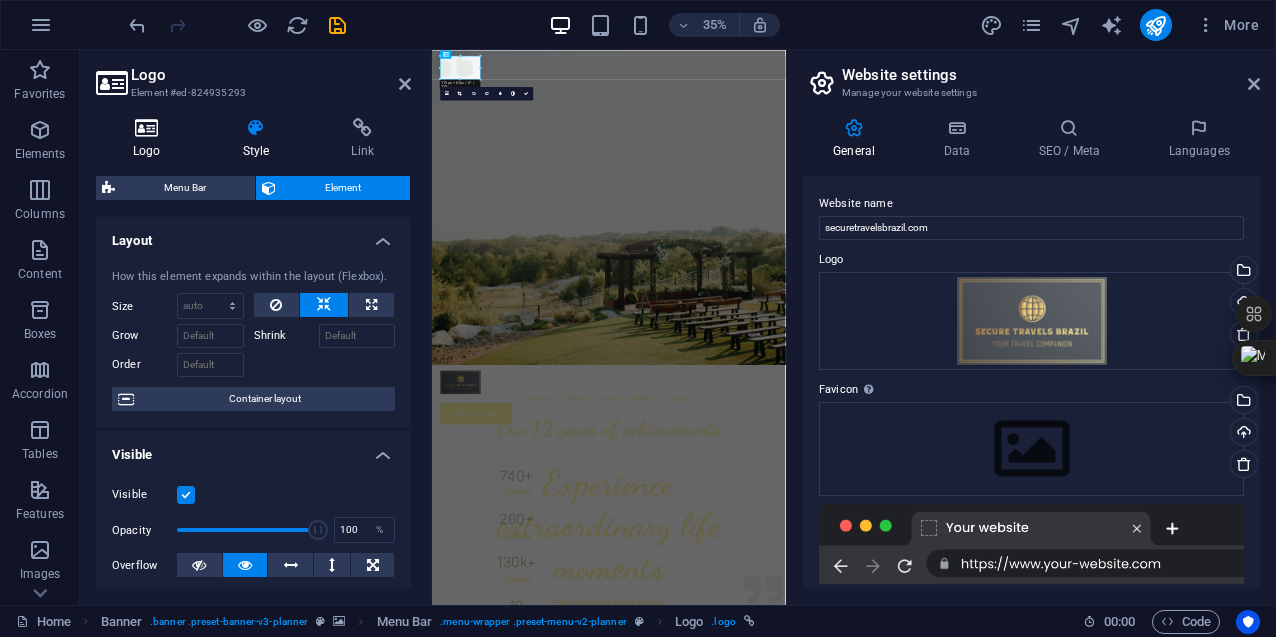 click at bounding box center [147, 128] 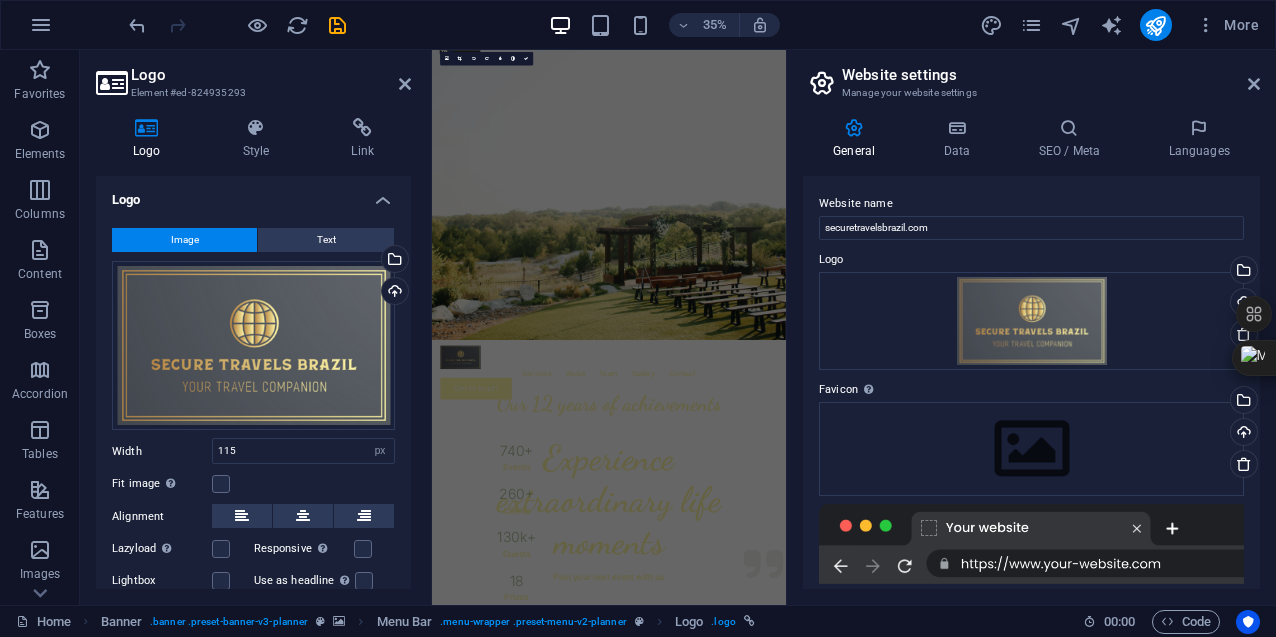 scroll, scrollTop: 100, scrollLeft: 0, axis: vertical 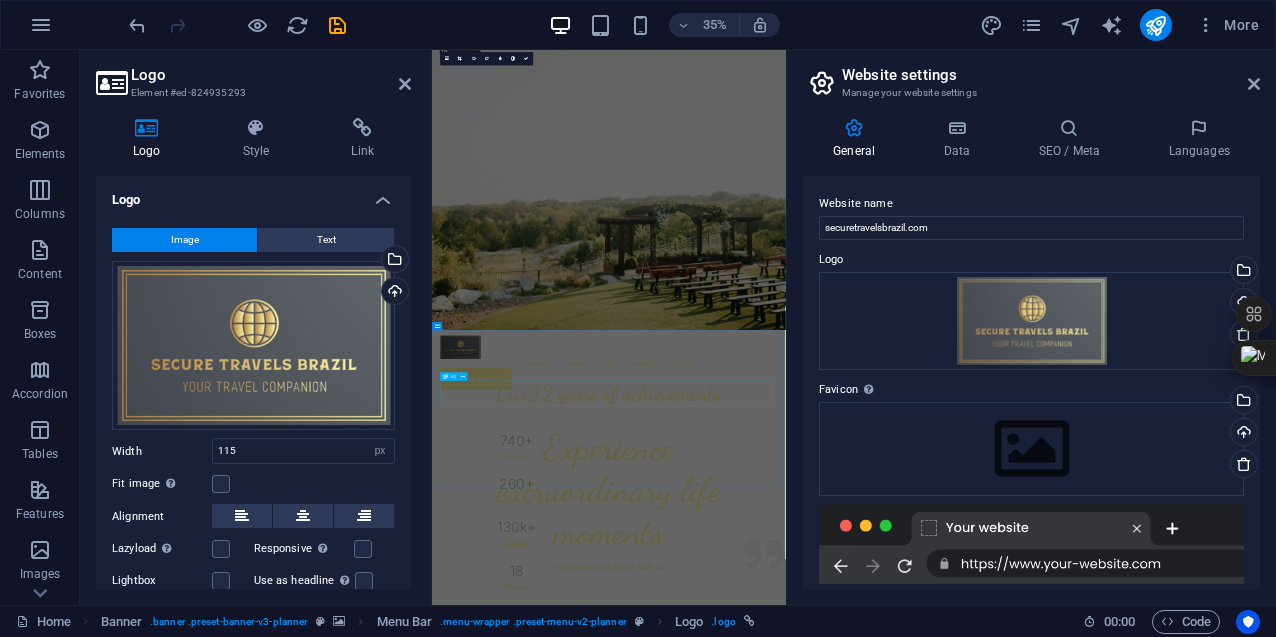 click on "Our 12 years of achievements" at bounding box center [937, 1030] 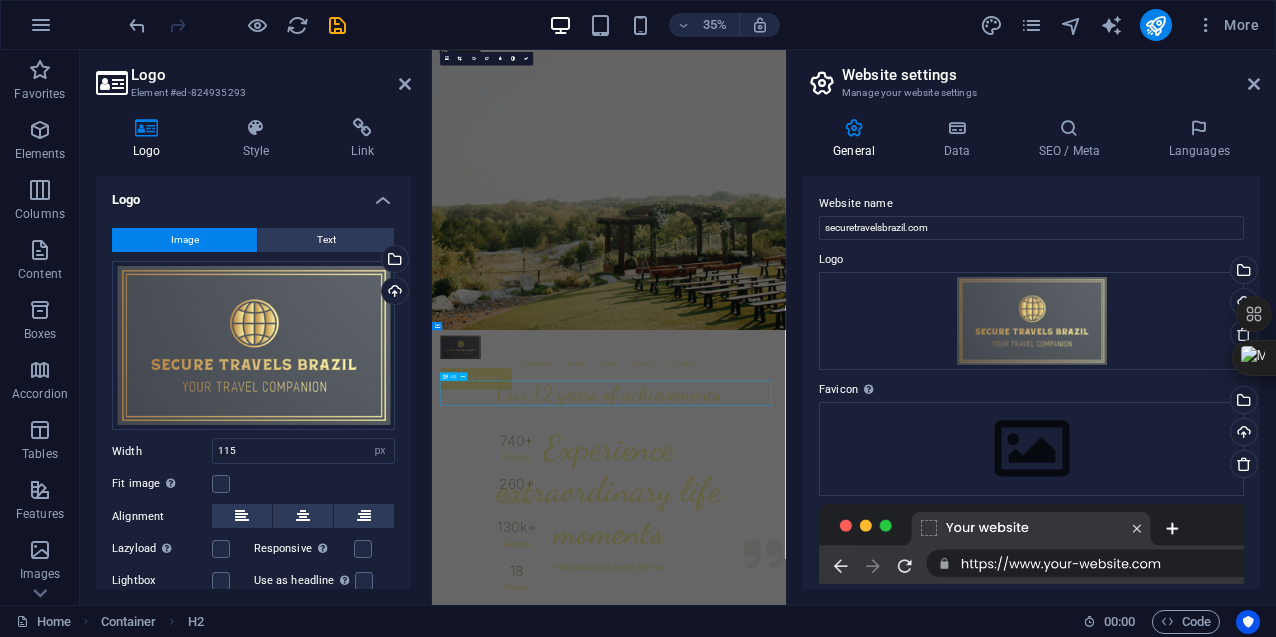 scroll, scrollTop: 683, scrollLeft: 0, axis: vertical 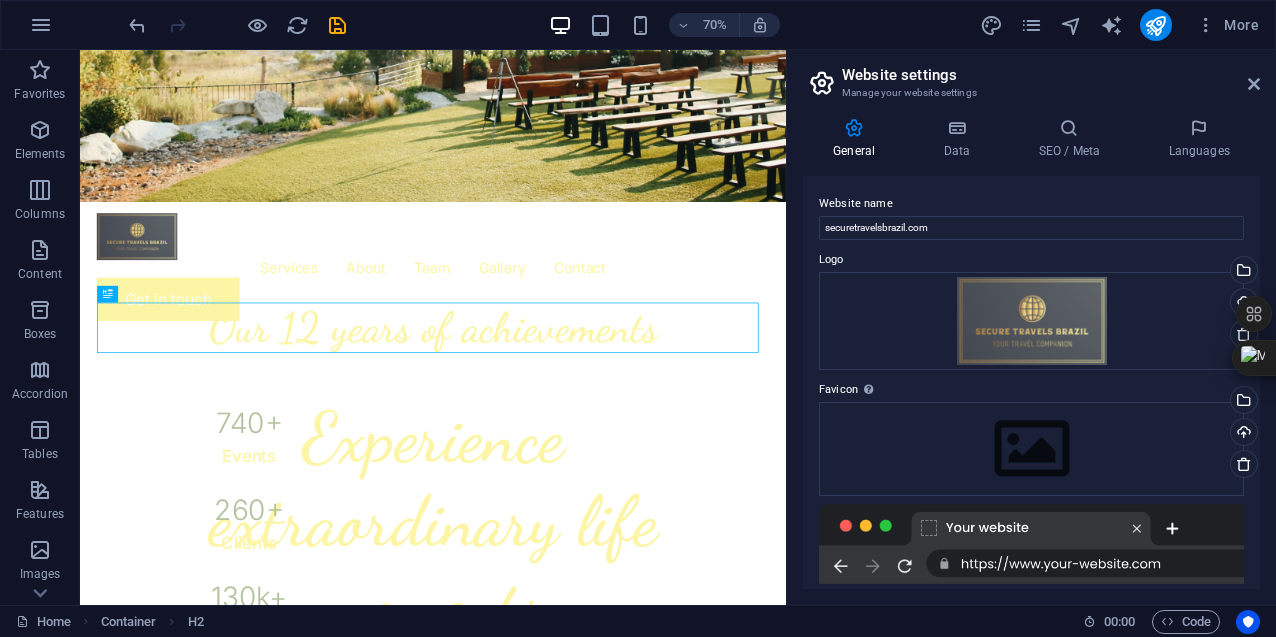 click at bounding box center (1031, 544) 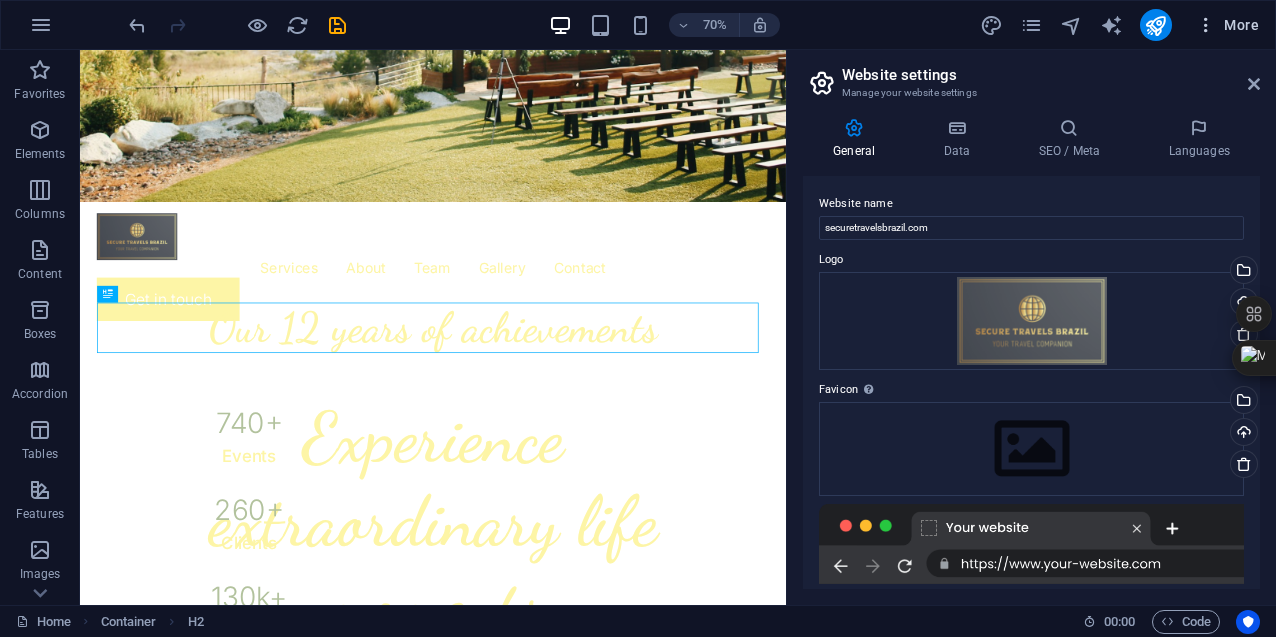 click at bounding box center (1206, 25) 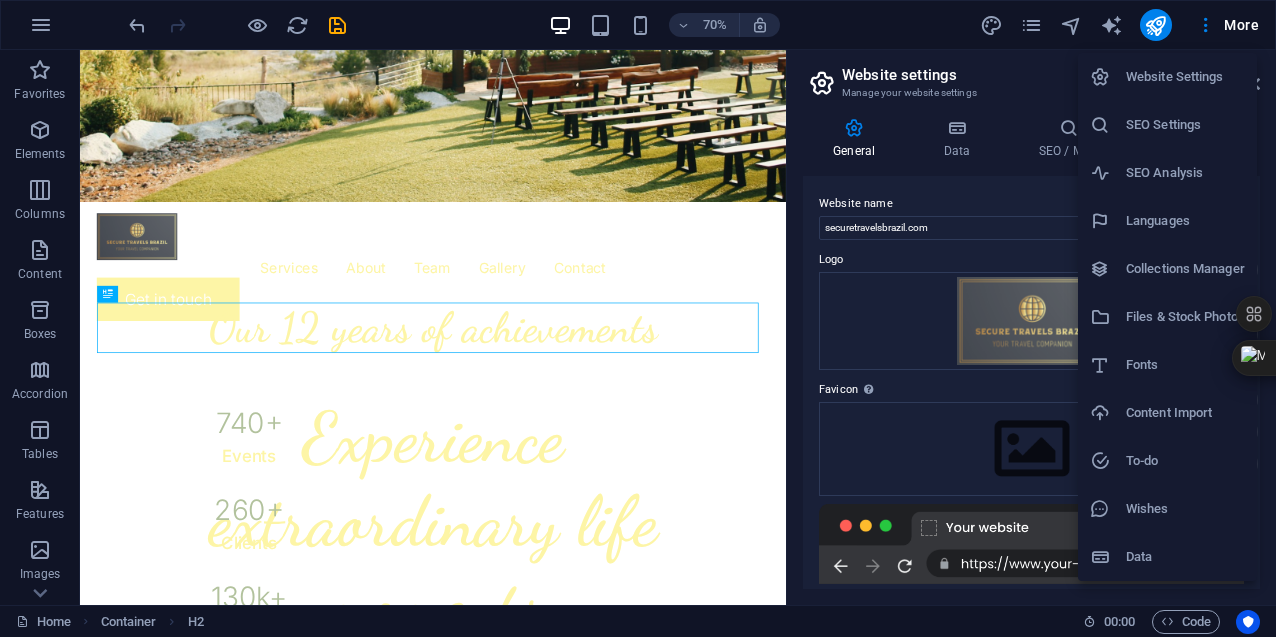 click at bounding box center (638, 318) 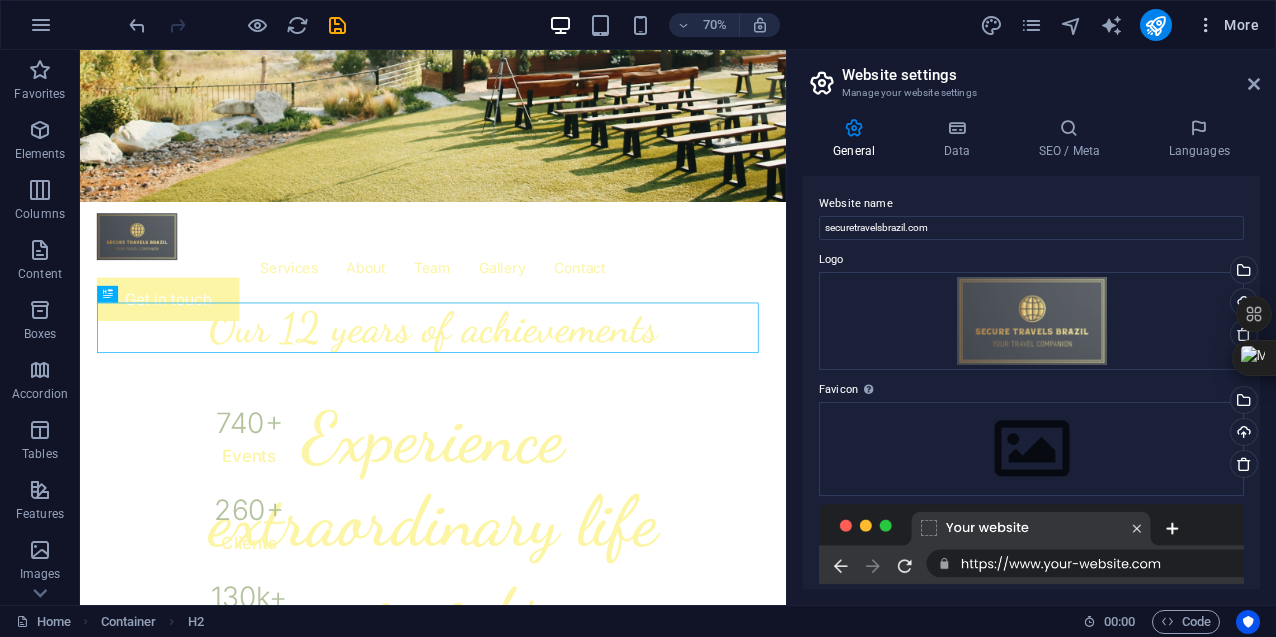 click on "More" at bounding box center [1227, 25] 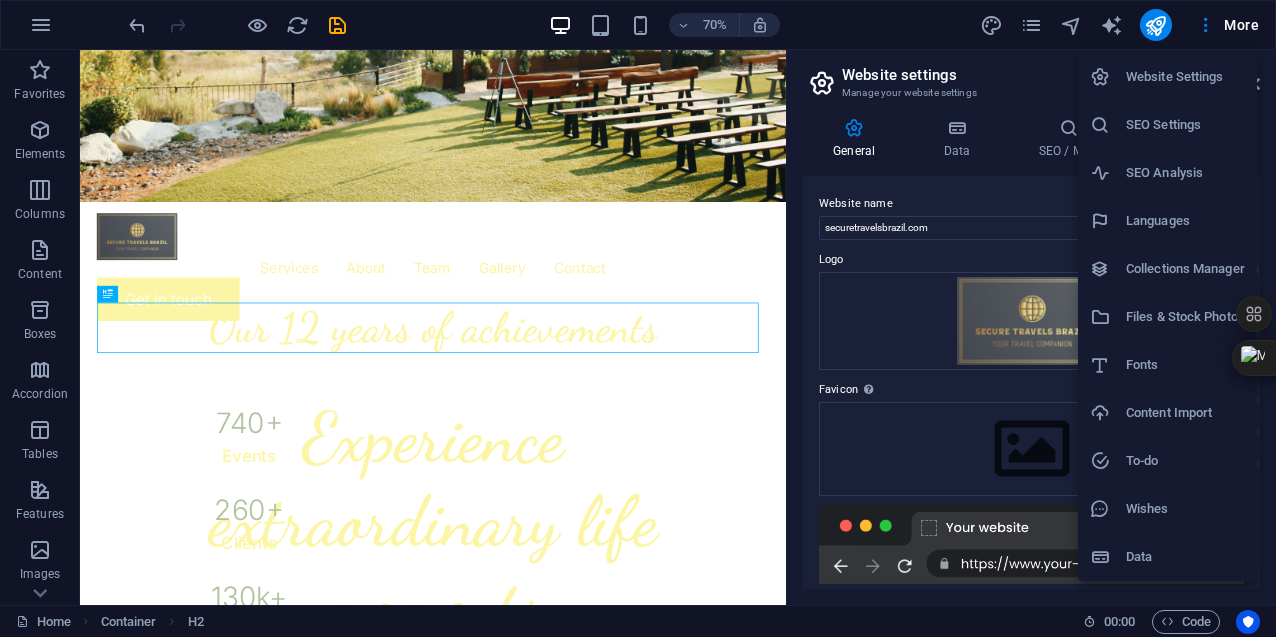 click at bounding box center (638, 318) 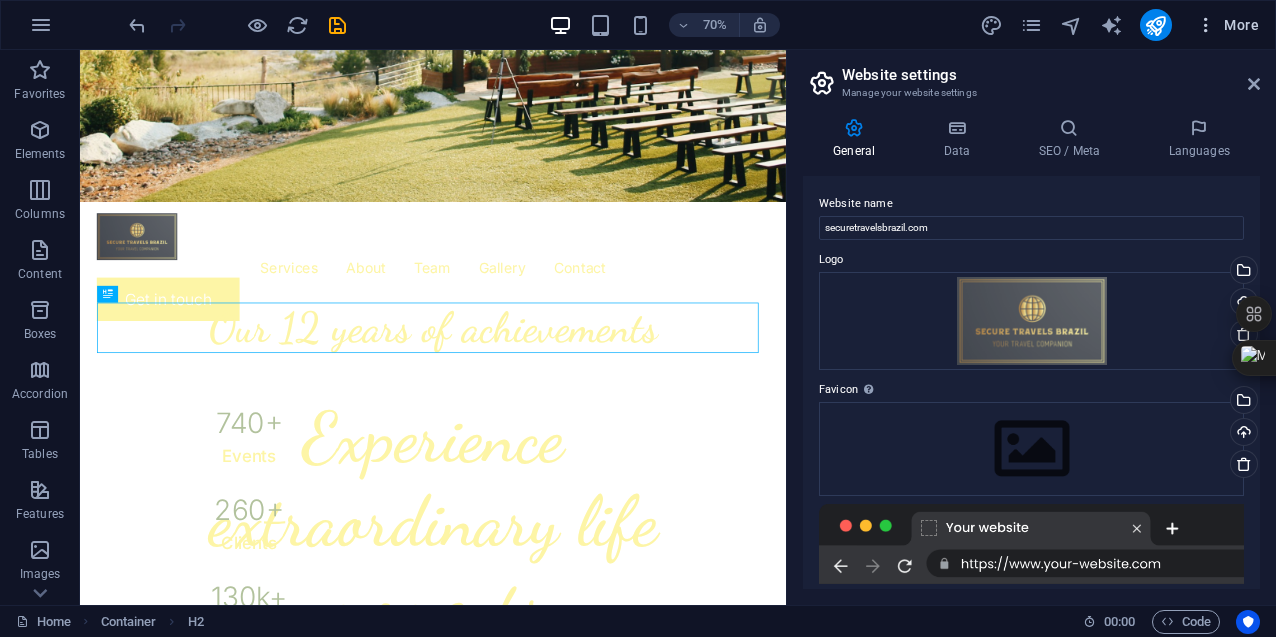 click at bounding box center (1206, 25) 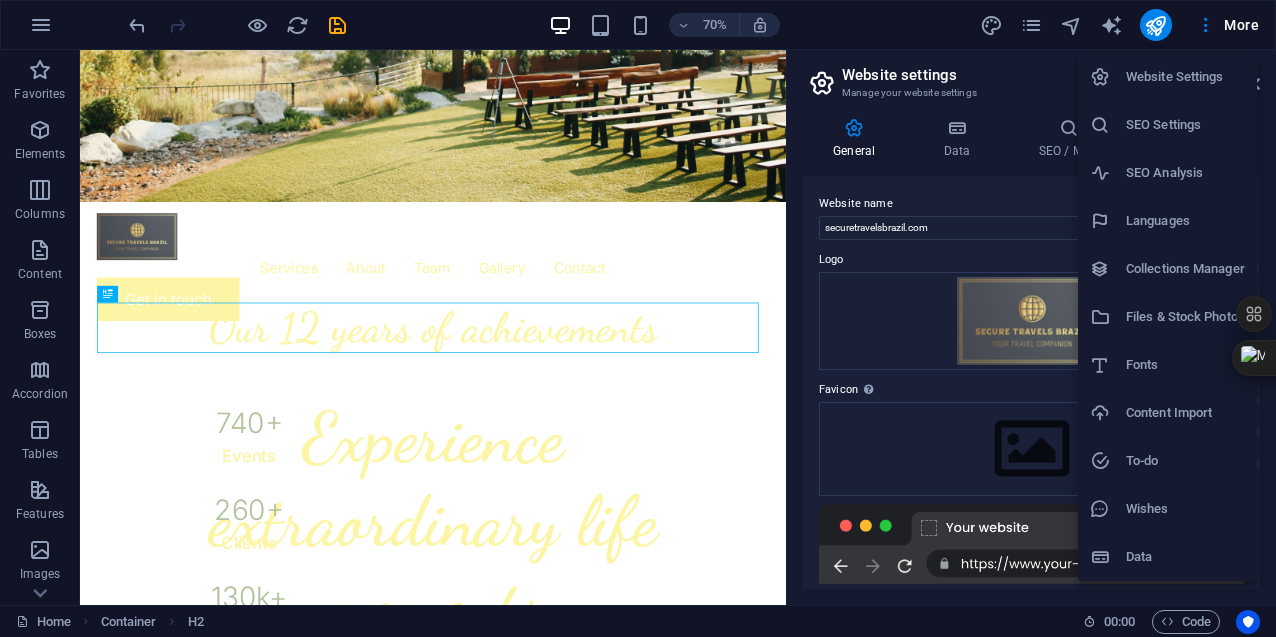 click on "Website Settings" at bounding box center (1185, 77) 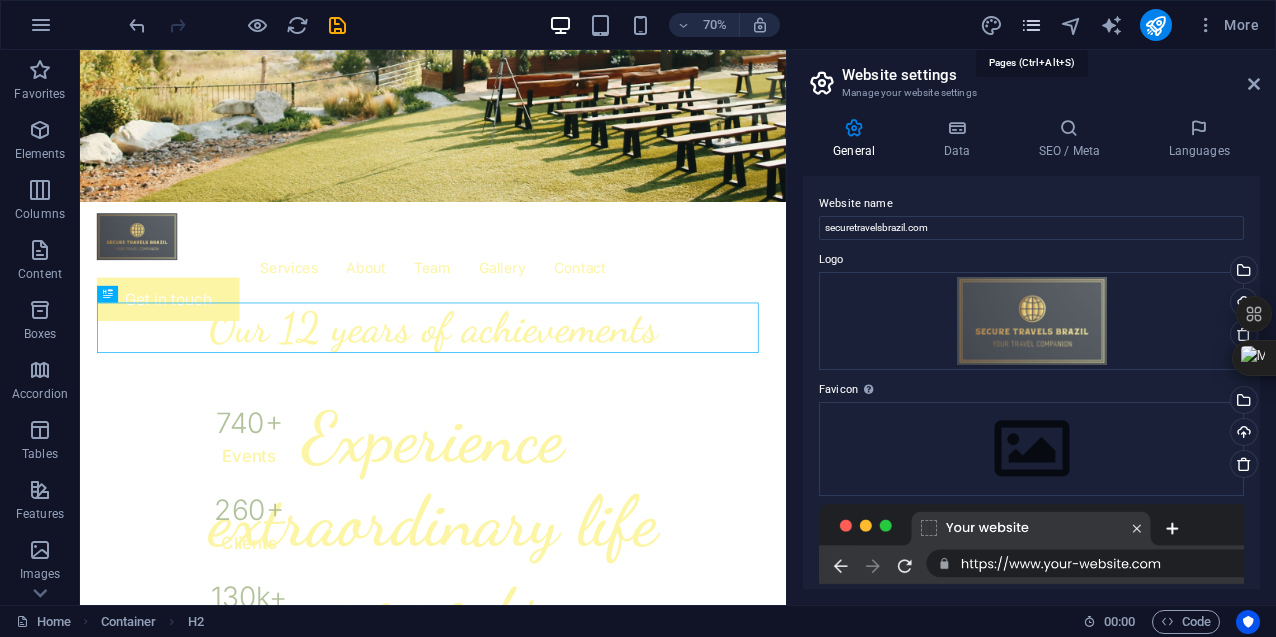 click at bounding box center [1031, 25] 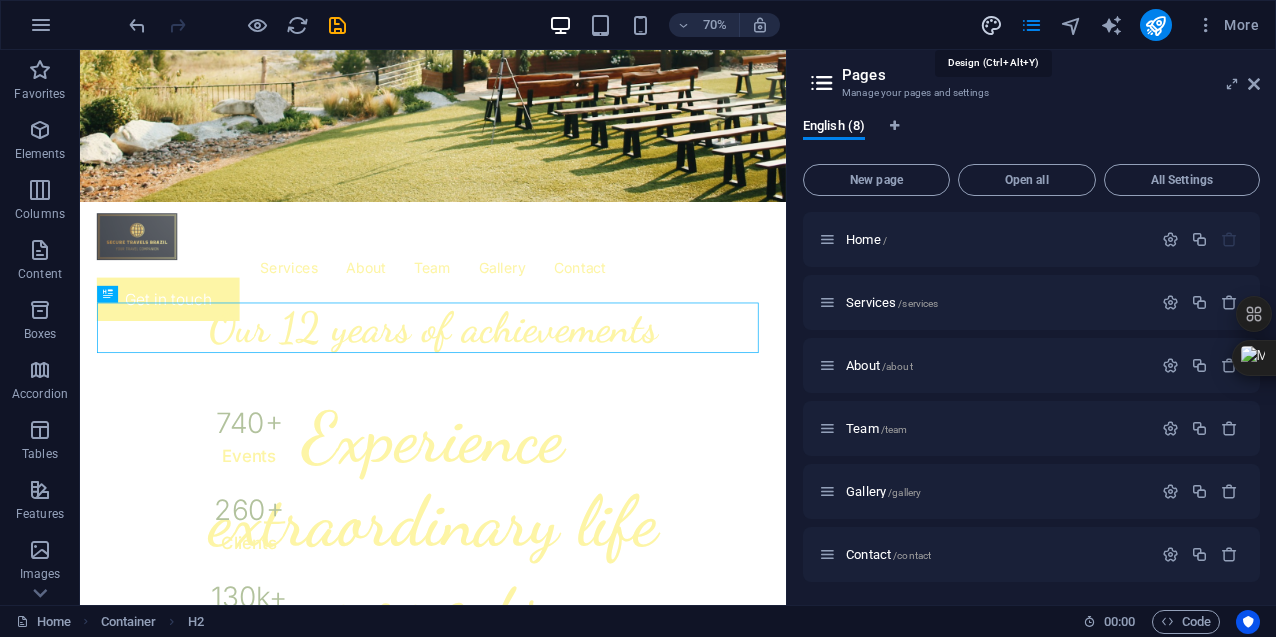 click at bounding box center (991, 25) 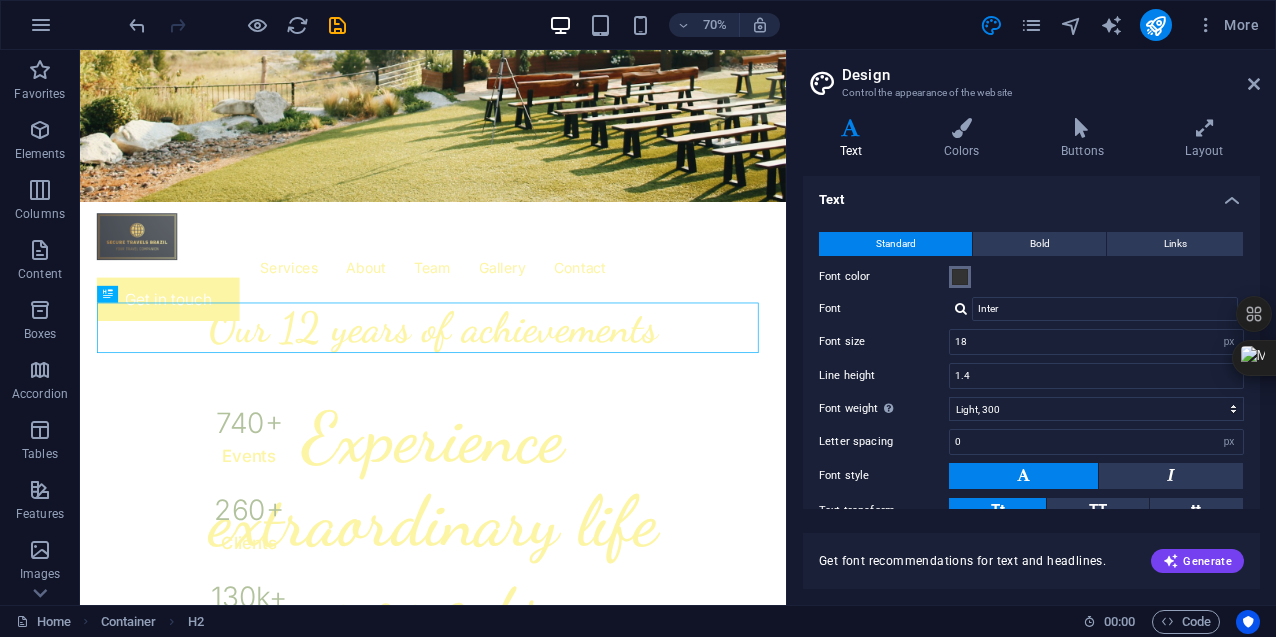 click at bounding box center [960, 277] 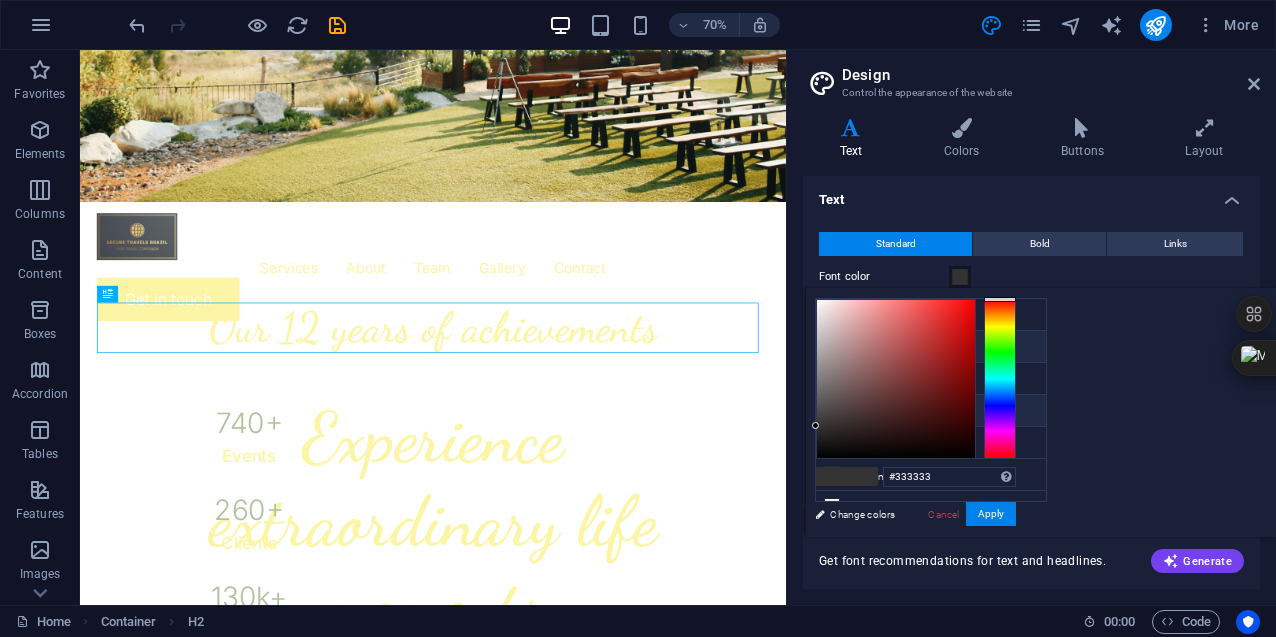 click on "Primary color
#fdf5a6" at bounding box center [931, 347] 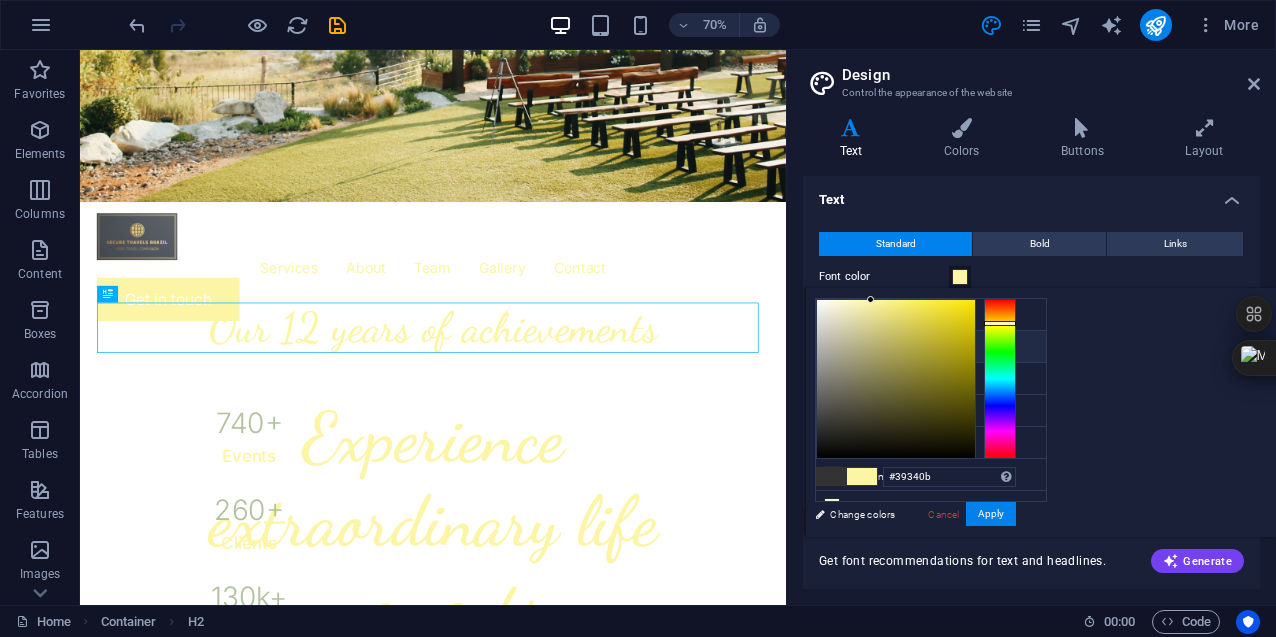 click at bounding box center [896, 379] 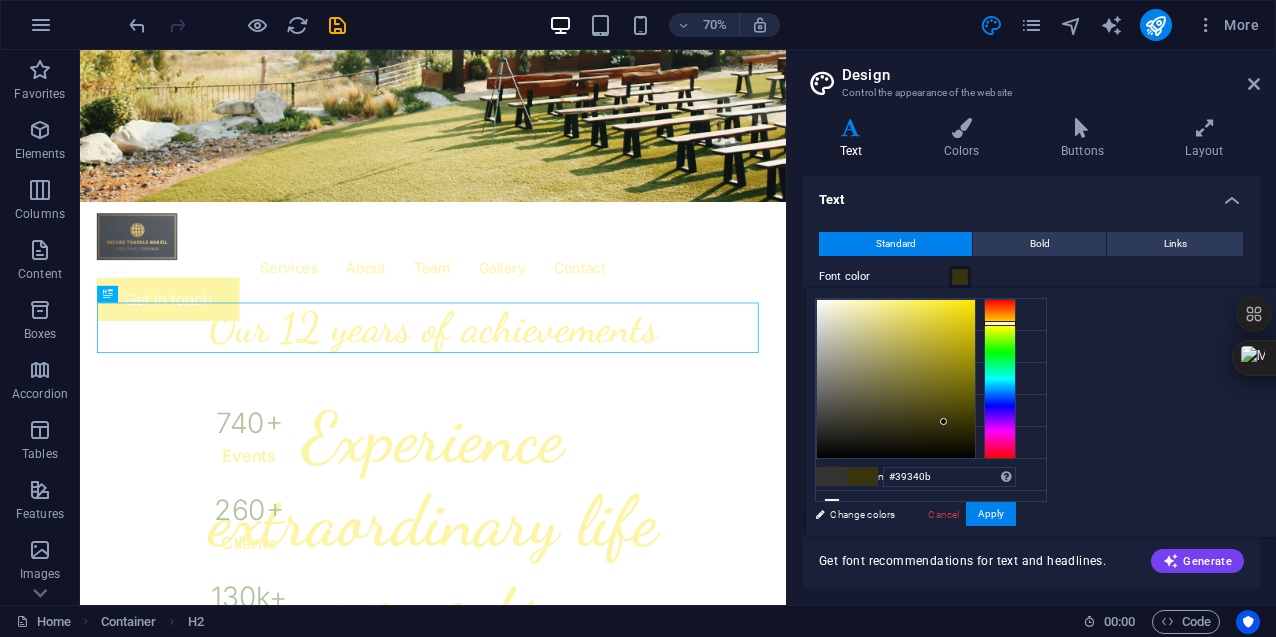 click at bounding box center (943, 421) 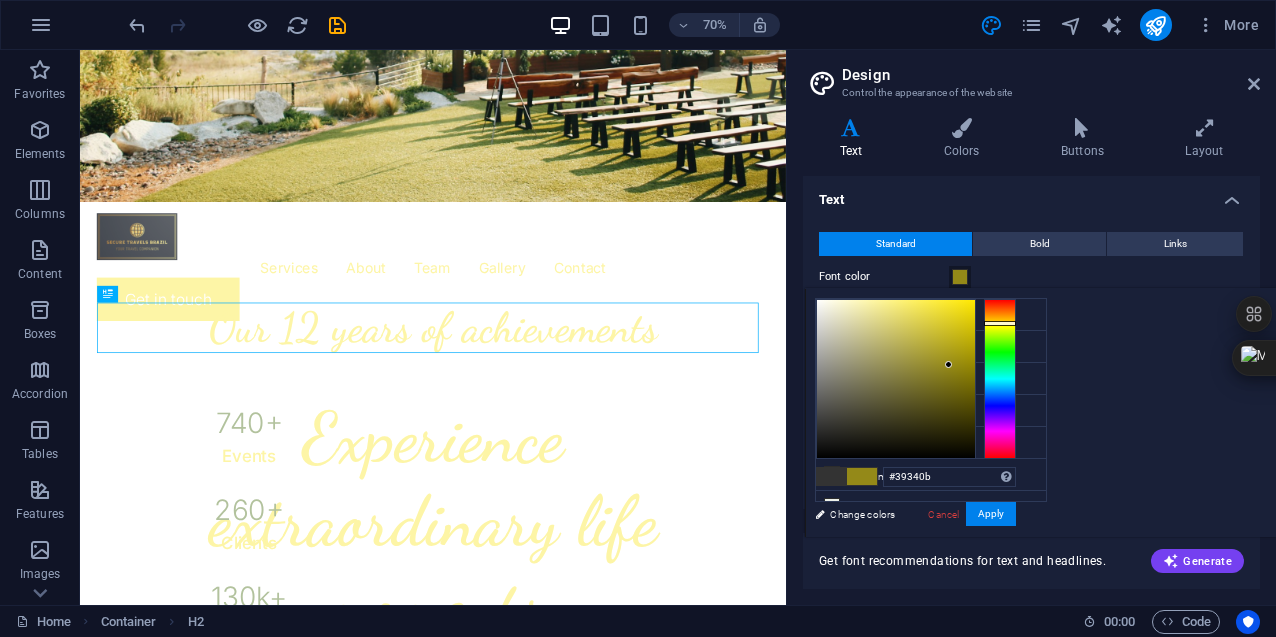 click at bounding box center (896, 379) 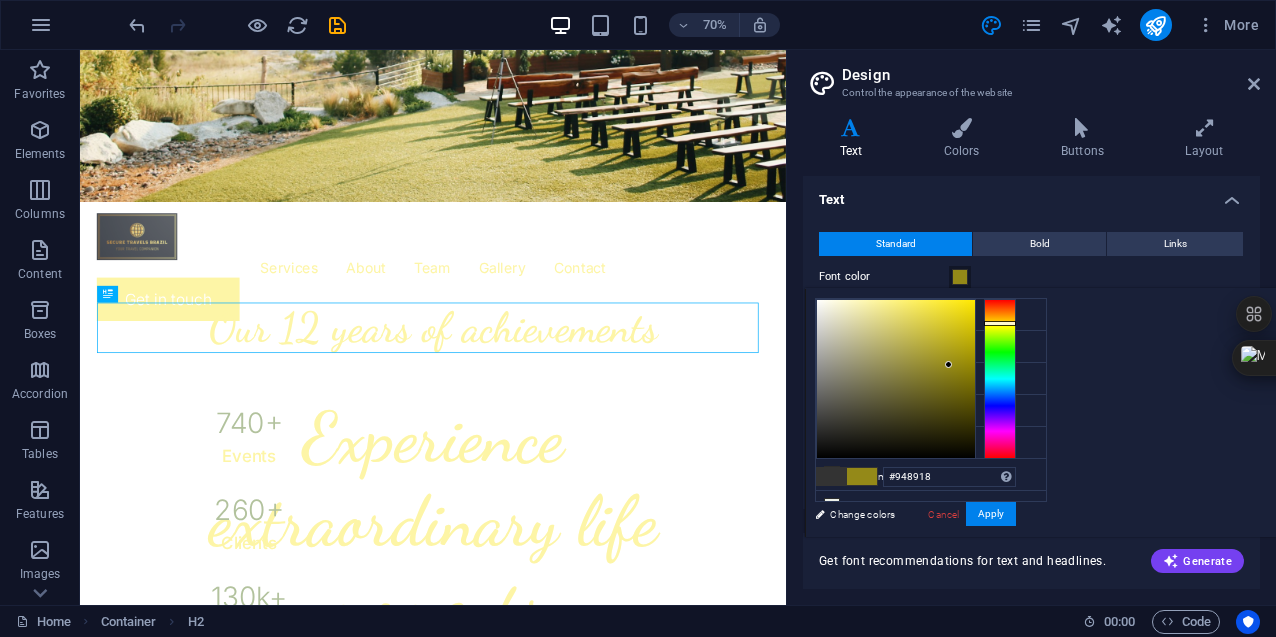 type on "#a89d31" 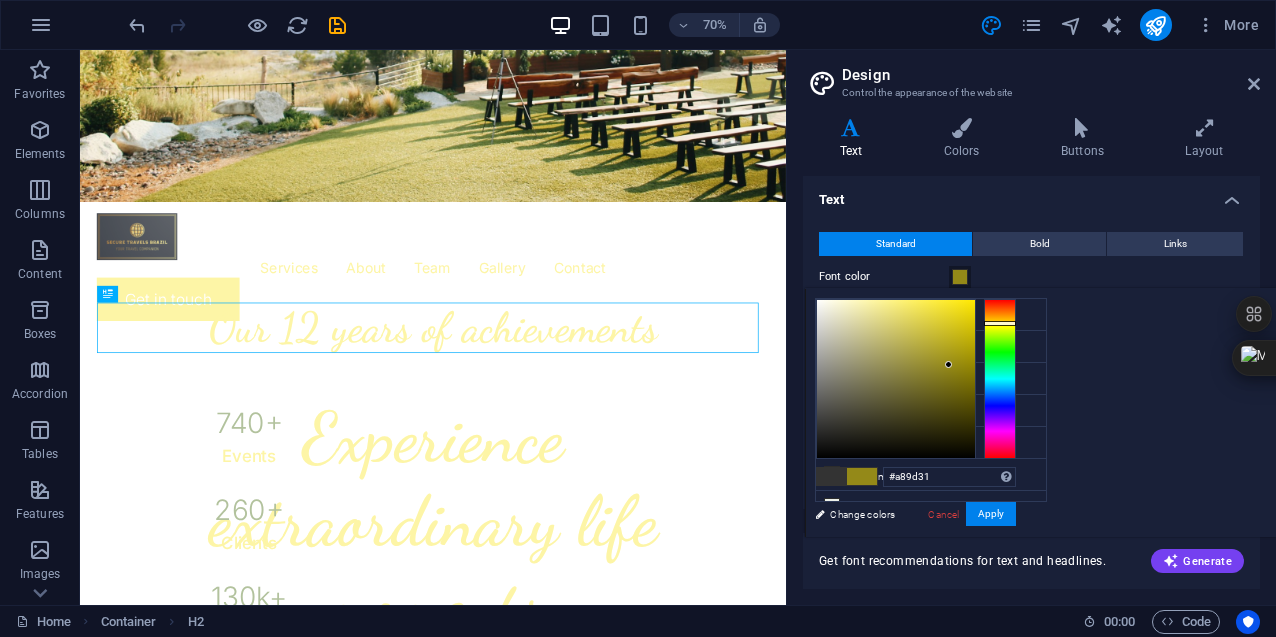 click at bounding box center [896, 379] 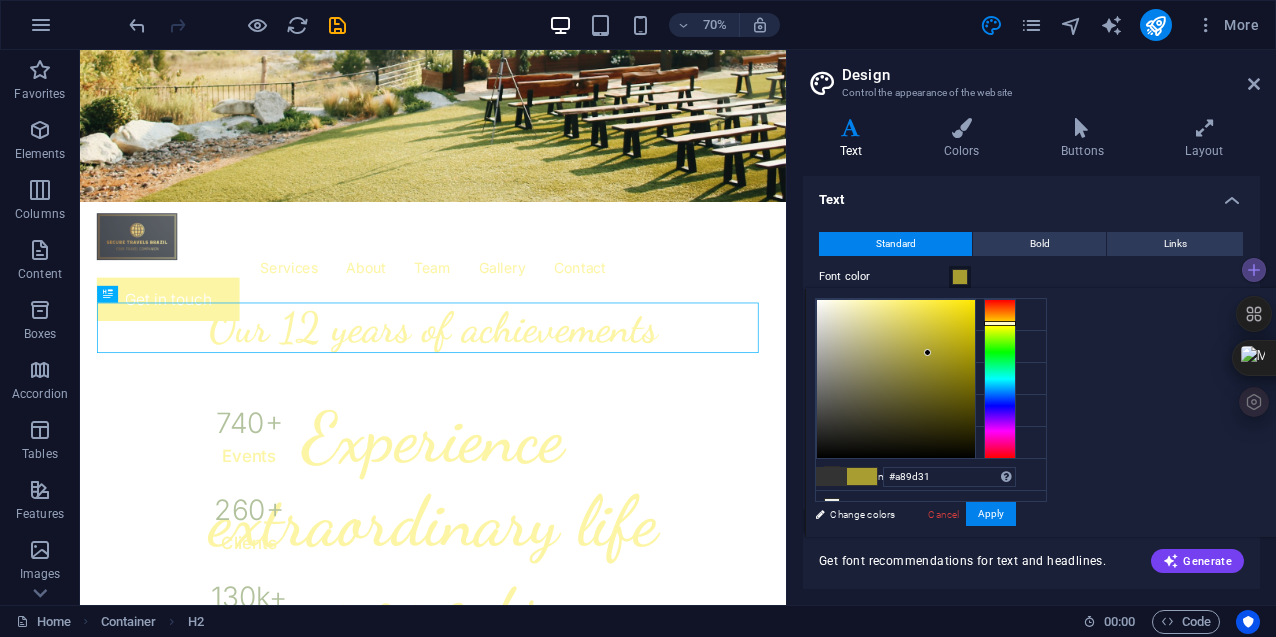 click 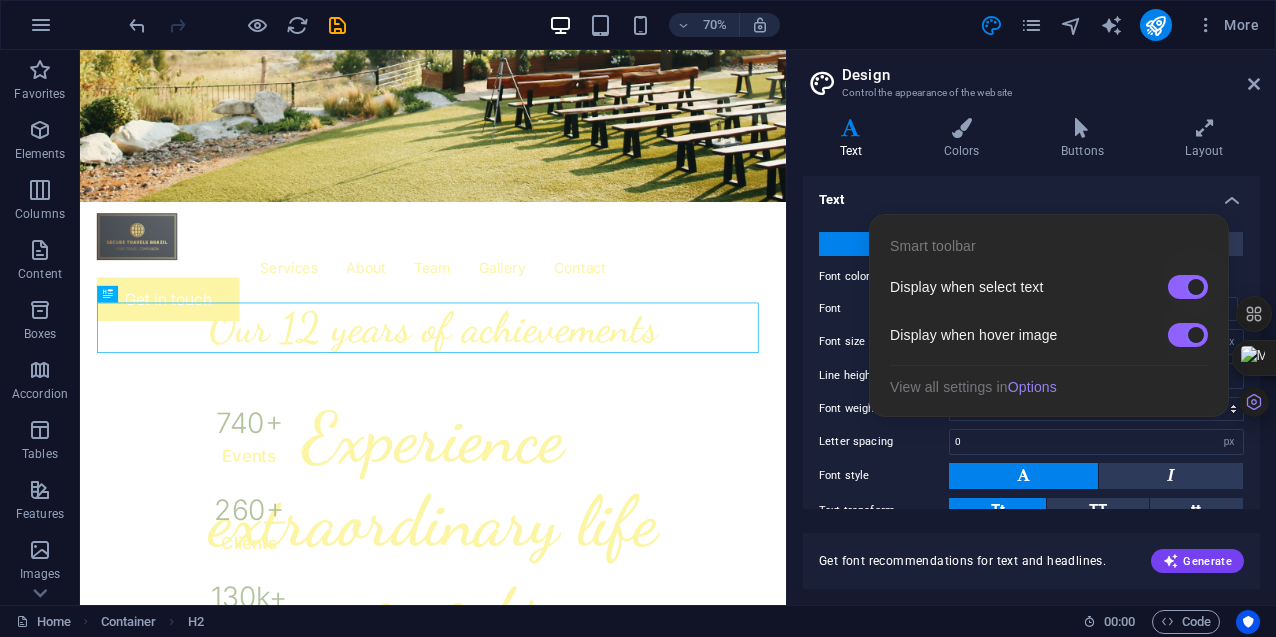 click on "Text" at bounding box center [1031, 194] 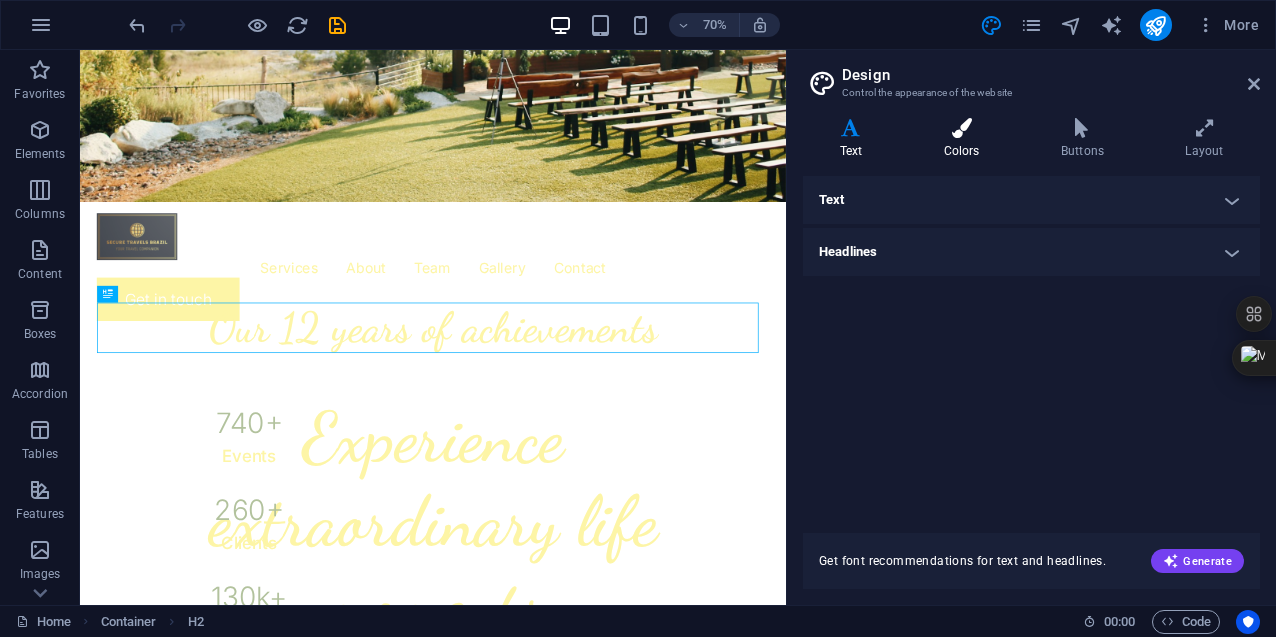 click on "Colors" at bounding box center (965, 139) 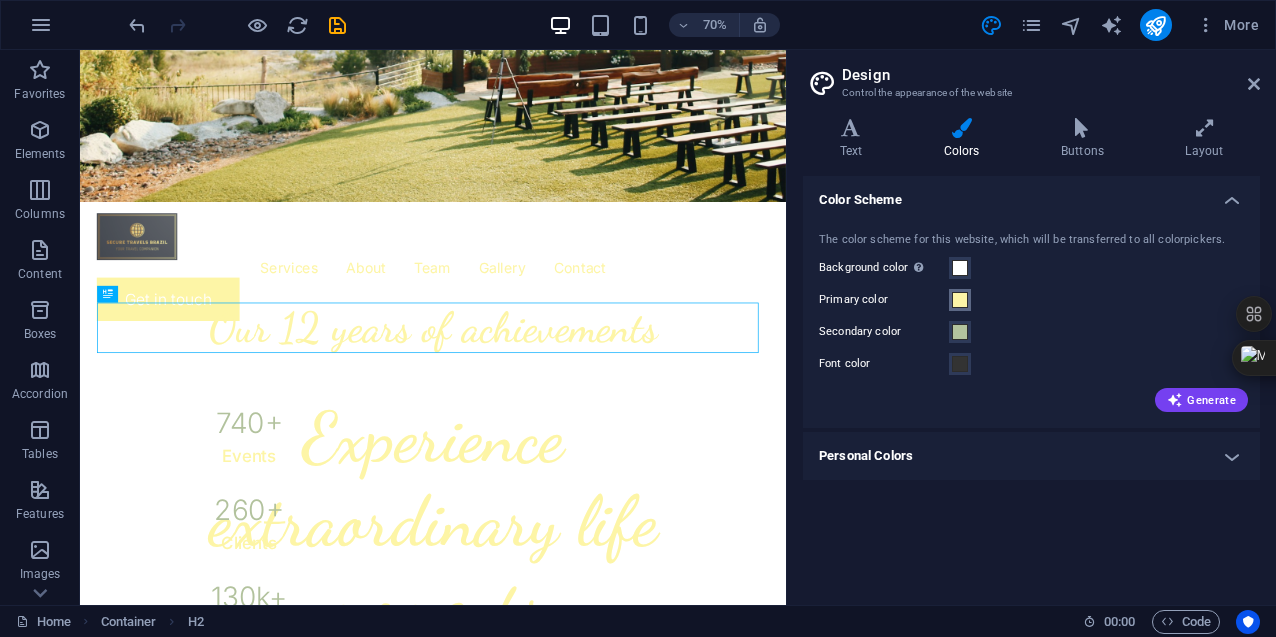 click at bounding box center (960, 300) 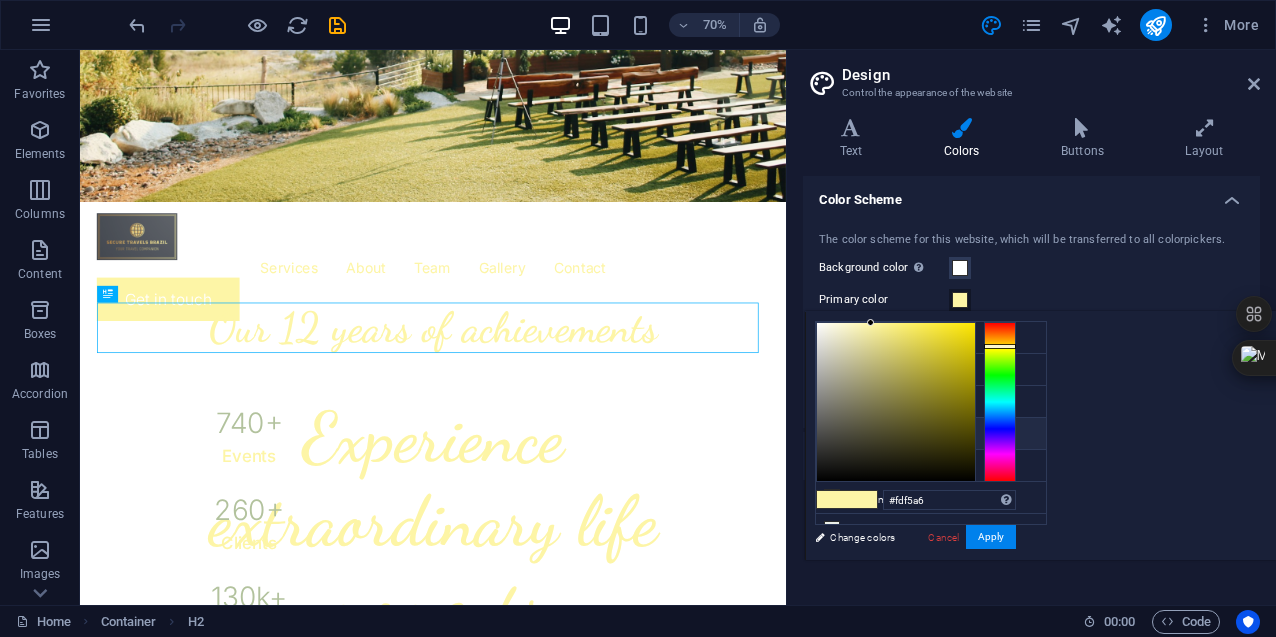 click on "Font color
#333333" at bounding box center [931, 434] 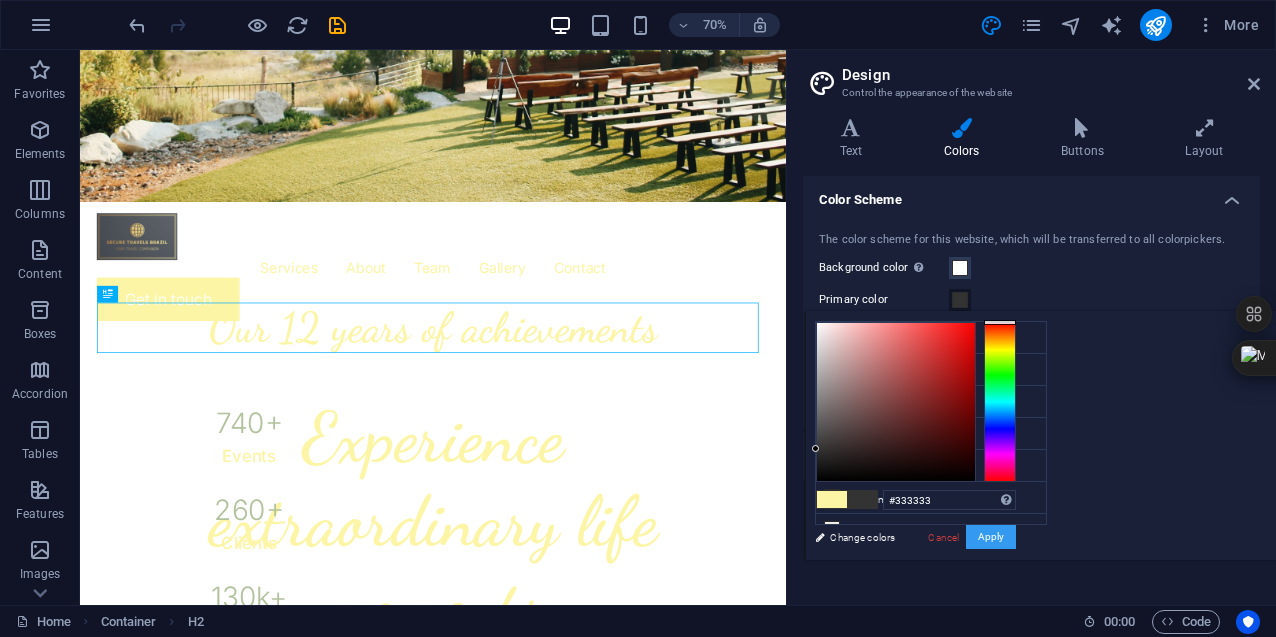 click on "Apply" at bounding box center [991, 537] 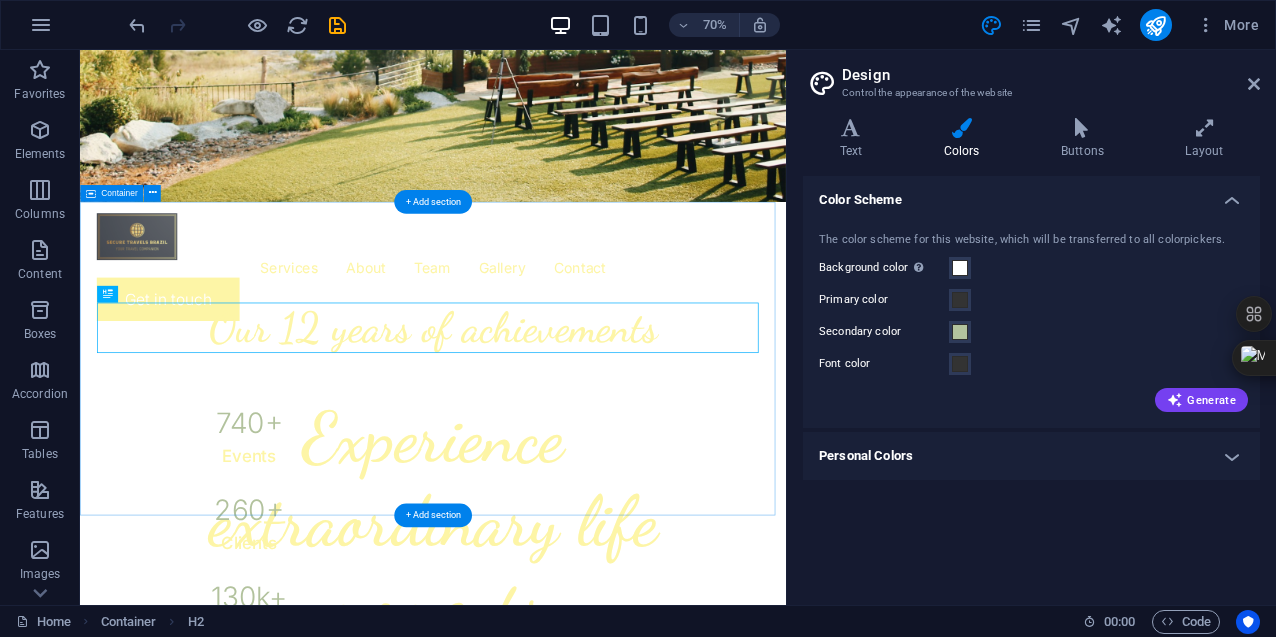 click on "Our 12 years of achievements 740 + Events 260 + Clients 130 k+ Guests 18 Prizes" at bounding box center [584, 677] 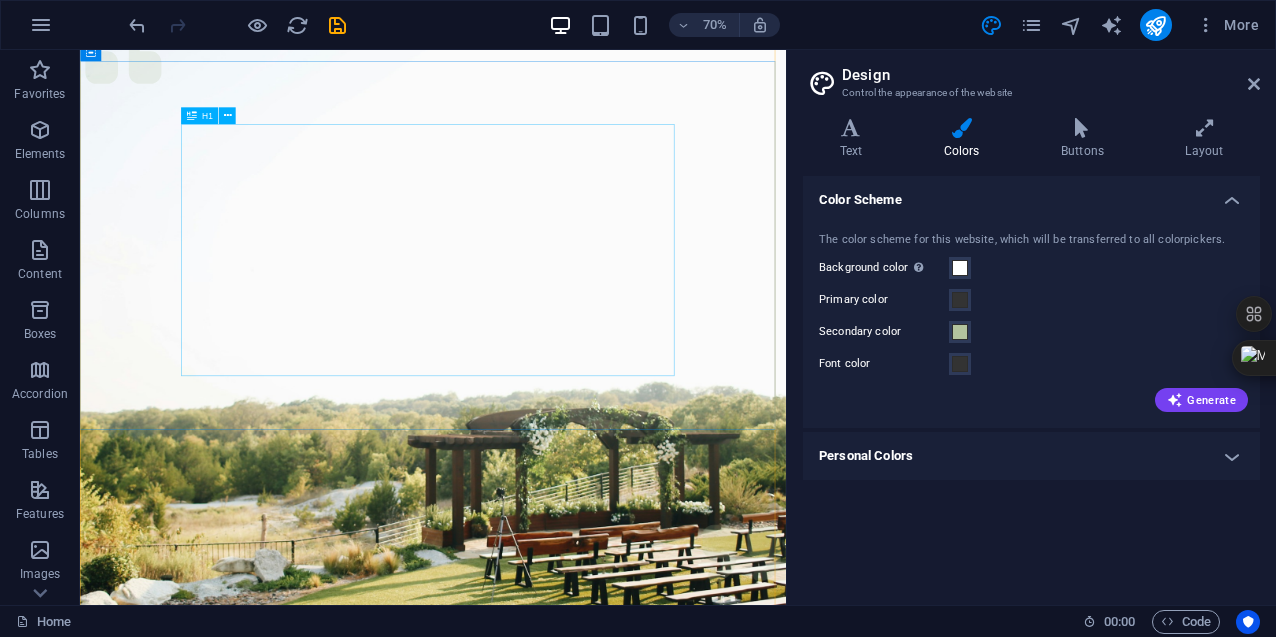 scroll, scrollTop: 0, scrollLeft: 0, axis: both 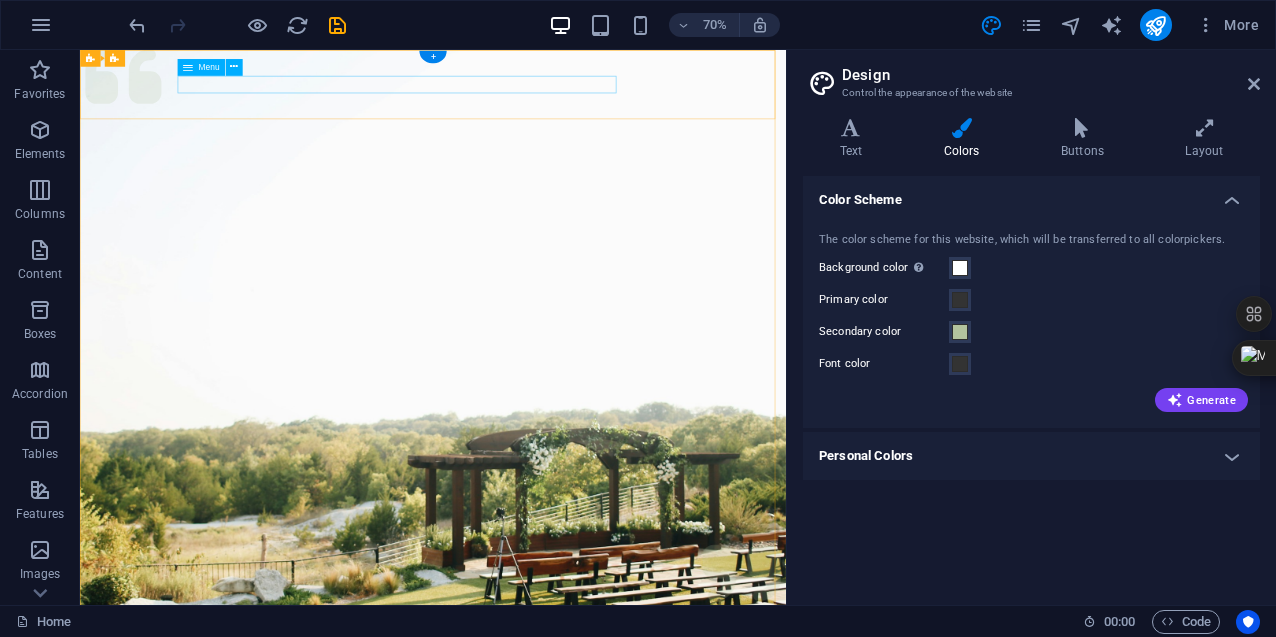 click on "Services About Team Gallery Contact" at bounding box center [584, 1045] 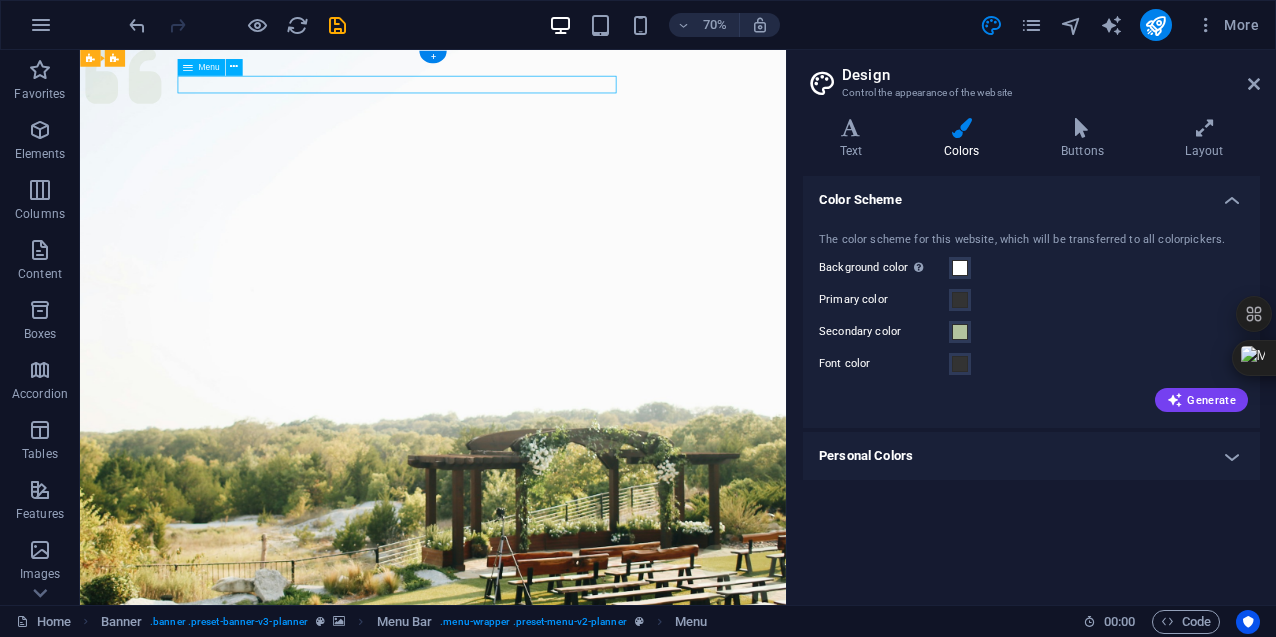 click on "Services About Team Gallery Contact" at bounding box center (584, 1045) 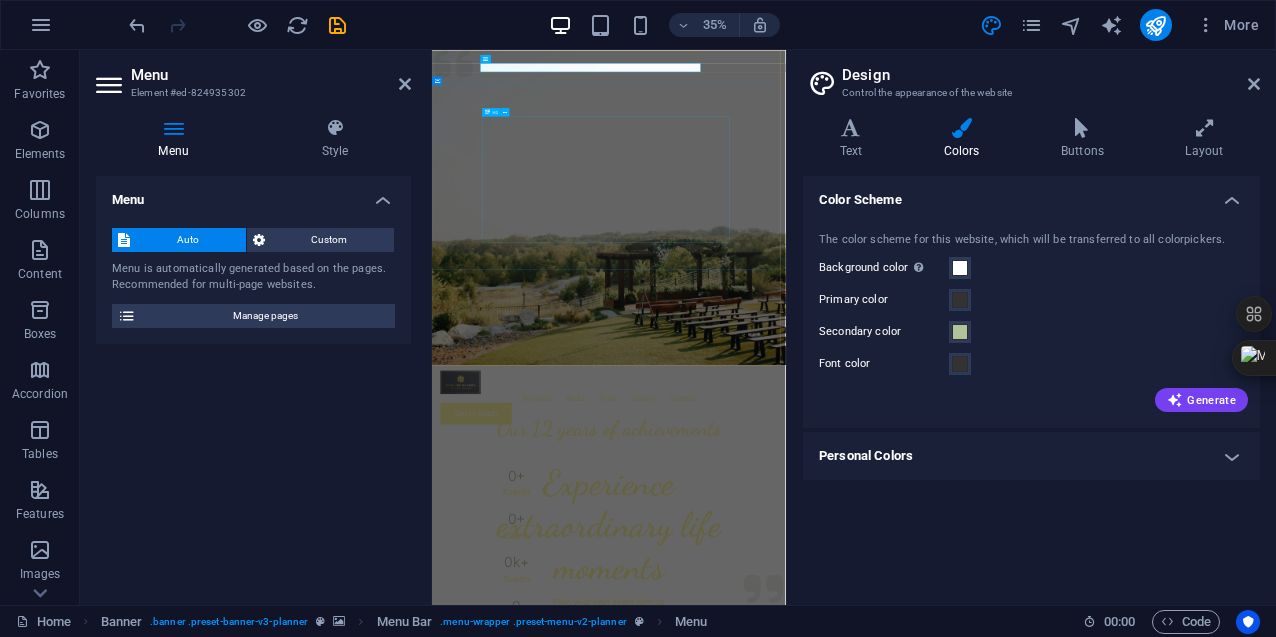 click on "Experience extraordinary life moments Plan your next event with us" at bounding box center [937, 1400] 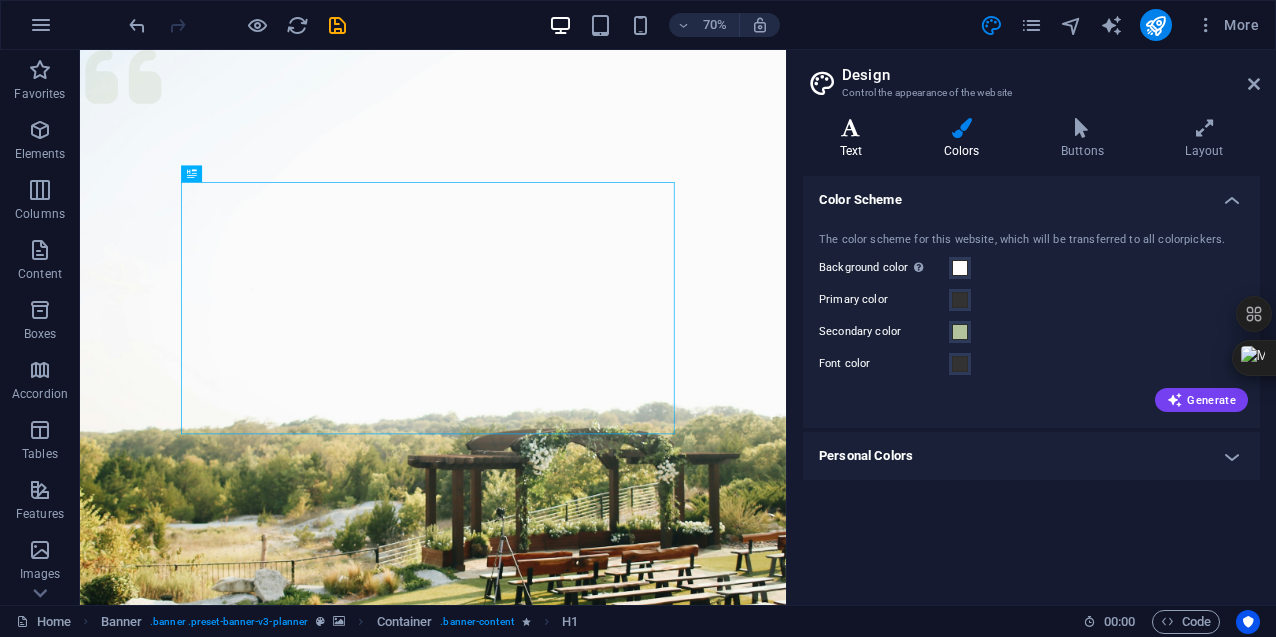 click at bounding box center [851, 128] 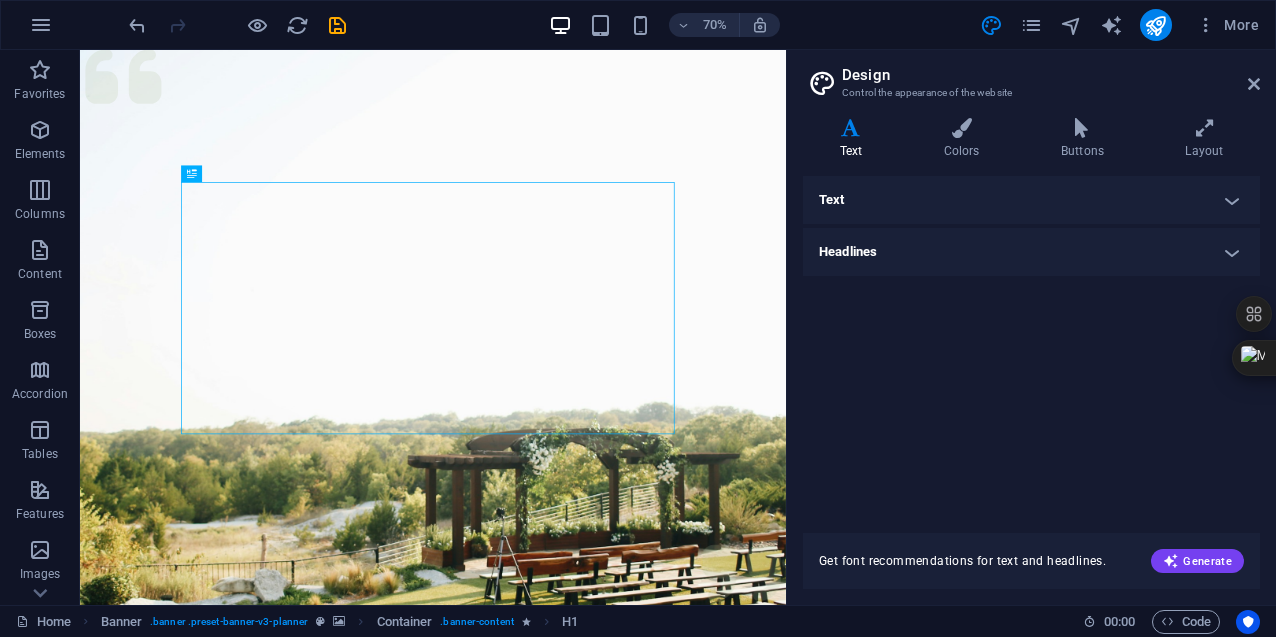 click on "Text" at bounding box center (1031, 200) 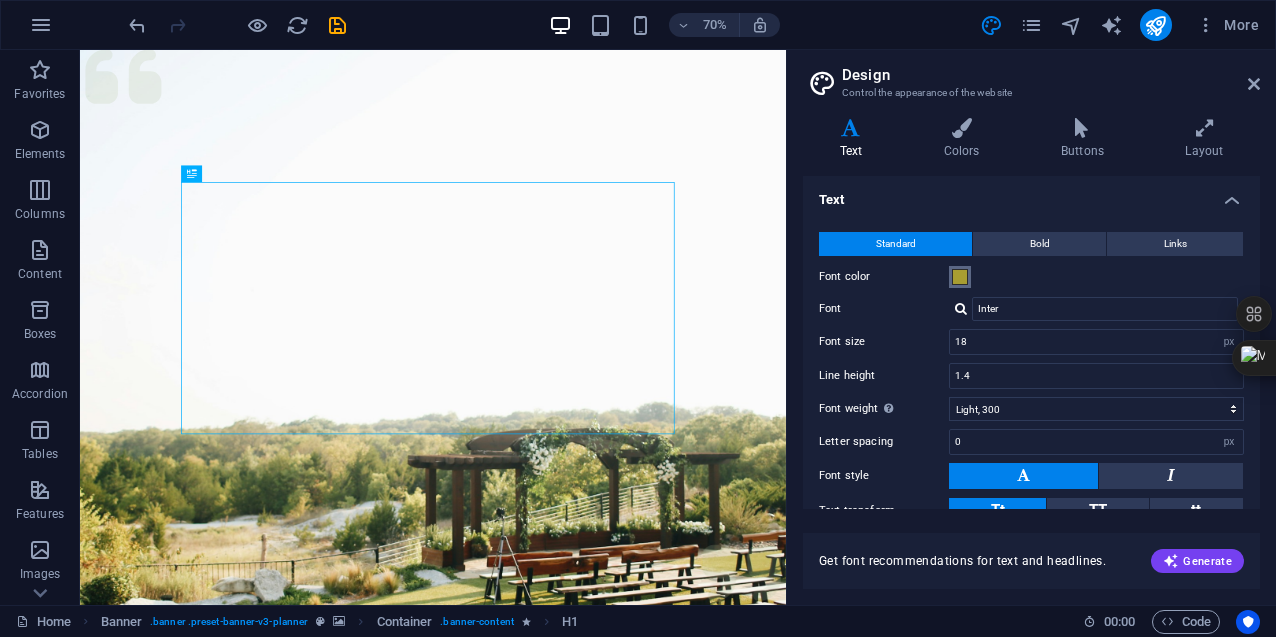 click at bounding box center (960, 277) 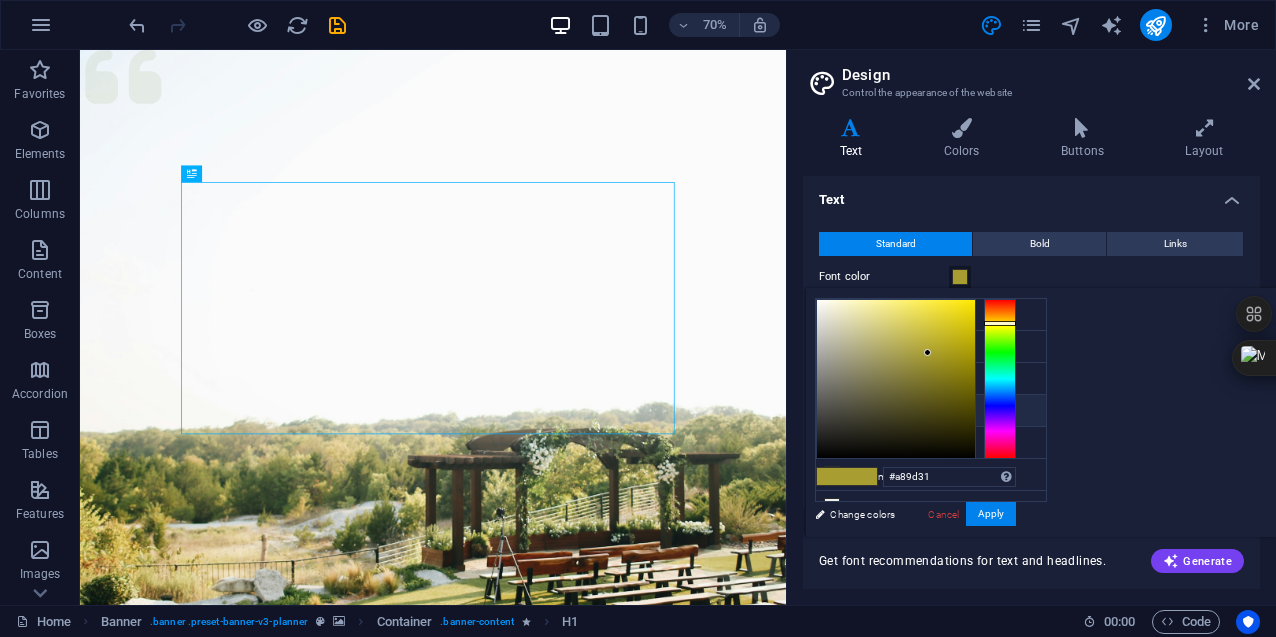 click at bounding box center [832, 410] 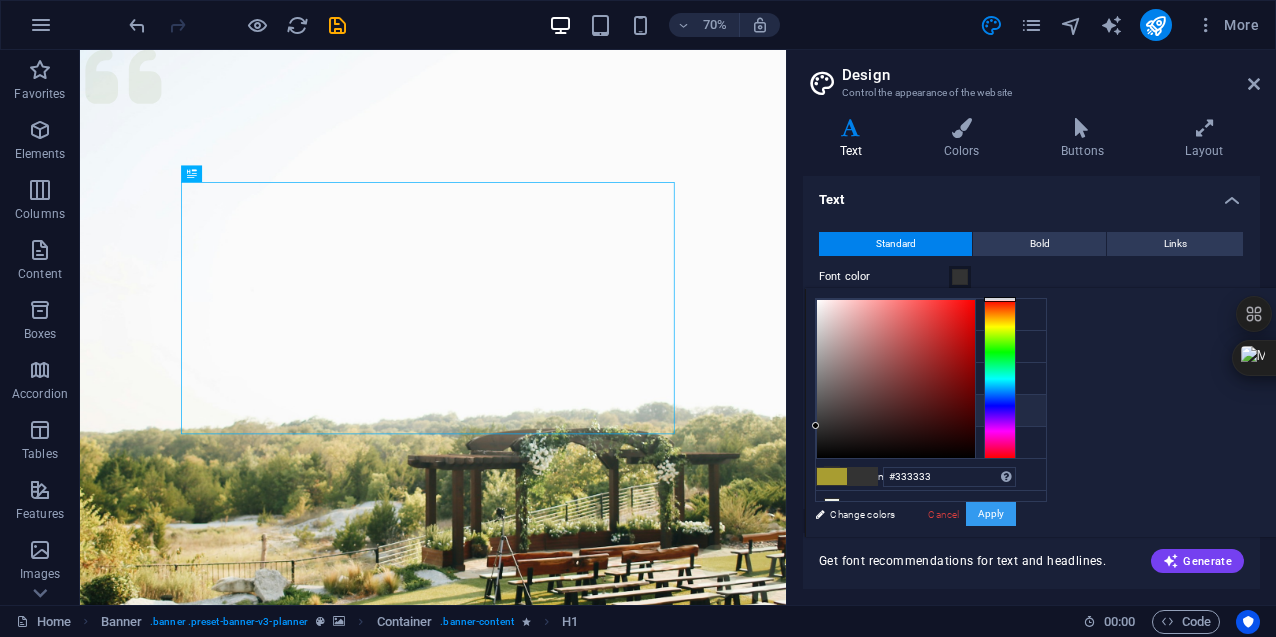 click on "Apply" at bounding box center [991, 514] 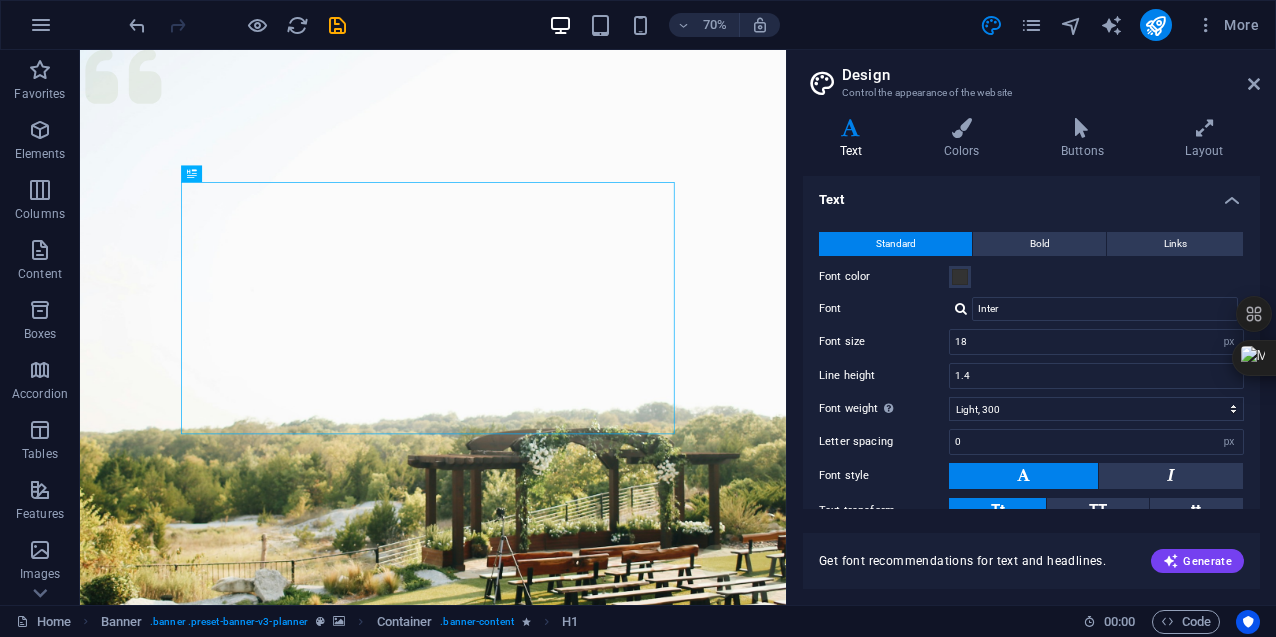 click on "Standard Bold Links Font color Font Inter Font size 18 rem px Line height 1.4 Font weight To display the font weight correctly, it may need to be enabled.  Manage Fonts Thin, 100 Extra-light, 200 Light, 300 Regular, 400 Medium, 500 Semi-bold, 600 Bold, 700 Extra-bold, 800 Black, 900 Letter spacing 0 rem px Font style Text transform Tt TT tt Text align Font weight To display the font weight correctly, it may need to be enabled.  Manage Fonts Thin, 100 Extra-light, 200 Light, 300 Regular, 400 Medium, 500 Semi-bold, 600 Bold, 700 Extra-bold, 800 Black, 900 Default Hover / Active Font color Font color Decoration None Decoration None Transition duration 0.3 s Transition function Ease Ease In Ease Out Ease In/Ease Out Linear" at bounding box center [1031, 396] 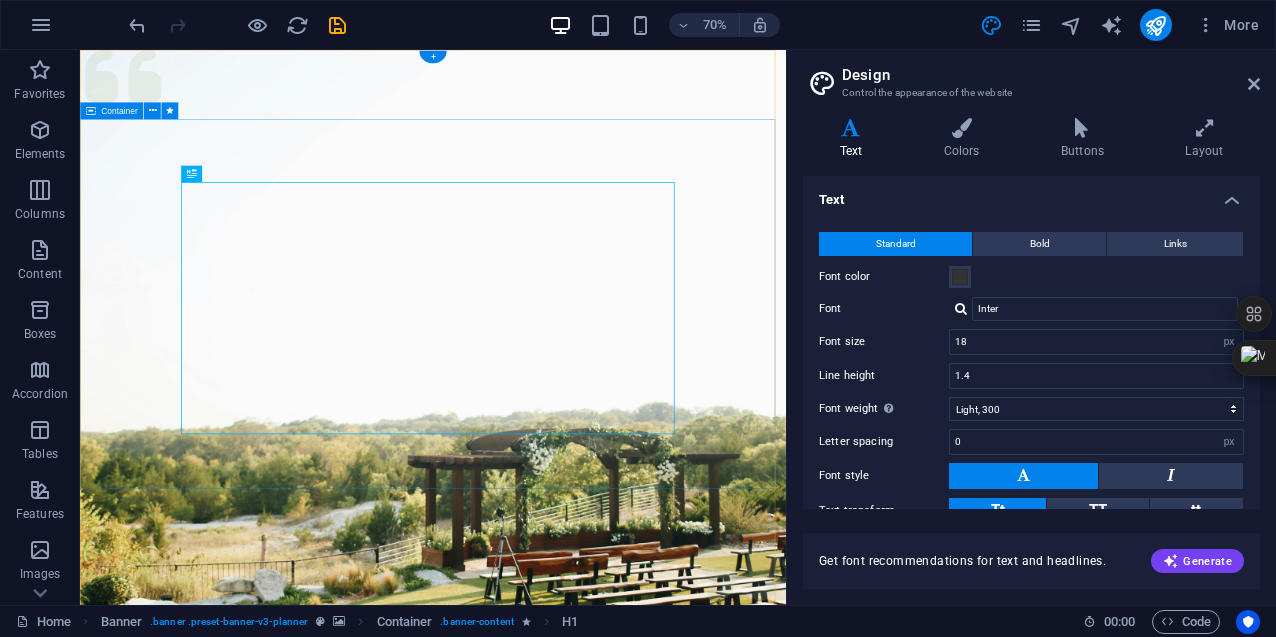 click on "Menu Services About Team Gallery Contact Get in touch Experience extraordinary life moments Plan your next event with us" at bounding box center (584, 1307) 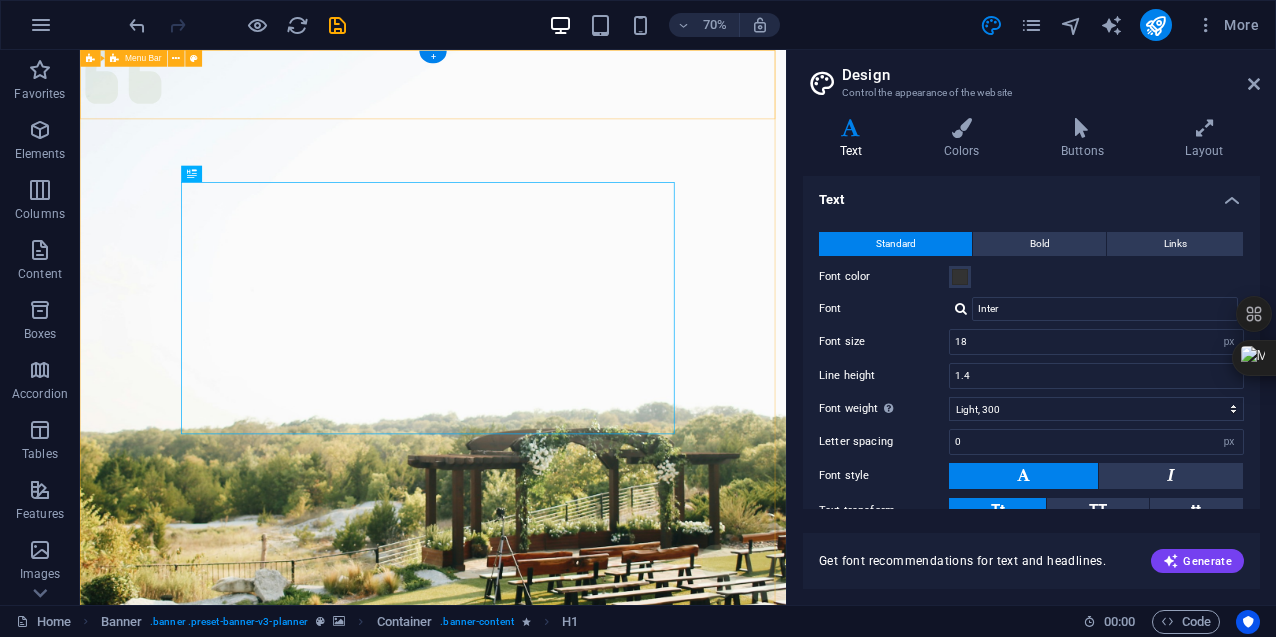 click on "Menu Services About Team Gallery Contact Get in touch" at bounding box center (584, 1043) 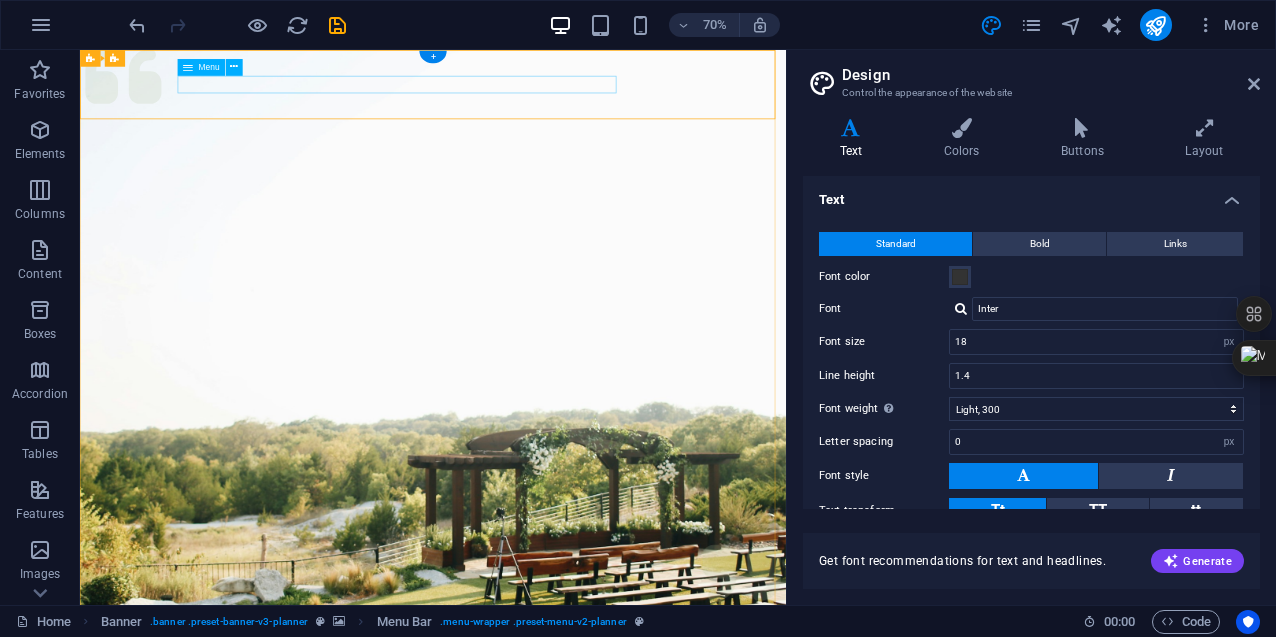 click on "Services About Team Gallery Contact" at bounding box center [584, 1045] 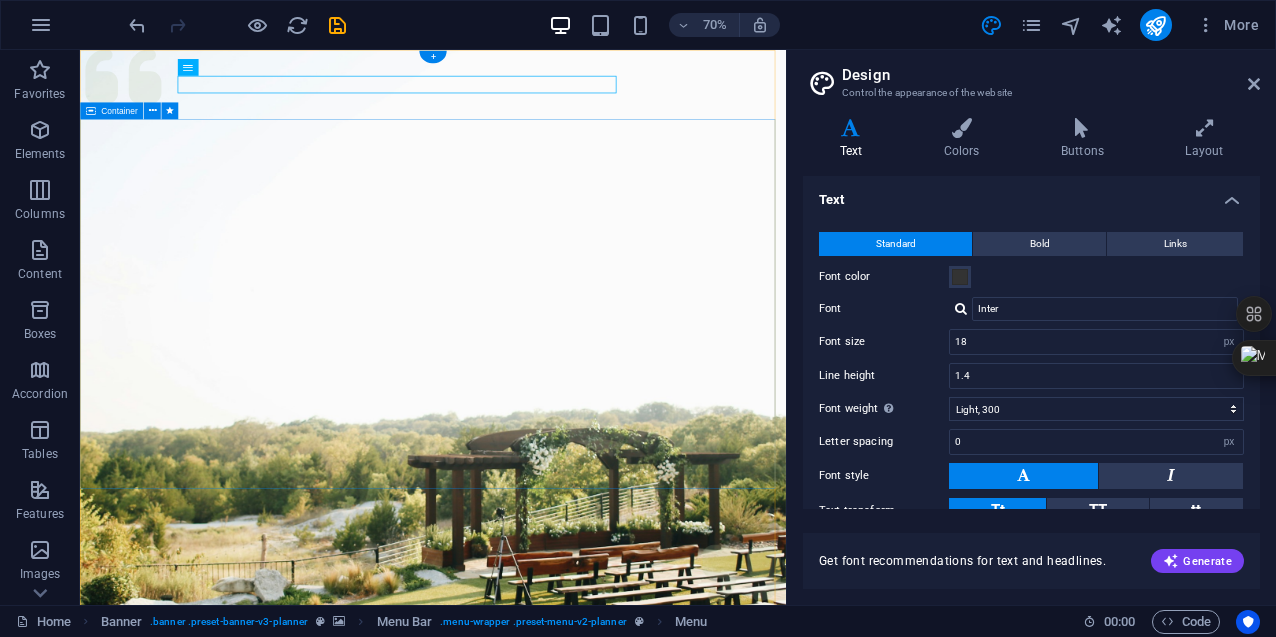 click on "Experience extraordinary life moments Plan your next event with us" at bounding box center [584, 1400] 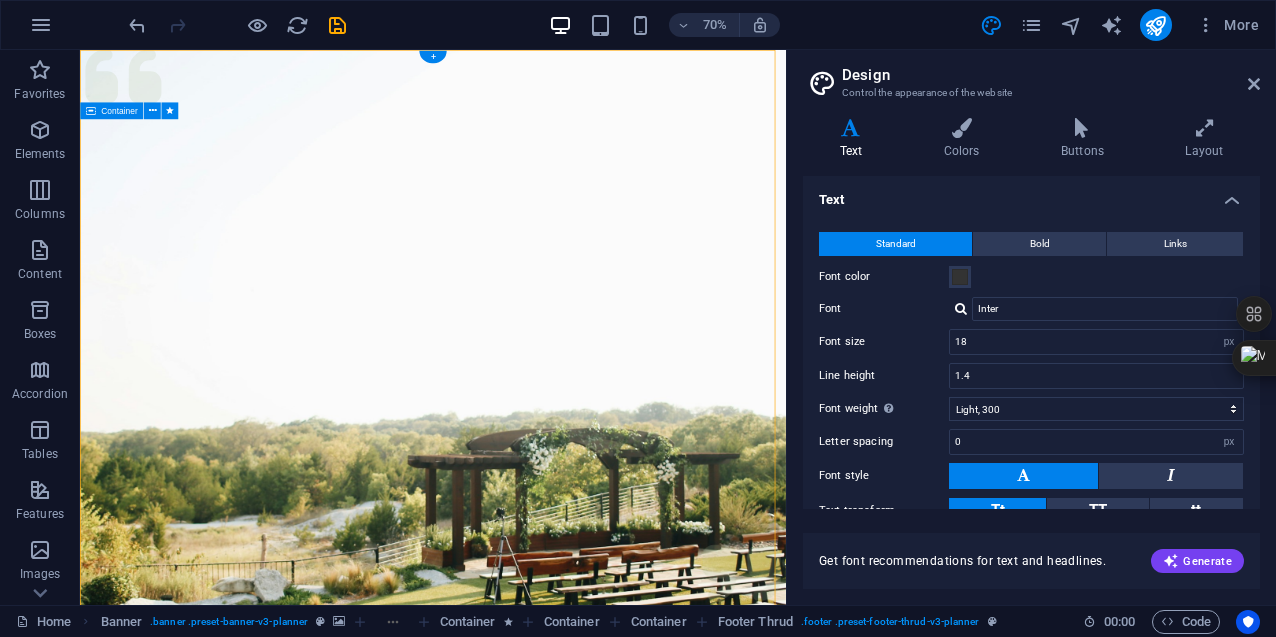 click on "Experience extraordinary life moments Plan your next event with us" at bounding box center [584, 1400] 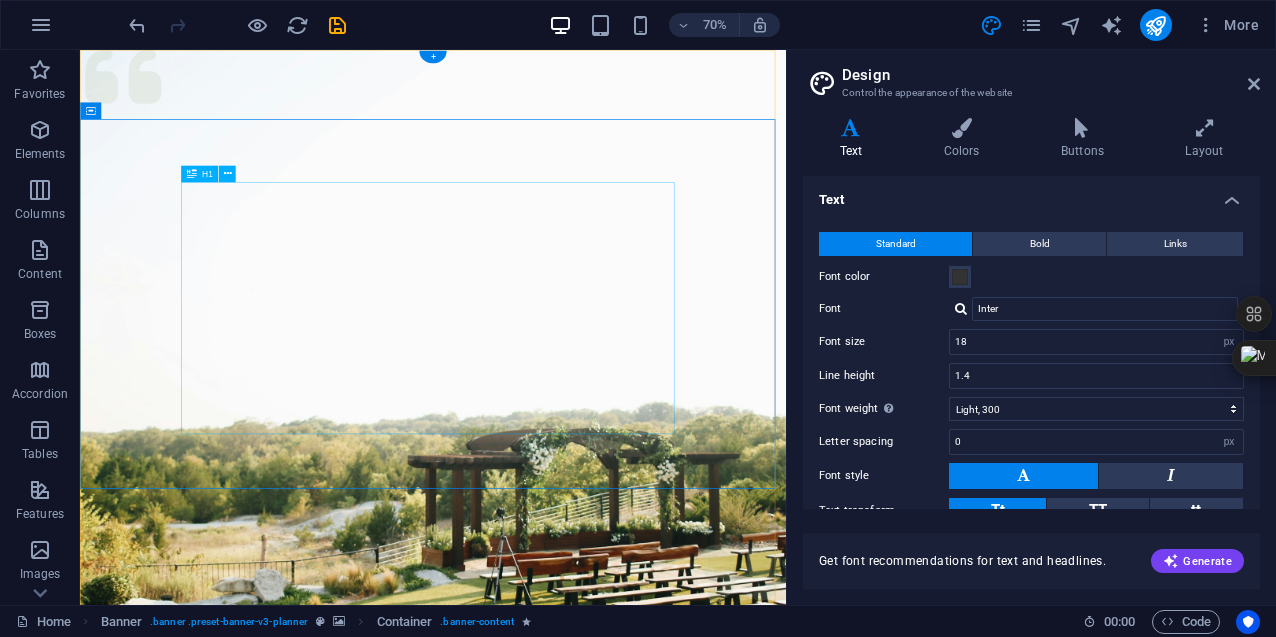 click on "Experience extraordinary life moments" at bounding box center [584, 1406] 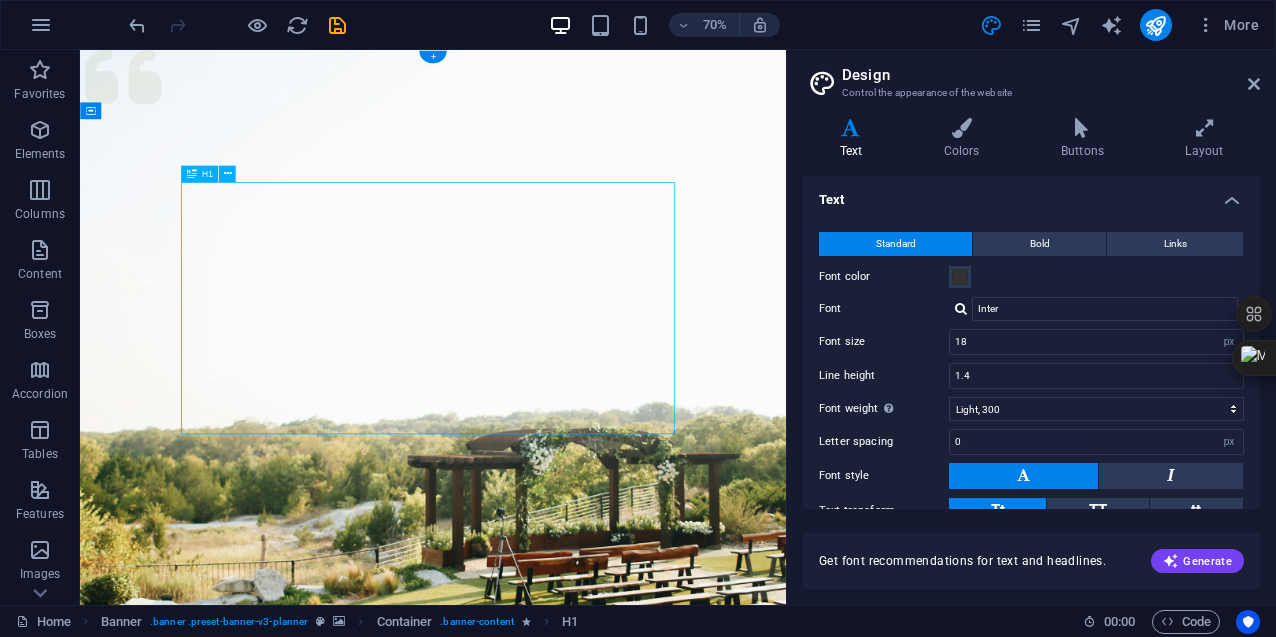 click on "Experience extraordinary life moments" at bounding box center (584, 1406) 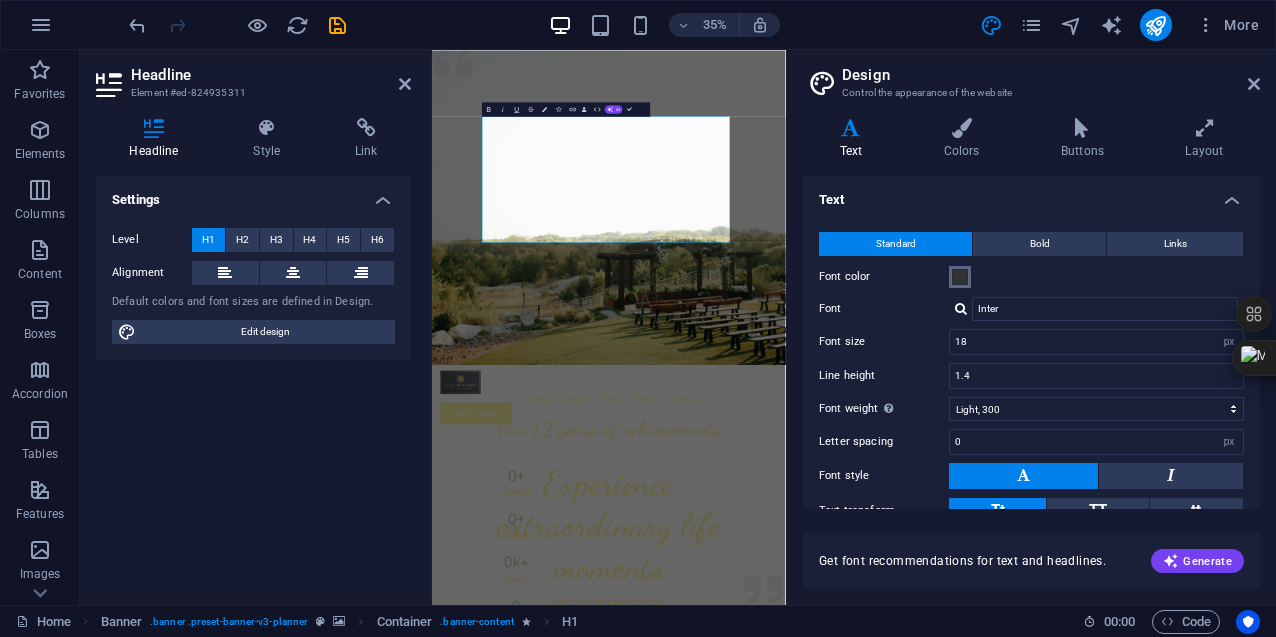 drag, startPoint x: 952, startPoint y: 275, endPoint x: 966, endPoint y: 283, distance: 16.124516 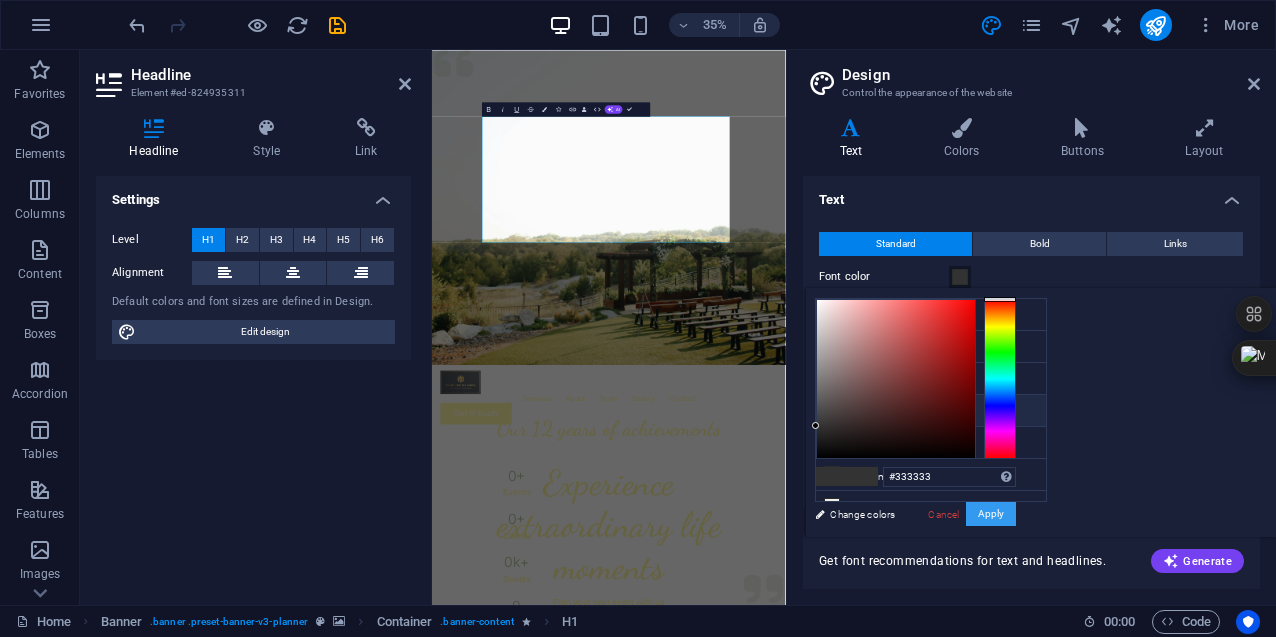 click on "Apply" at bounding box center (991, 514) 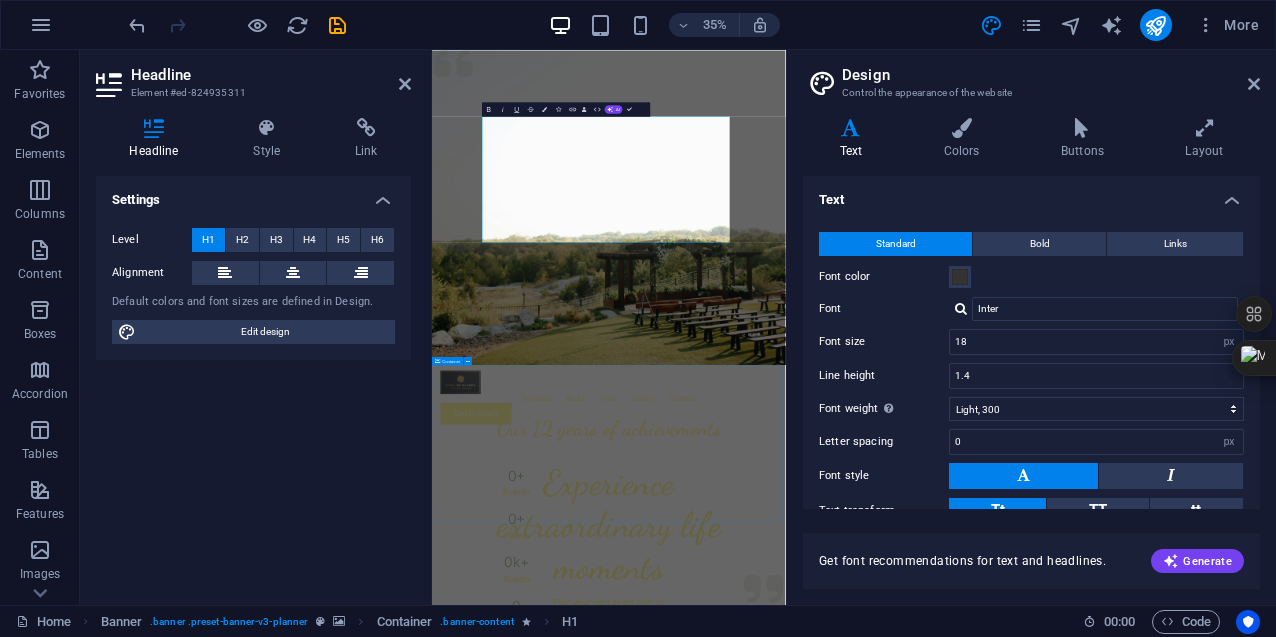 click on "Our 12 years of achievements 0 + Events 0 + Clients 0 k+ Guests 0 Prizes" at bounding box center (937, 1360) 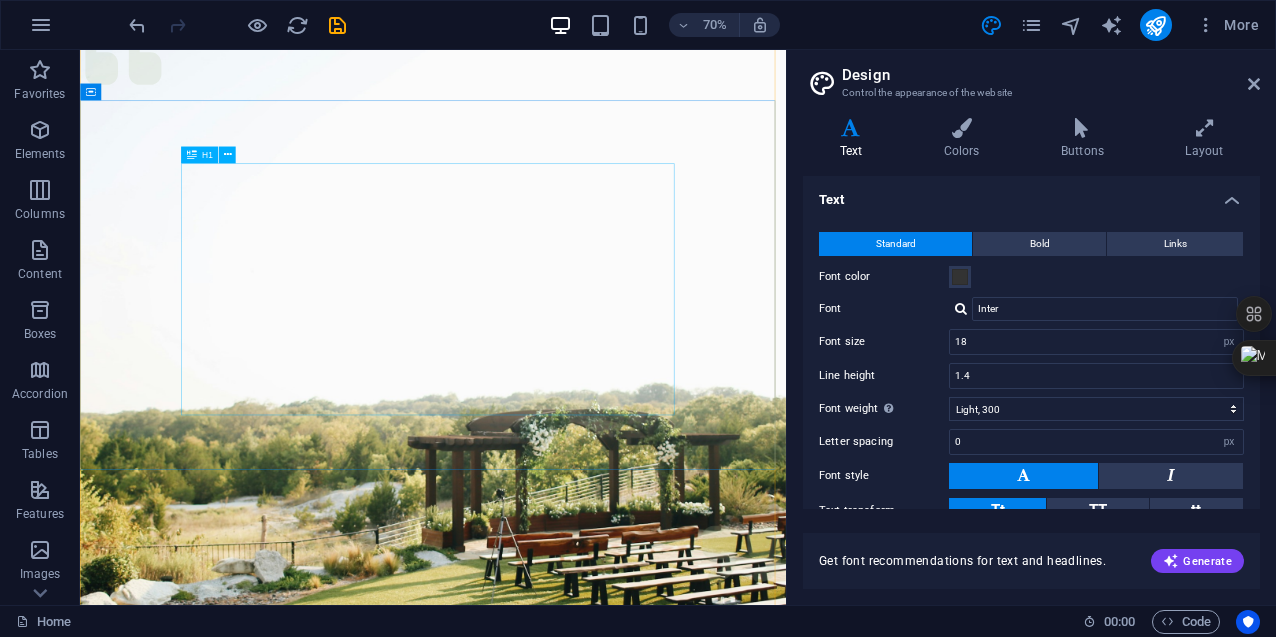 scroll, scrollTop: 0, scrollLeft: 0, axis: both 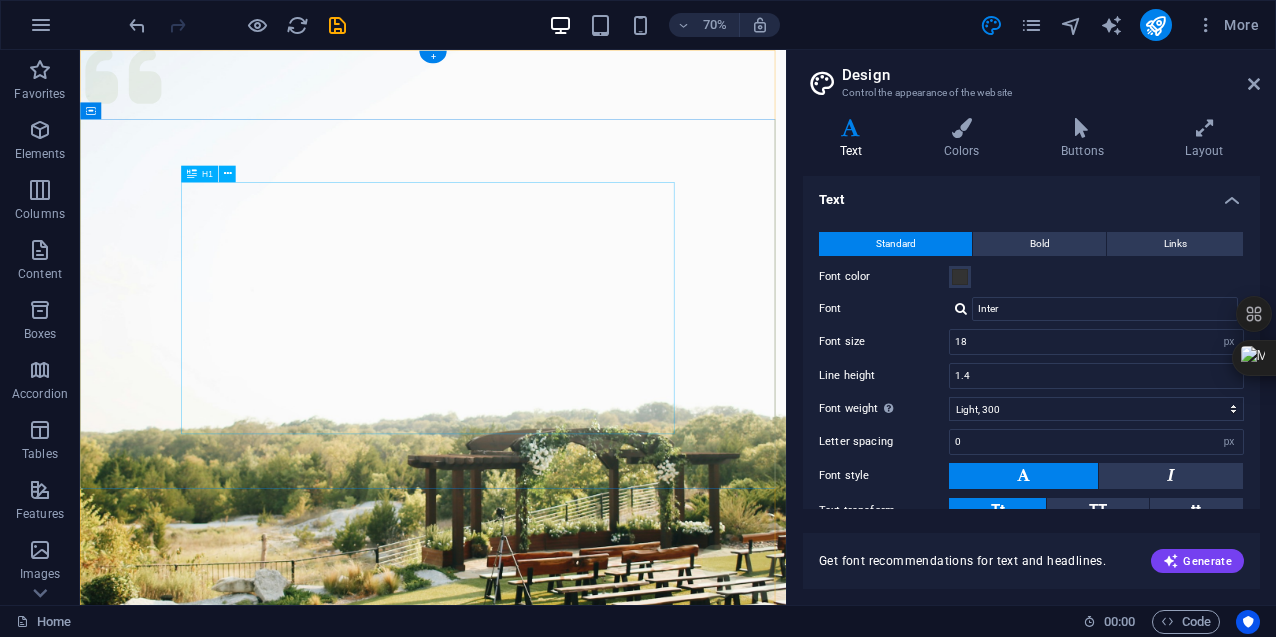 click on "Experience extraordinary life moments" at bounding box center (584, 1406) 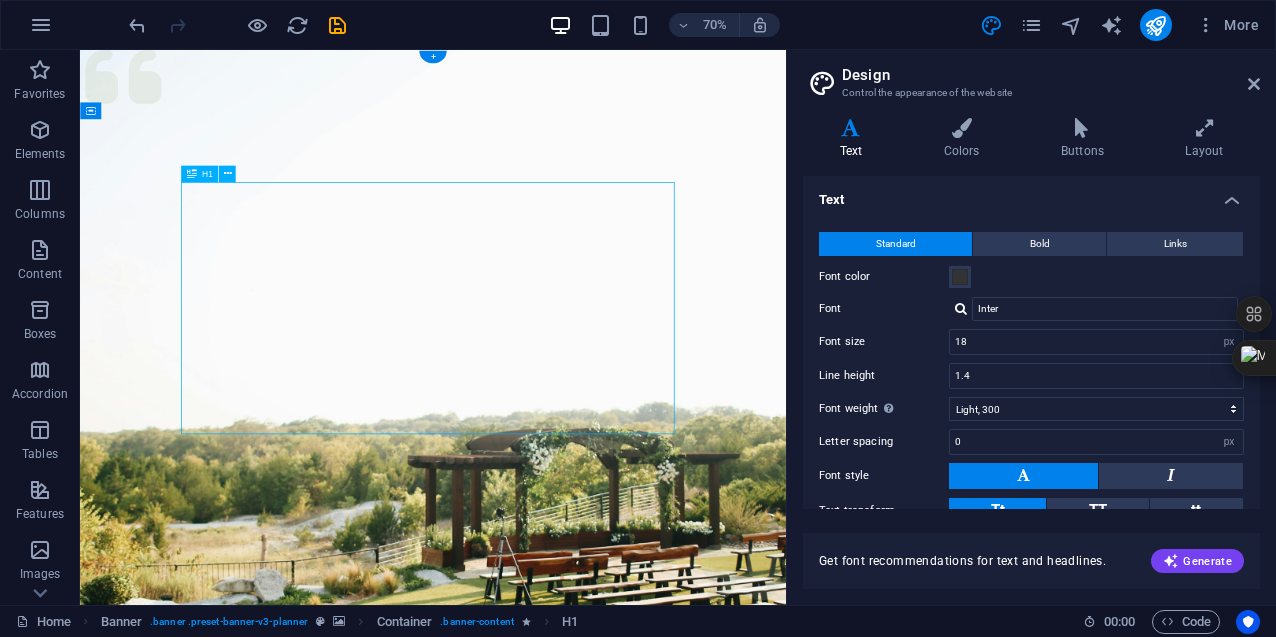 click on "Experience extraordinary life moments" at bounding box center (584, 1406) 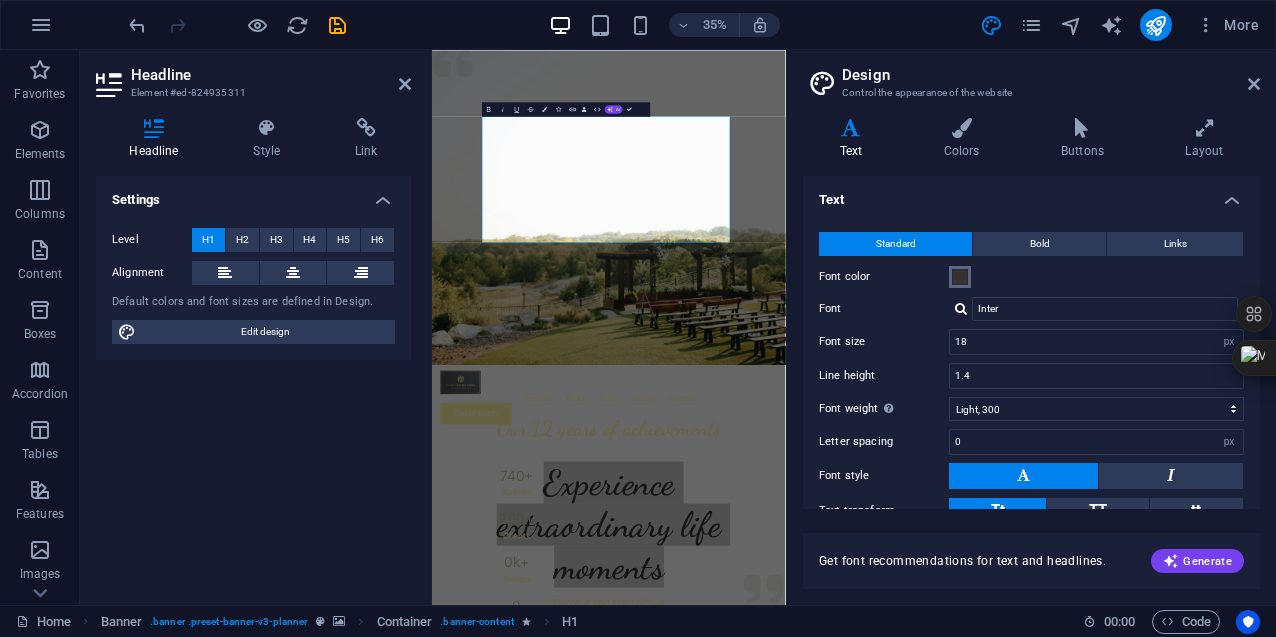 click at bounding box center (960, 277) 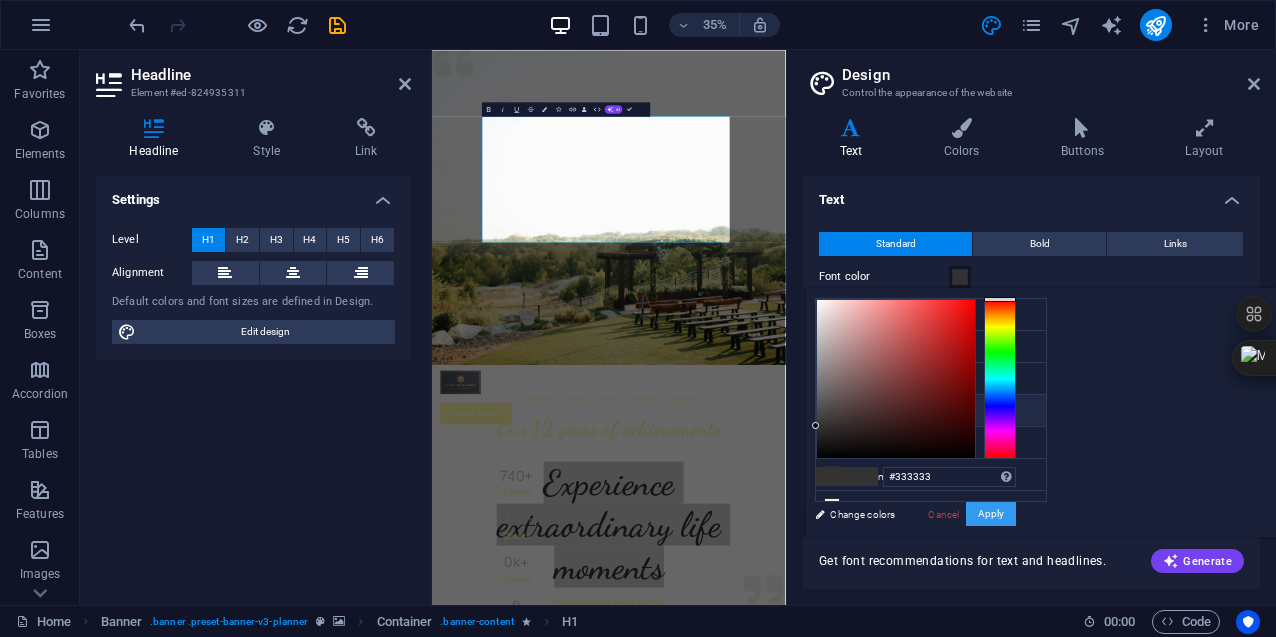 click on "Apply" at bounding box center [991, 514] 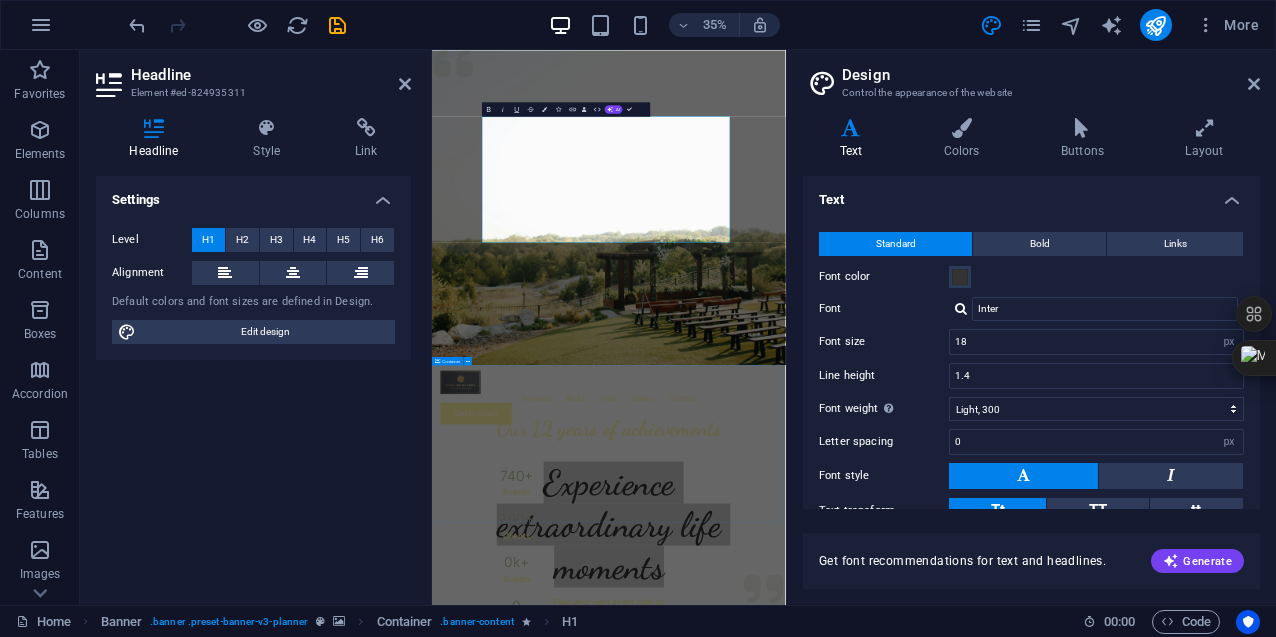 click on "Our 12 years of achievements 740 + Events 260 + Clients 0 k+ Guests 0 Prizes" at bounding box center [937, 1360] 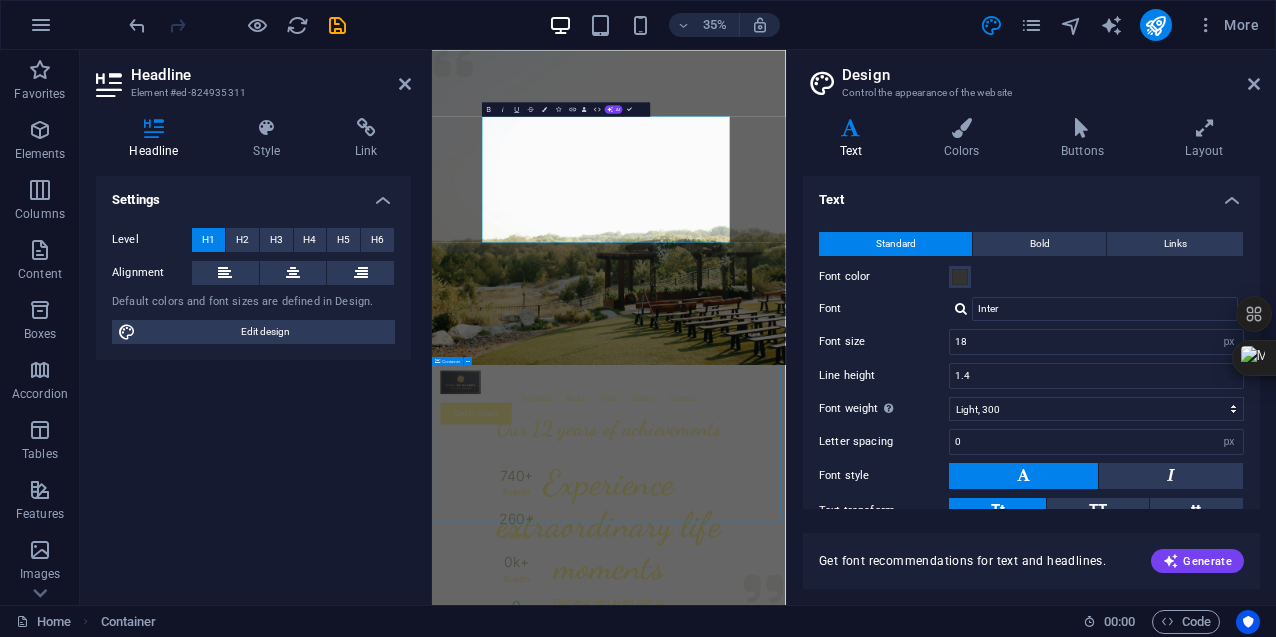 scroll, scrollTop: 727, scrollLeft: 0, axis: vertical 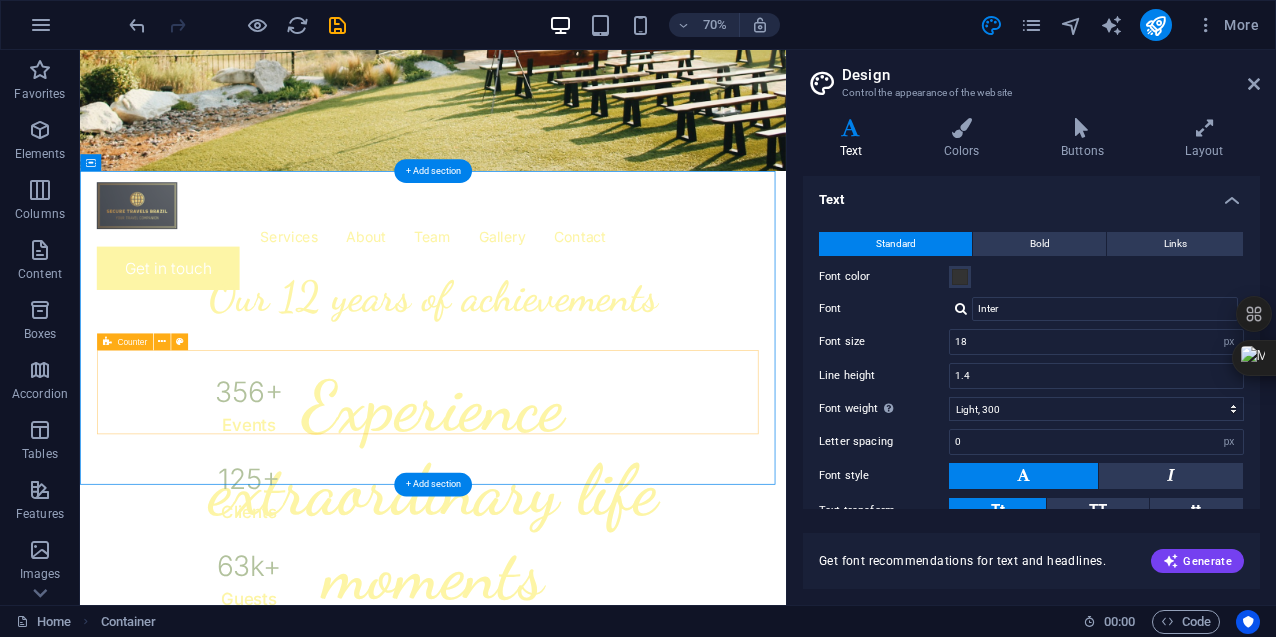click on "356 + Events 125 + Clients 63 k+ Guests 9 Prizes" at bounding box center [584, 725] 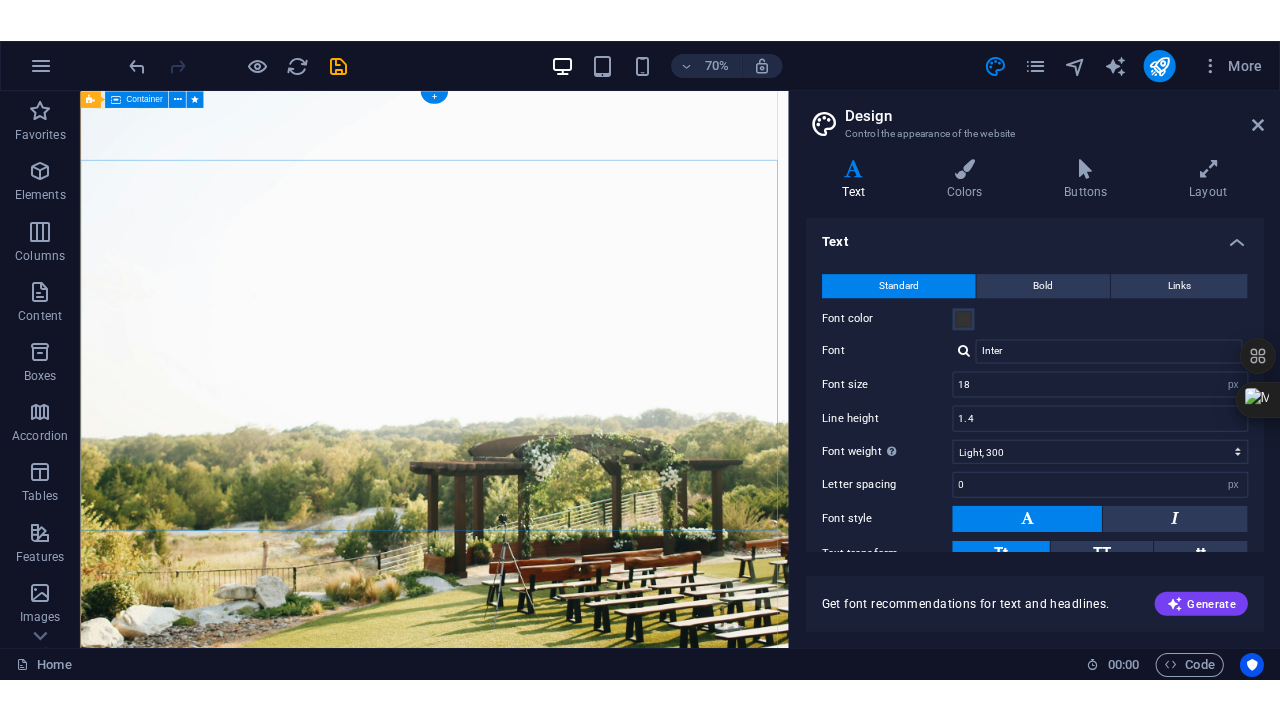 scroll, scrollTop: 0, scrollLeft: 0, axis: both 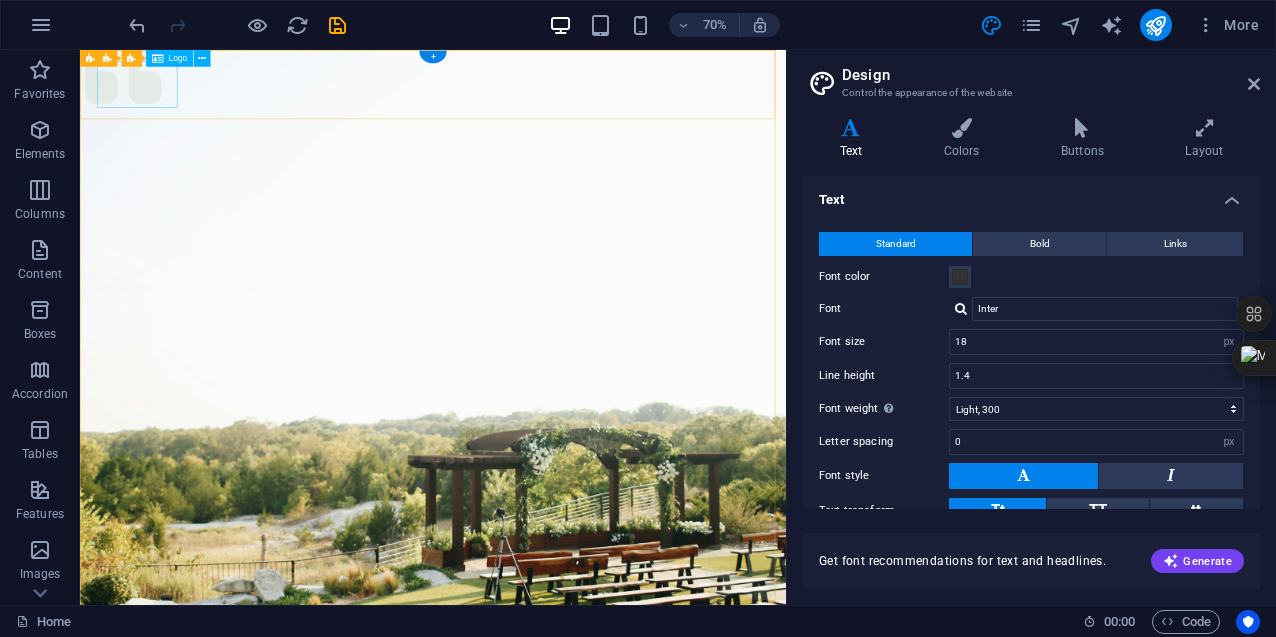 click at bounding box center (584, 999) 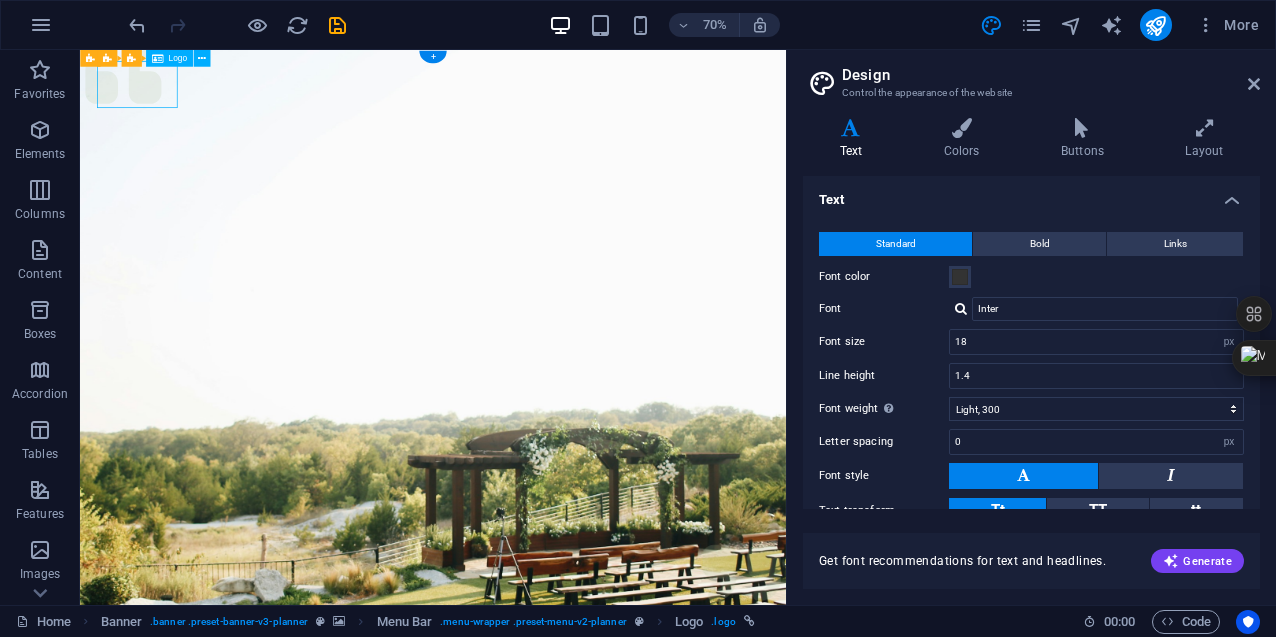 click at bounding box center [584, 999] 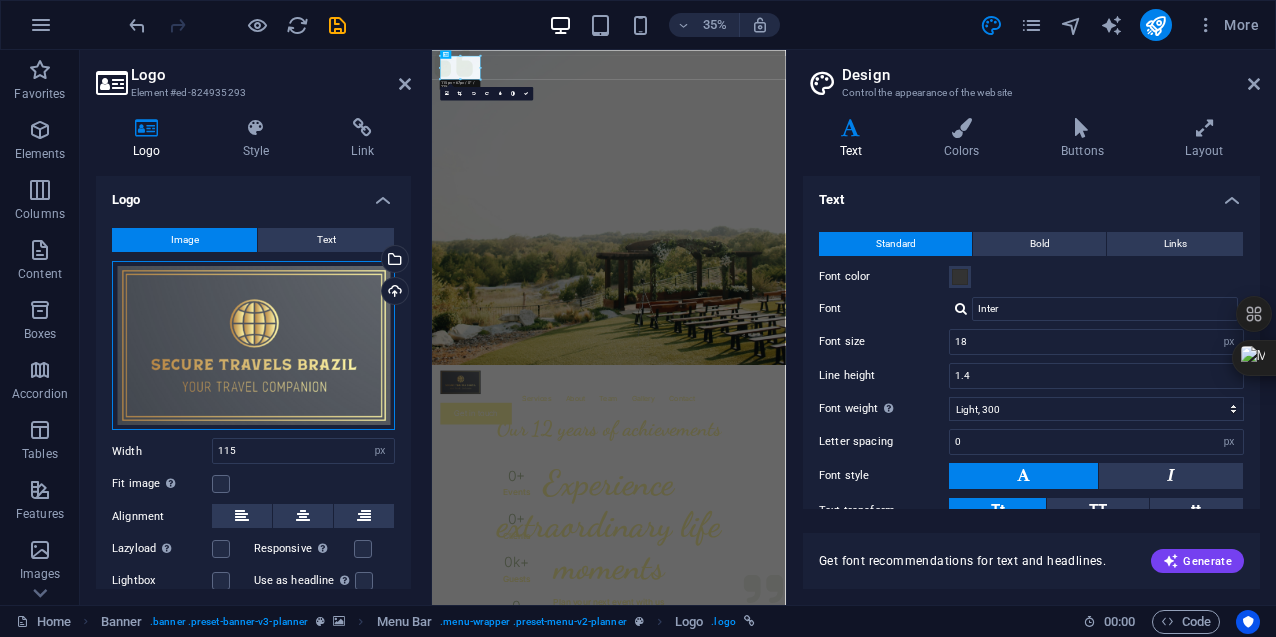 click on "Drag files here, click to choose files or select files from Files or our free stock photos & videos" at bounding box center (253, 346) 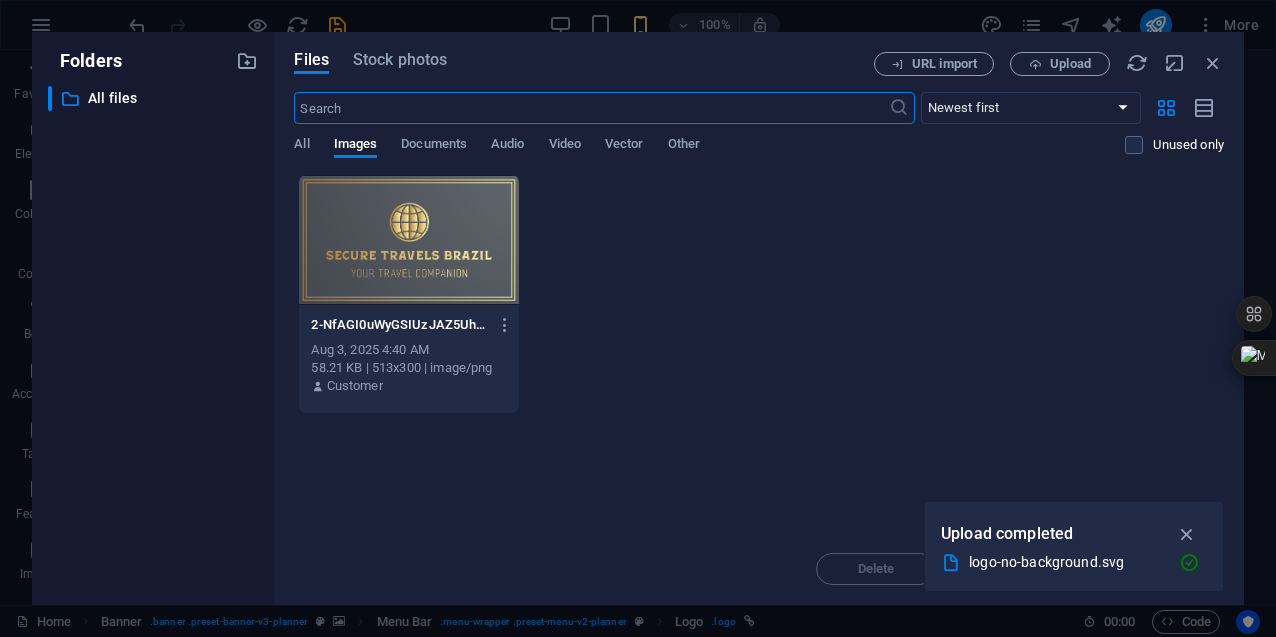 type on "14" 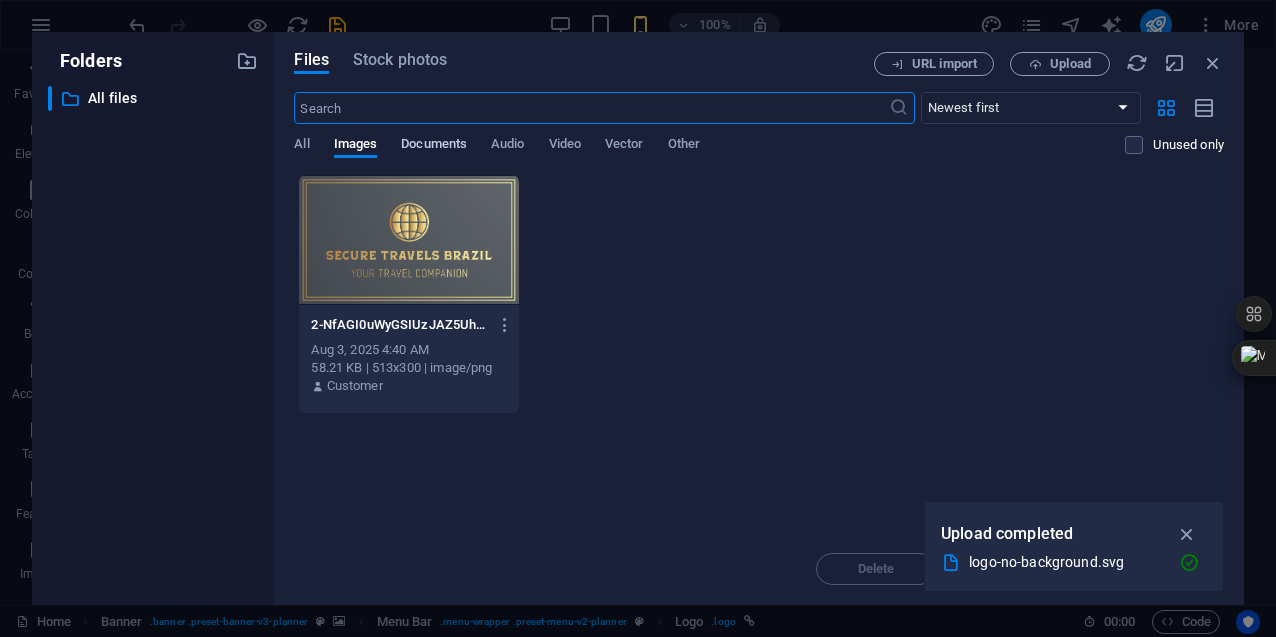 click on "Documents" at bounding box center [434, 146] 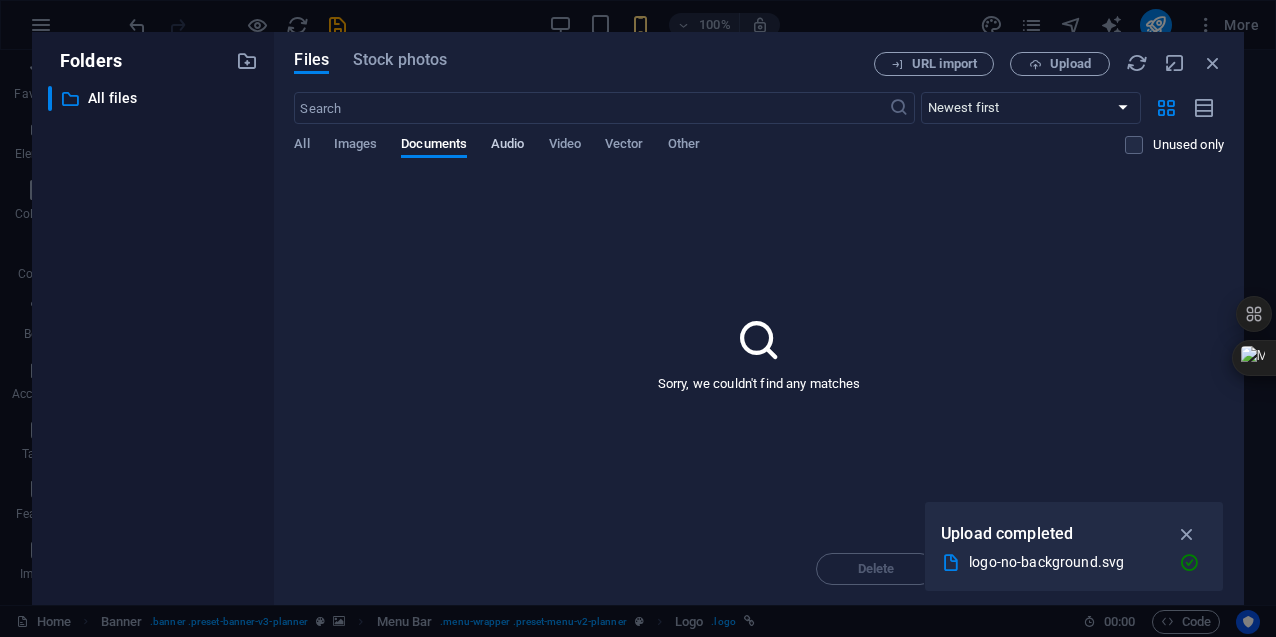 click on "Audio" at bounding box center (507, 146) 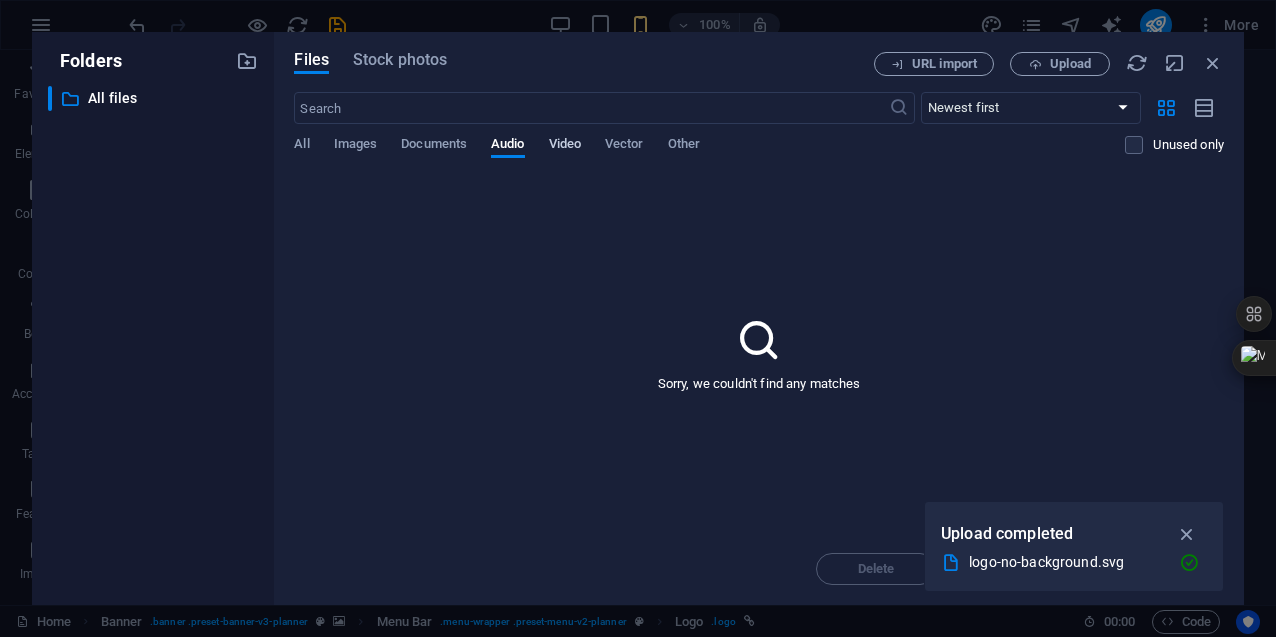 click on "Video" at bounding box center (565, 146) 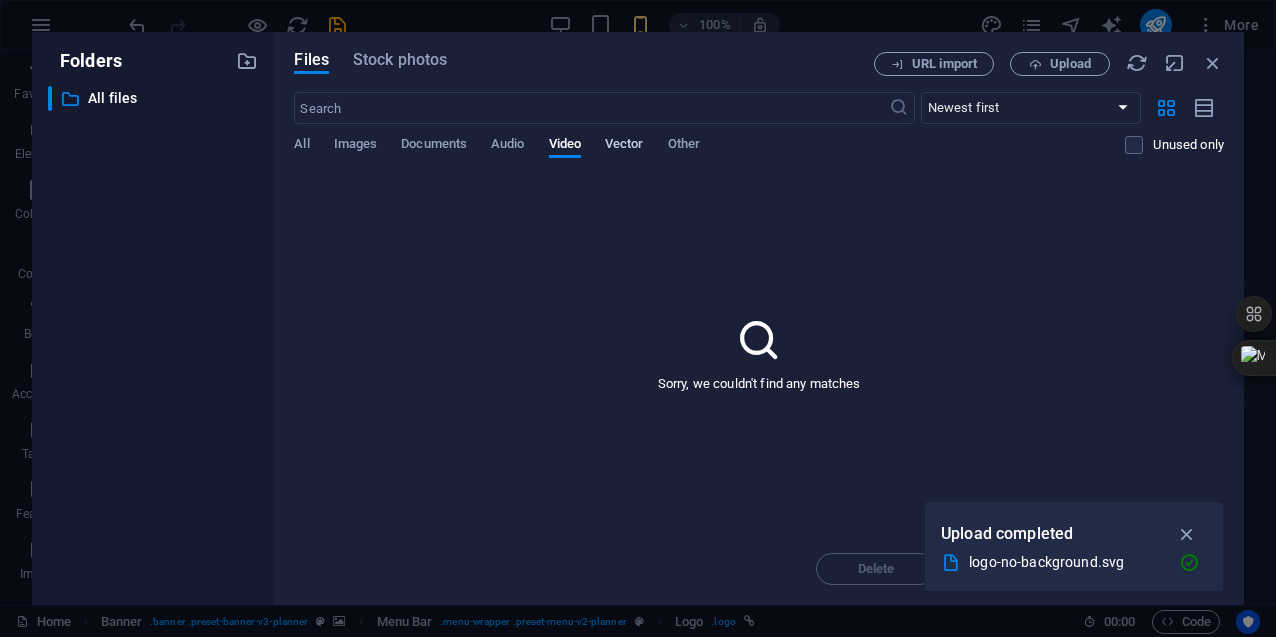 click on "Vector" at bounding box center [624, 146] 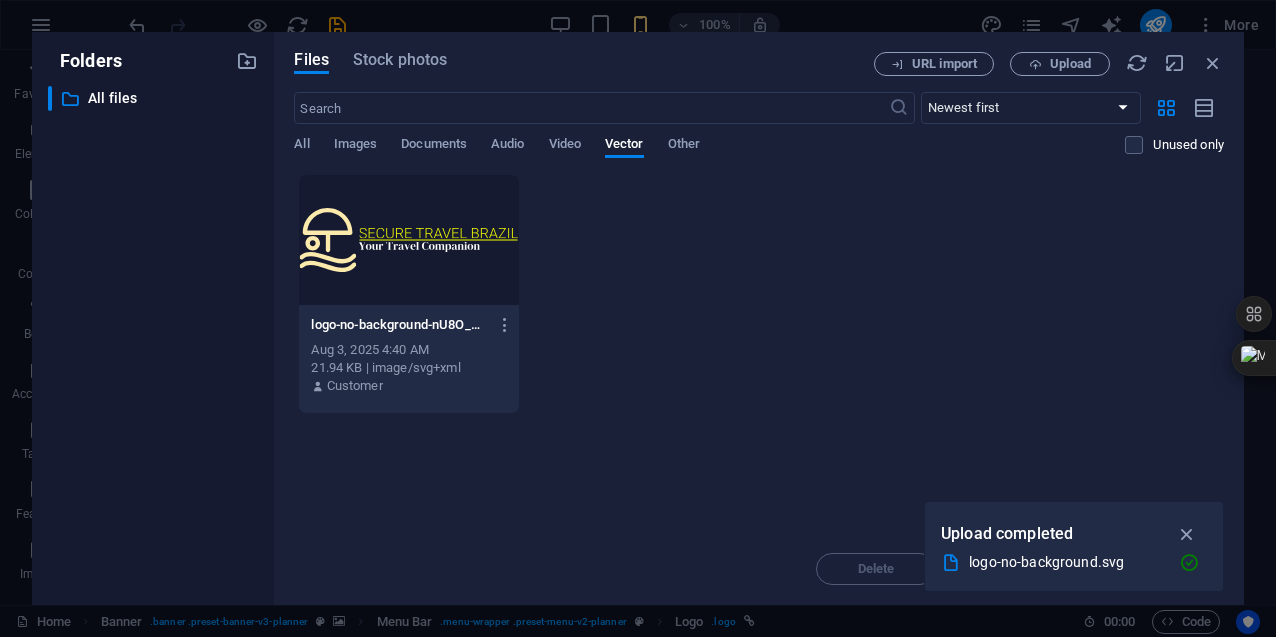 click on "All Images Documents Audio Video Vector Other" at bounding box center (709, 155) 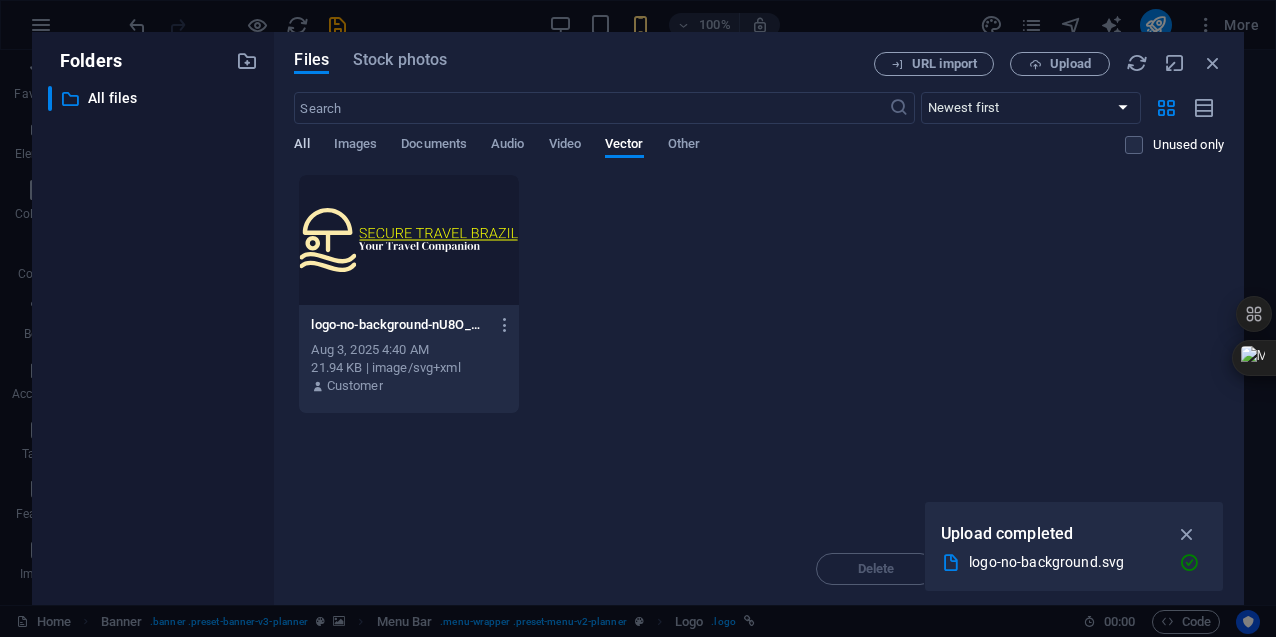 click on "All" at bounding box center [301, 146] 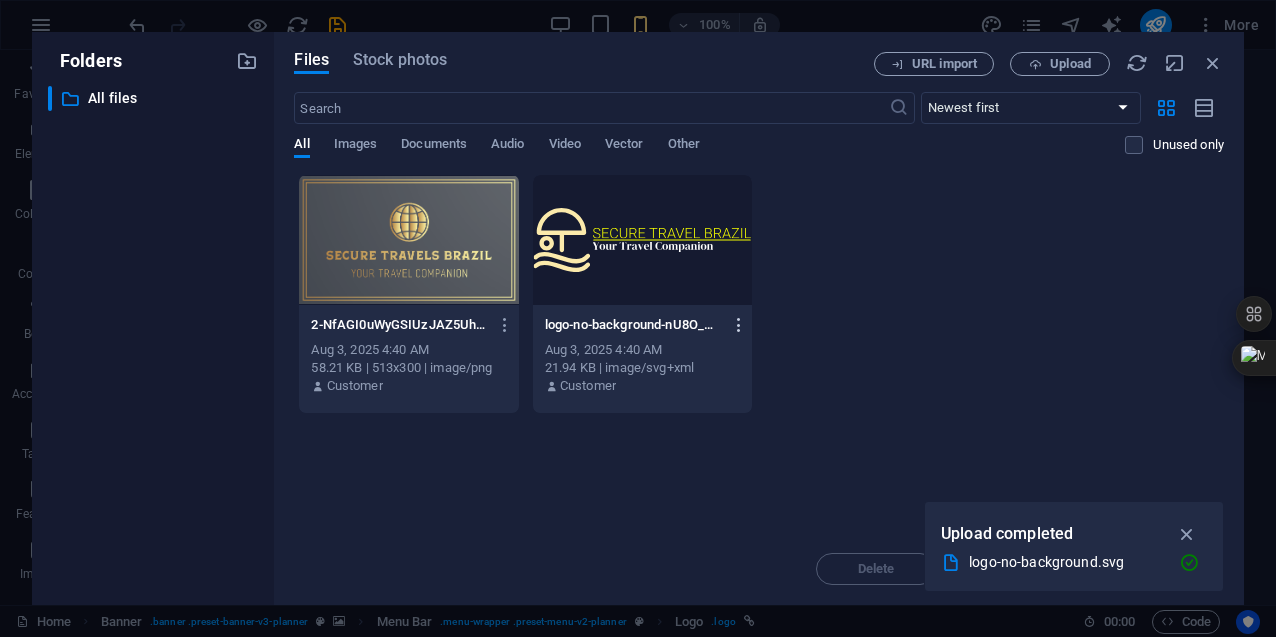 click at bounding box center (735, 325) 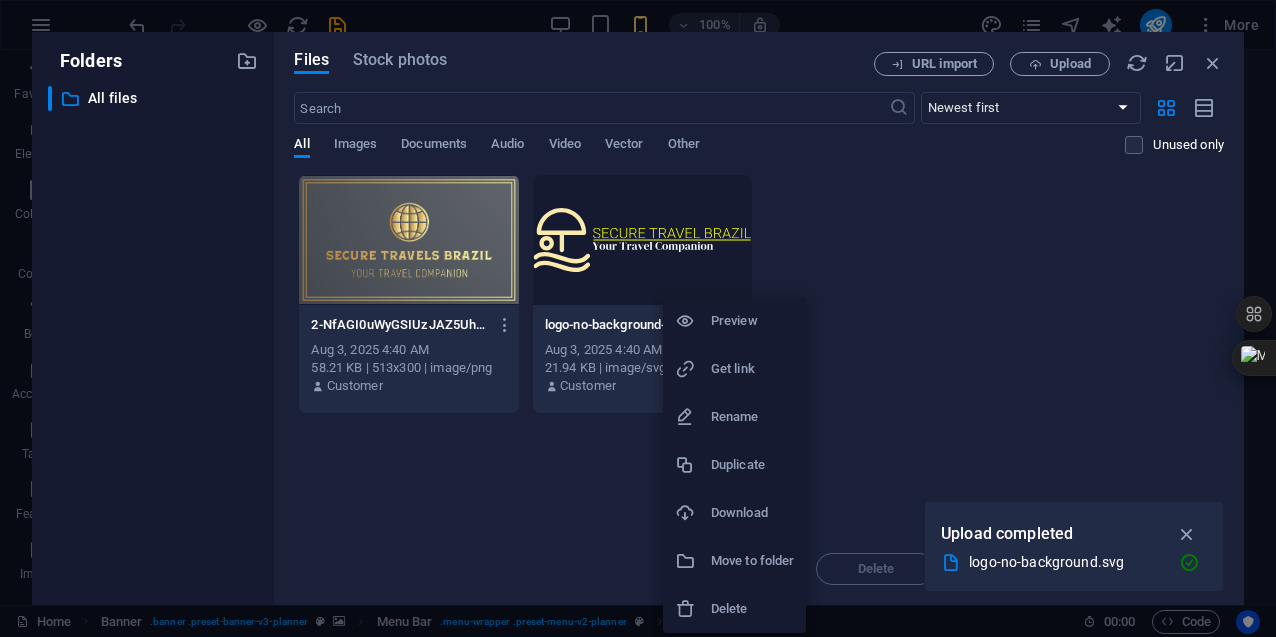 click at bounding box center [638, 318] 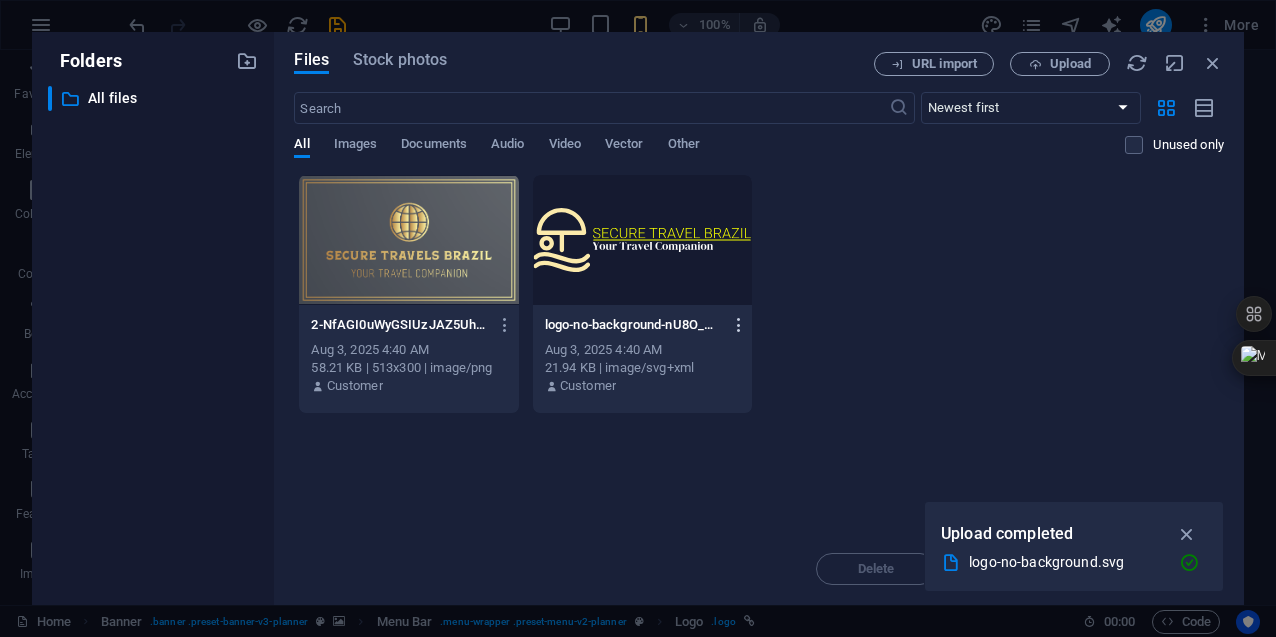 click at bounding box center [739, 325] 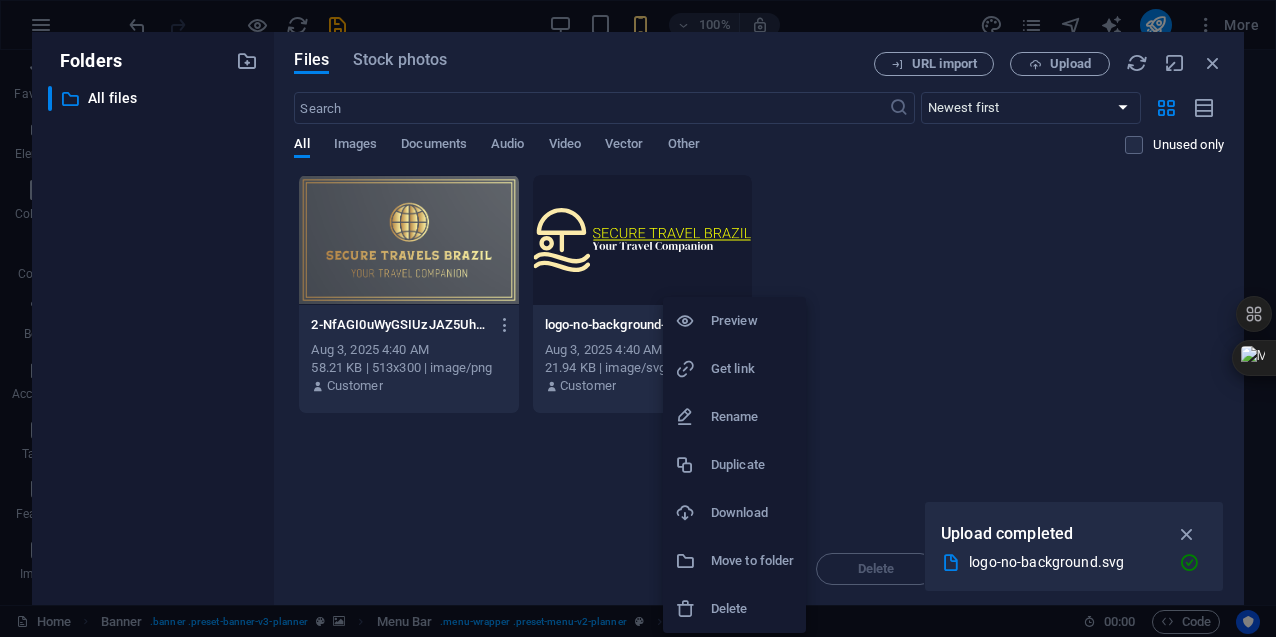 type 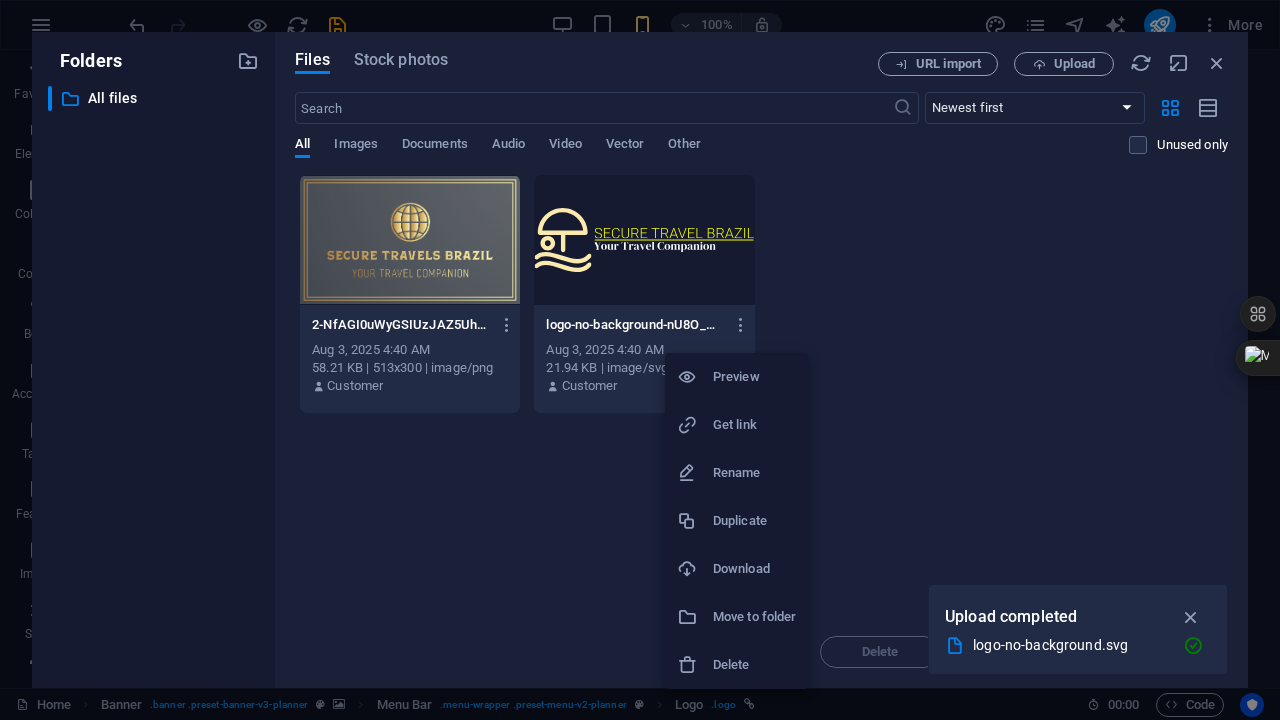 click on "Delete" at bounding box center [736, 665] 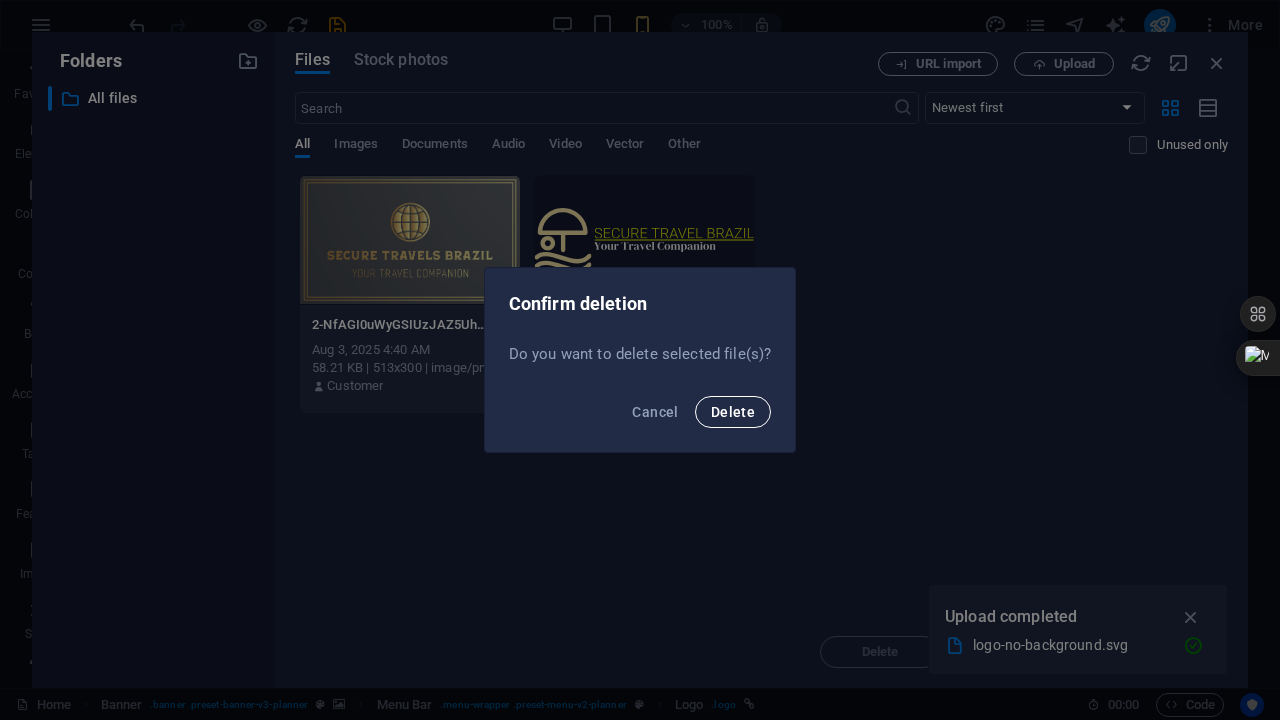 click on "Delete" at bounding box center [733, 412] 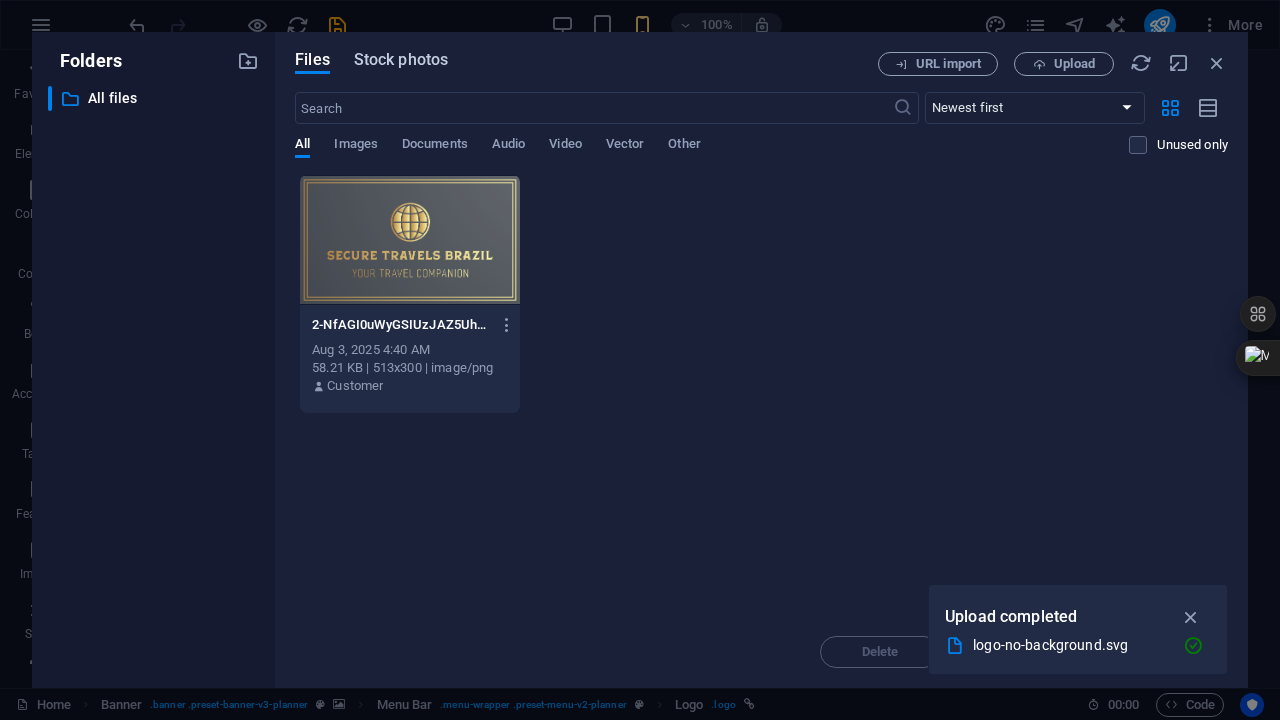 click on "Stock photos" at bounding box center [401, 60] 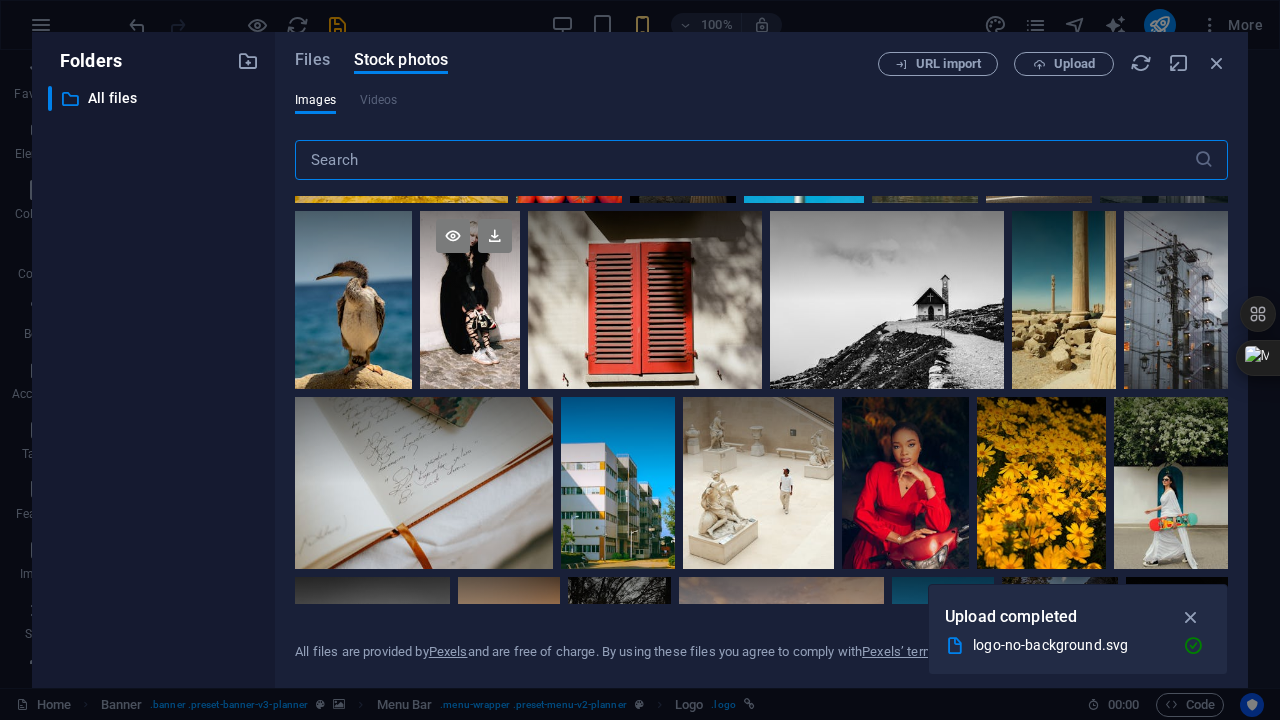 scroll, scrollTop: 300, scrollLeft: 0, axis: vertical 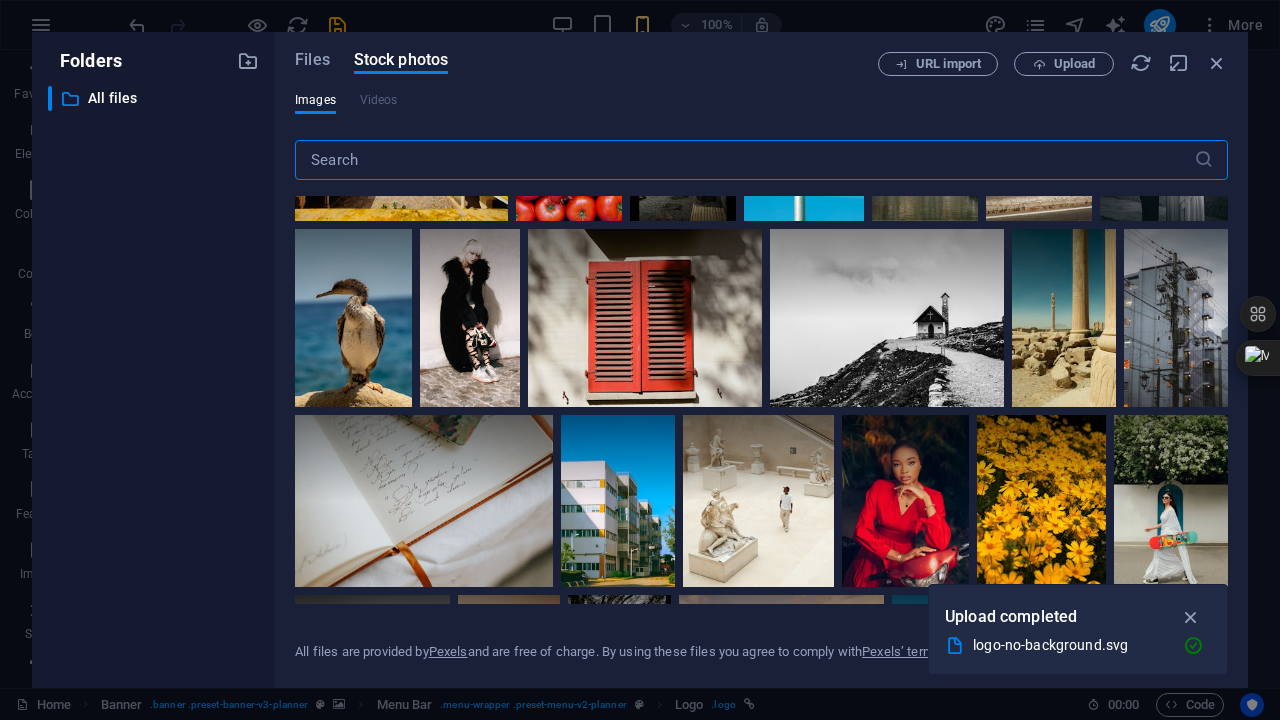 click on "​" at bounding box center [761, 164] 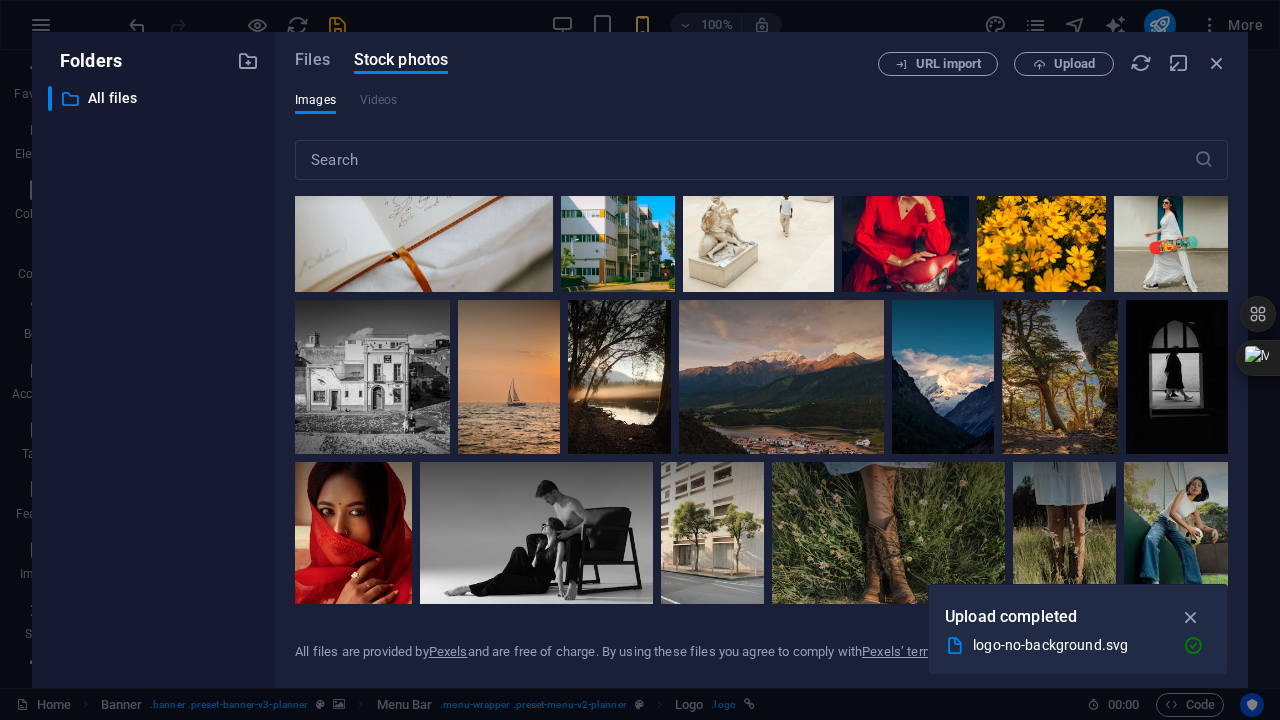 scroll, scrollTop: 900, scrollLeft: 0, axis: vertical 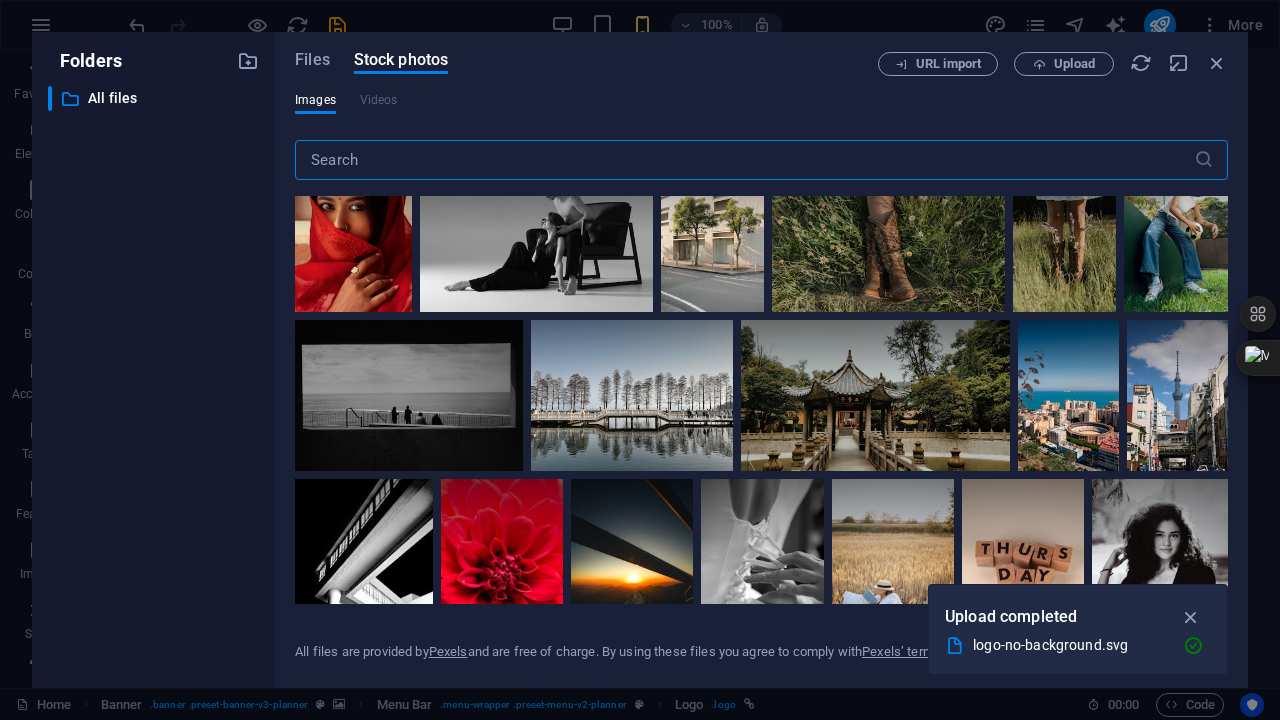 click at bounding box center [744, 160] 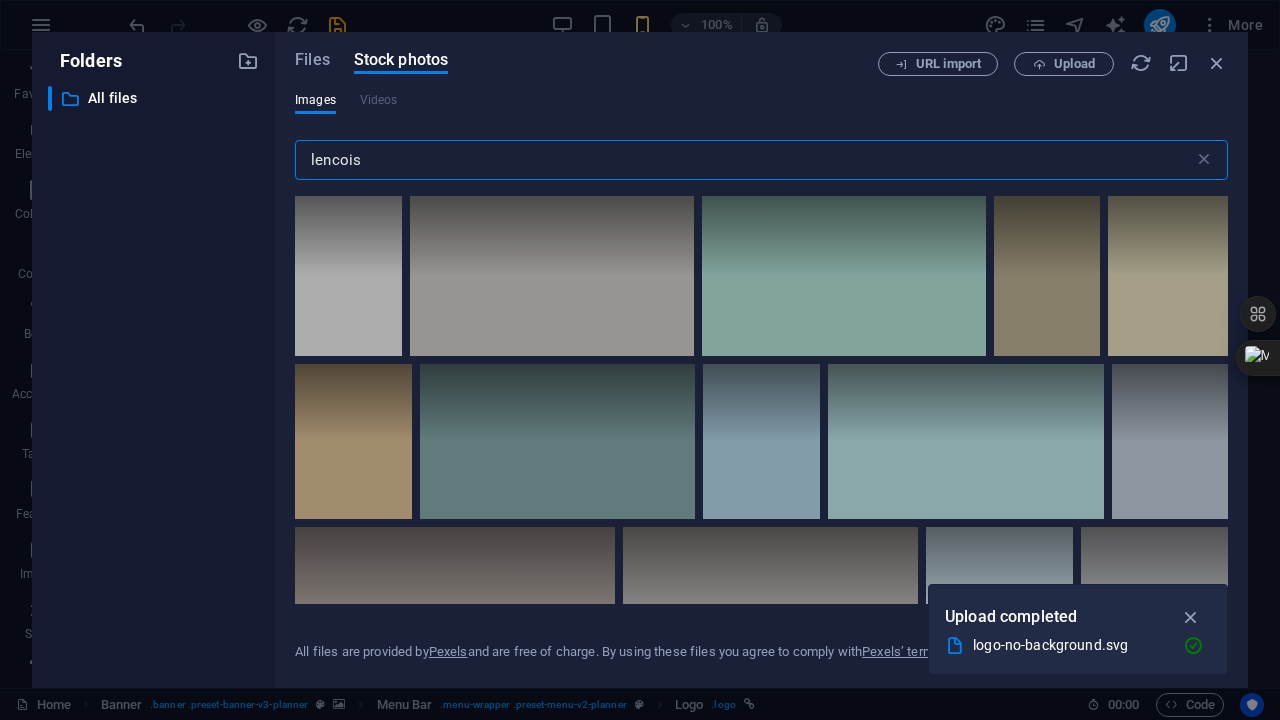 type on "lencois" 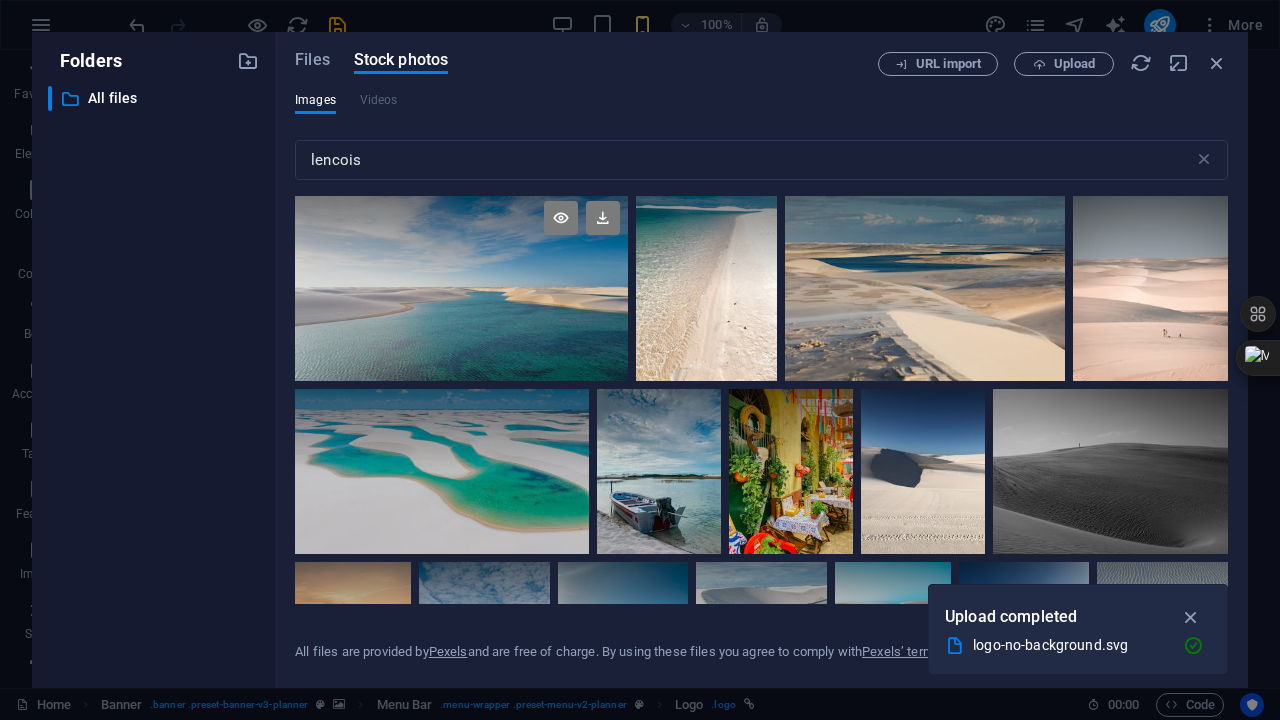 scroll, scrollTop: 600, scrollLeft: 0, axis: vertical 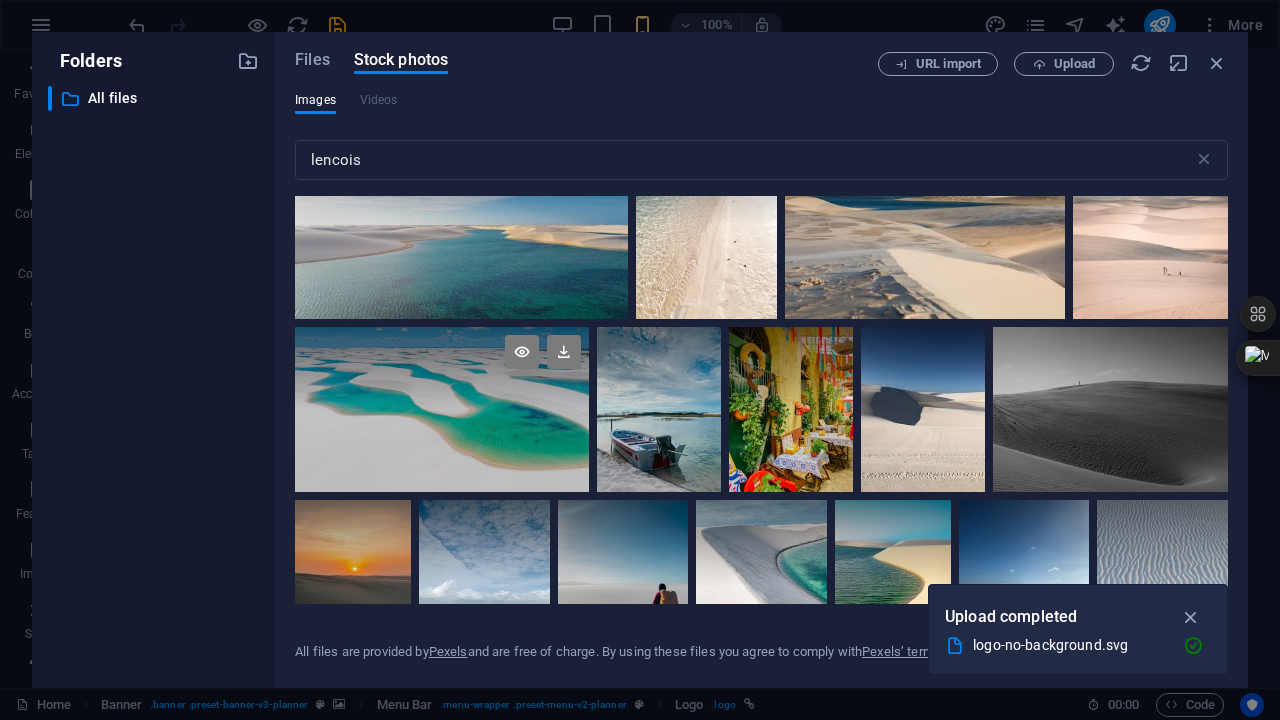 click at bounding box center (442, 368) 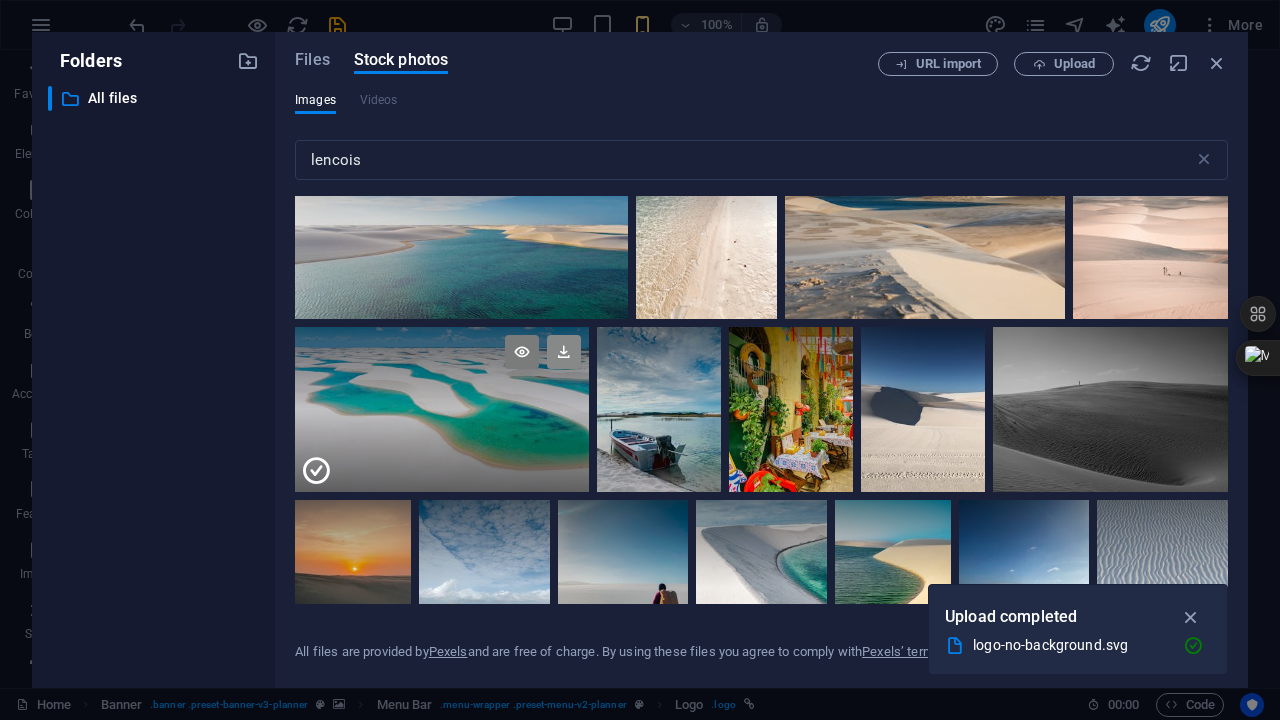 click at bounding box center (564, 352) 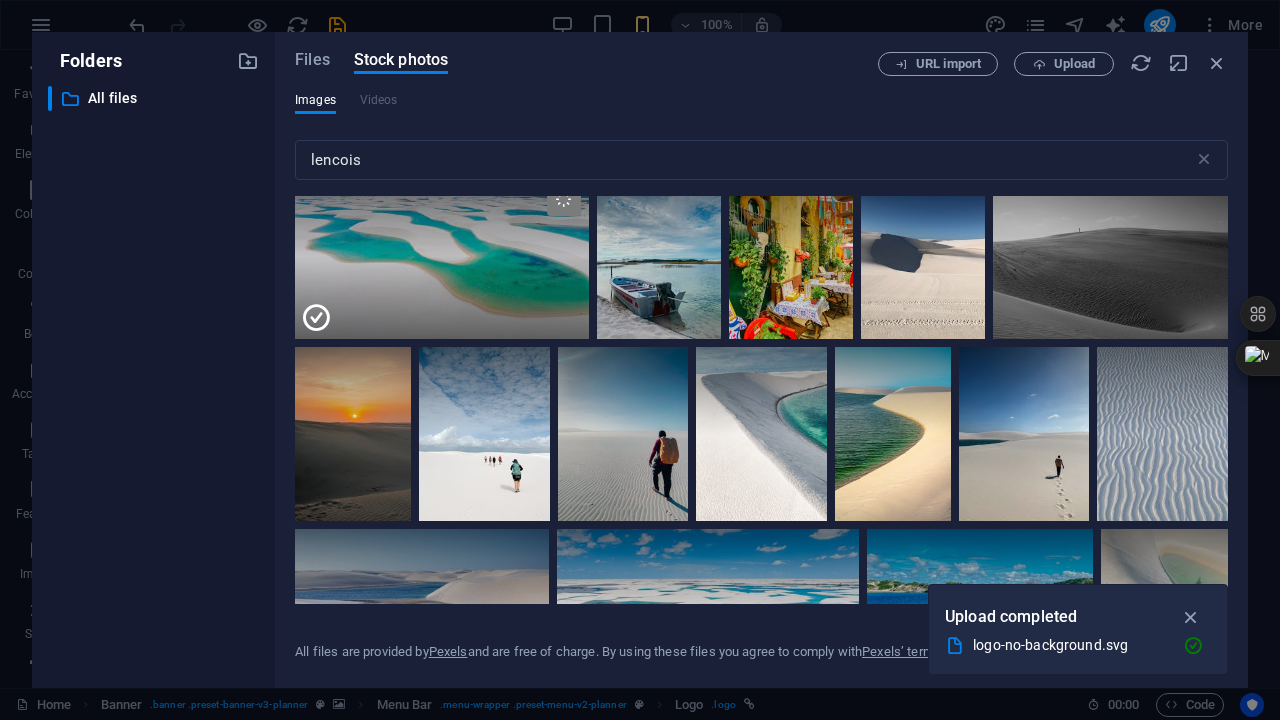 scroll, scrollTop: 800, scrollLeft: 0, axis: vertical 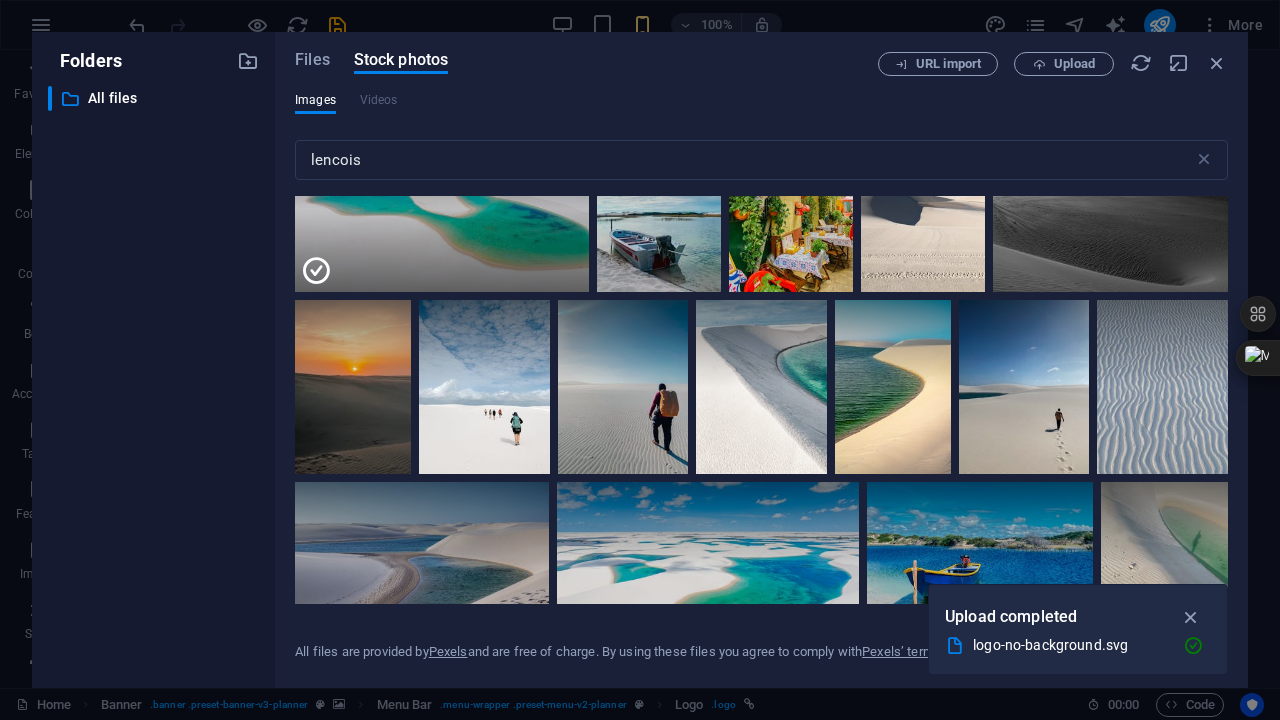 type on "115" 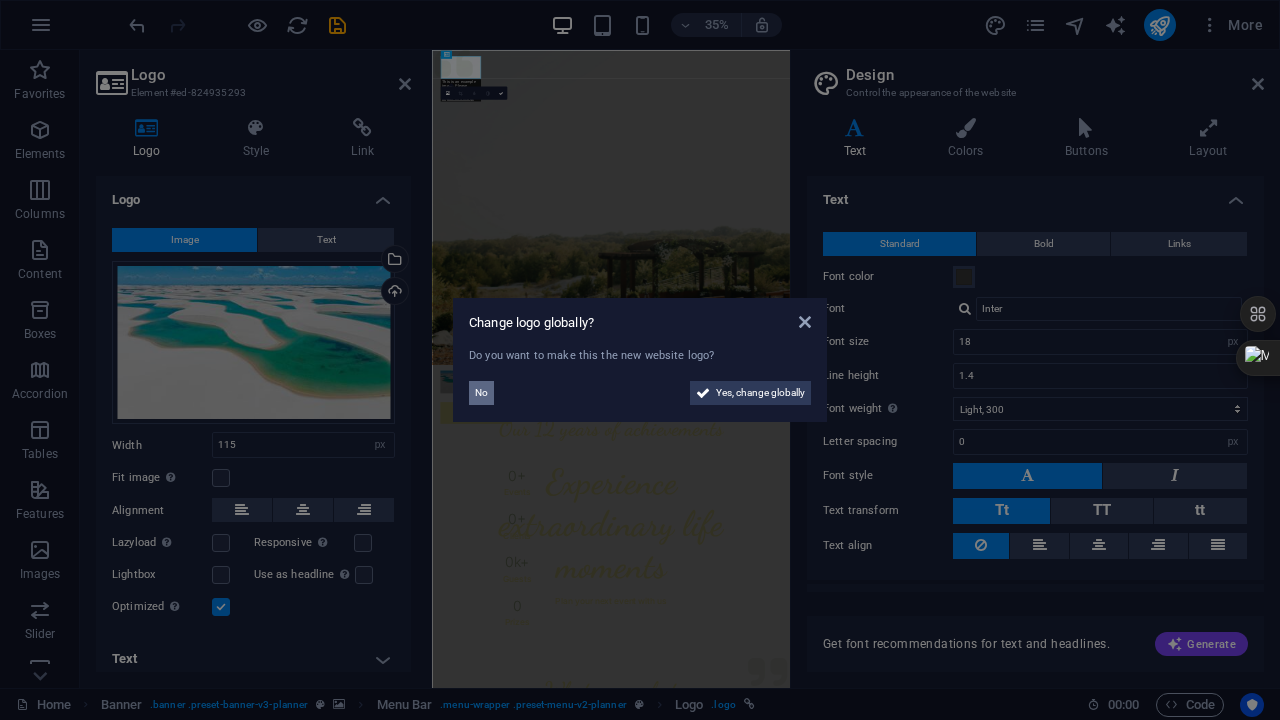 click on "No" at bounding box center [481, 393] 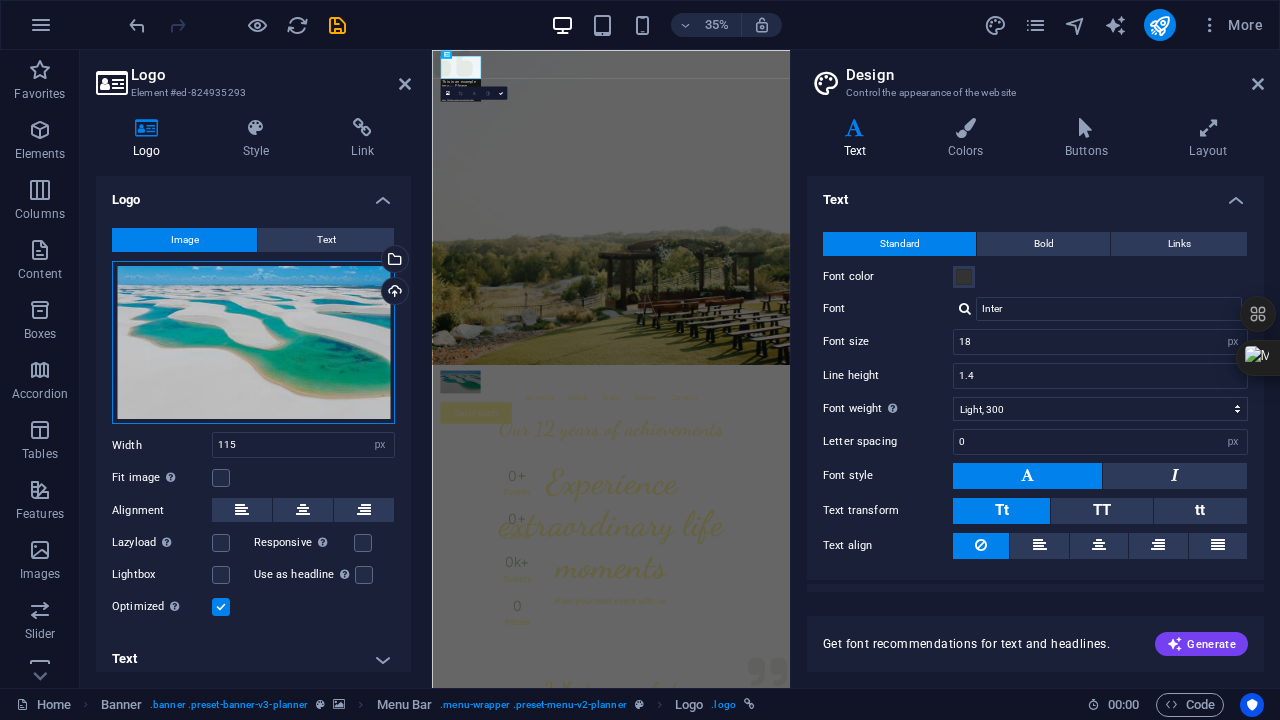 click on "Drag files here, click to choose files or select files from Files or our free stock photos & videos" at bounding box center (253, 343) 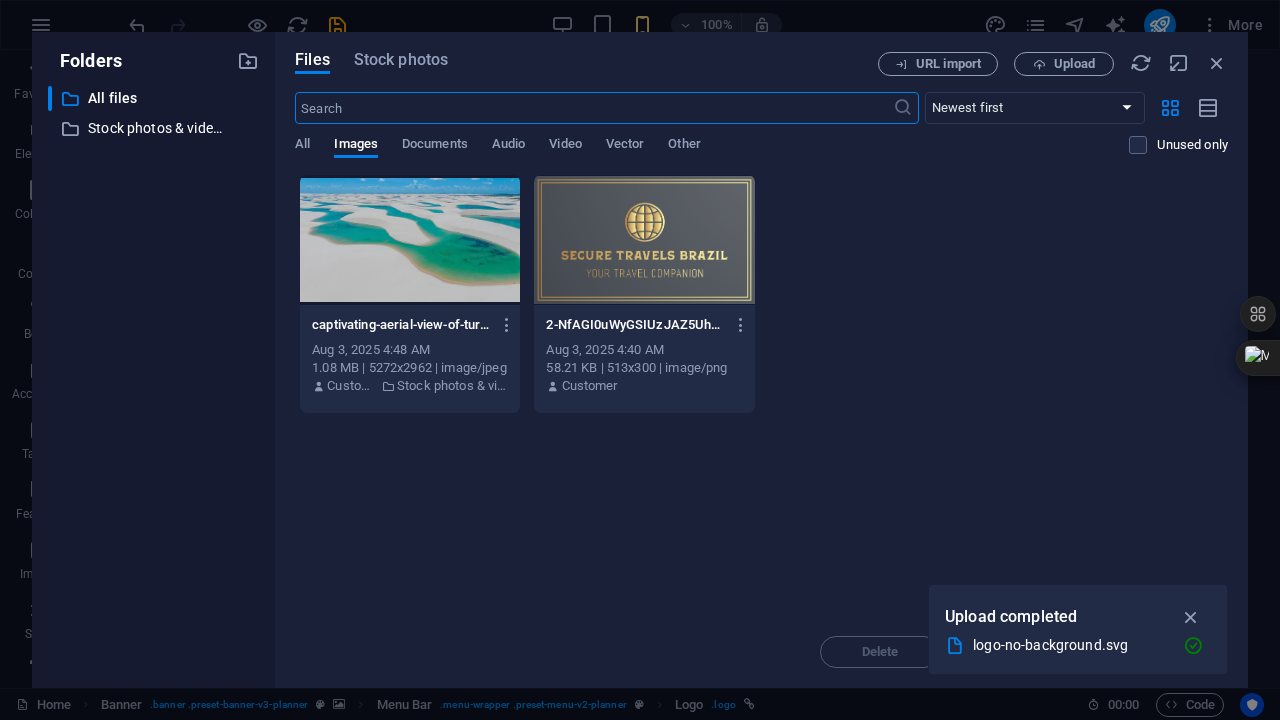 type on "14" 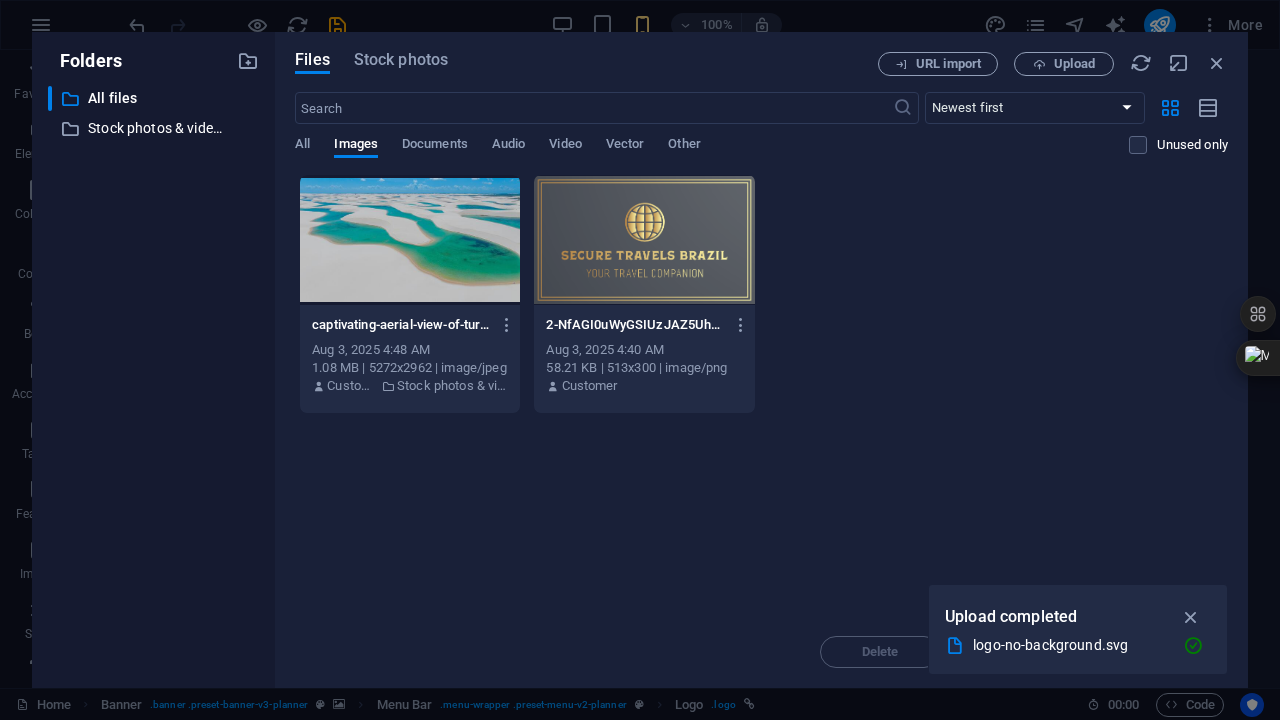 click at bounding box center [644, 240] 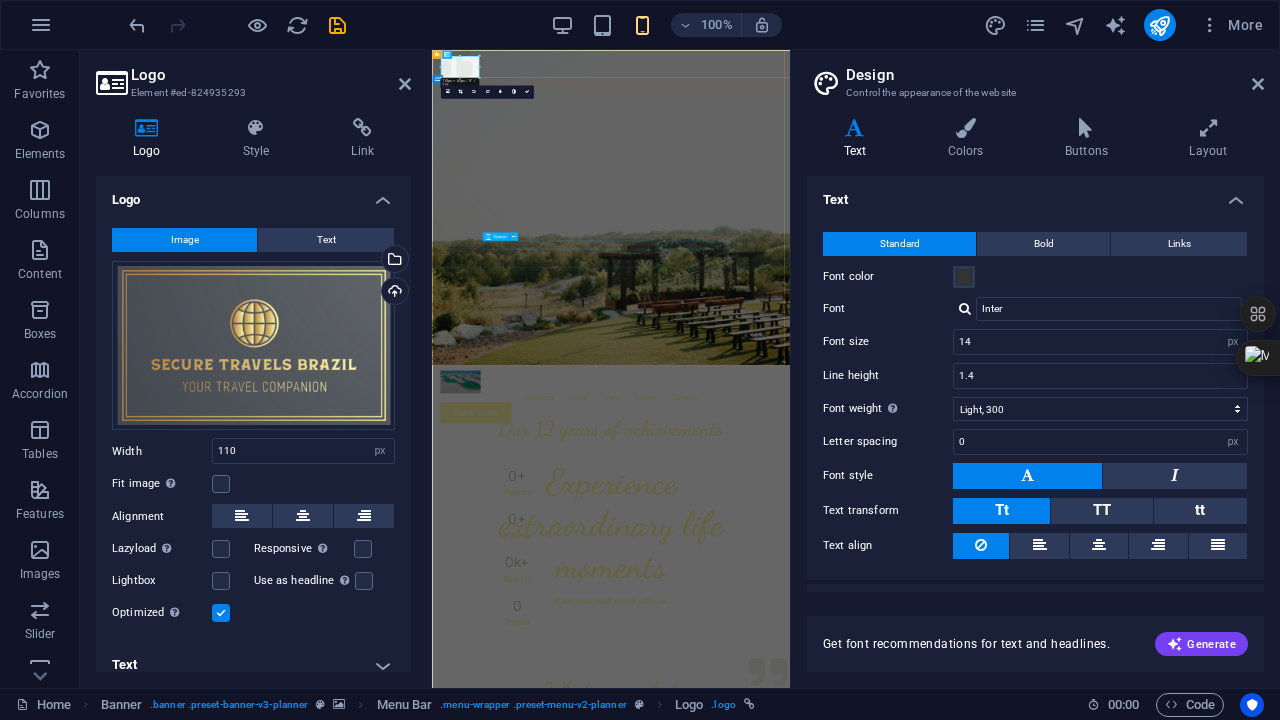 type on "115" 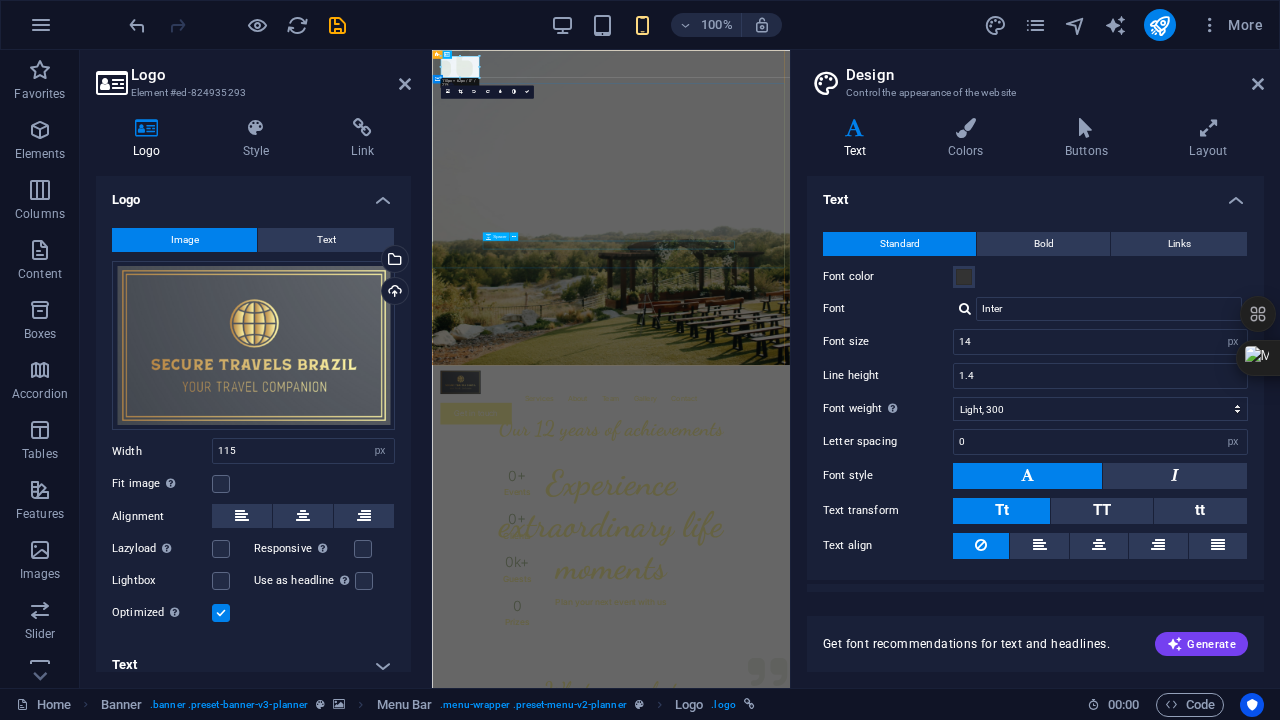 type on "18" 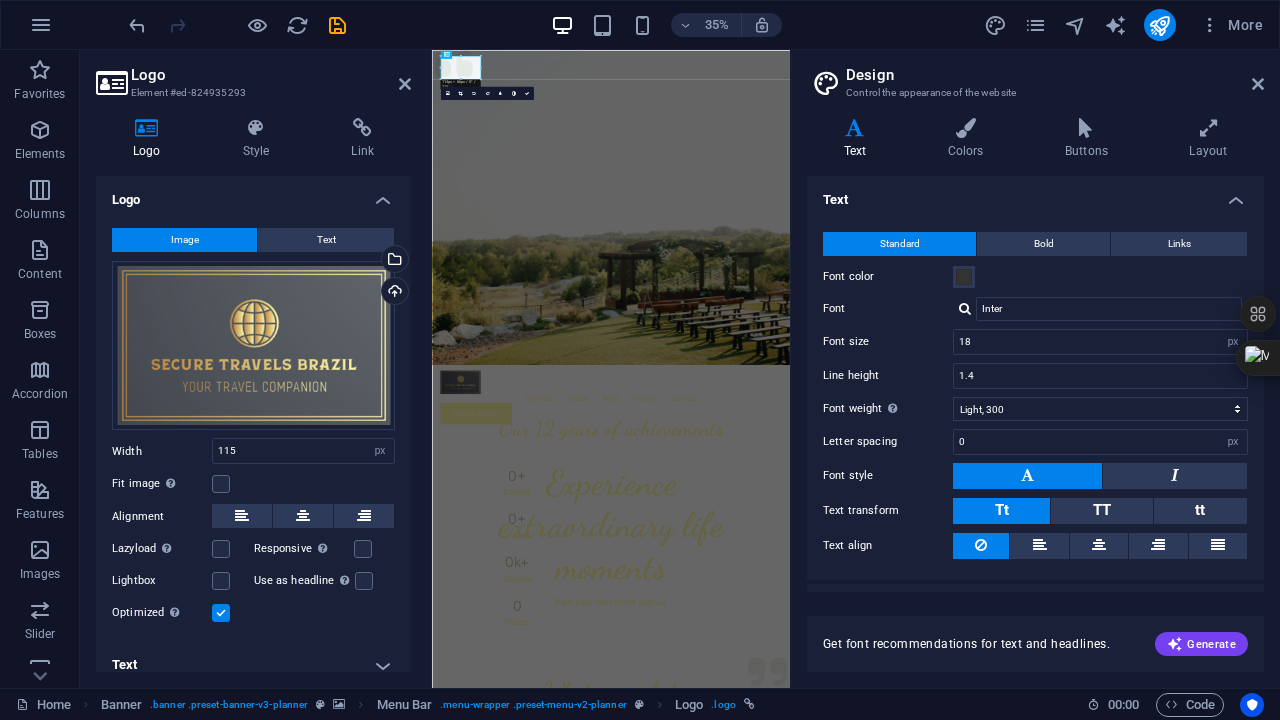 click at bounding box center (943, 500) 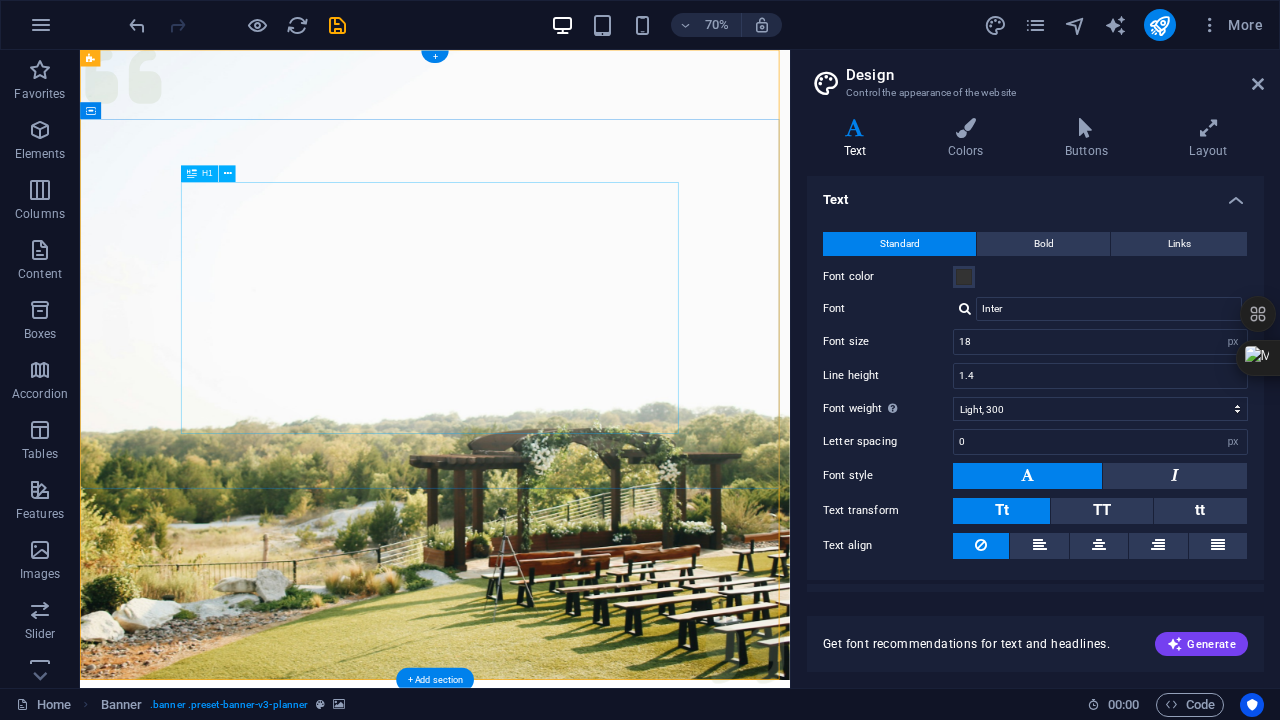 click on "Experience extraordinary life moments" at bounding box center (587, 1406) 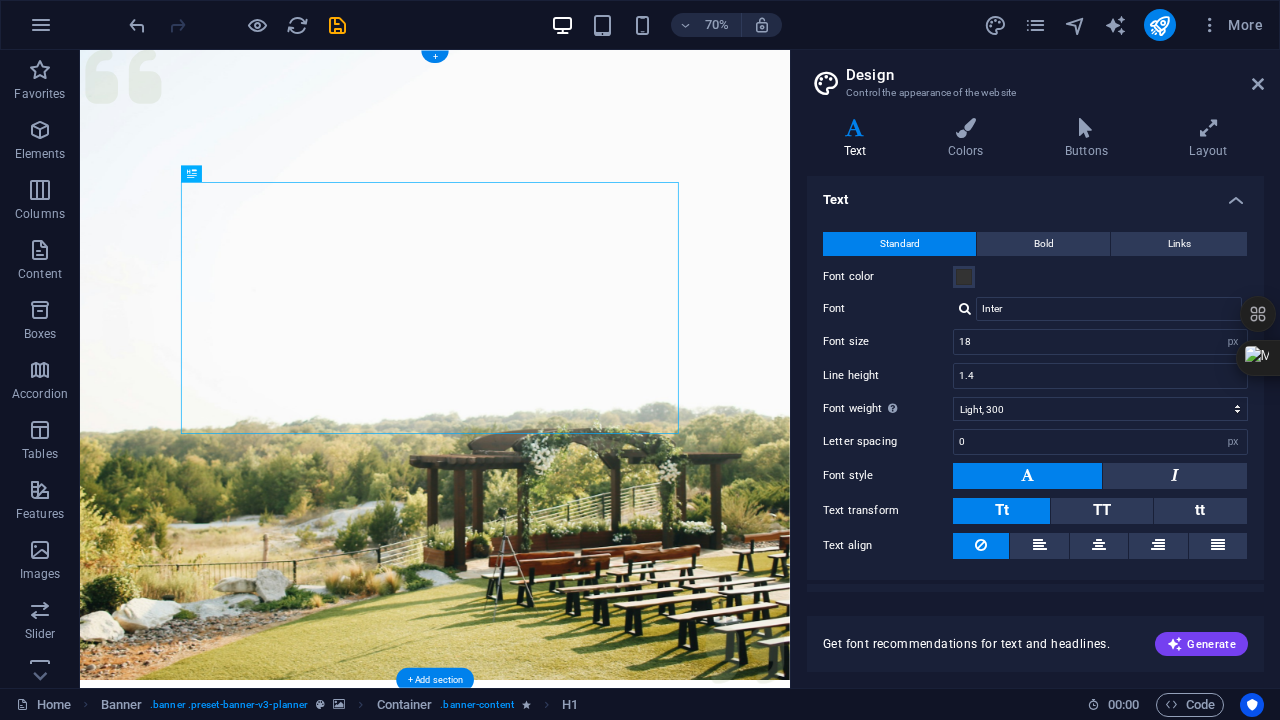click at bounding box center (587, 500) 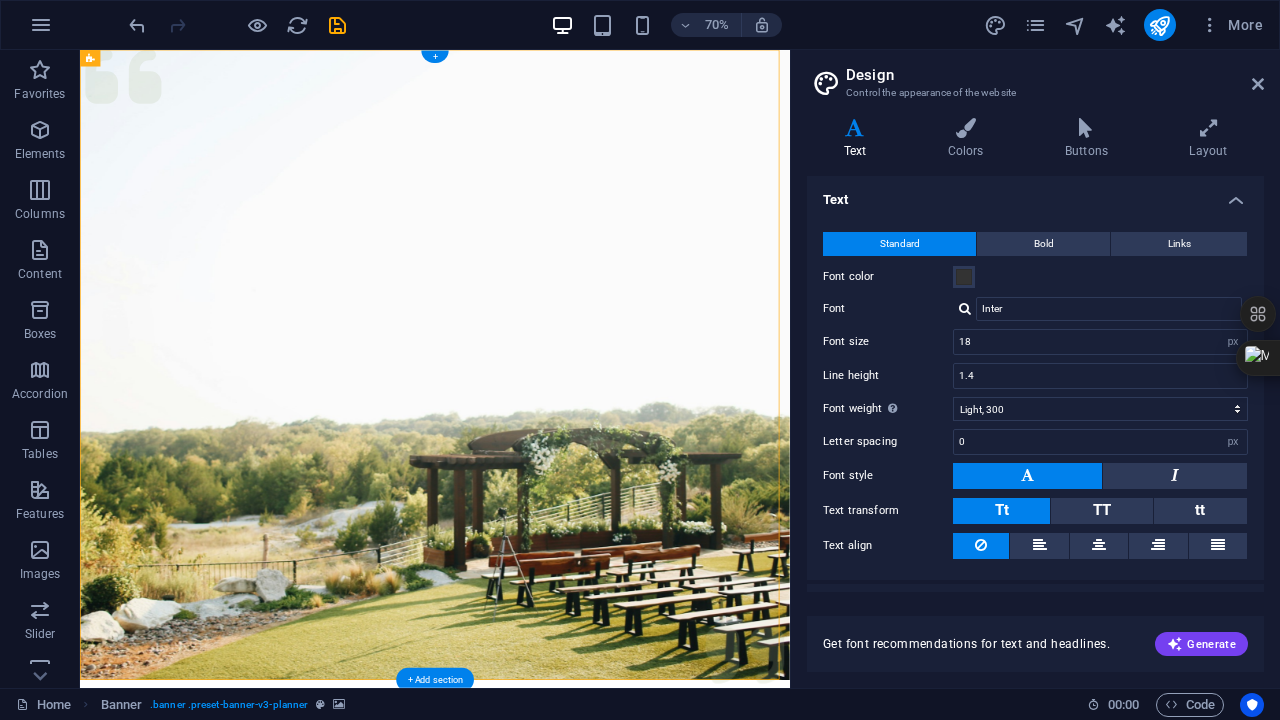 click at bounding box center (587, 500) 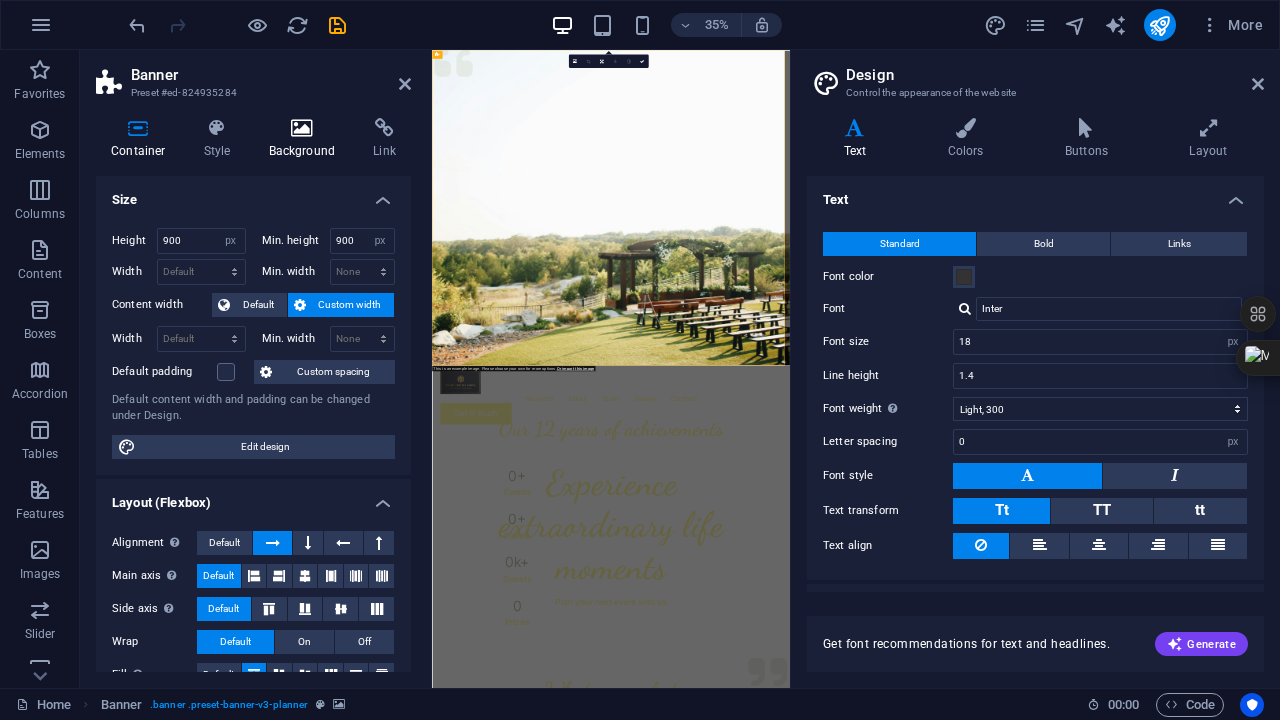 click at bounding box center [302, 128] 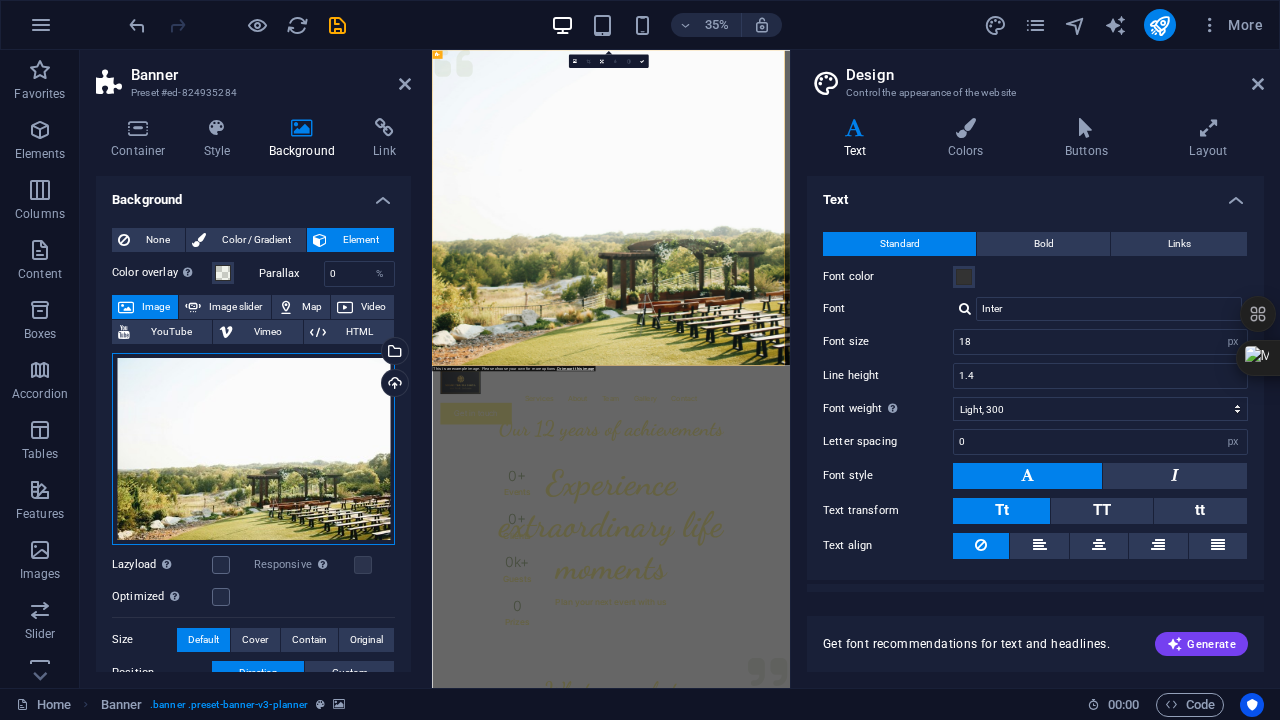 click on "Drag files here, click to choose files or select files from Files or our free stock photos & videos" at bounding box center (253, 449) 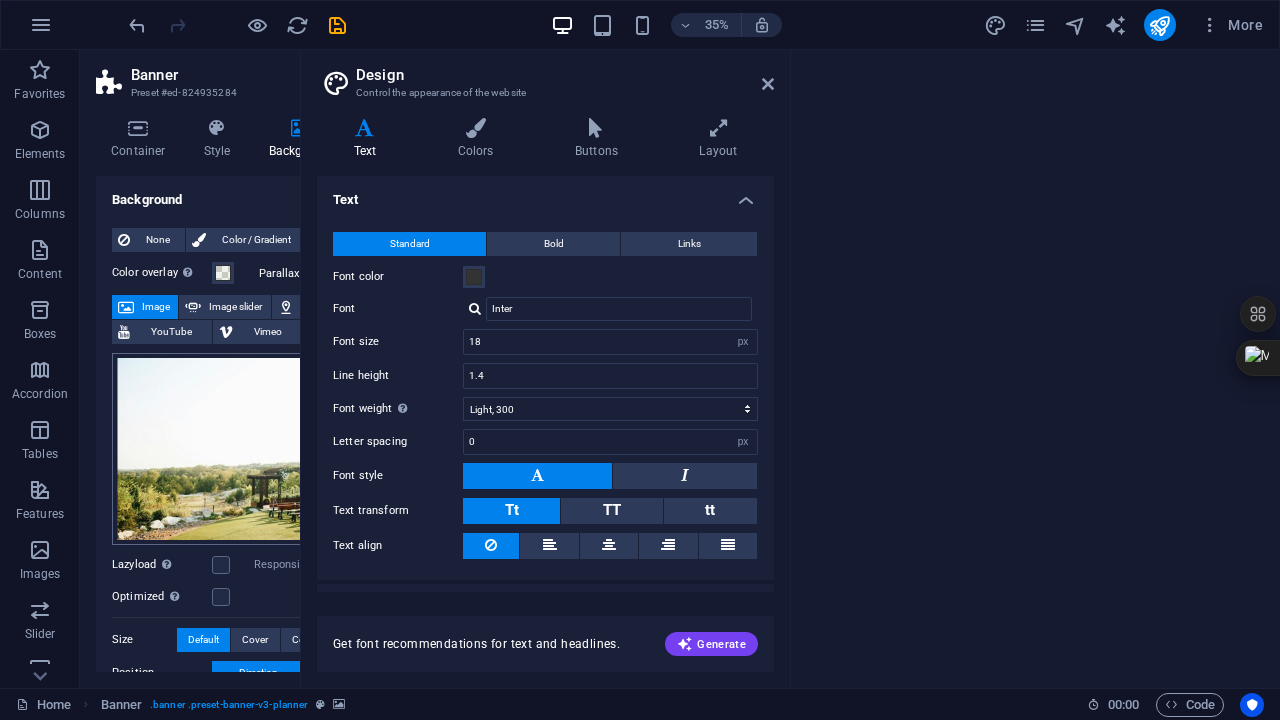 type on "14" 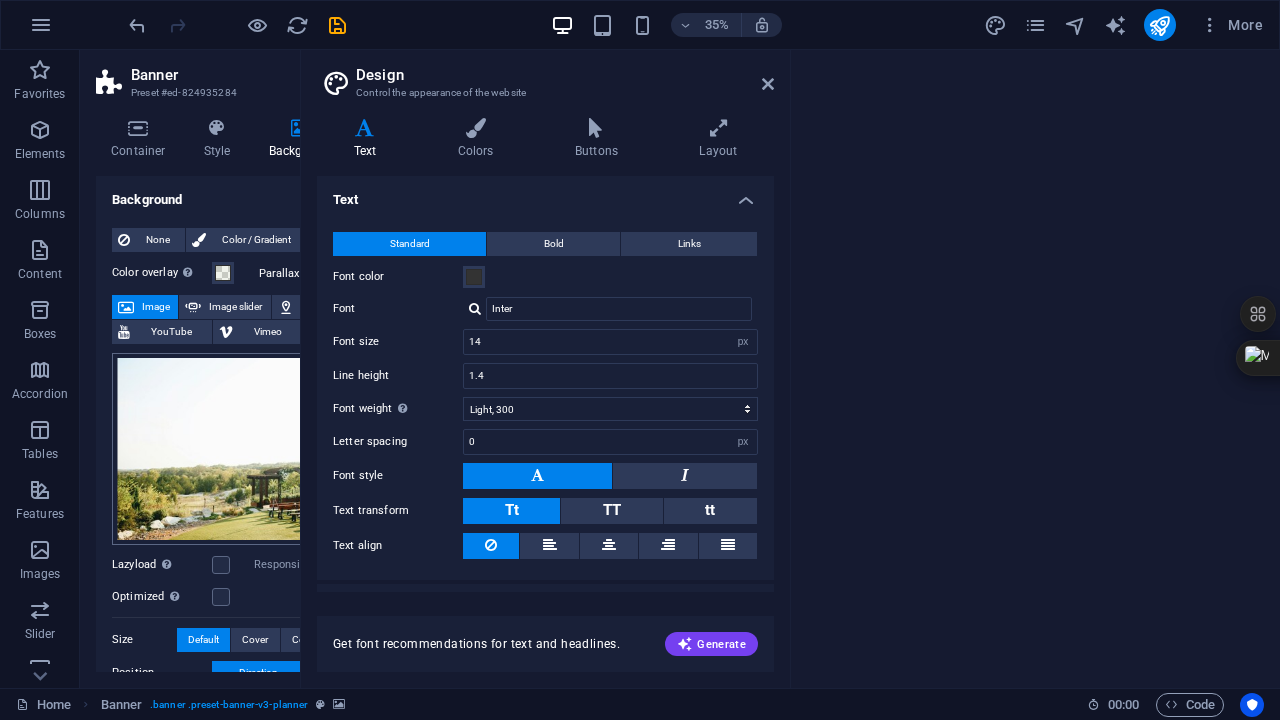 type on "70" 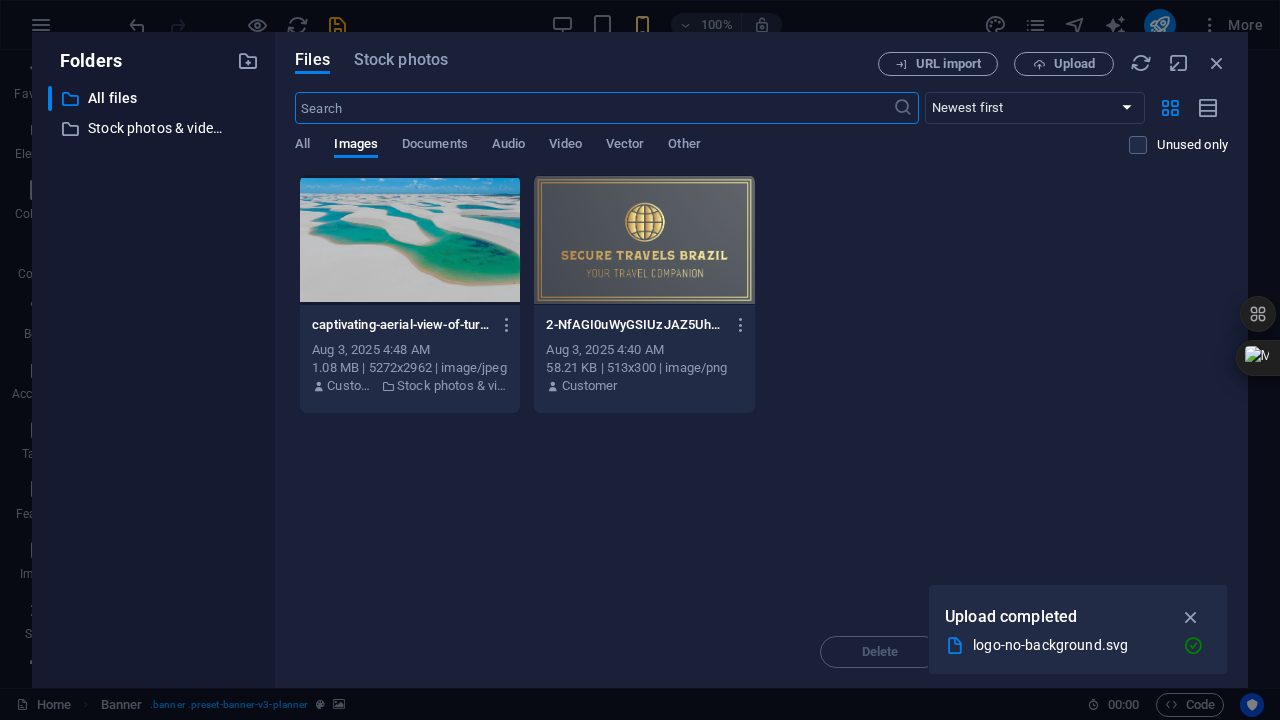 click at bounding box center (410, 240) 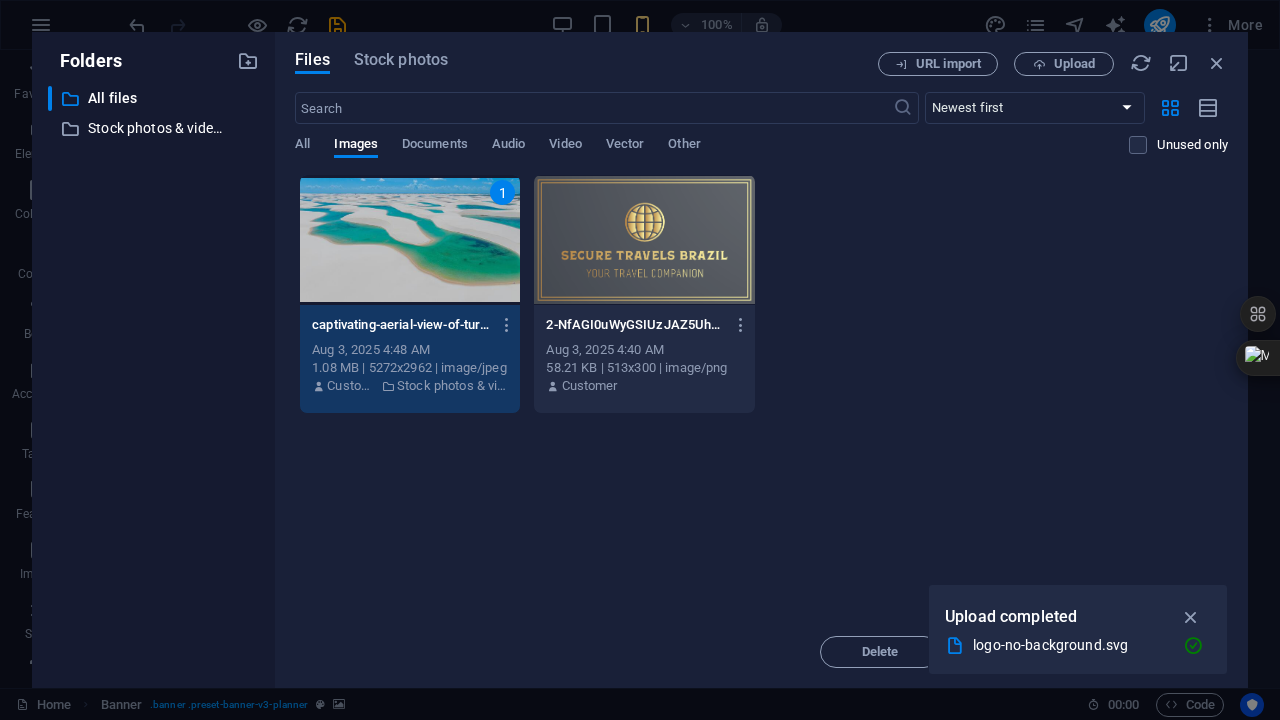 click on "Upload completed" at bounding box center (1011, 617) 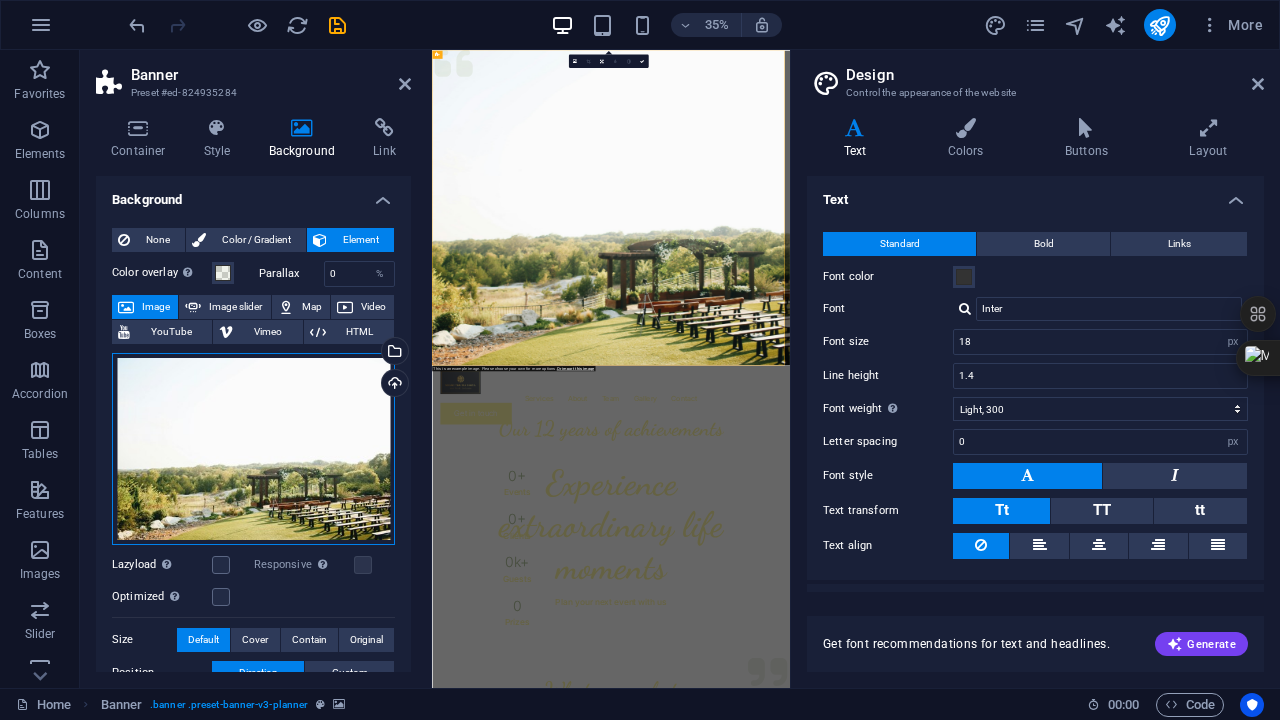 click on "Drag files here, click to choose files or select files from Files or our free stock photos & videos" at bounding box center [253, 449] 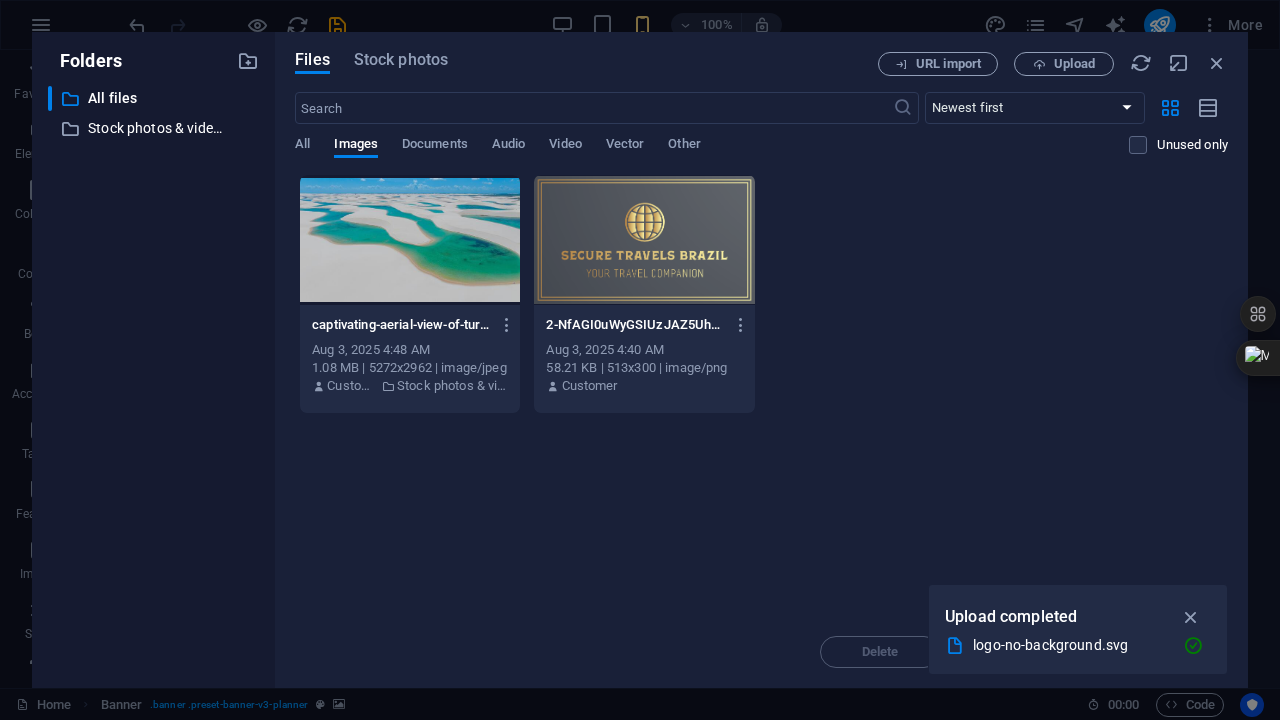 click at bounding box center (410, 240) 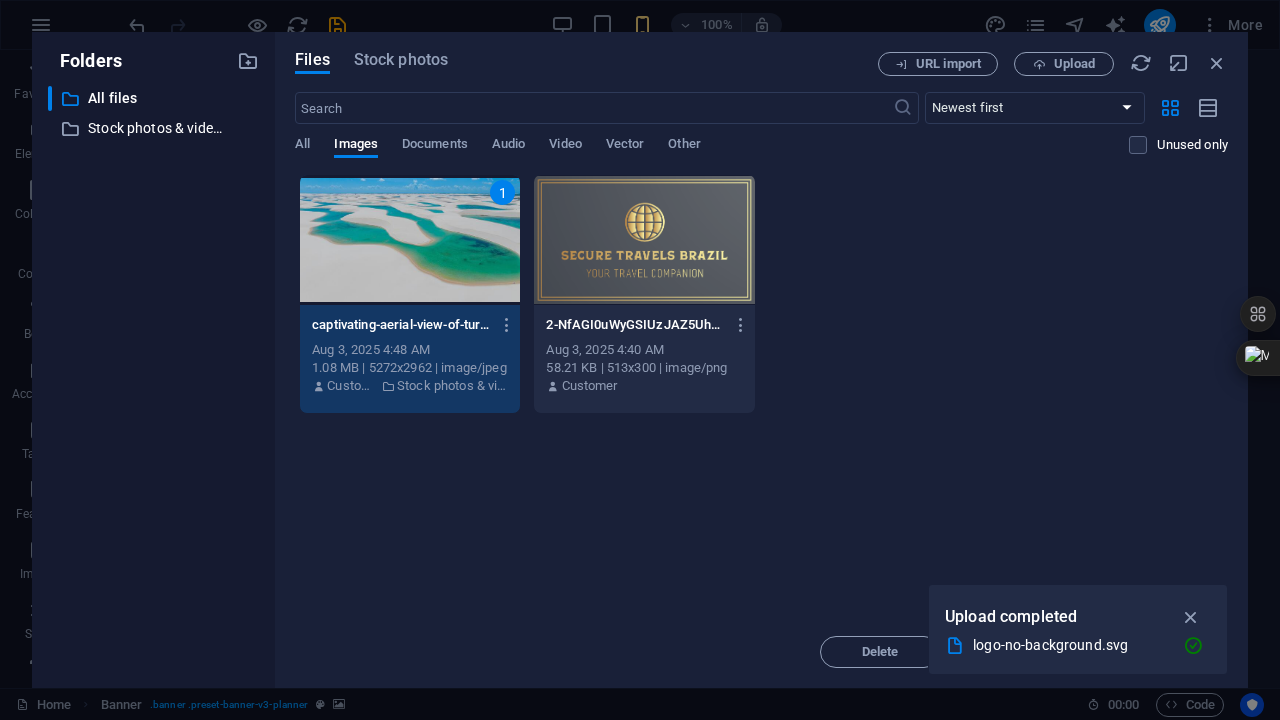 click on "1" at bounding box center [410, 240] 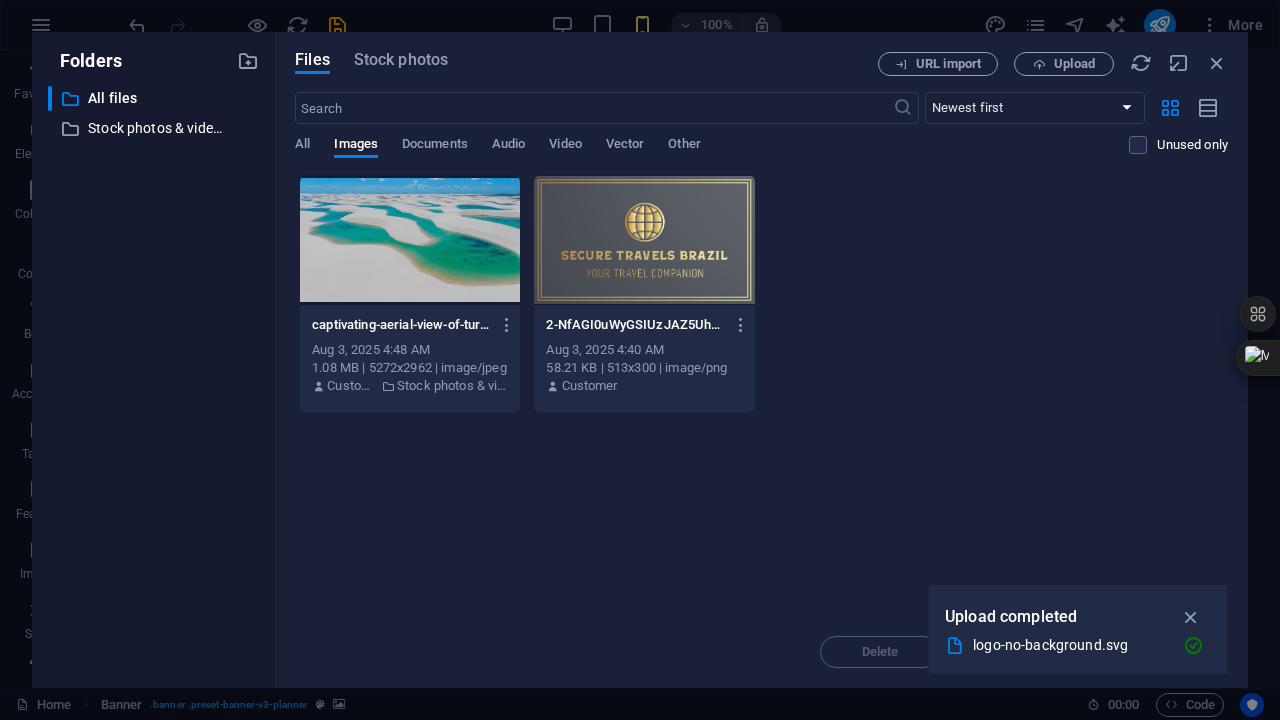 click at bounding box center (410, 240) 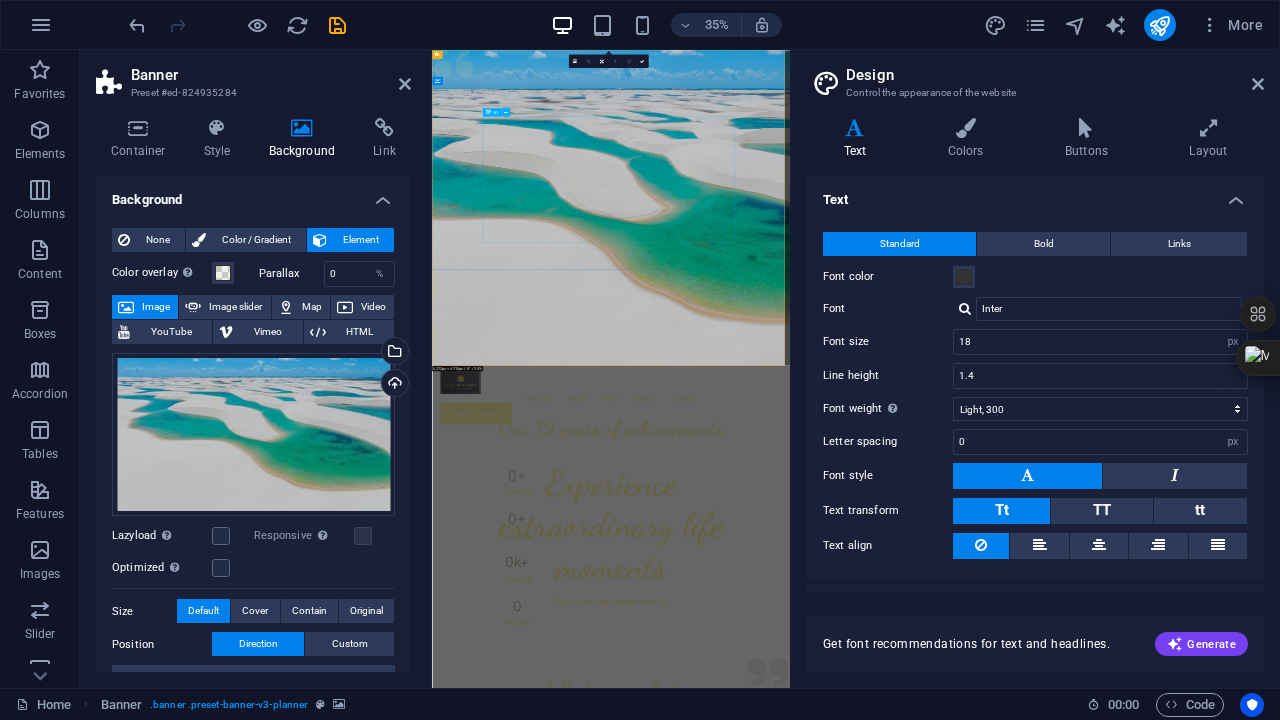 click on "Experience extraordinary life moments" at bounding box center (943, 1406) 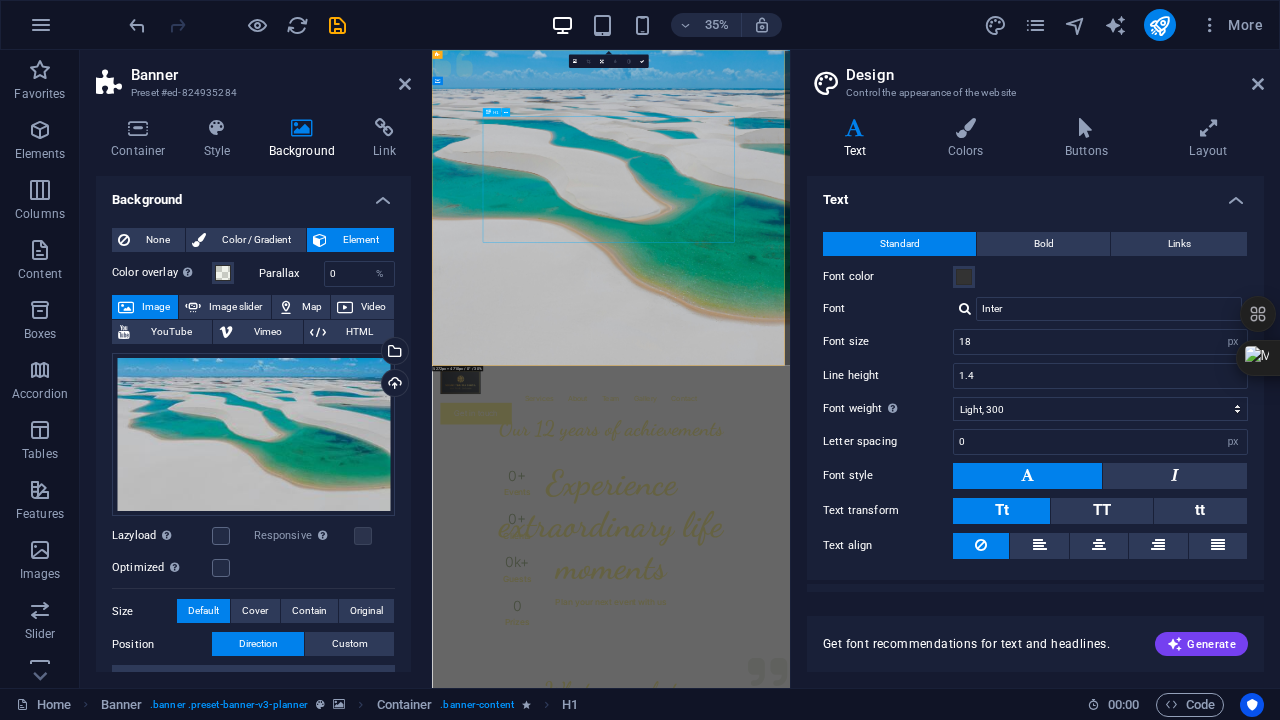 click on "Experience extraordinary life moments" at bounding box center (943, 1406) 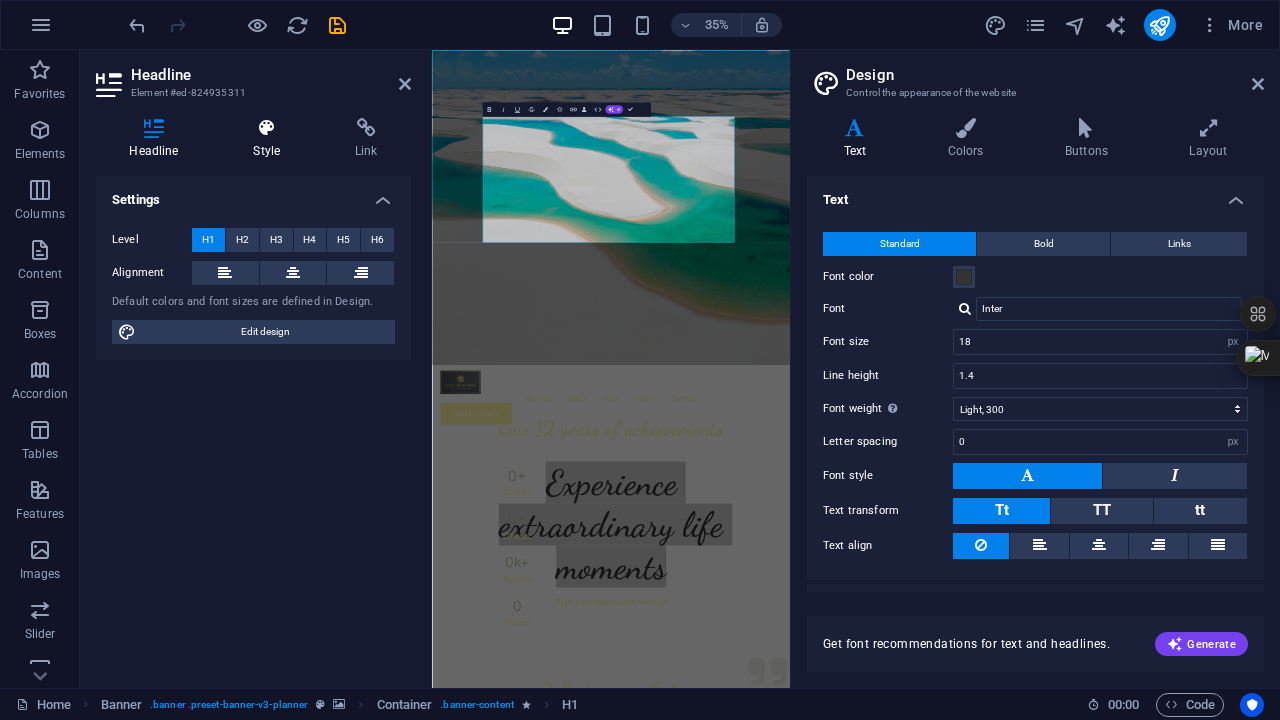 click on "Style" at bounding box center (271, 139) 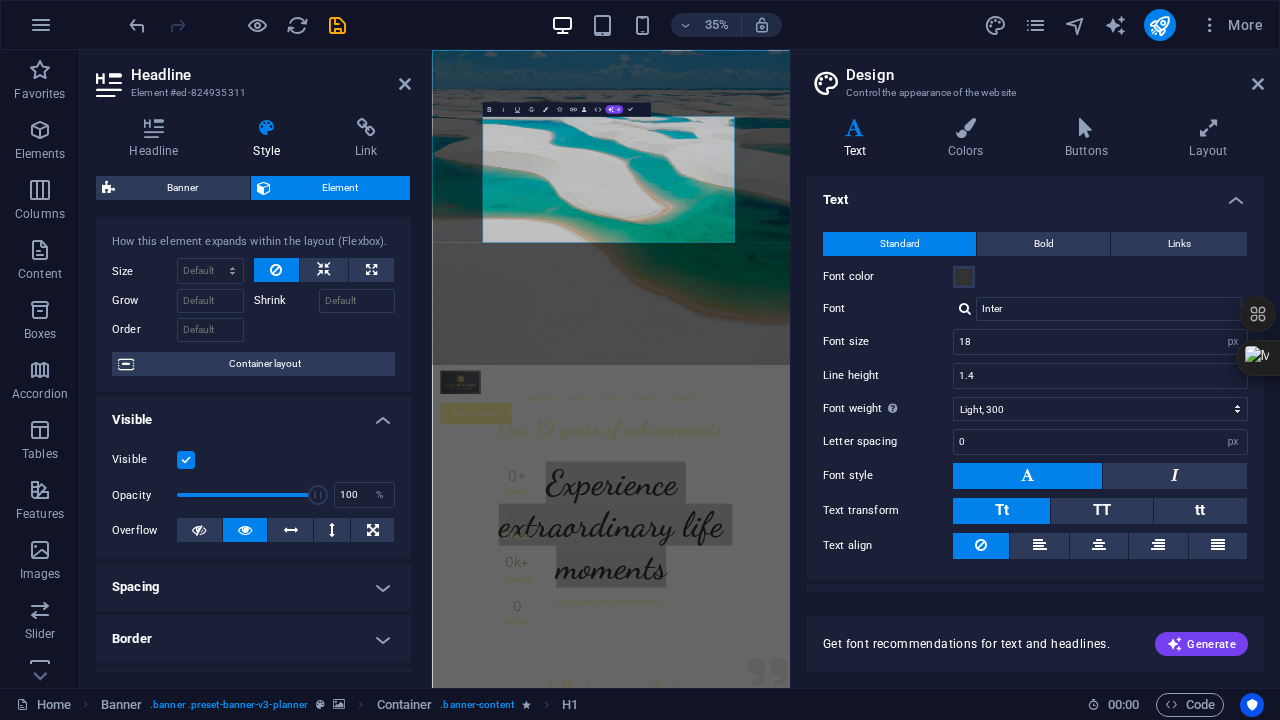 scroll, scrollTop: 0, scrollLeft: 0, axis: both 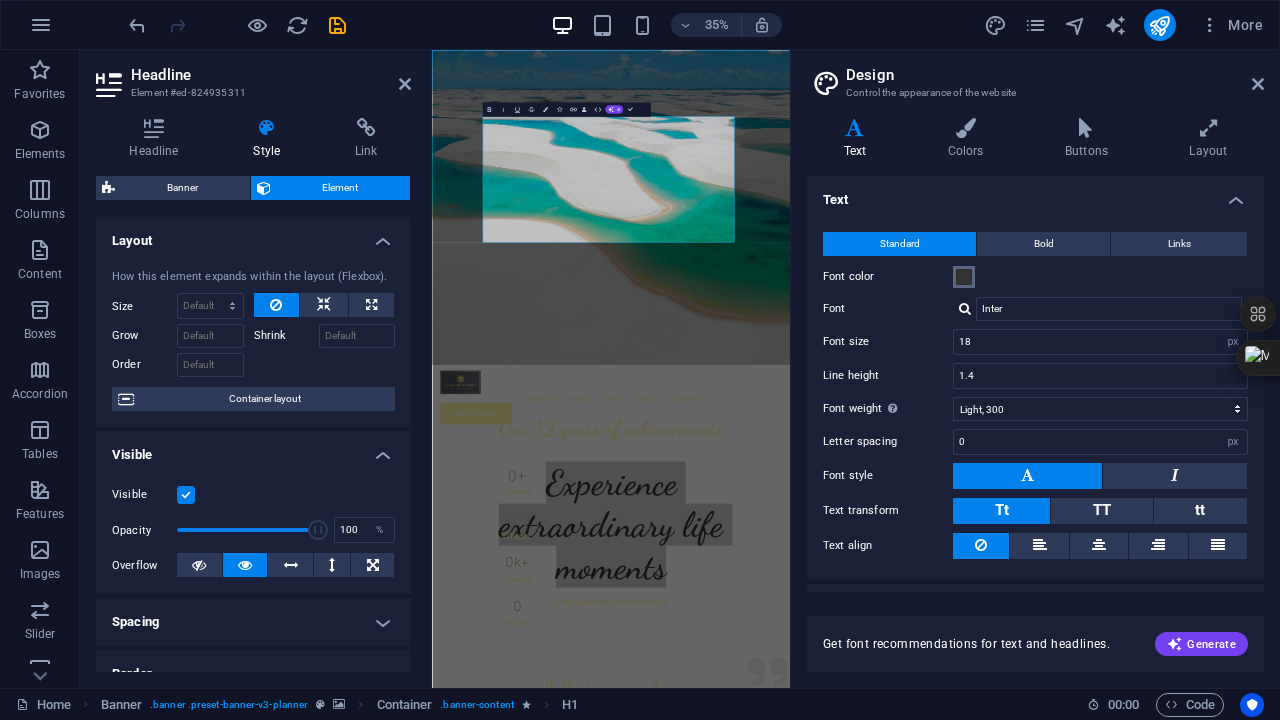 click at bounding box center (964, 277) 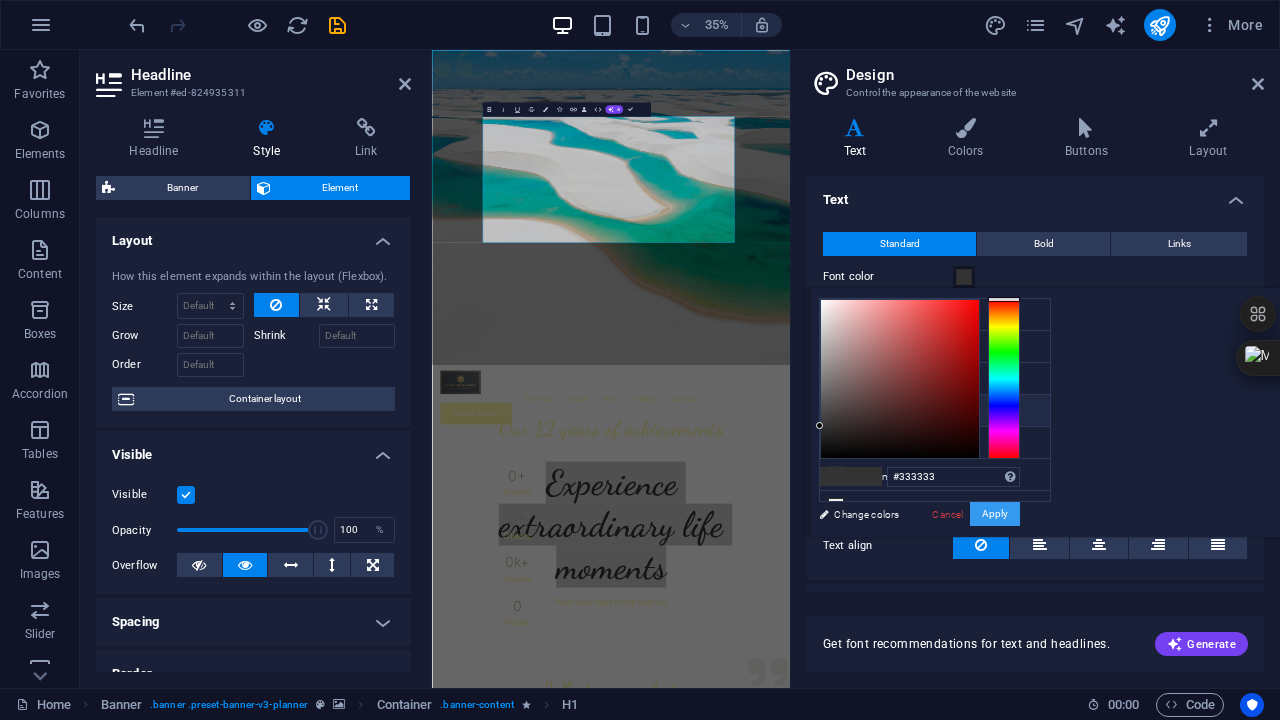 click on "Apply" at bounding box center [995, 514] 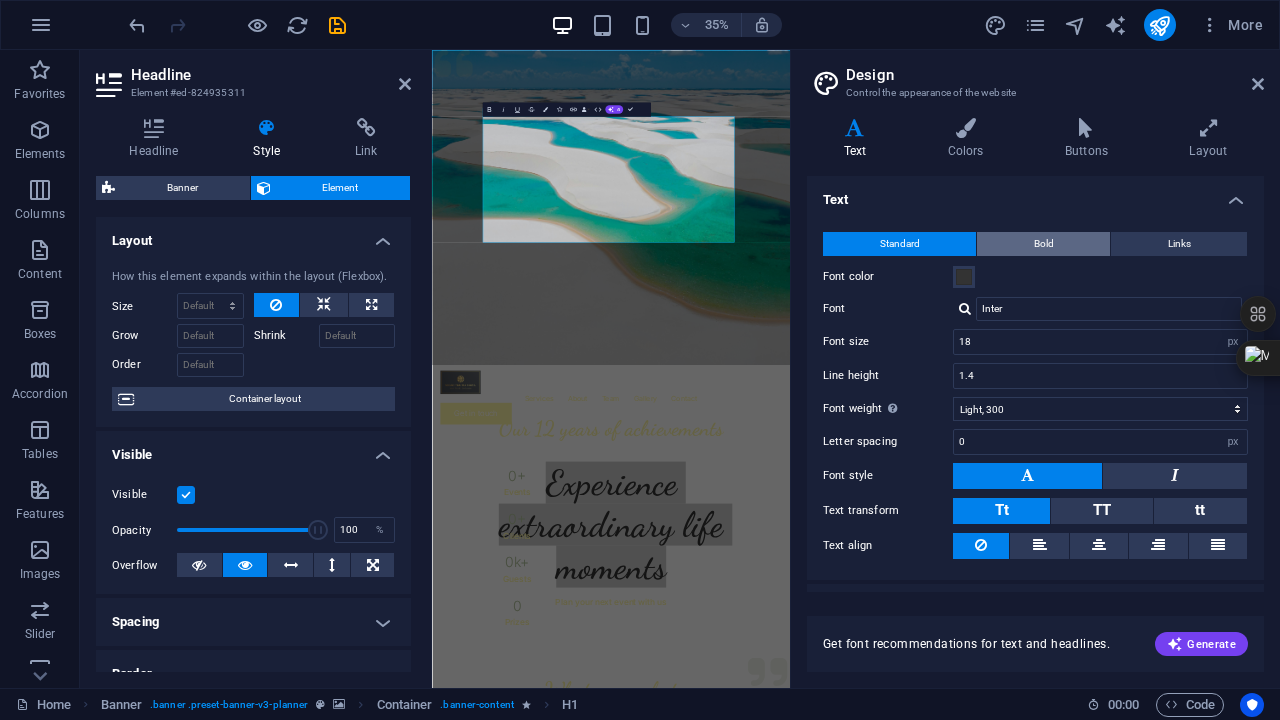 click on "Bold" at bounding box center (1043, 244) 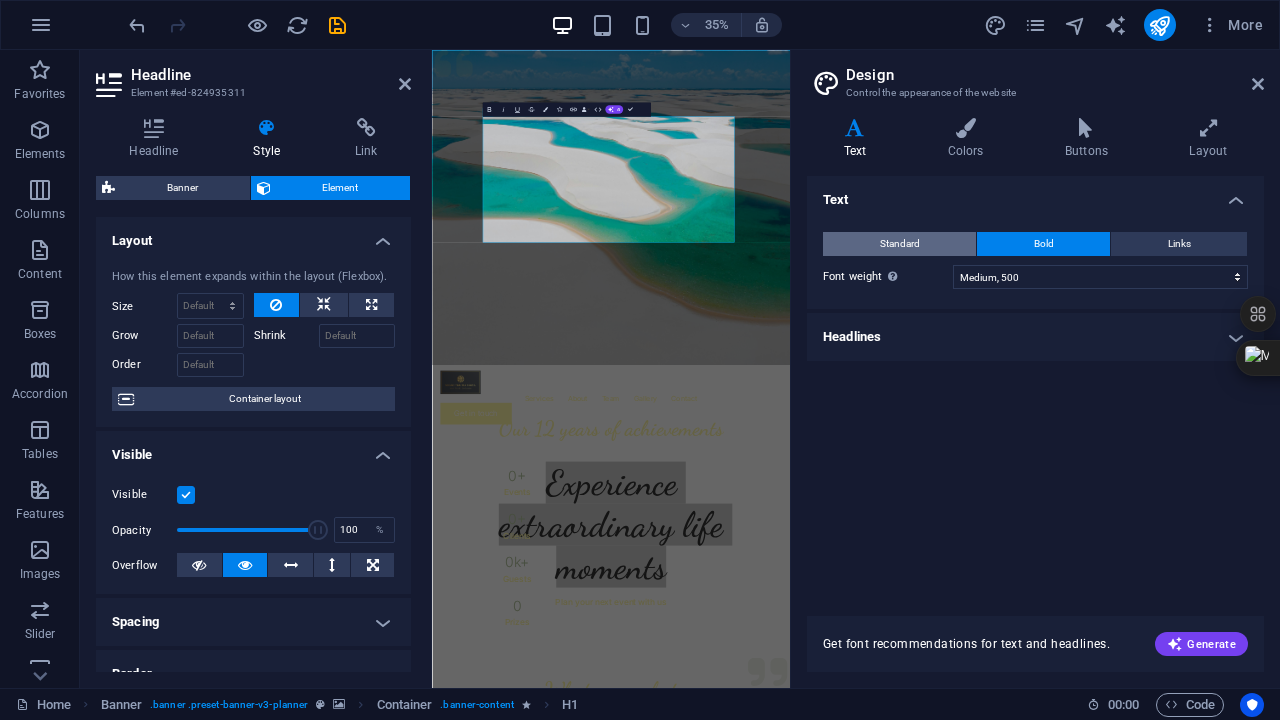 click on "Standard" at bounding box center (899, 244) 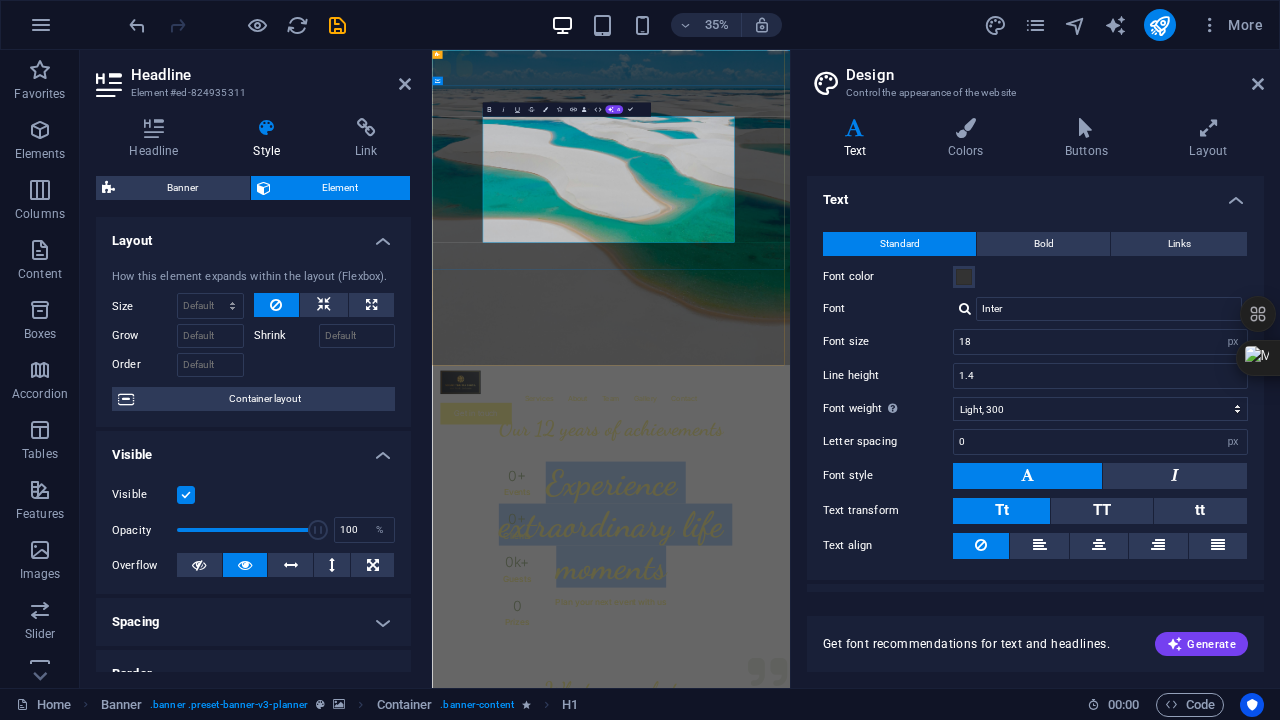 click on "Experience extraordinary life moments" at bounding box center (943, 1406) 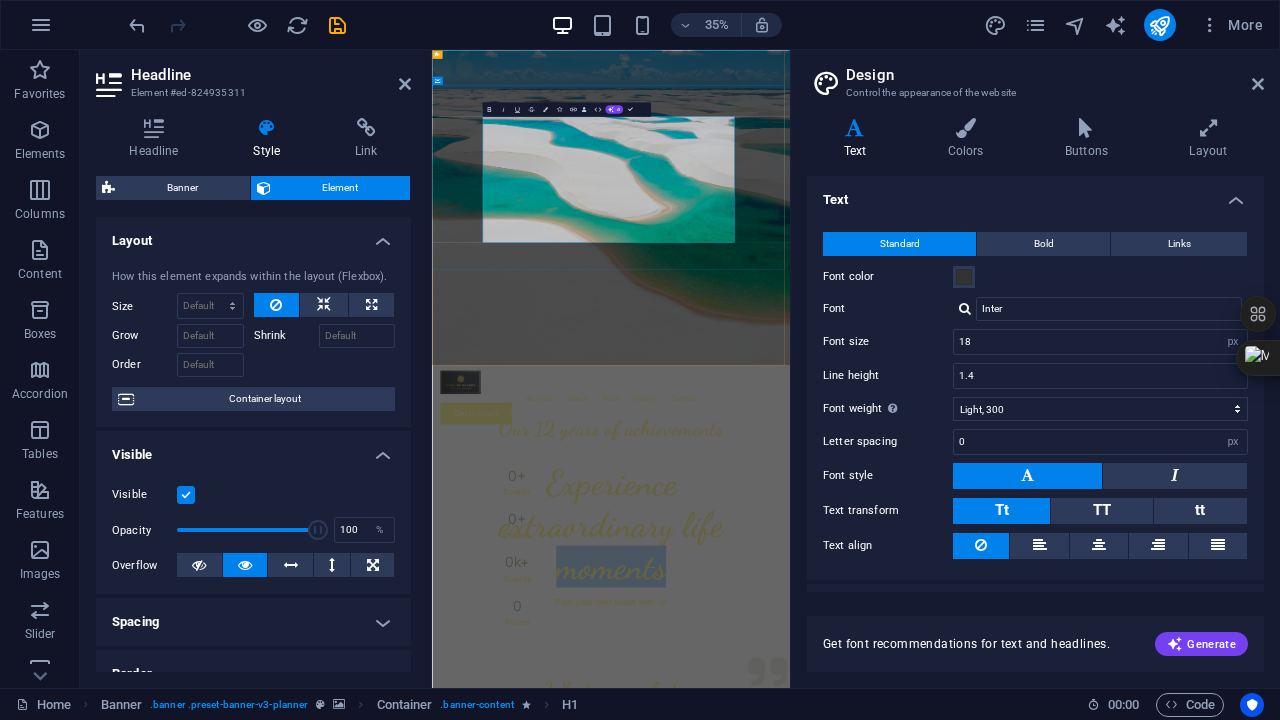 click on "Experience extraordinary life moments" at bounding box center (943, 1406) 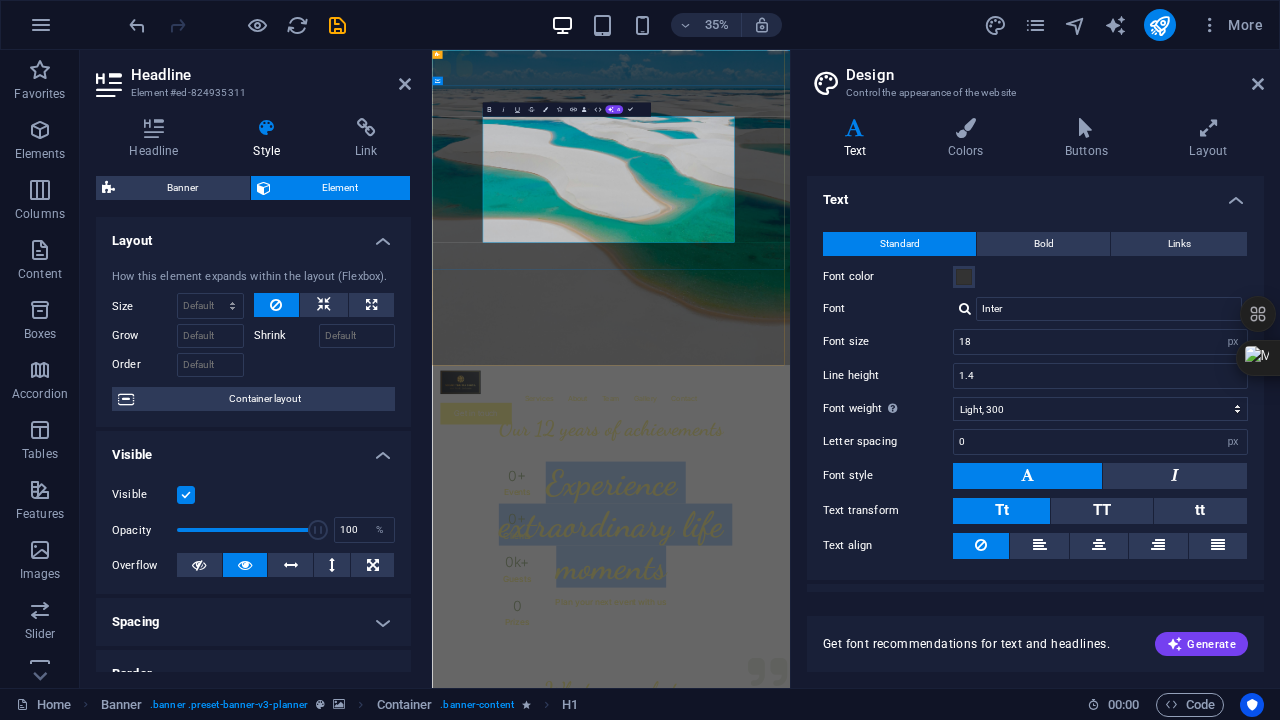 click on "Experience extraordinary life moments" at bounding box center [943, 1406] 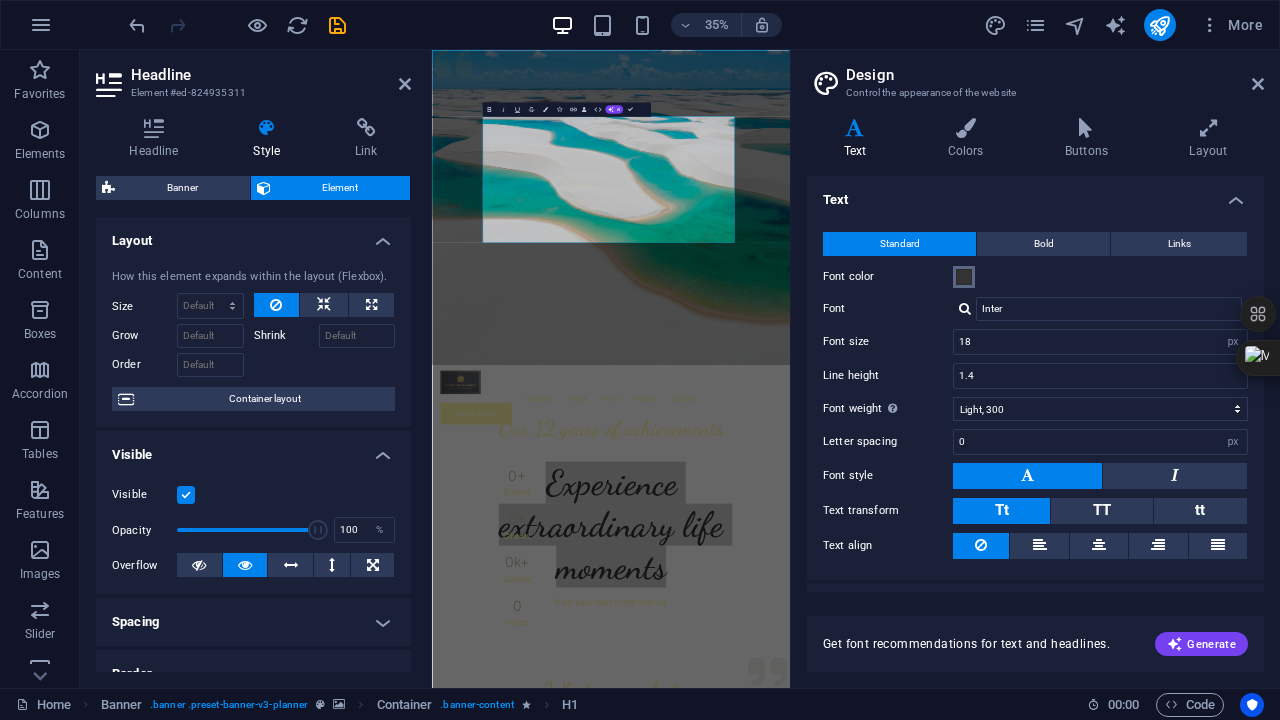 click at bounding box center (964, 277) 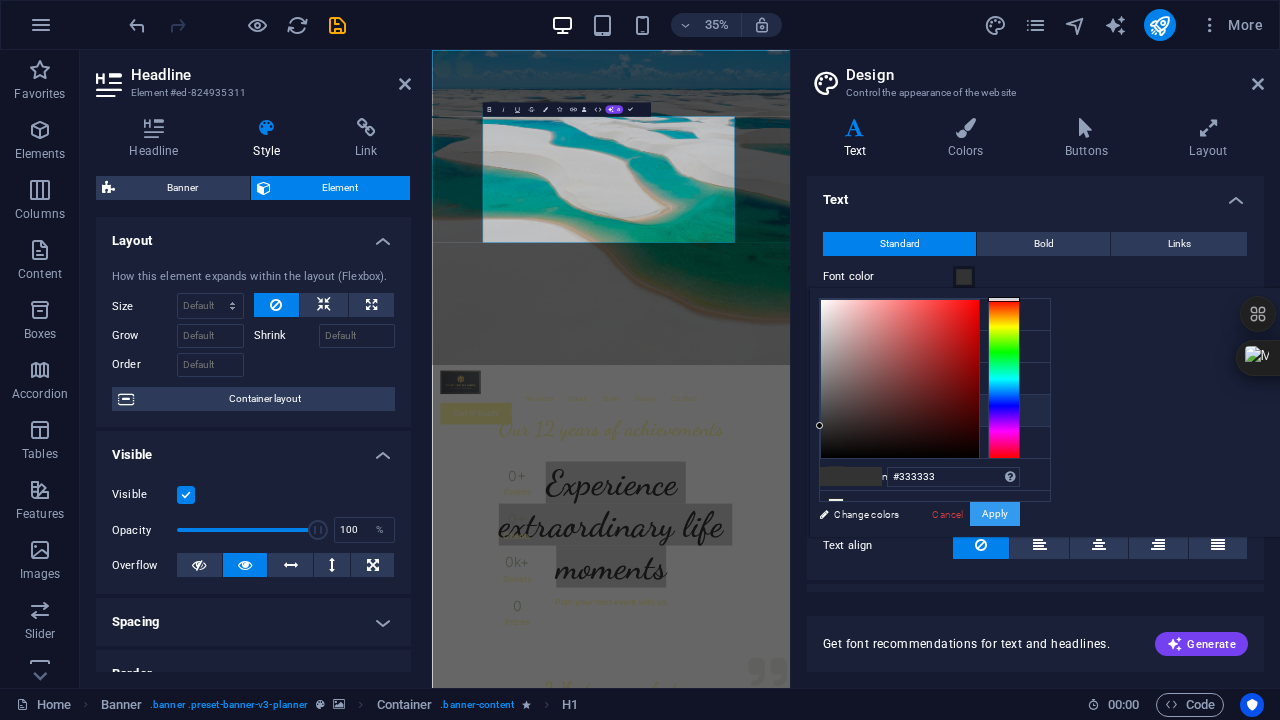 click on "Apply" at bounding box center (995, 514) 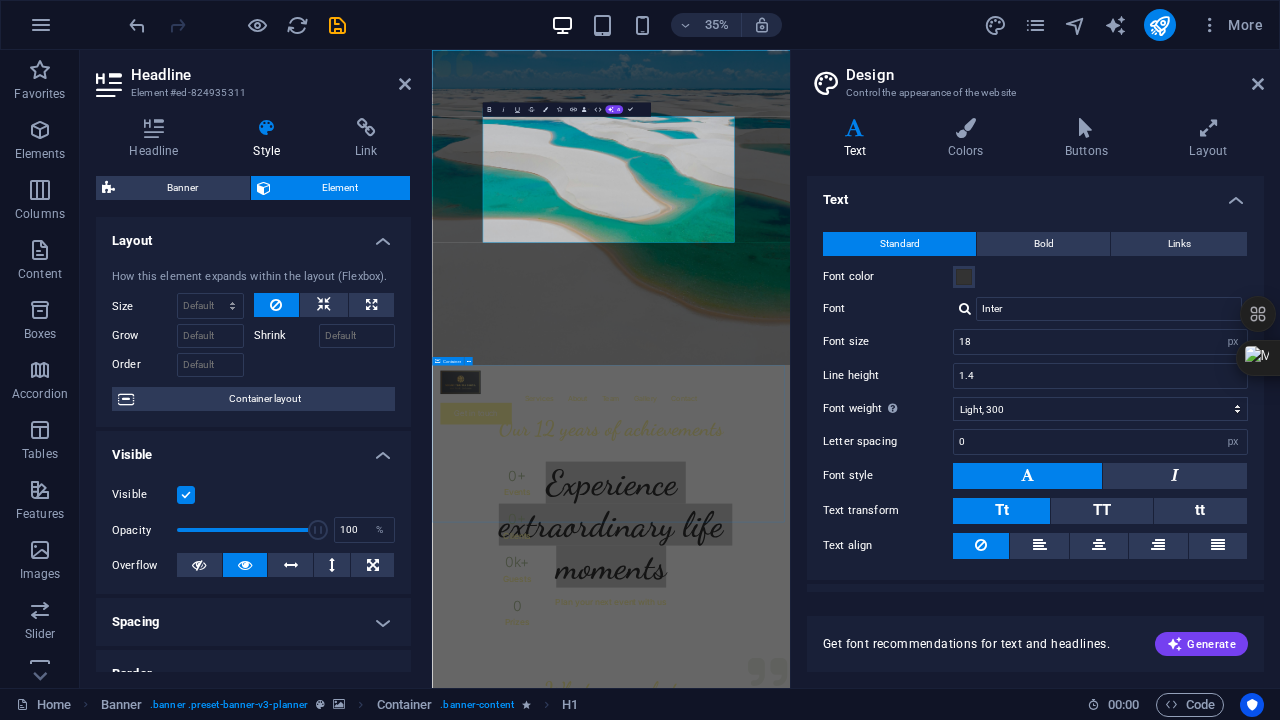 click on "Our 12 years of achievements 0 + Events 0 + Clients 0 k+ Guests 0 Prizes" at bounding box center [943, 1360] 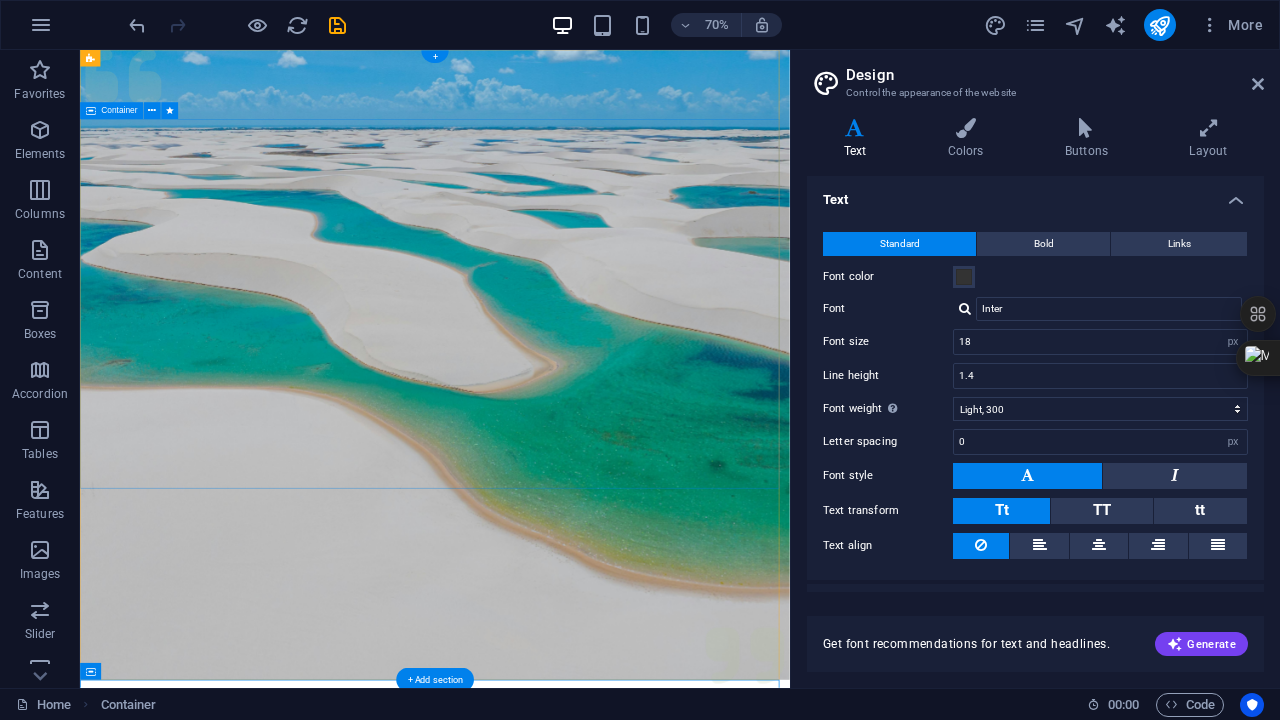 click on "Experience extraordinary life moments Plan your next event with us" at bounding box center [587, 1400] 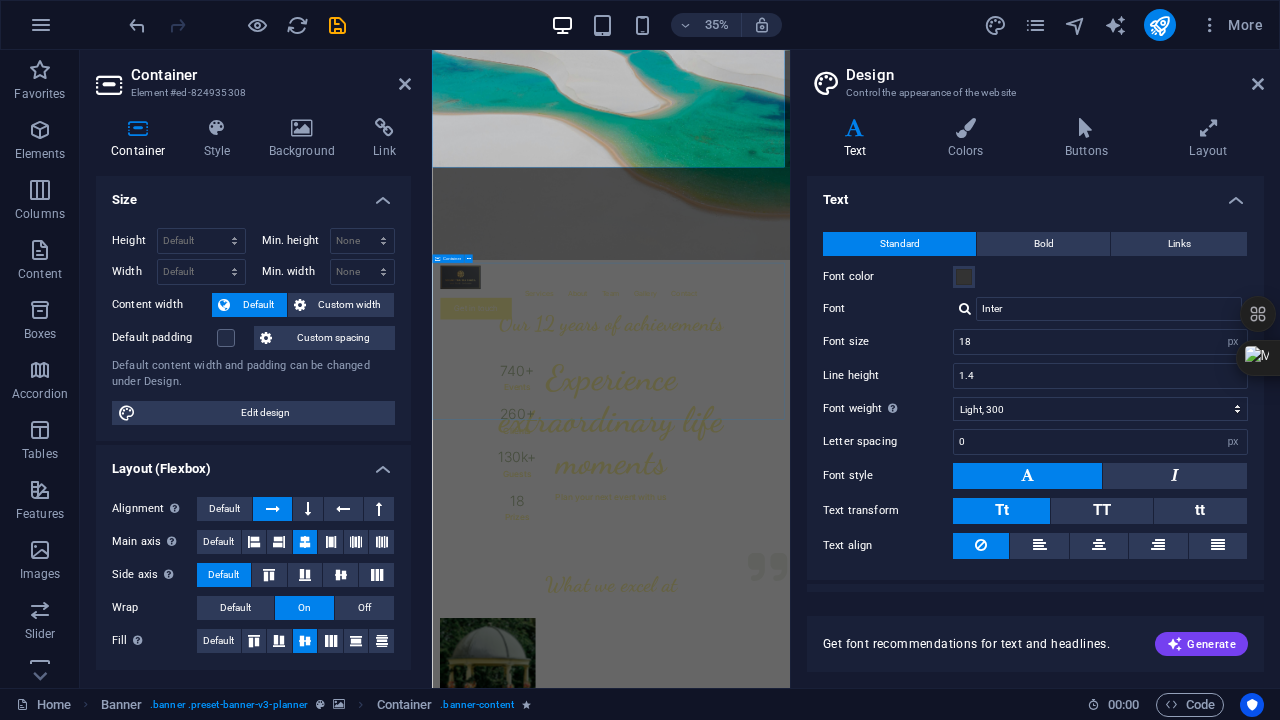 scroll, scrollTop: 0, scrollLeft: 0, axis: both 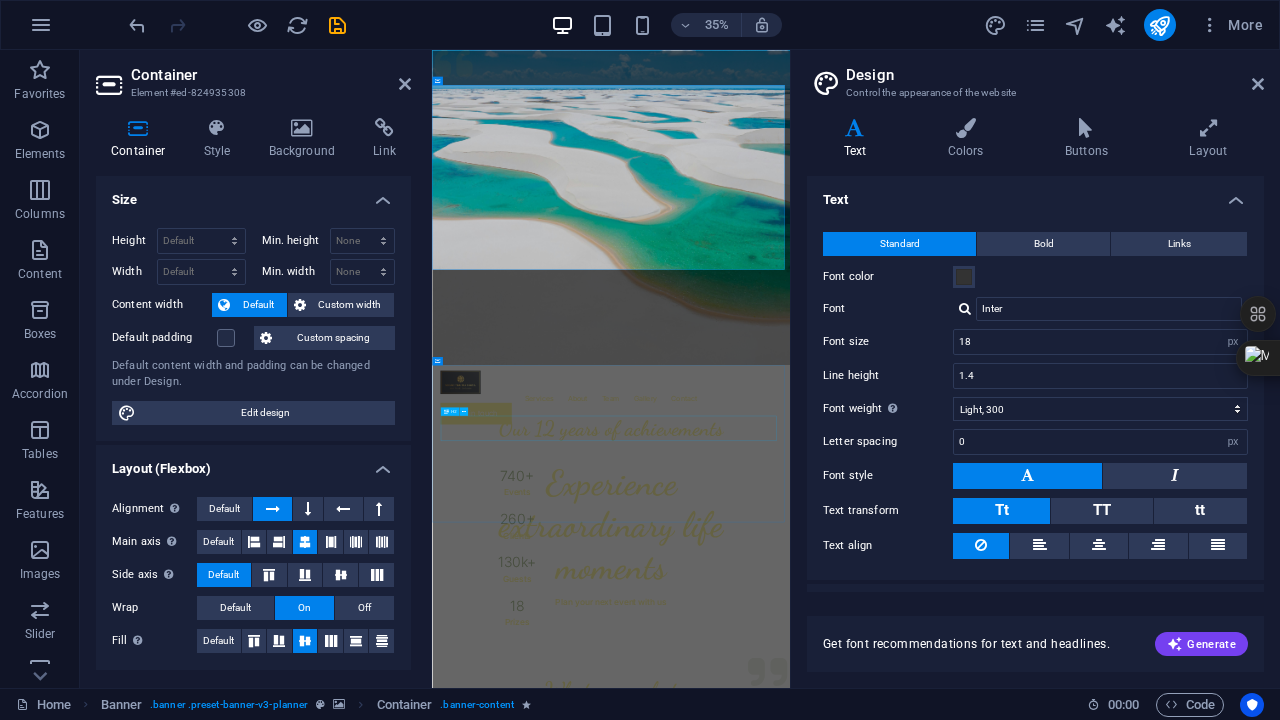 click on "Our 12 years of achievements" at bounding box center [943, 1130] 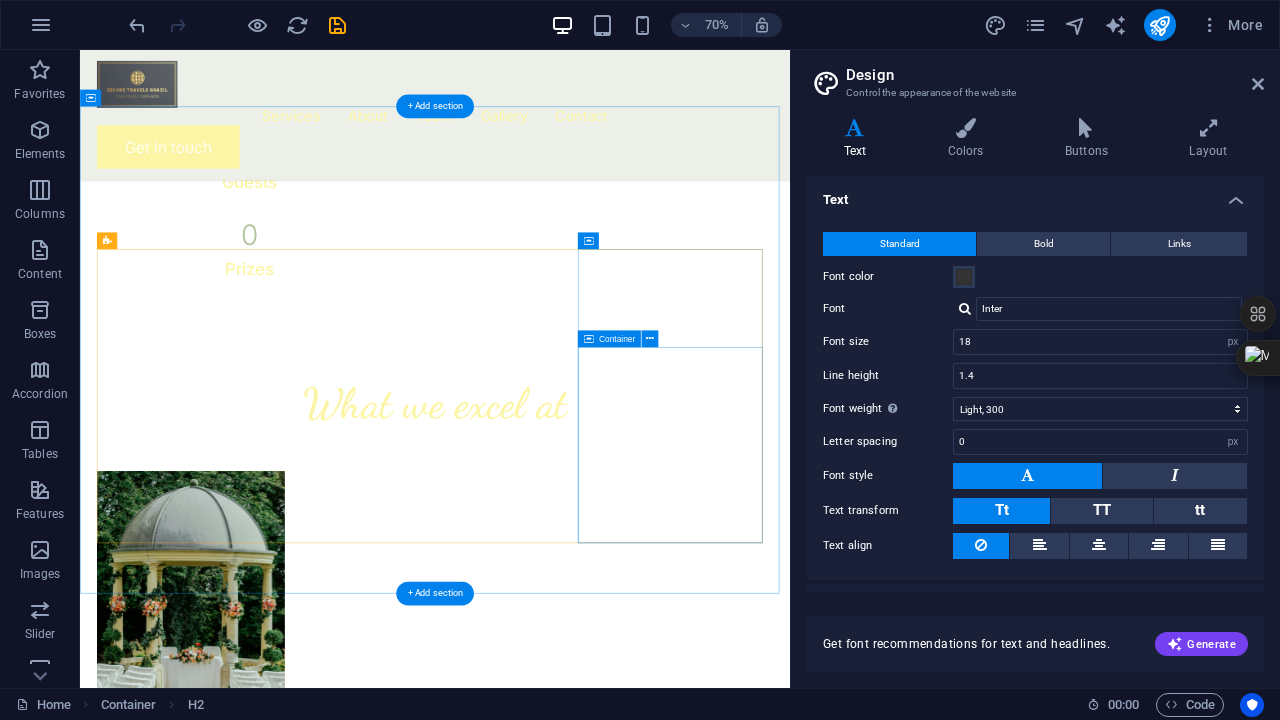 scroll, scrollTop: 1324, scrollLeft: 0, axis: vertical 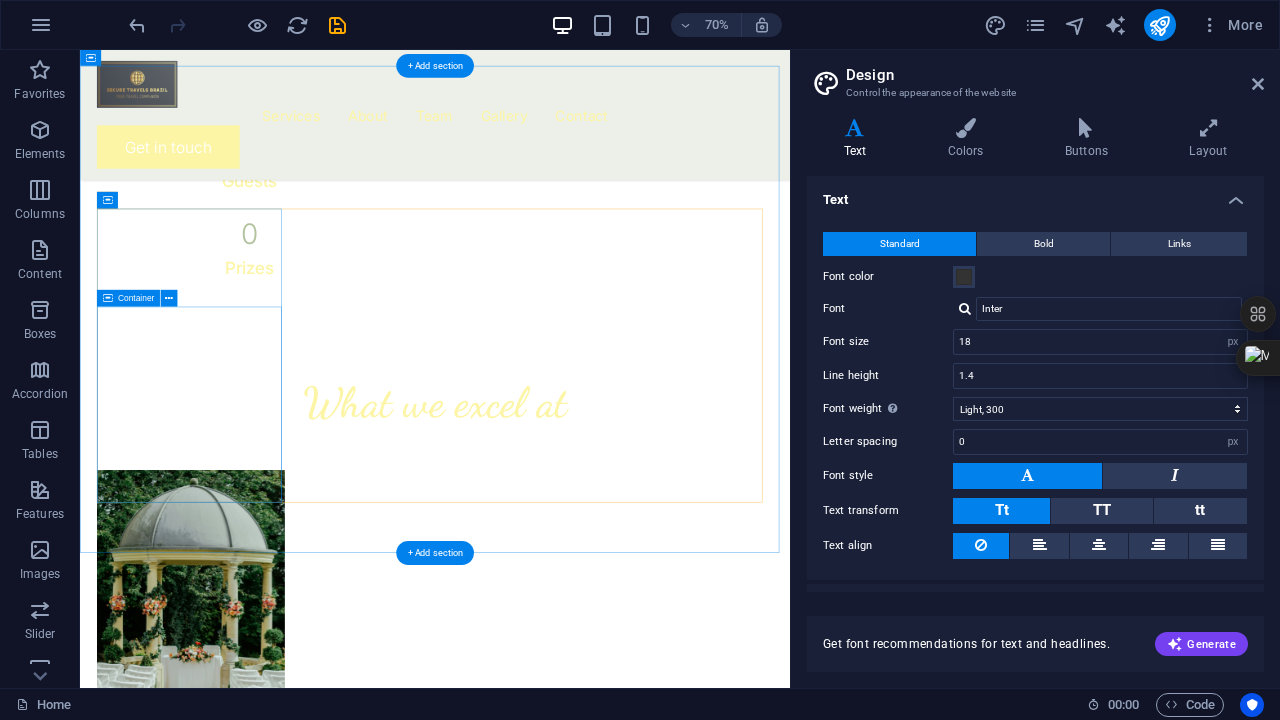 click on "Weddings" at bounding box center [238, 1210] 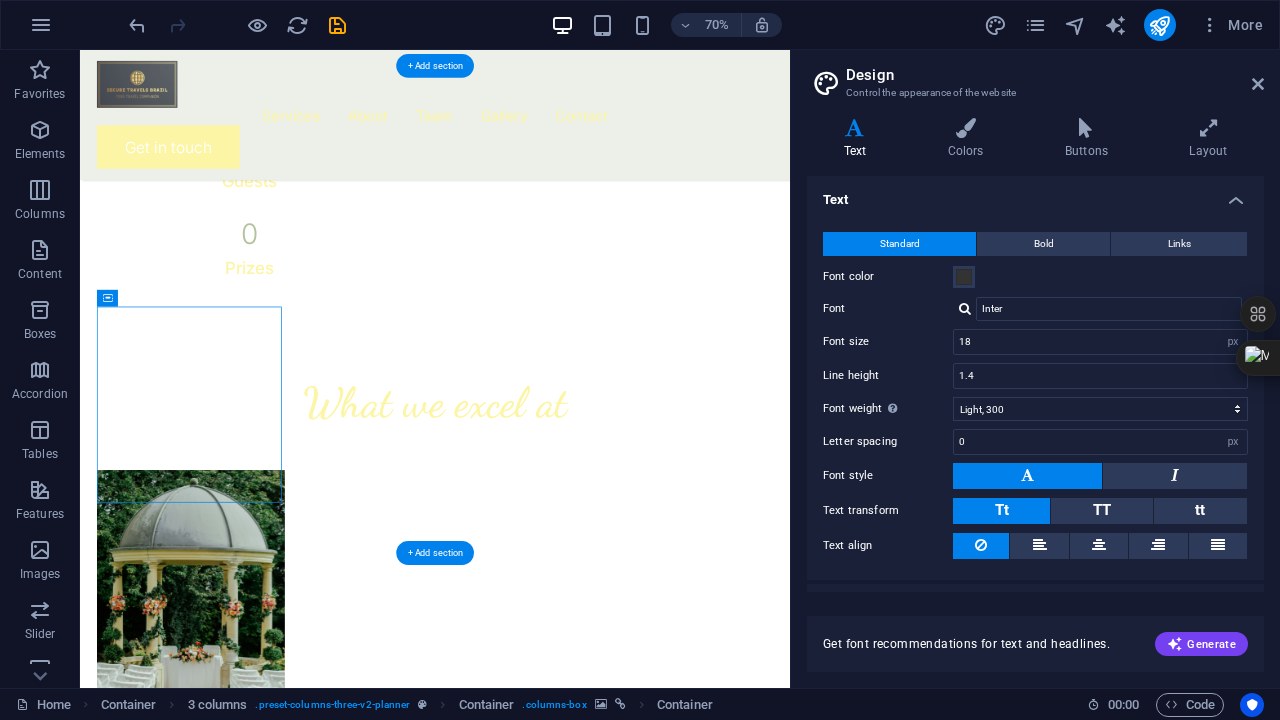 click at bounding box center [238, 860] 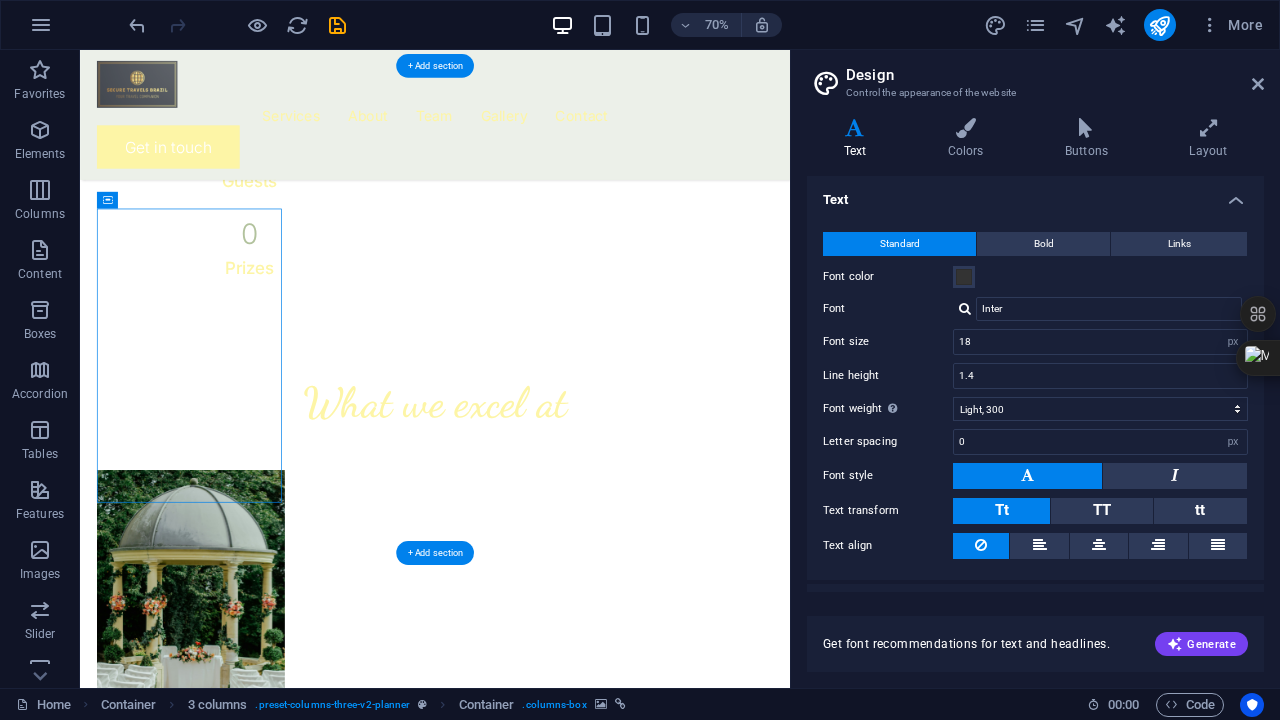 click at bounding box center (238, 860) 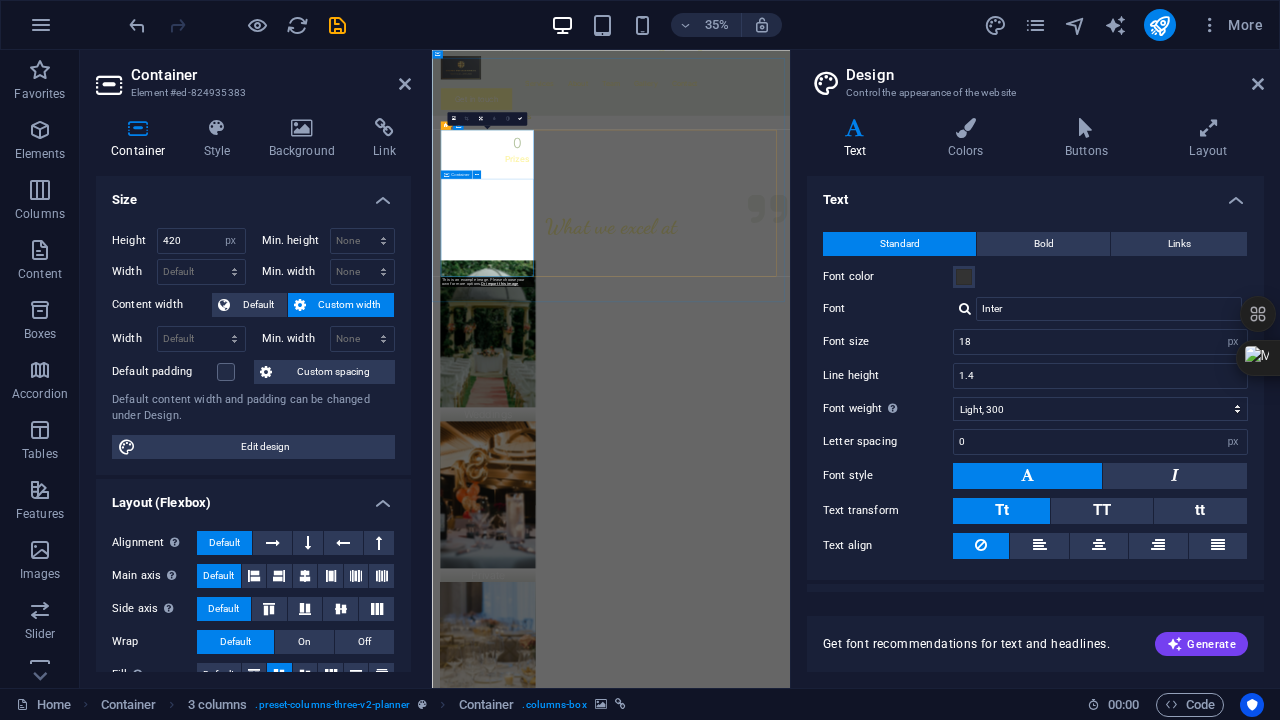 click on "Weddings" at bounding box center [592, 1210] 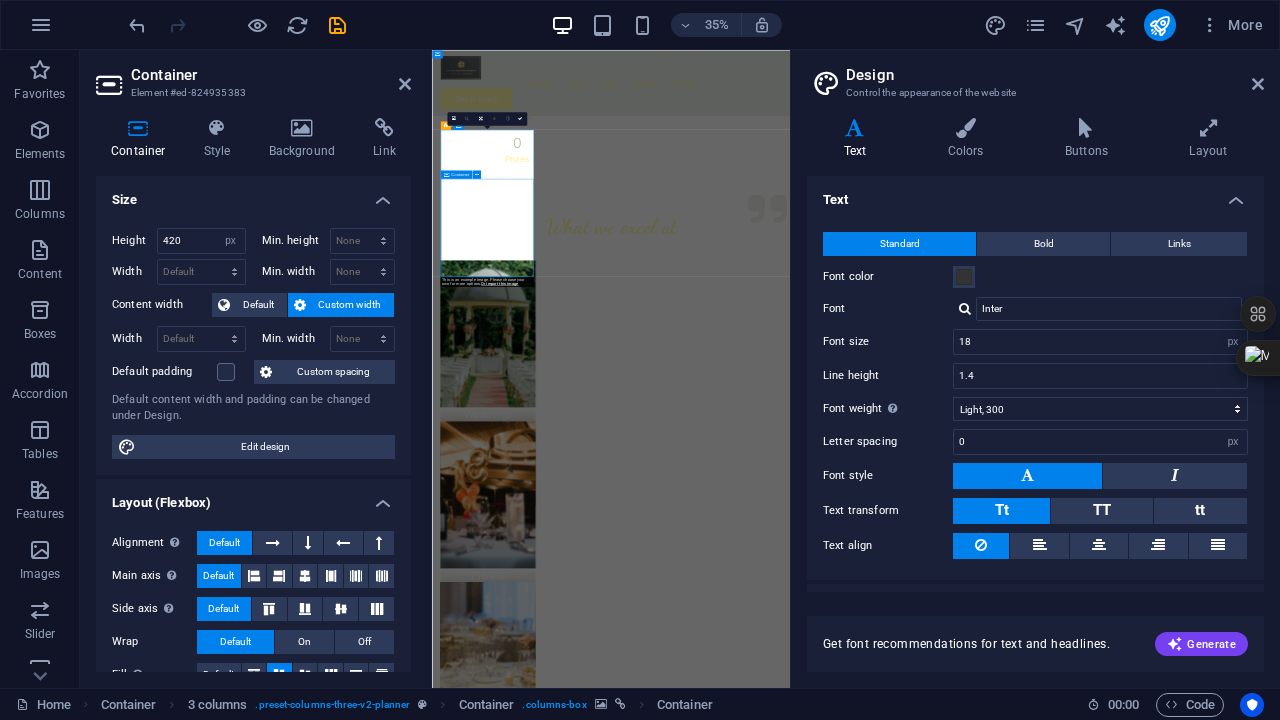 click on "Weddings" at bounding box center (592, 1210) 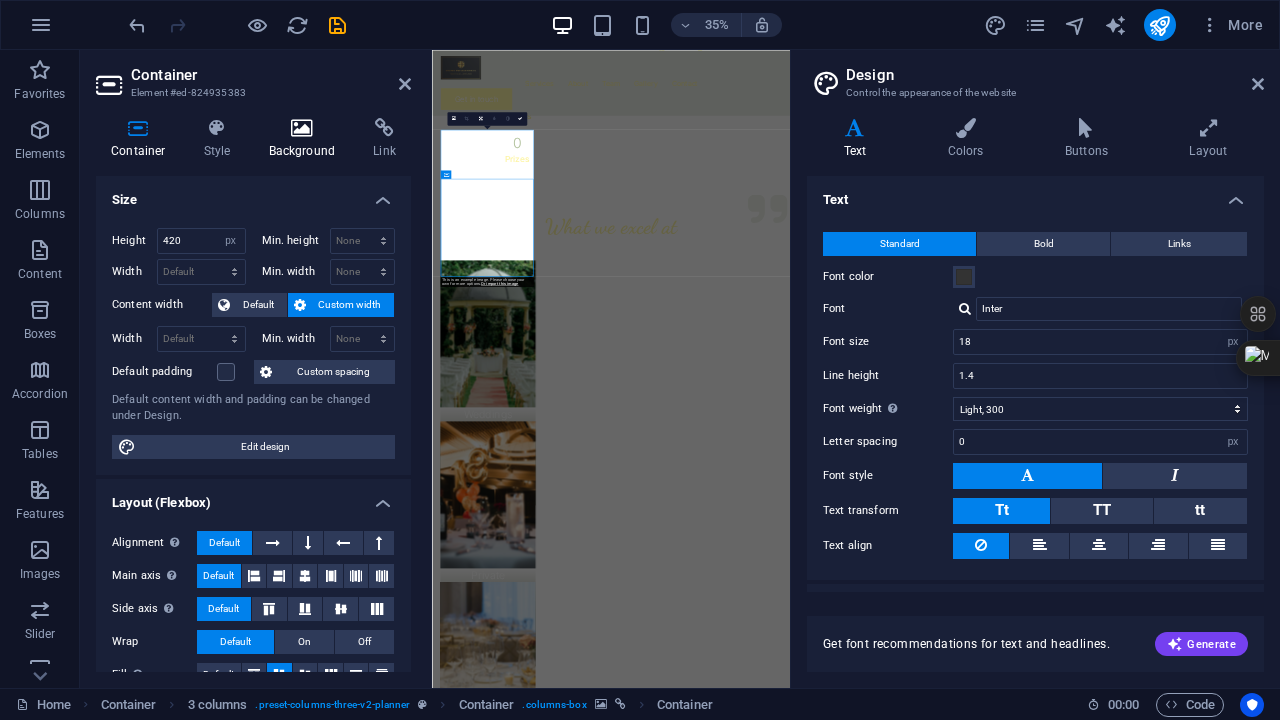 click on "Background" at bounding box center (306, 139) 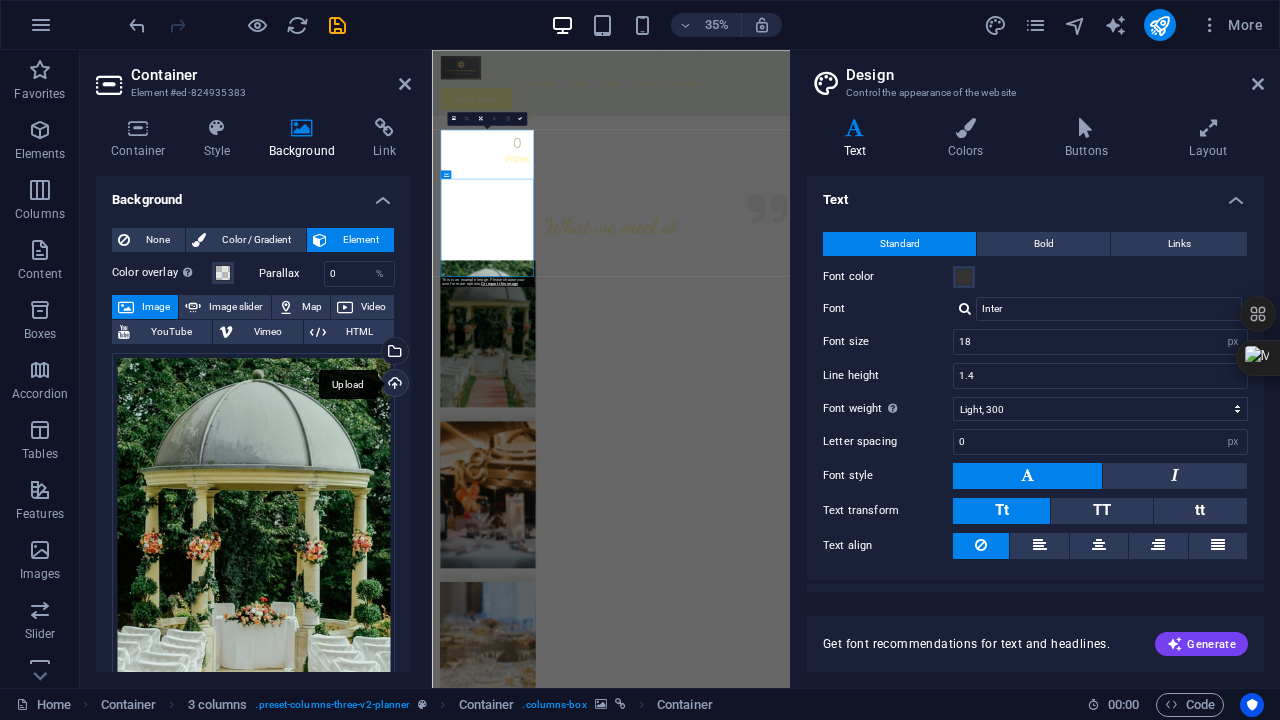 click on "Upload" at bounding box center [393, 385] 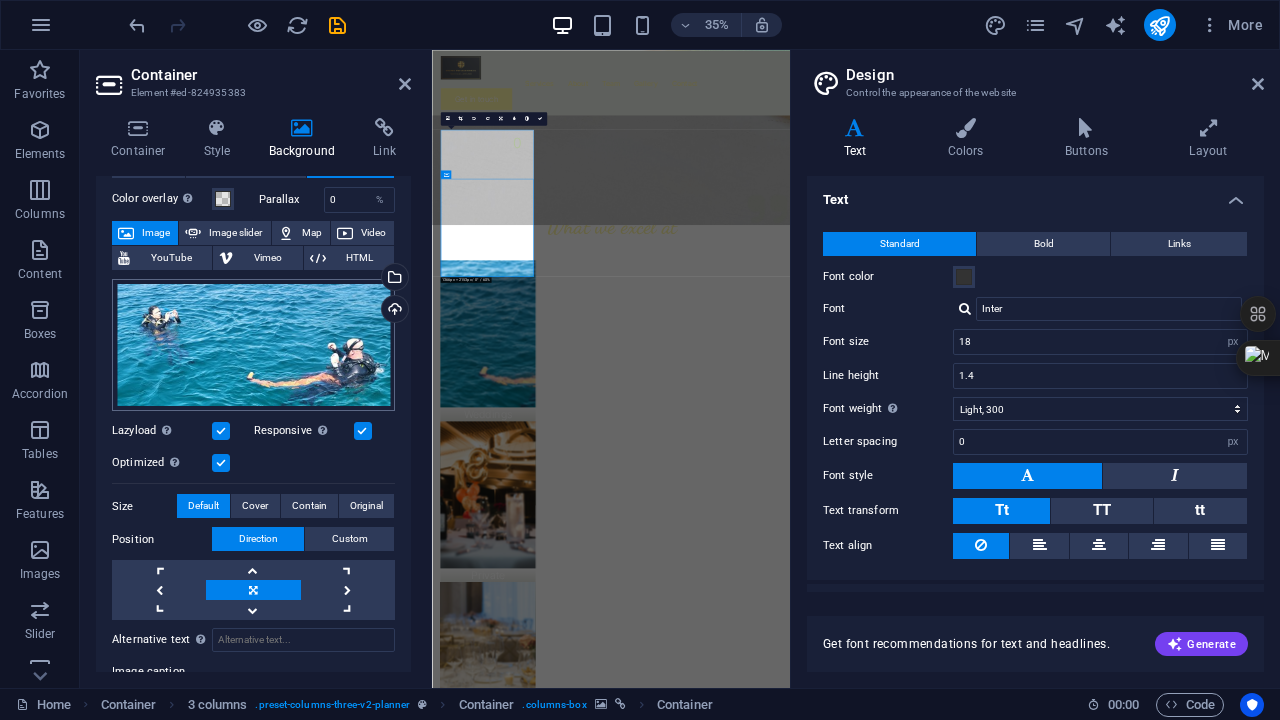 scroll, scrollTop: 100, scrollLeft: 0, axis: vertical 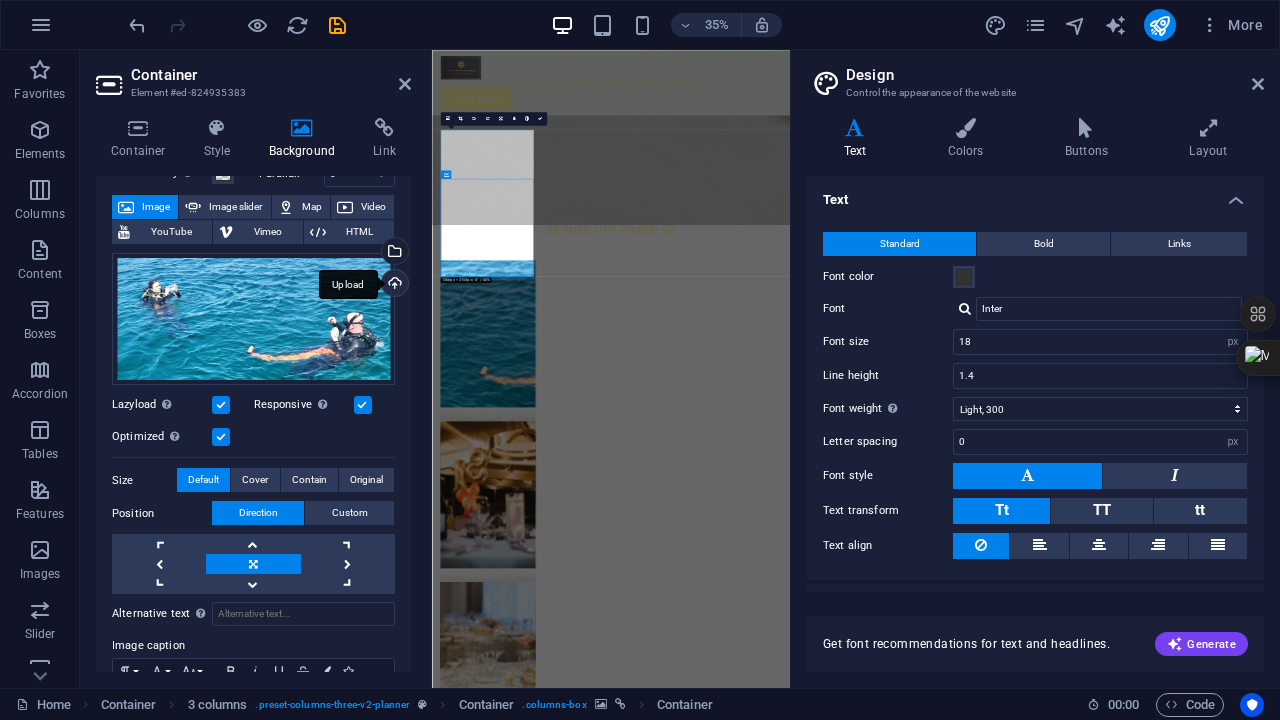 click on "Upload" at bounding box center (393, 285) 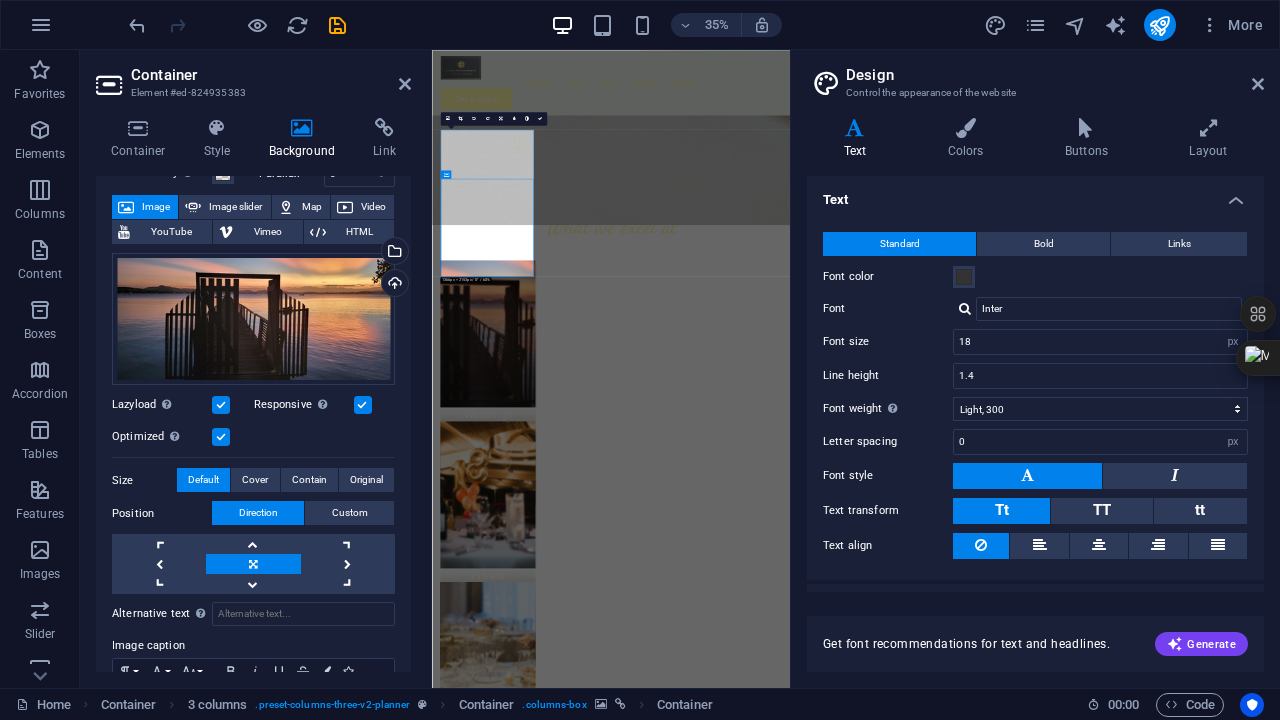 click at bounding box center (221, 405) 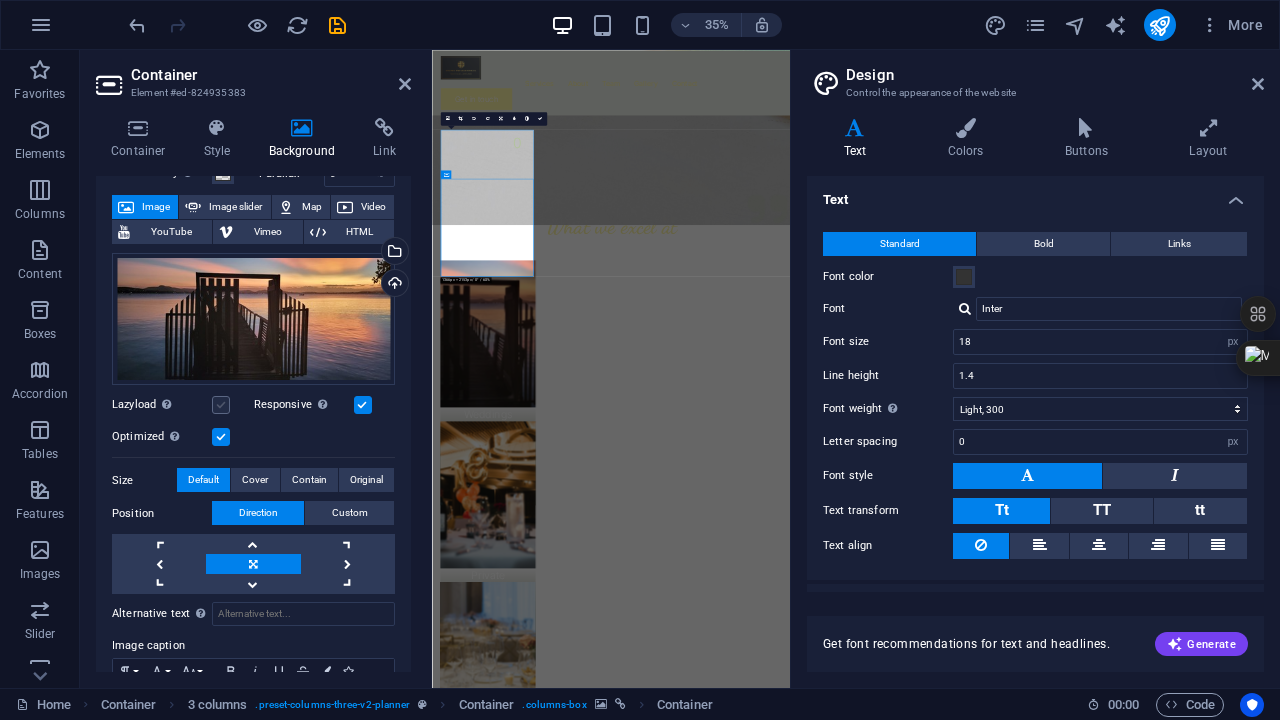 click at bounding box center (221, 405) 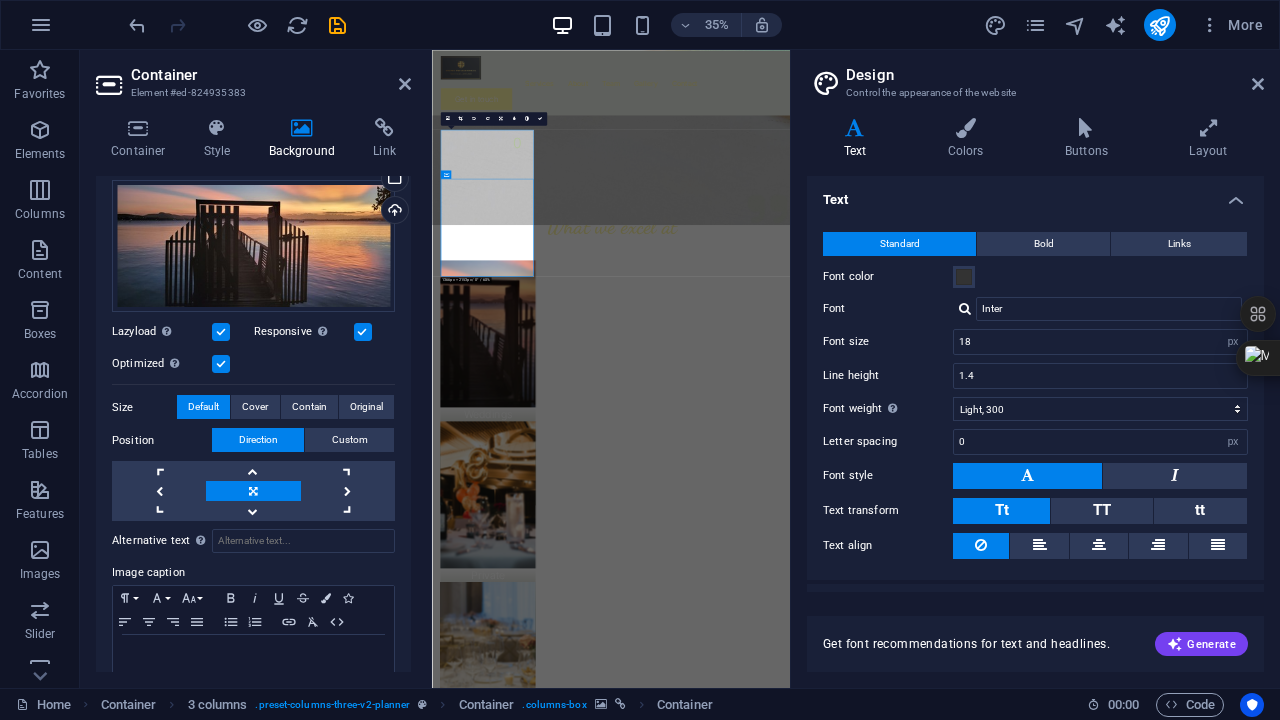 scroll, scrollTop: 200, scrollLeft: 0, axis: vertical 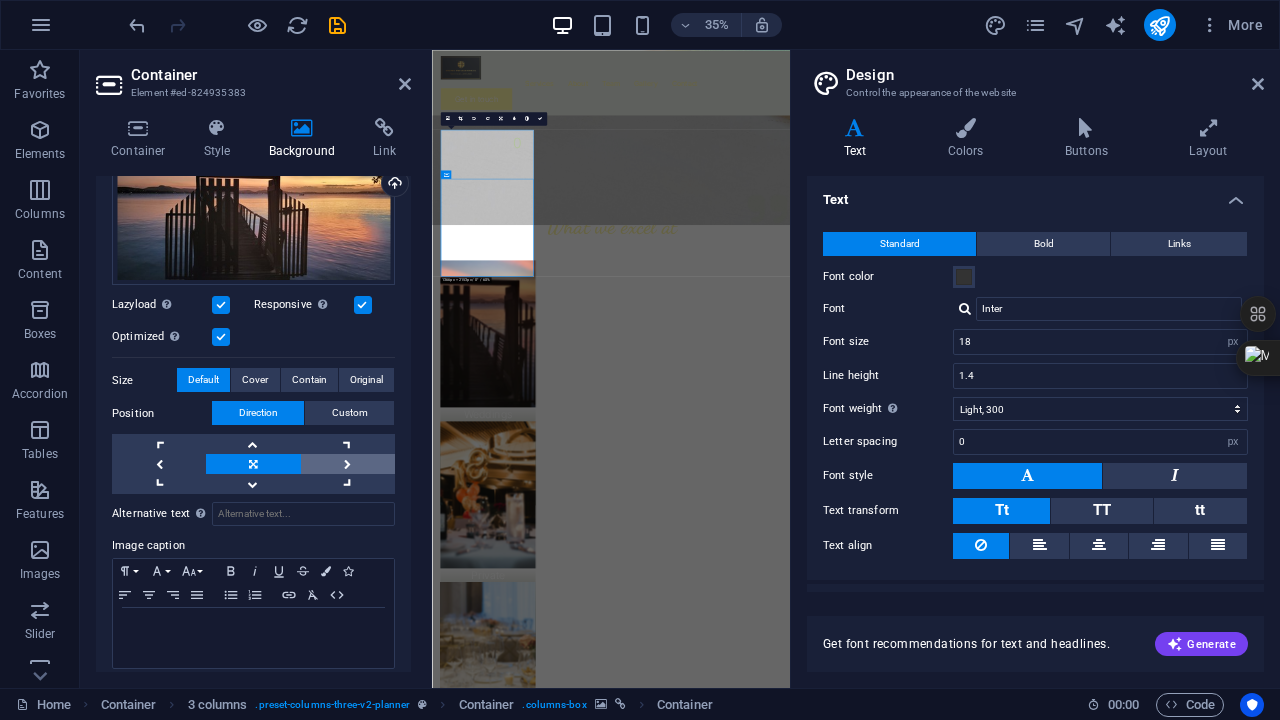 click at bounding box center [348, 464] 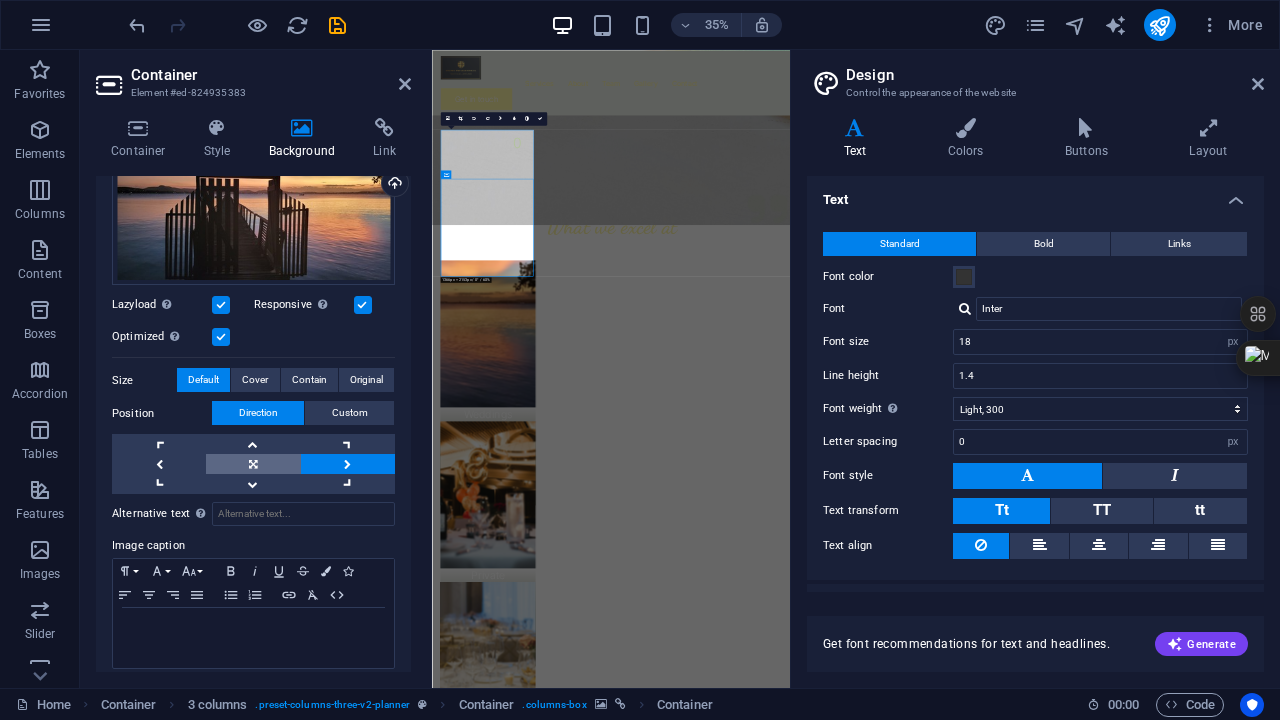 click at bounding box center (253, 464) 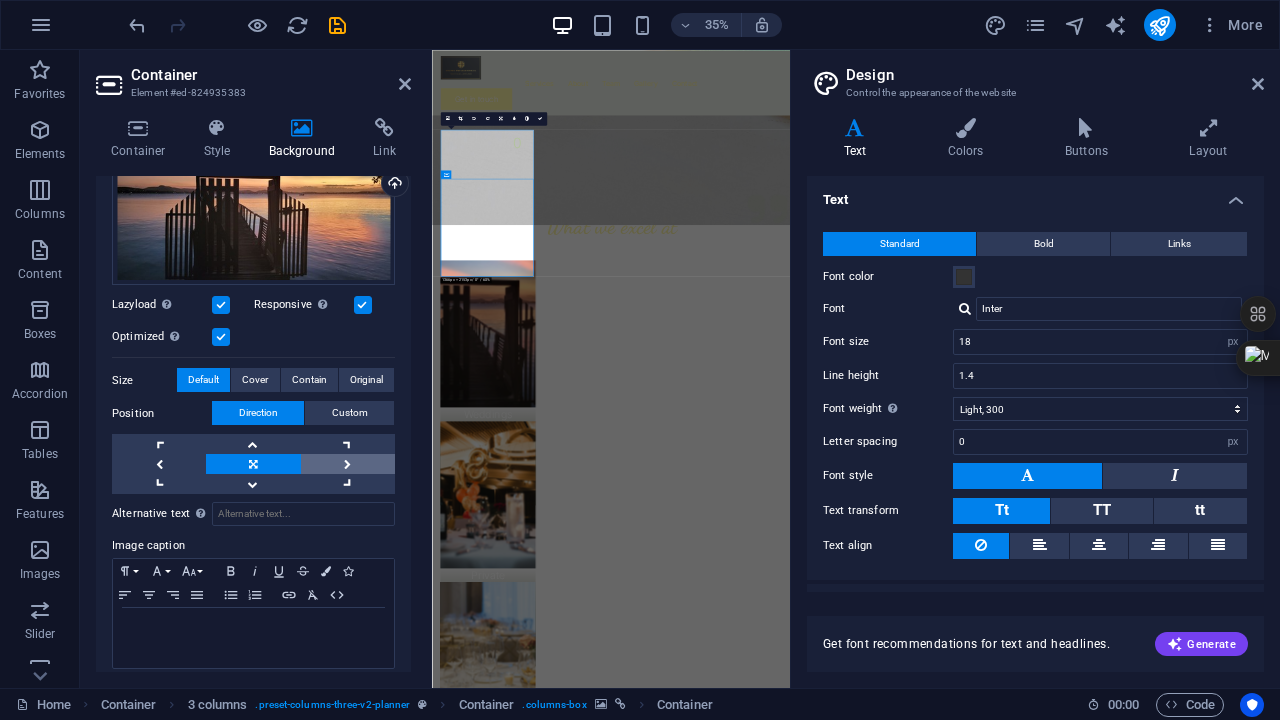 click at bounding box center [348, 464] 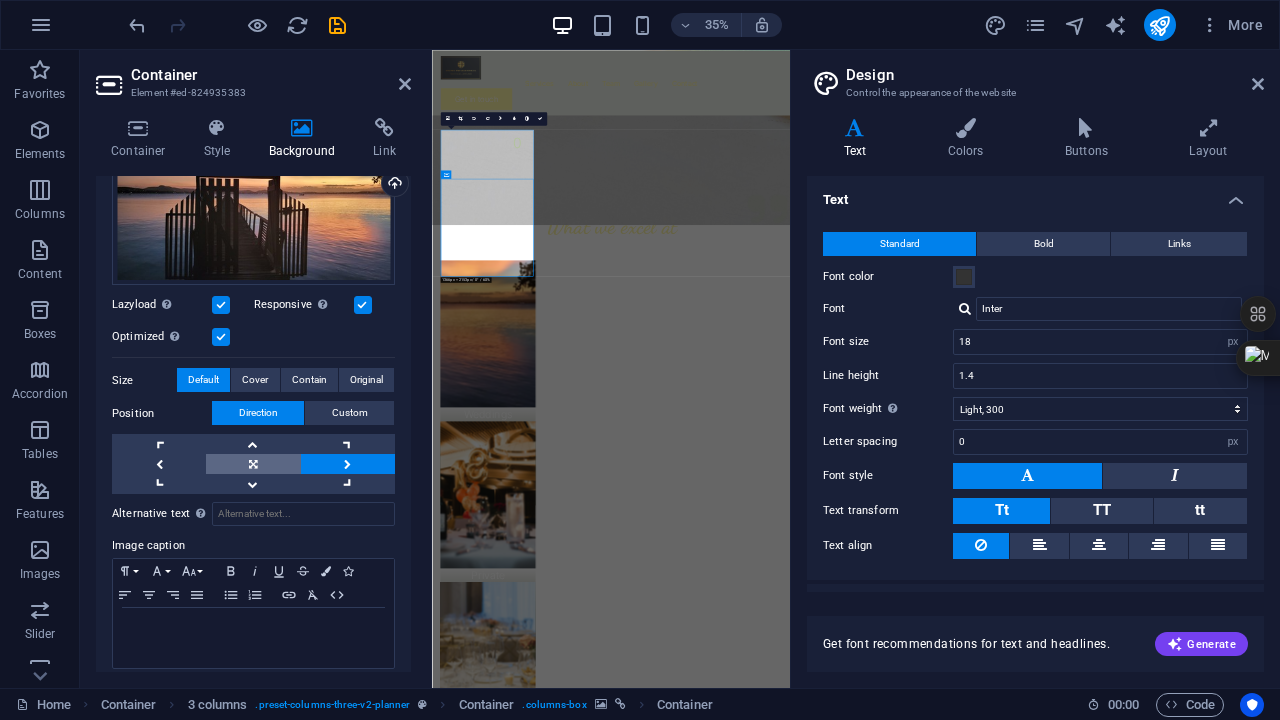 click at bounding box center [253, 464] 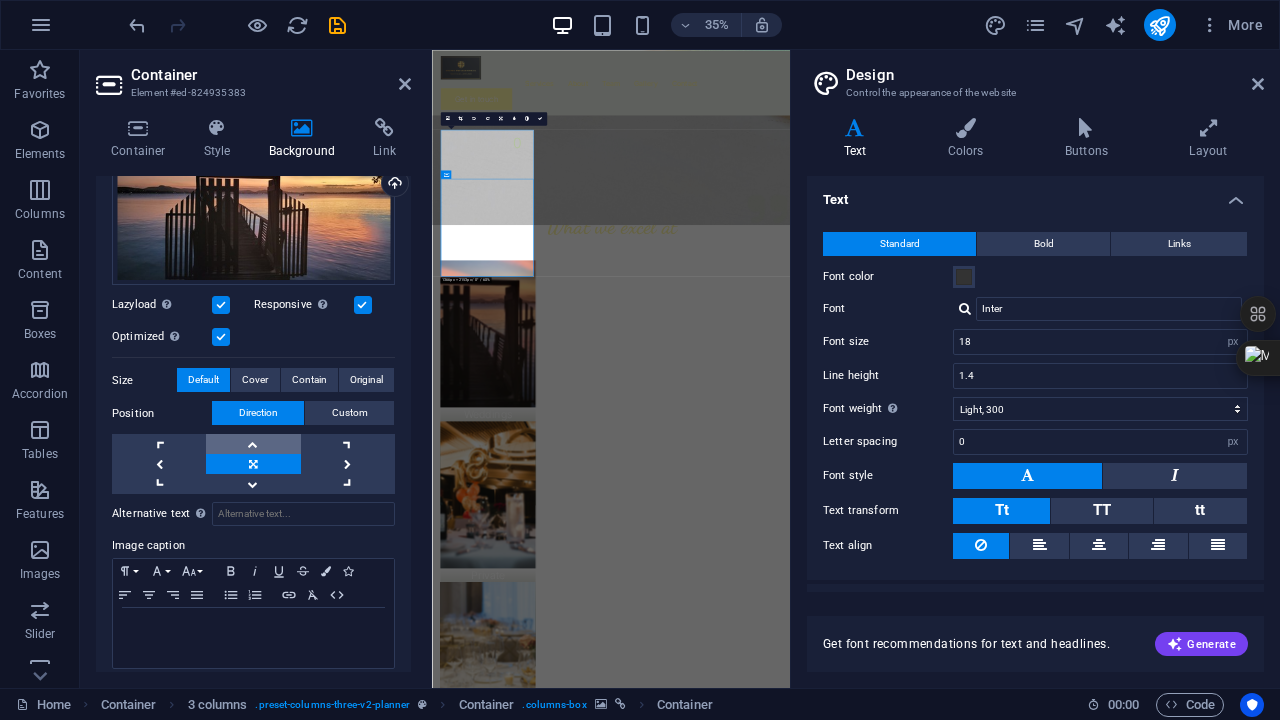 scroll, scrollTop: 211, scrollLeft: 0, axis: vertical 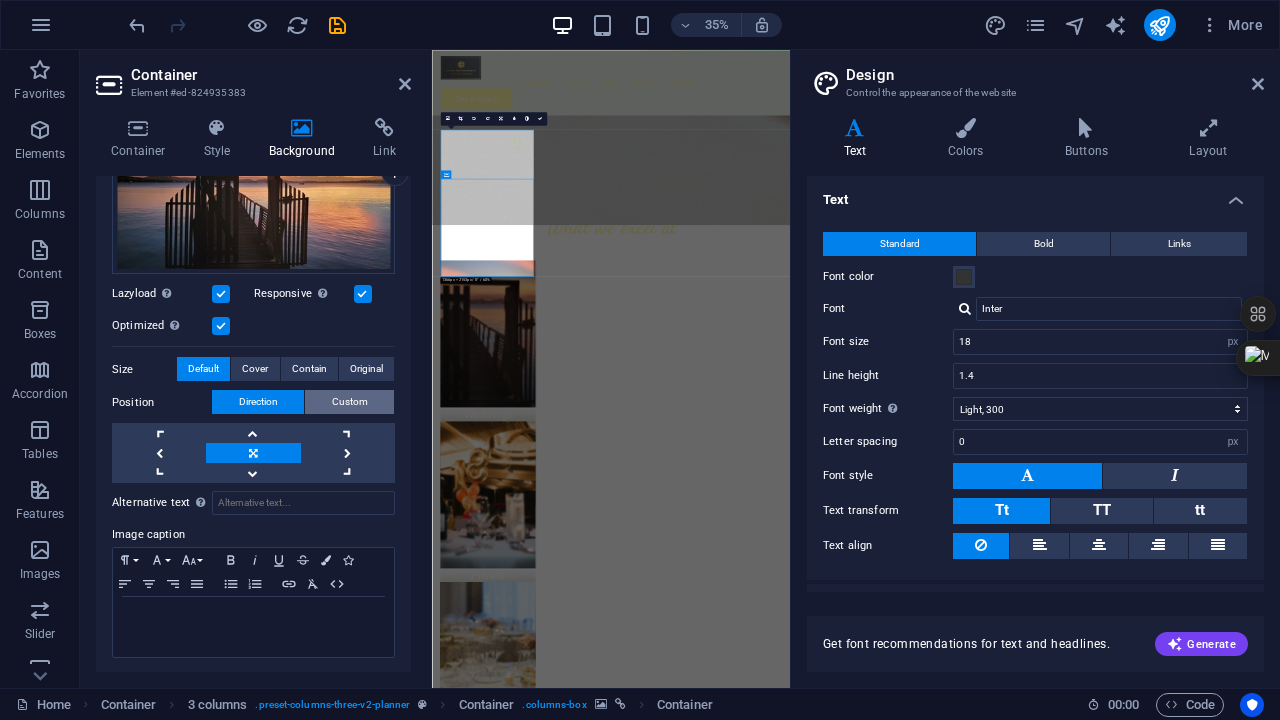 click on "Custom" at bounding box center [349, 402] 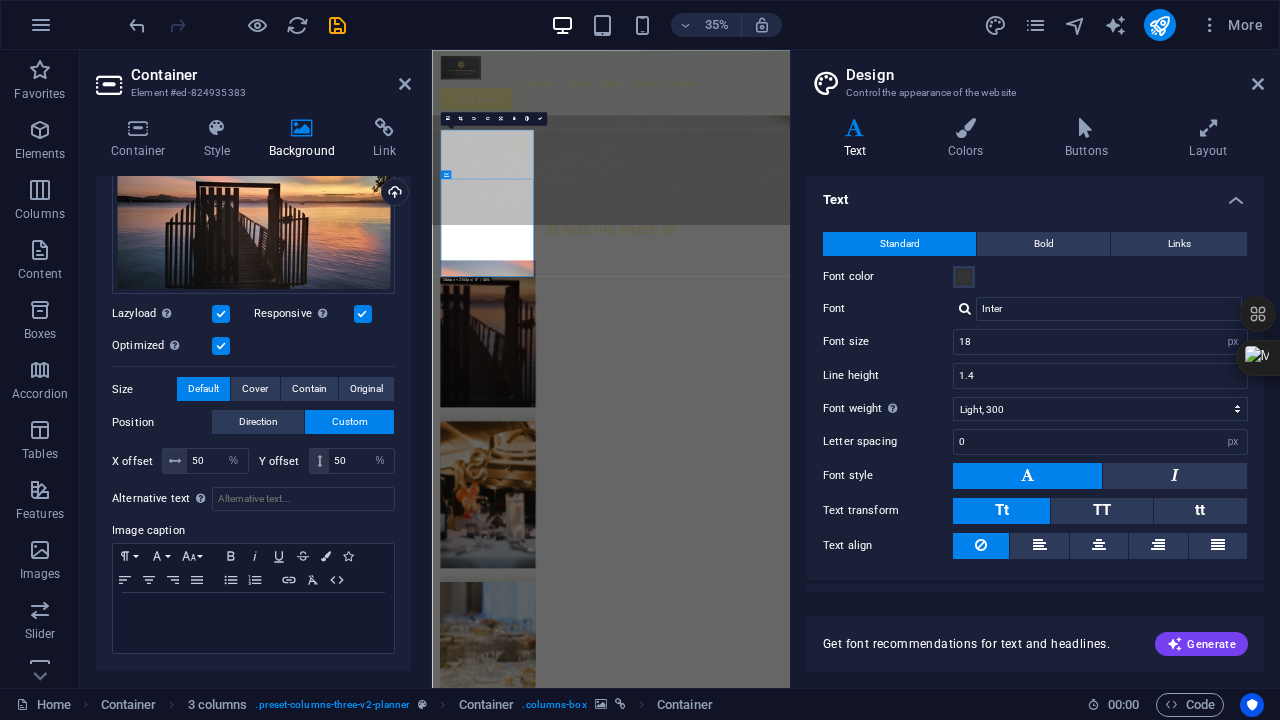 scroll, scrollTop: 186, scrollLeft: 0, axis: vertical 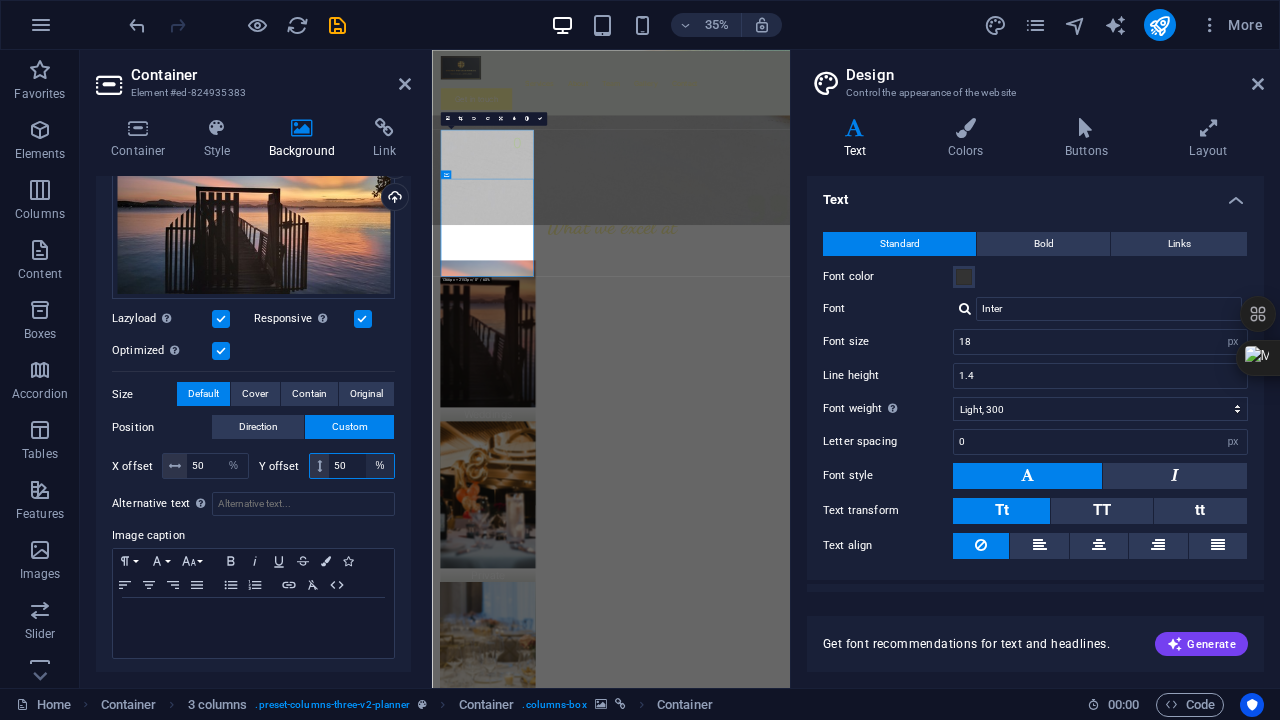 drag, startPoint x: 333, startPoint y: 466, endPoint x: 370, endPoint y: 467, distance: 37.01351 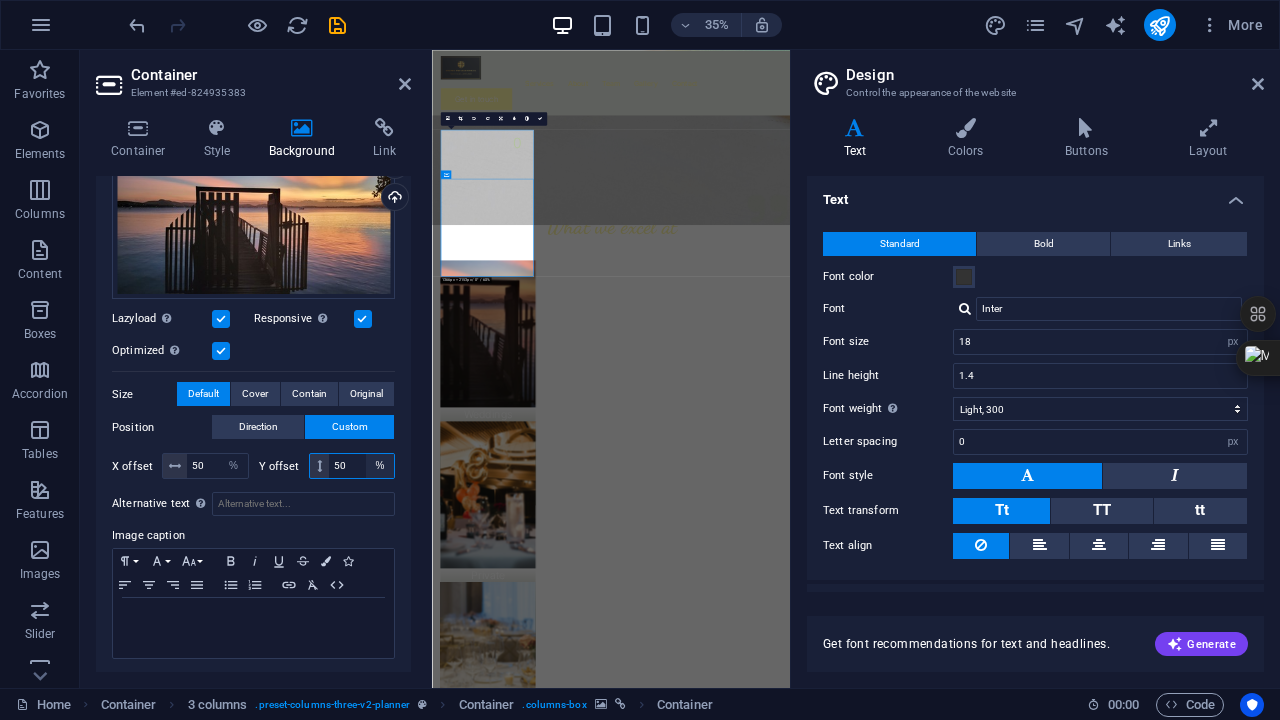 click on "50 px rem % vh vw" at bounding box center (352, 466) 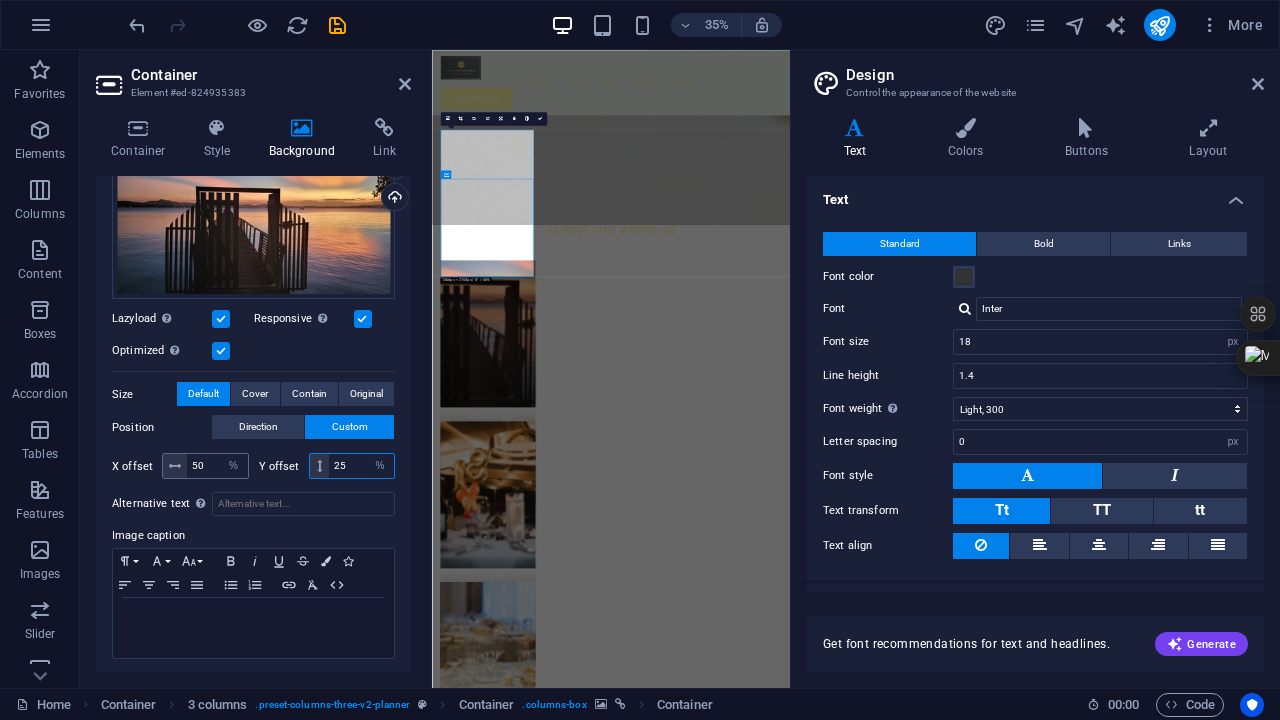 type on "25" 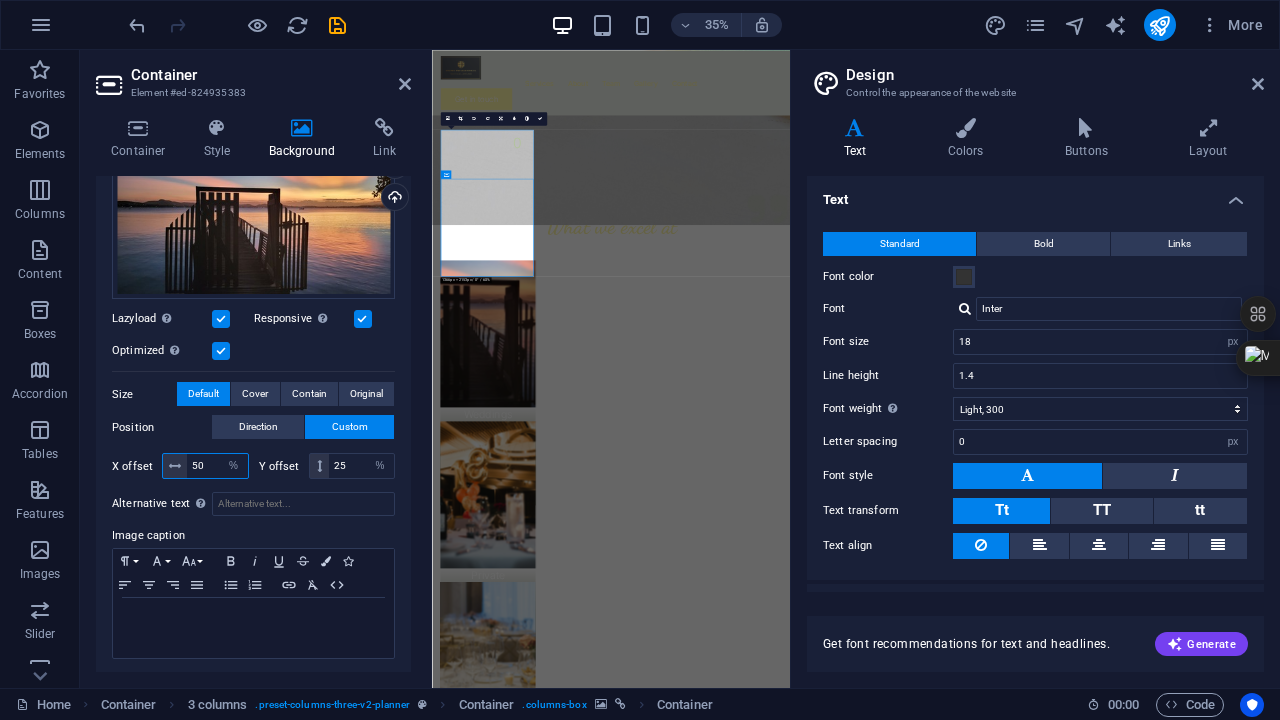 drag, startPoint x: 207, startPoint y: 470, endPoint x: 173, endPoint y: 470, distance: 34 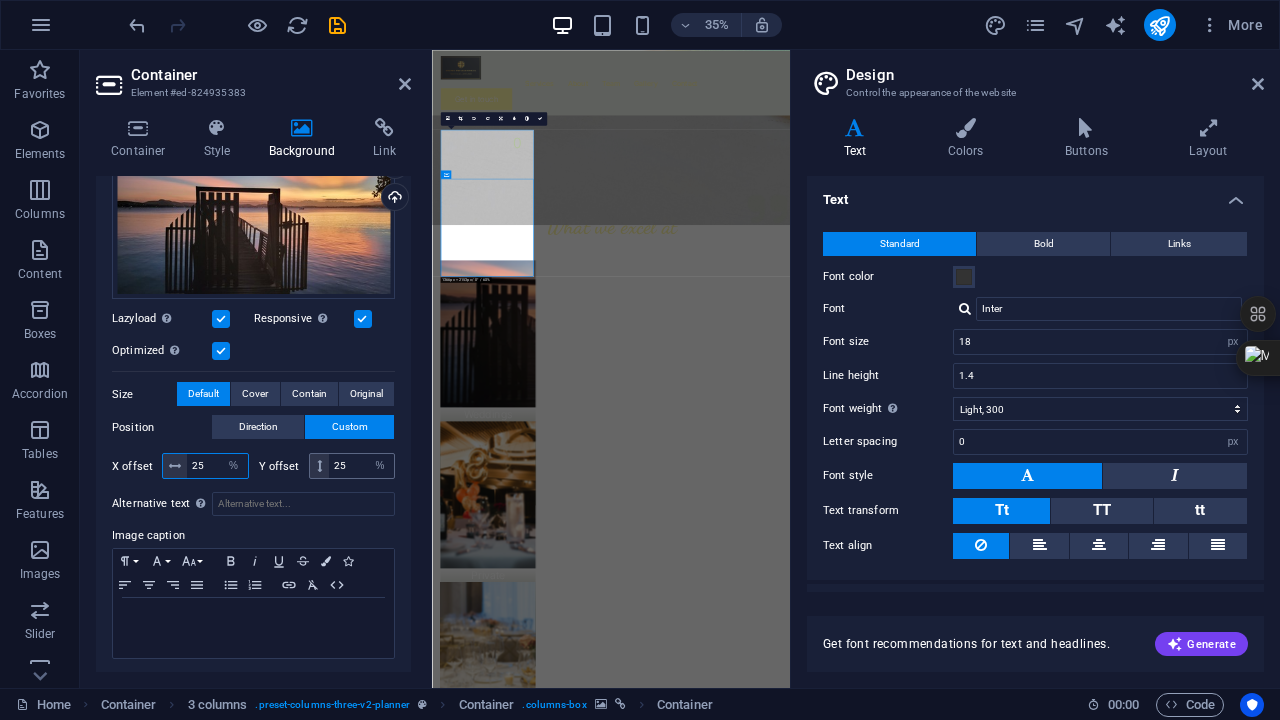 type on "25" 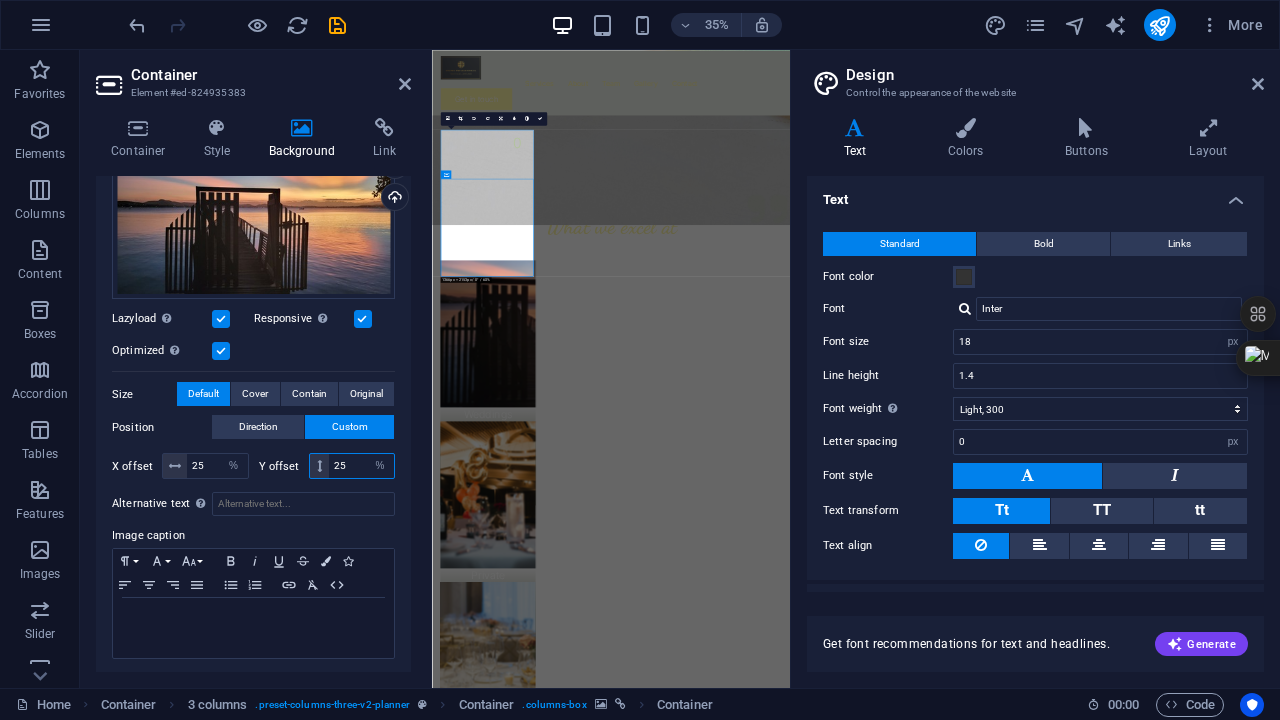 click on "25" at bounding box center [361, 466] 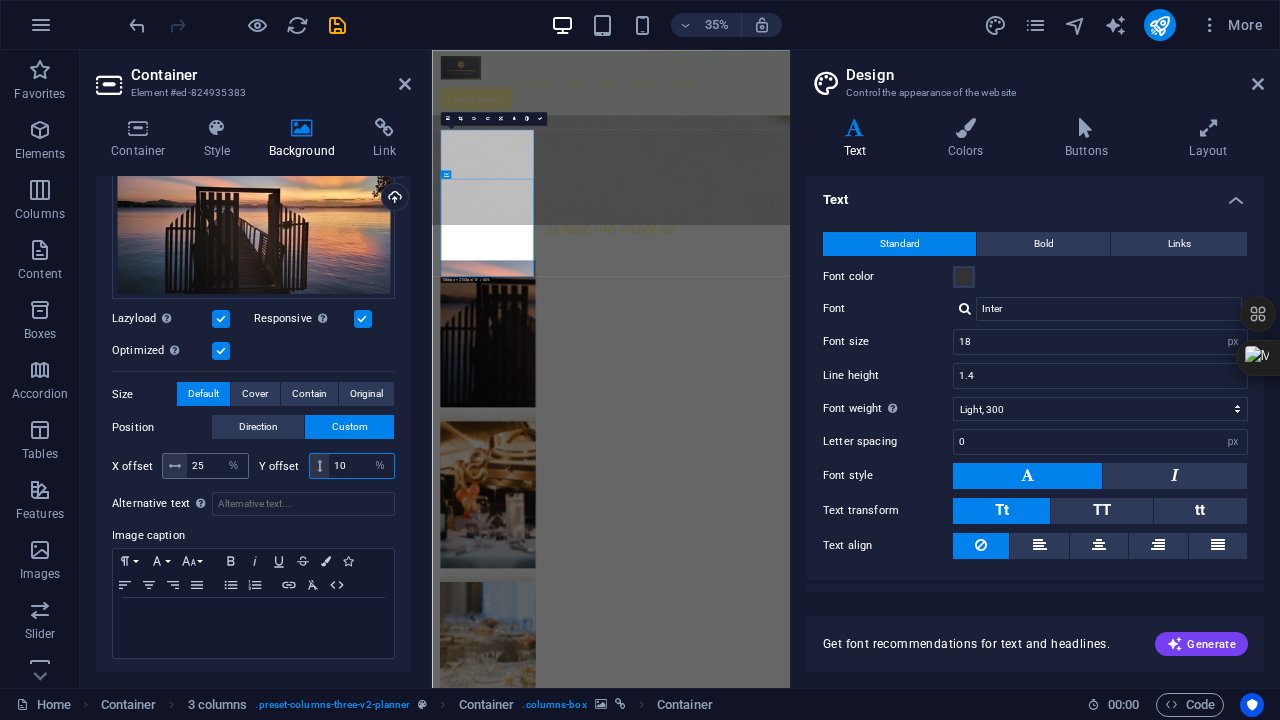 type on "10" 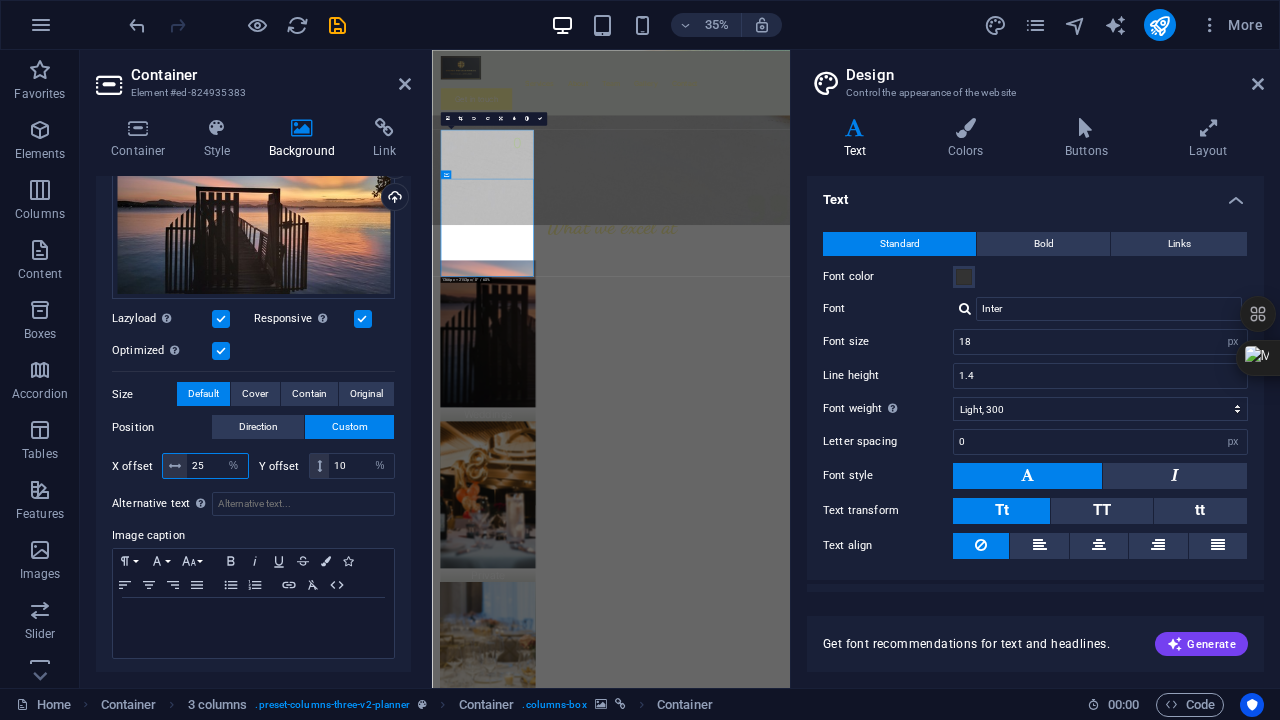 click on "25" at bounding box center [217, 466] 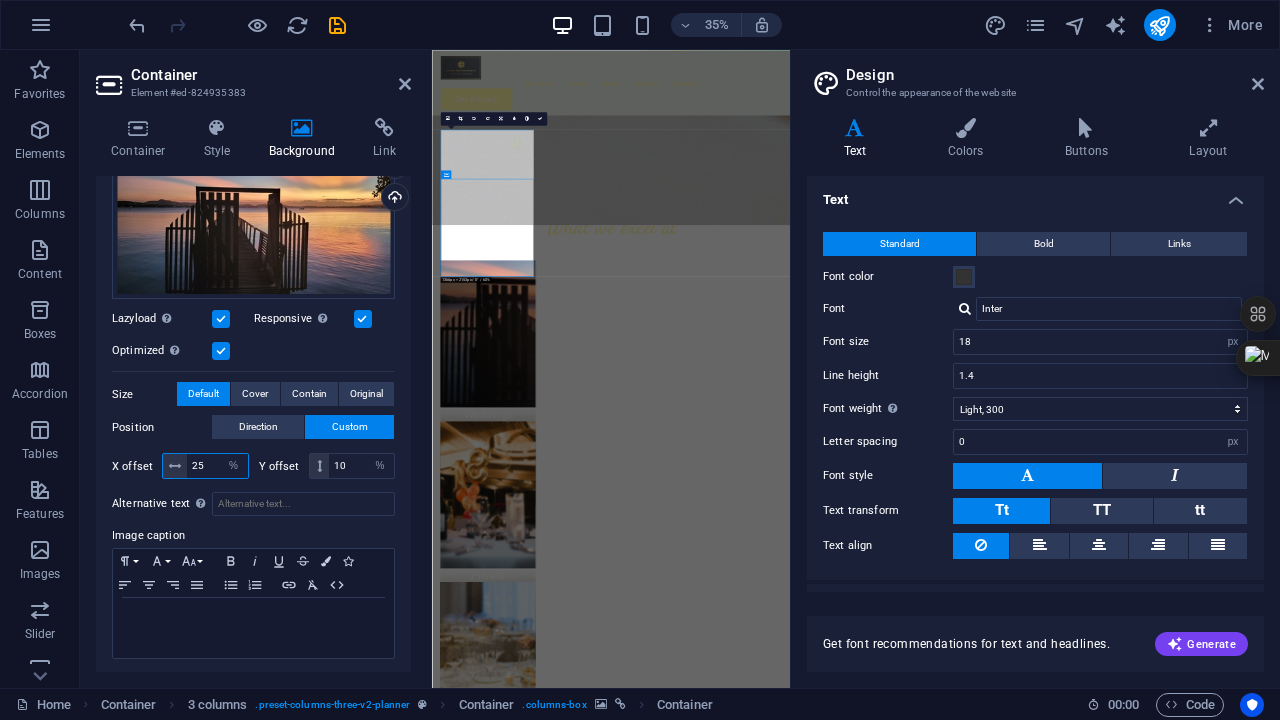 click on "25" at bounding box center [217, 466] 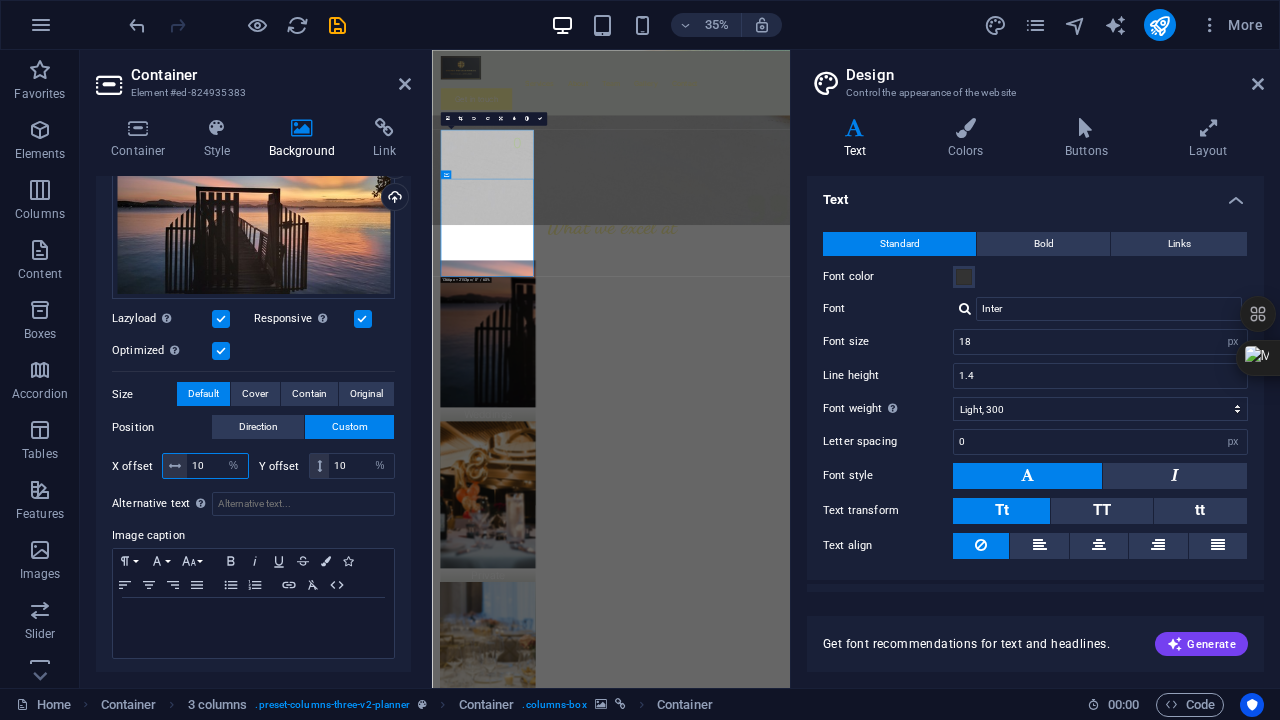 click on "10" at bounding box center (217, 466) 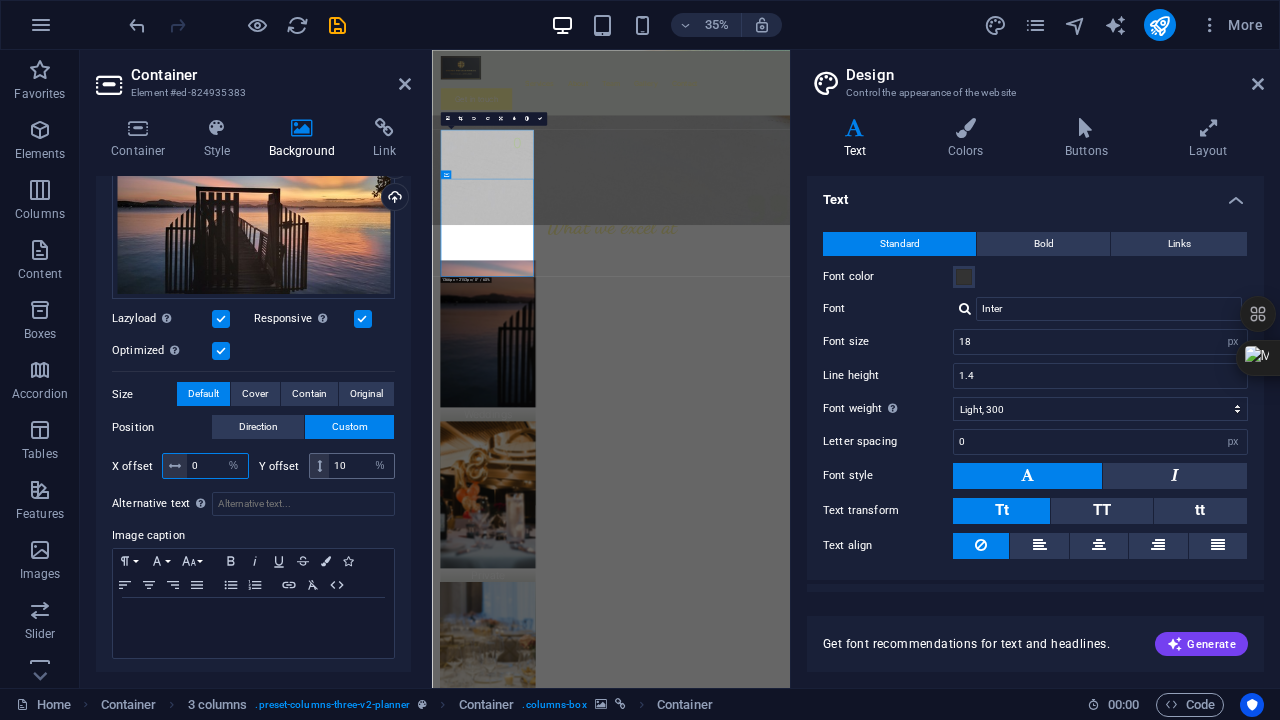 type on "0" 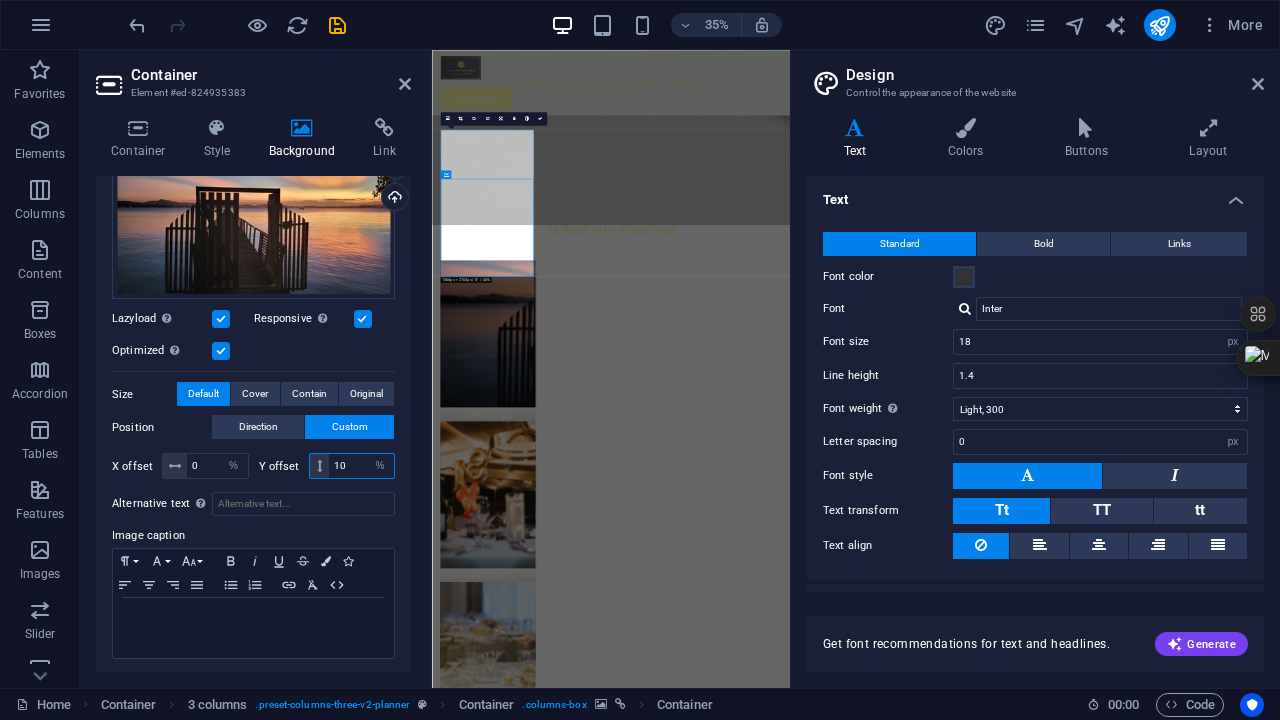 click on "10" at bounding box center [361, 466] 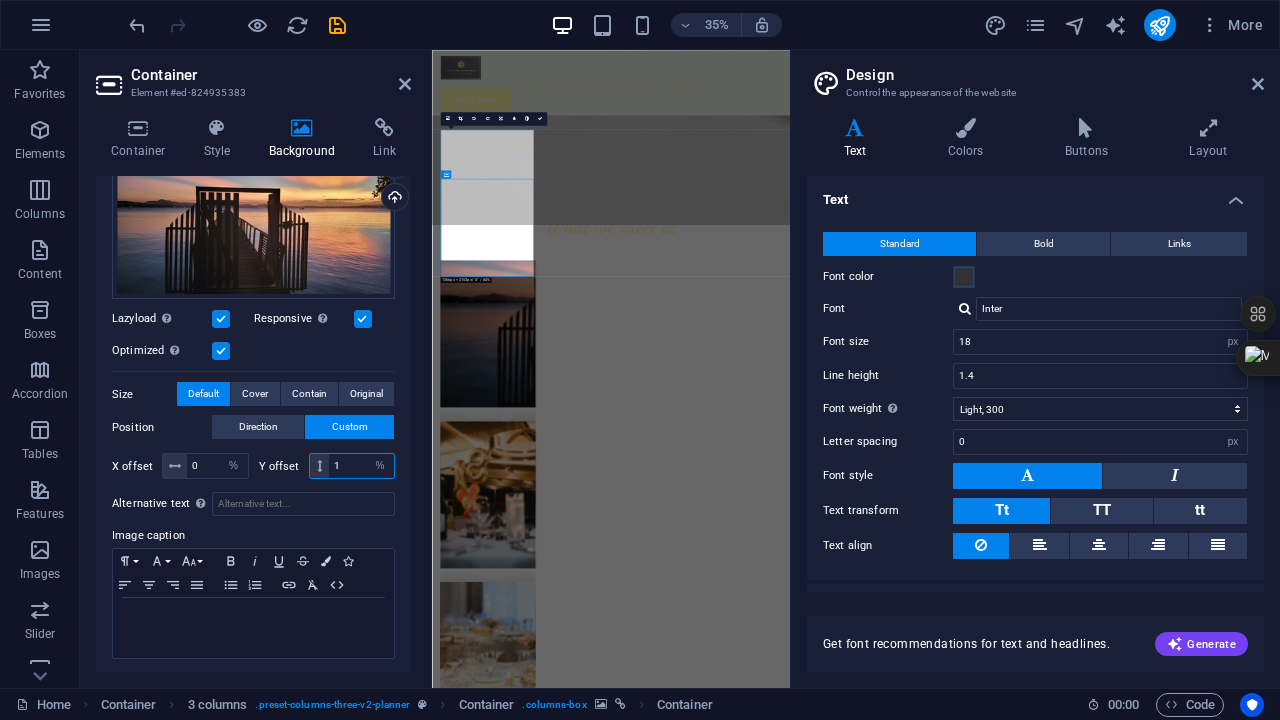 type on "10" 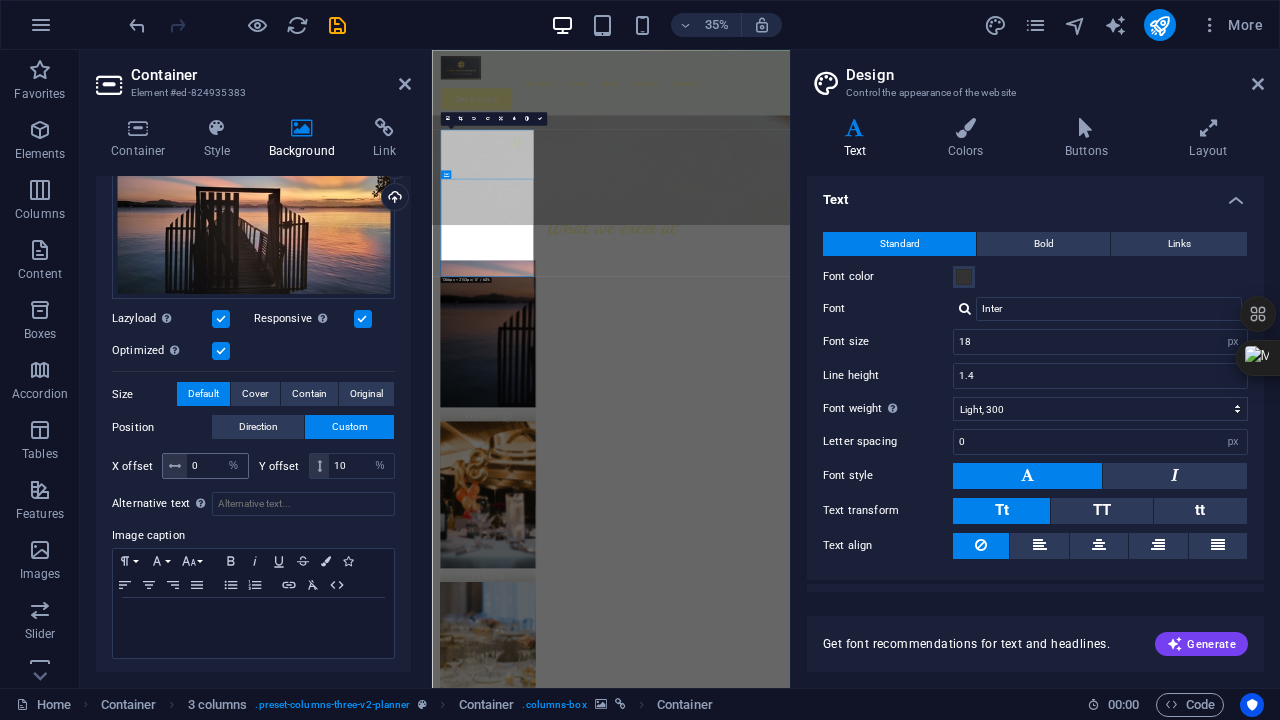 click at bounding box center (175, 466) 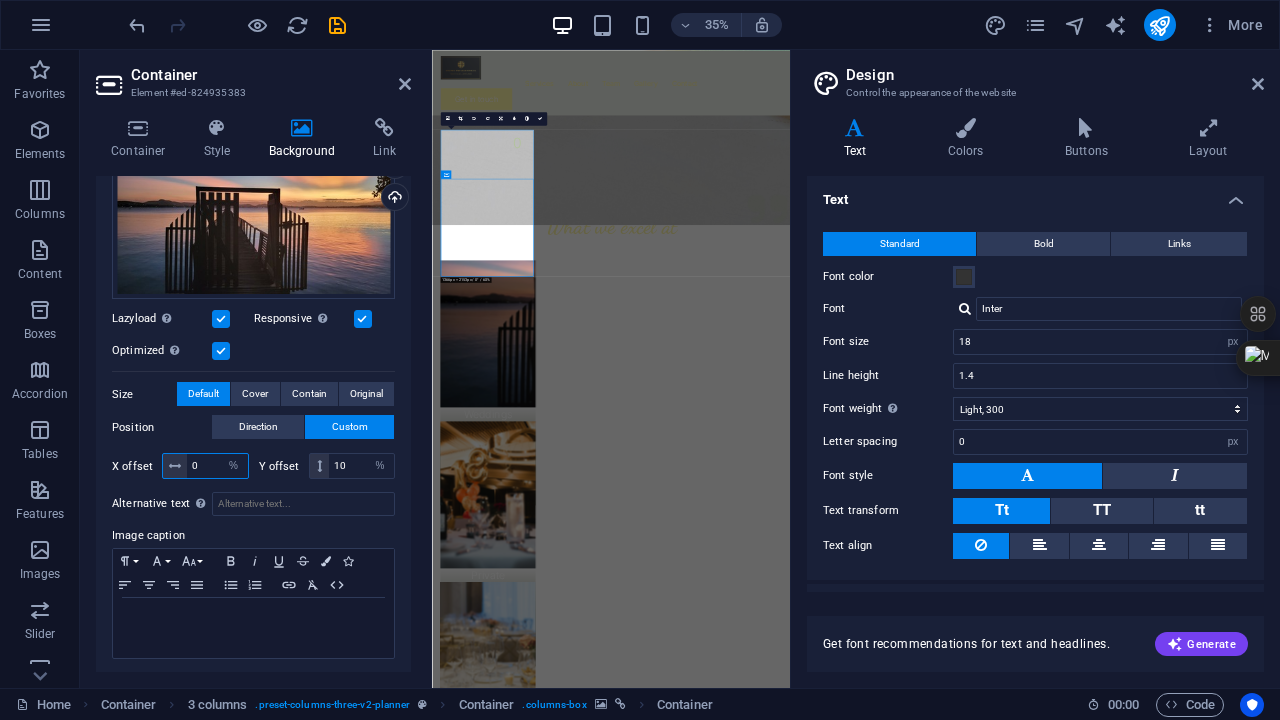 click on "0" at bounding box center [217, 466] 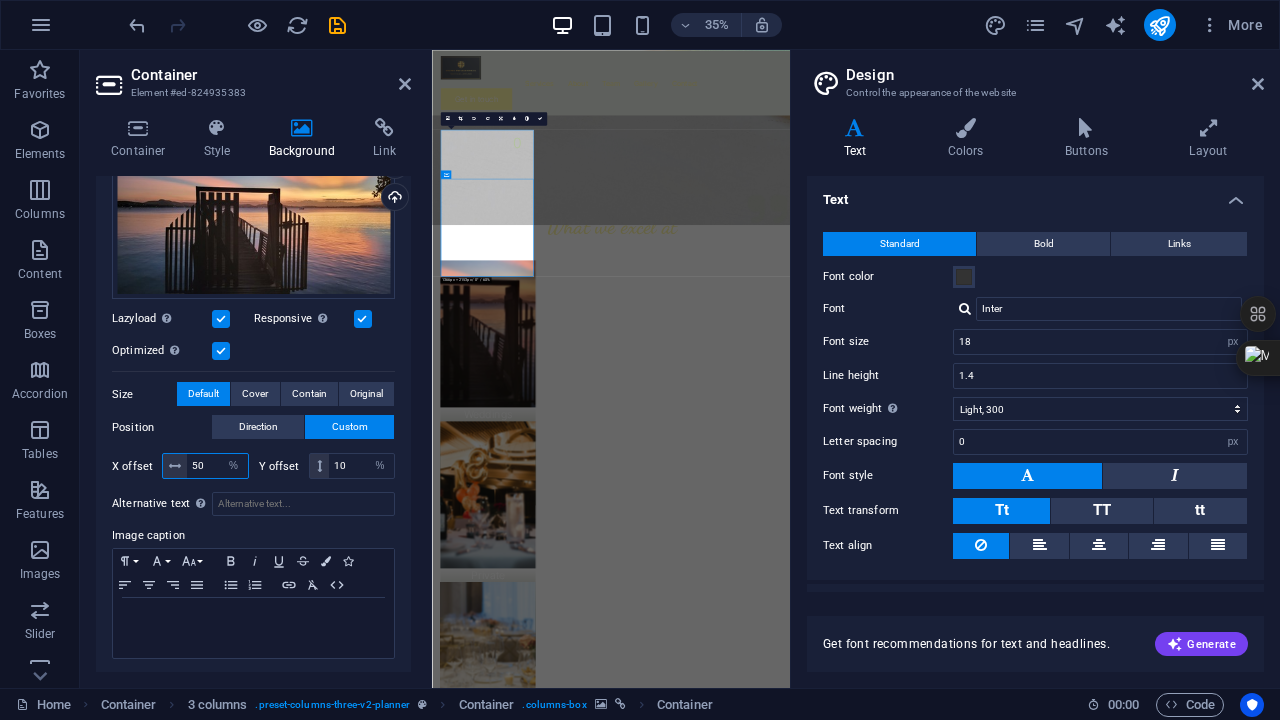 type on "50" 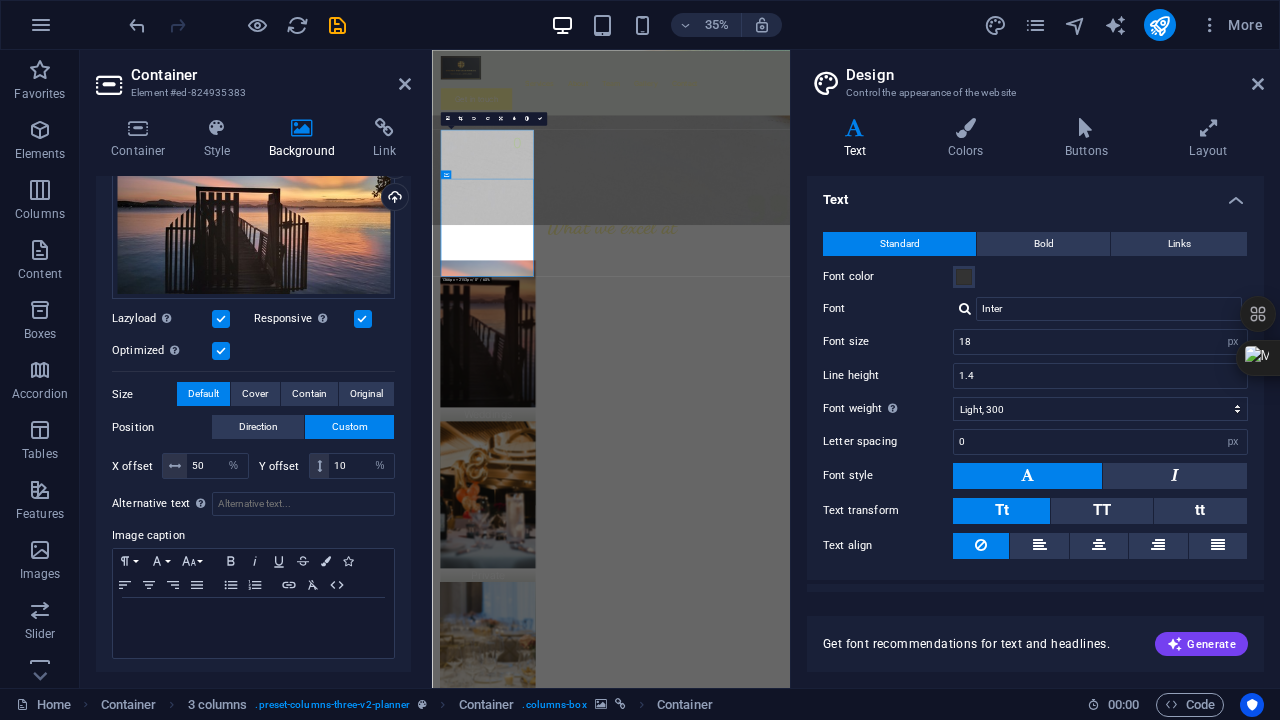click on "Optimized Images are compressed to improve page speed." at bounding box center [253, 351] 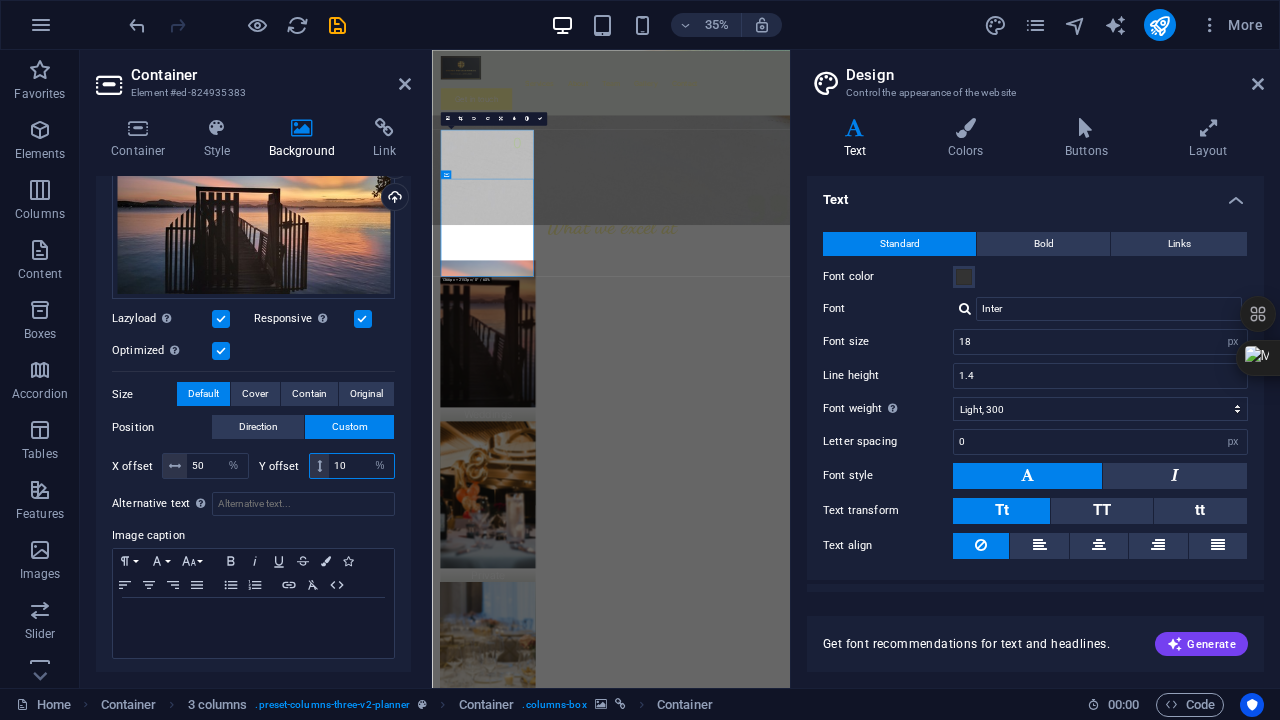 click on "10" at bounding box center (361, 466) 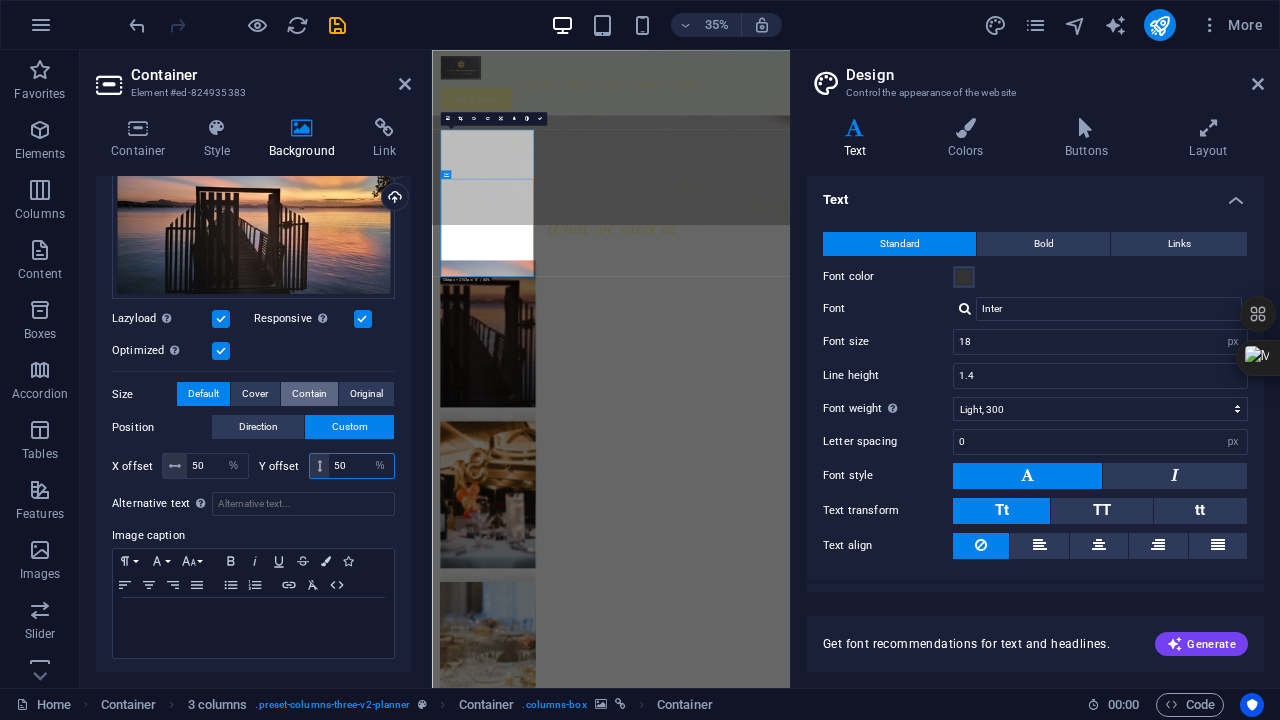 type on "50" 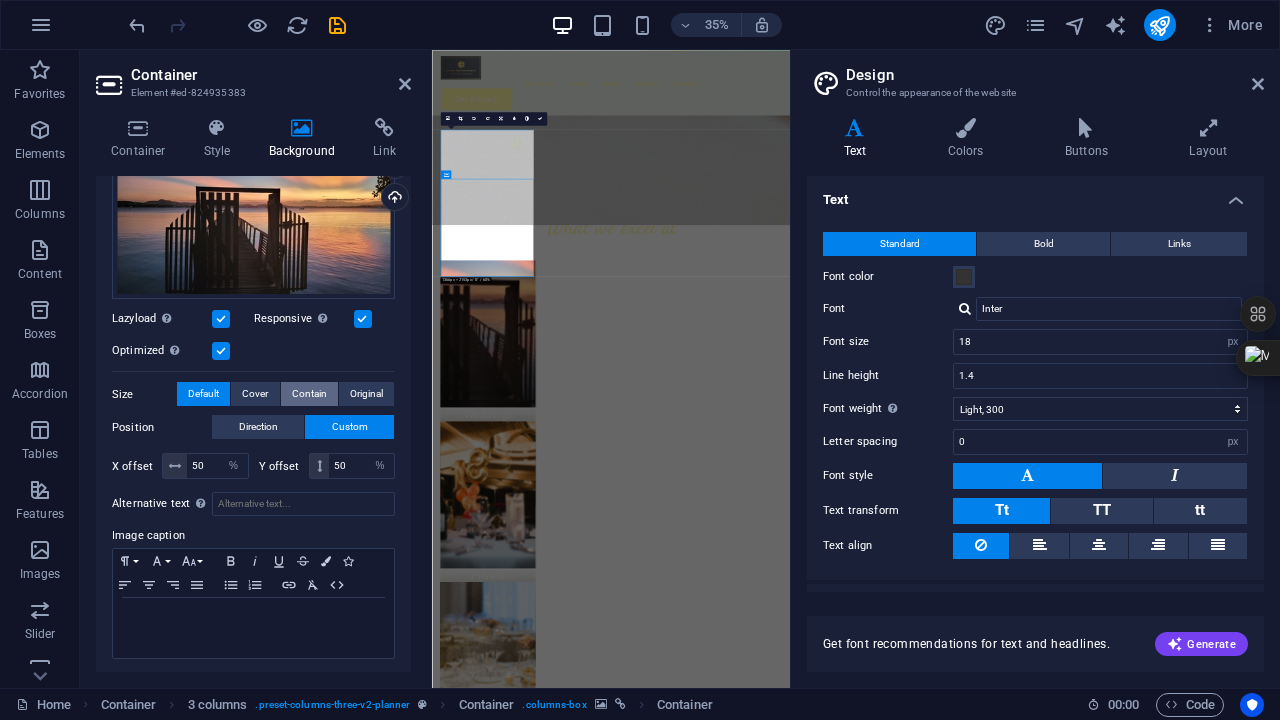 click on "Contain" at bounding box center (309, 394) 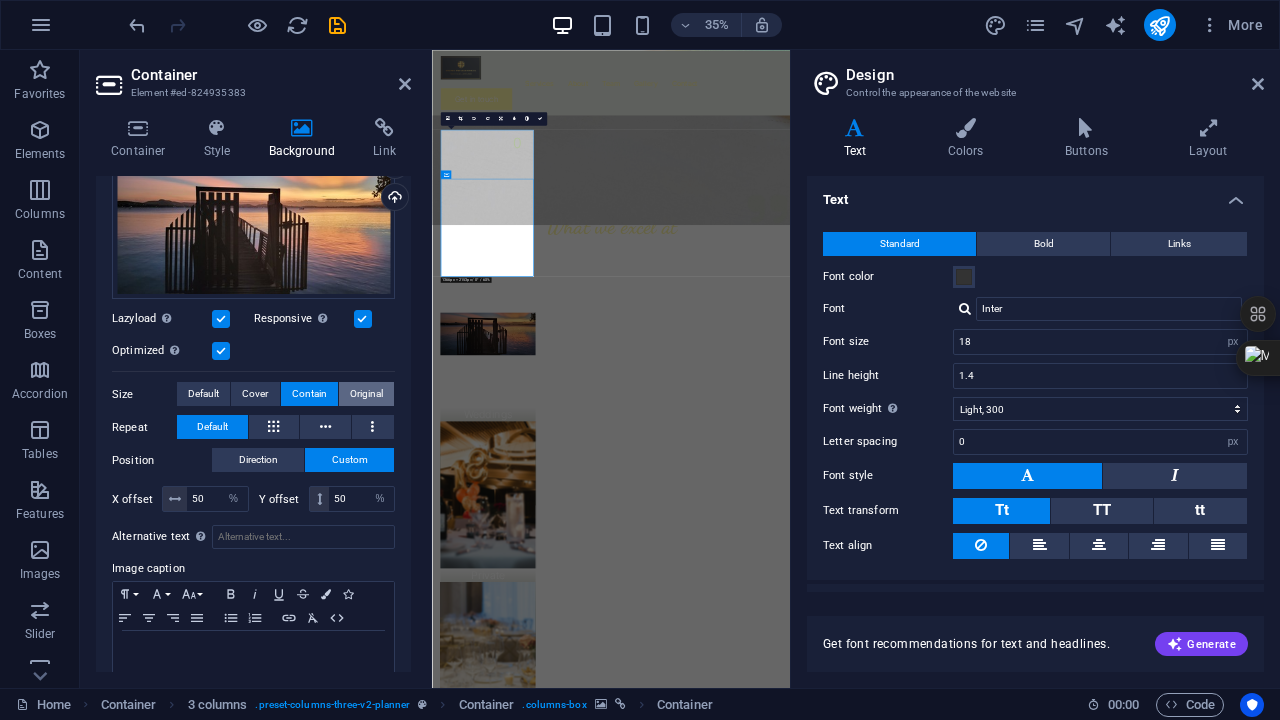 click on "Original" at bounding box center (366, 394) 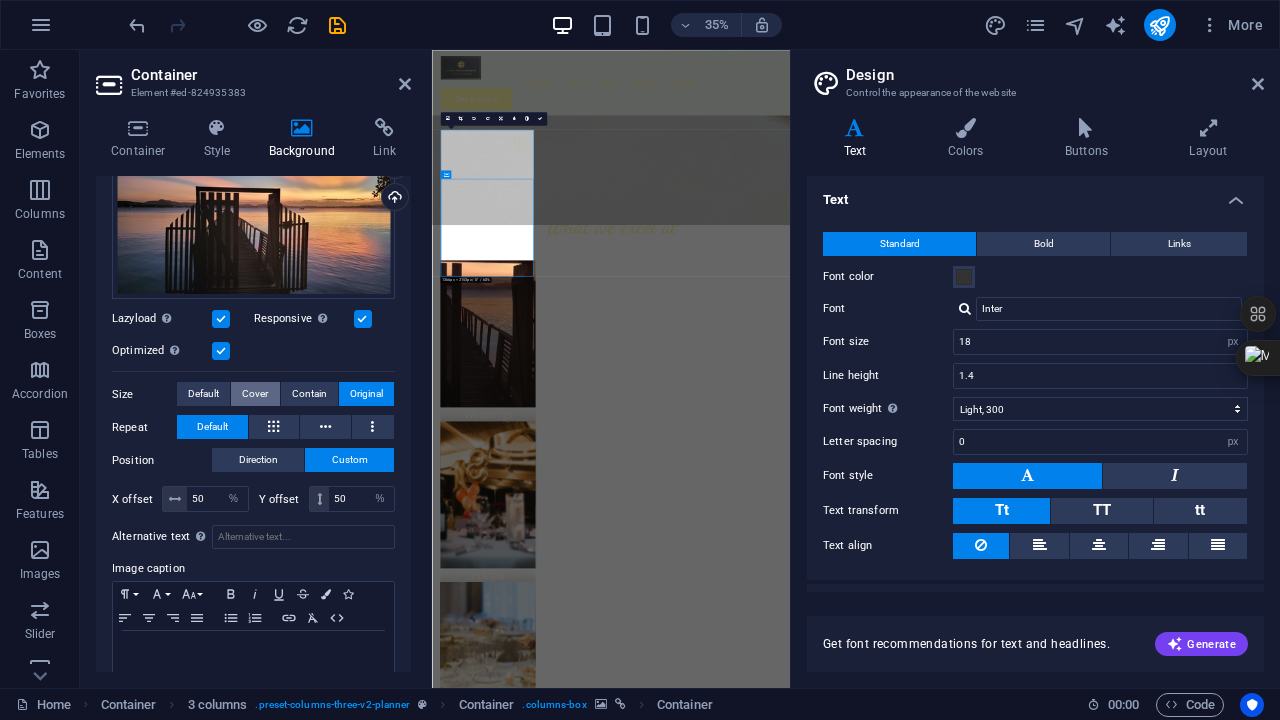 click on "Cover" at bounding box center (255, 394) 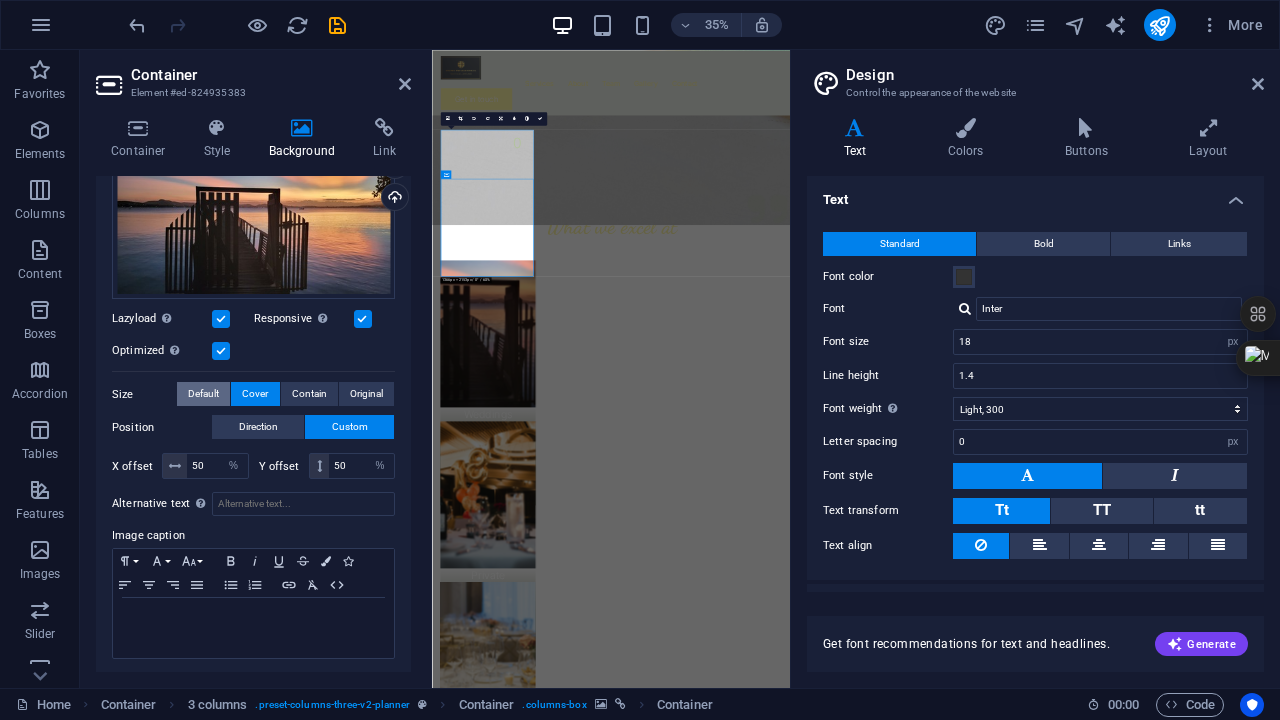 click on "Default" at bounding box center [203, 394] 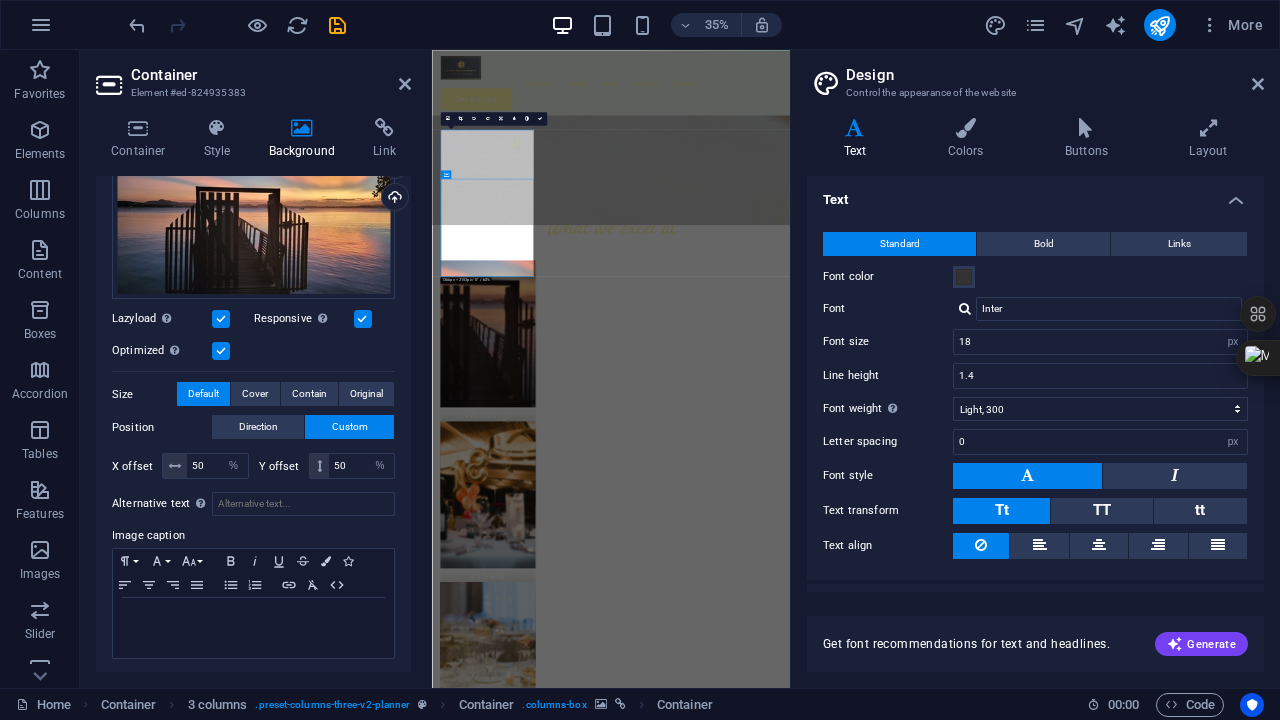 click on "Default" at bounding box center [203, 394] 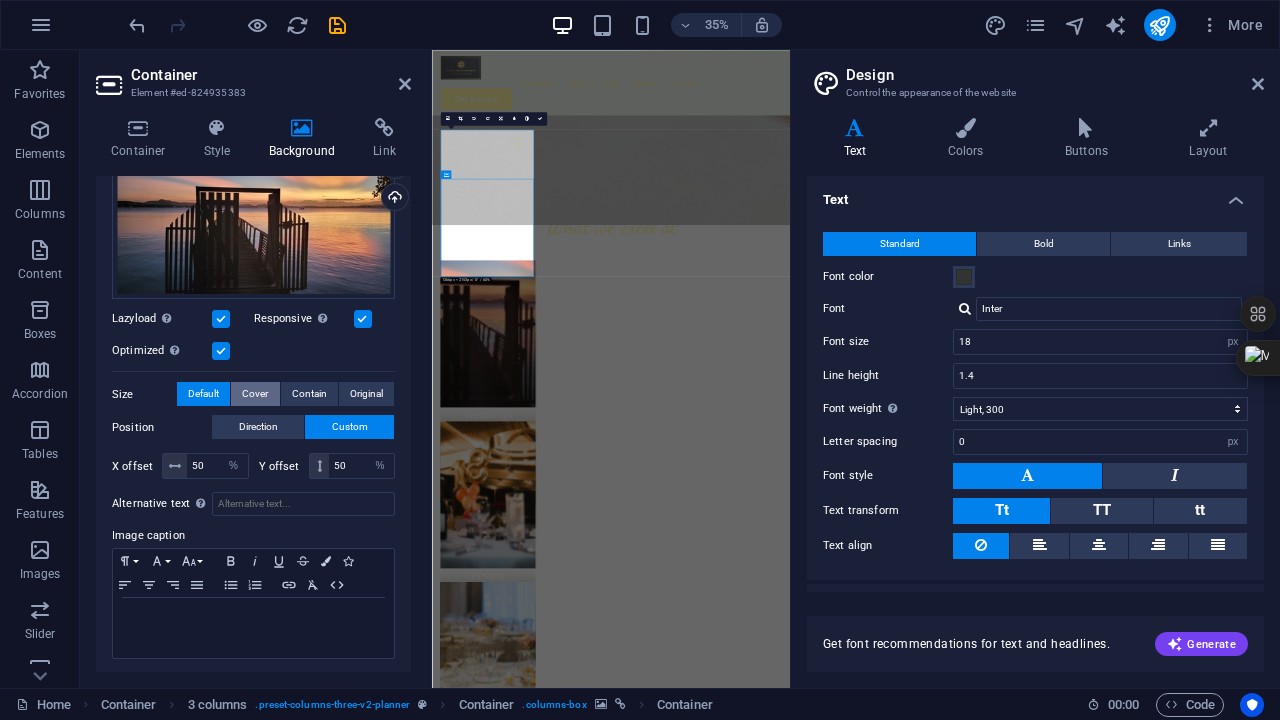 click on "Cover" at bounding box center (255, 394) 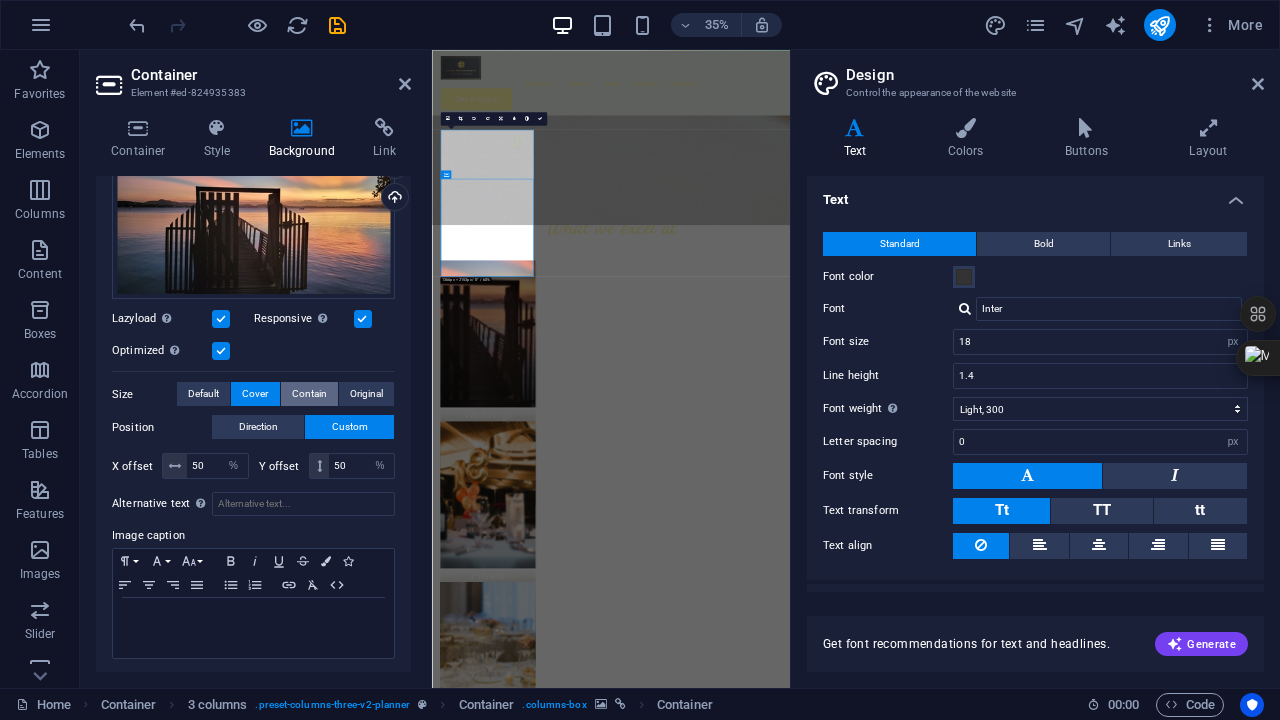 click on "Contain" at bounding box center (309, 394) 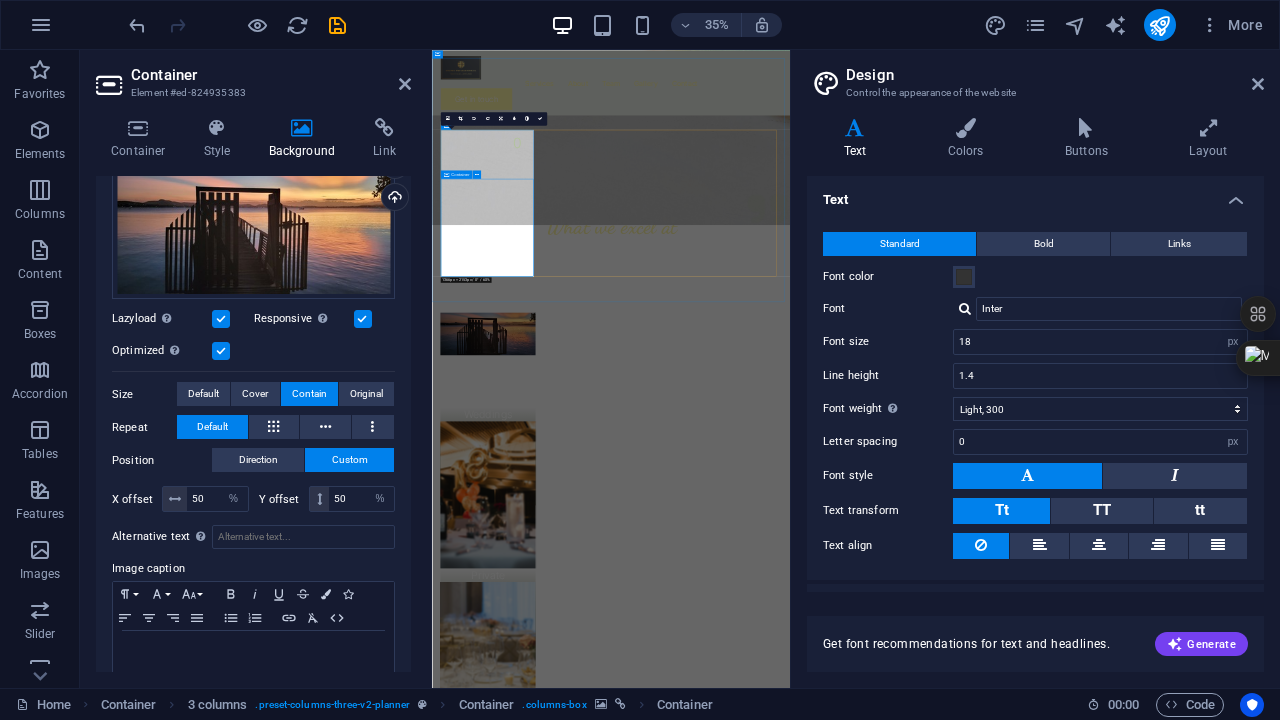 click on "Weddings" at bounding box center (592, 1210) 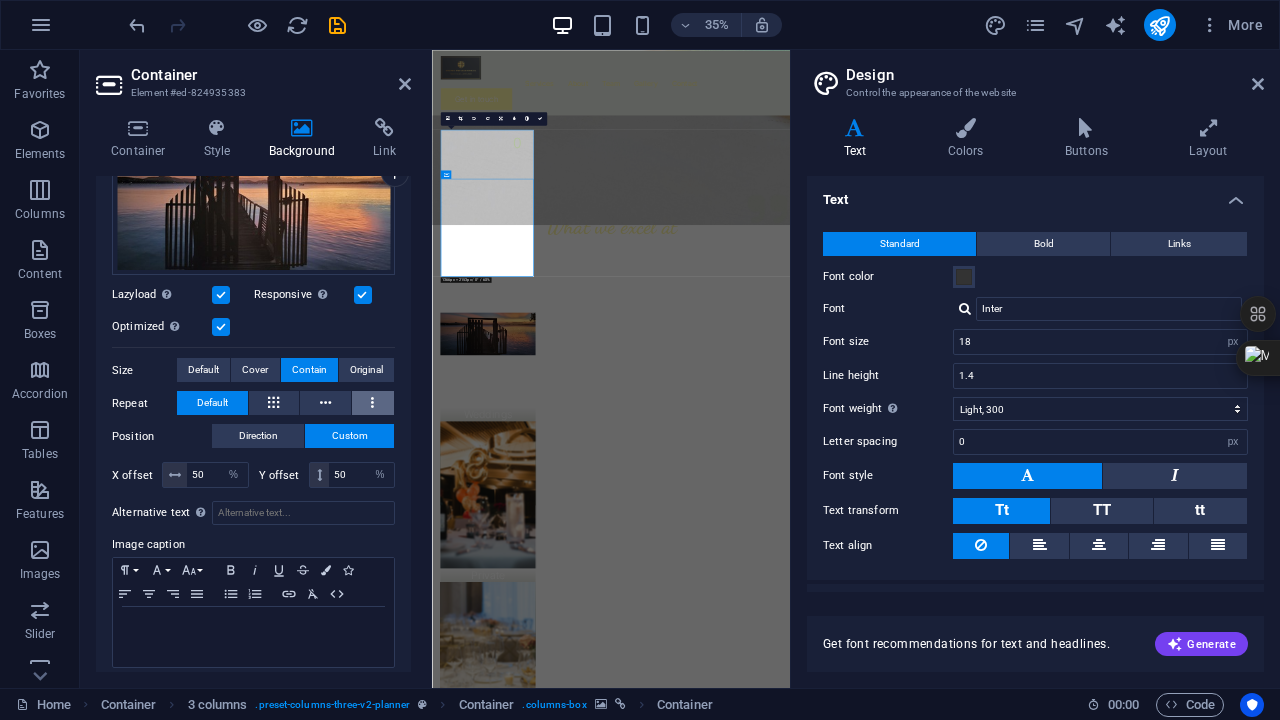 scroll, scrollTop: 219, scrollLeft: 0, axis: vertical 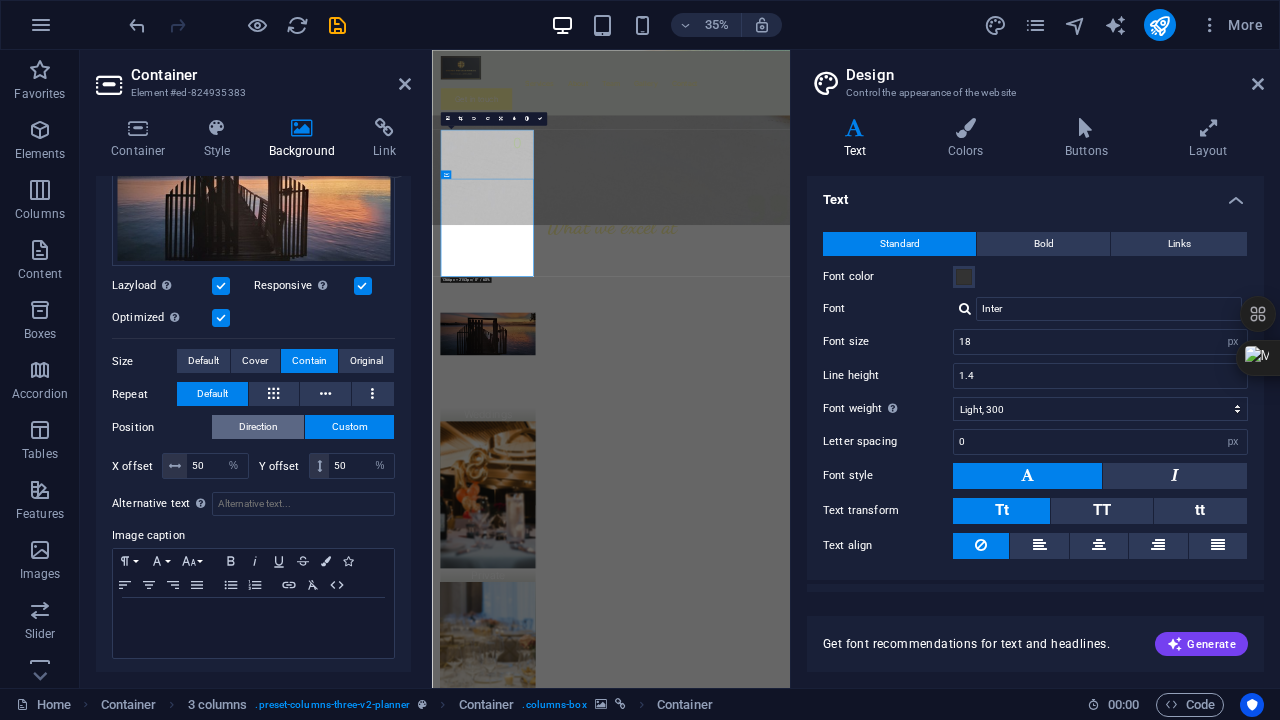 click on "Direction" at bounding box center (258, 427) 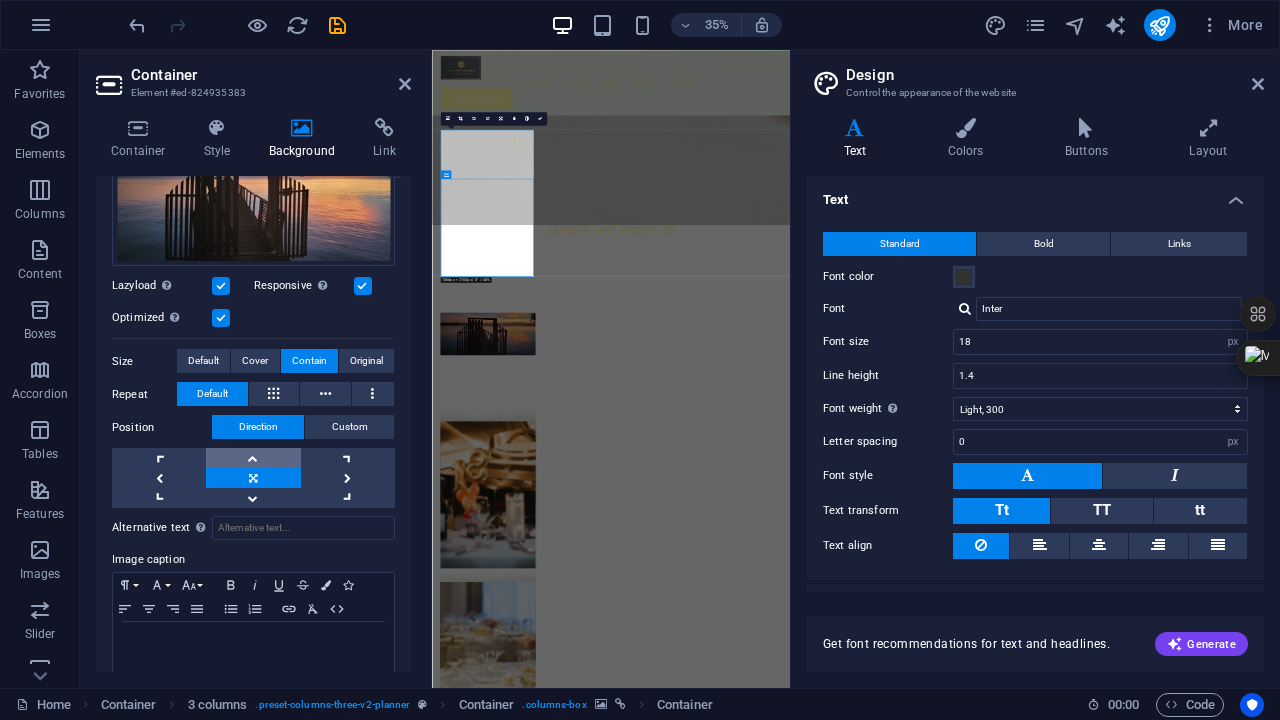 click at bounding box center (253, 458) 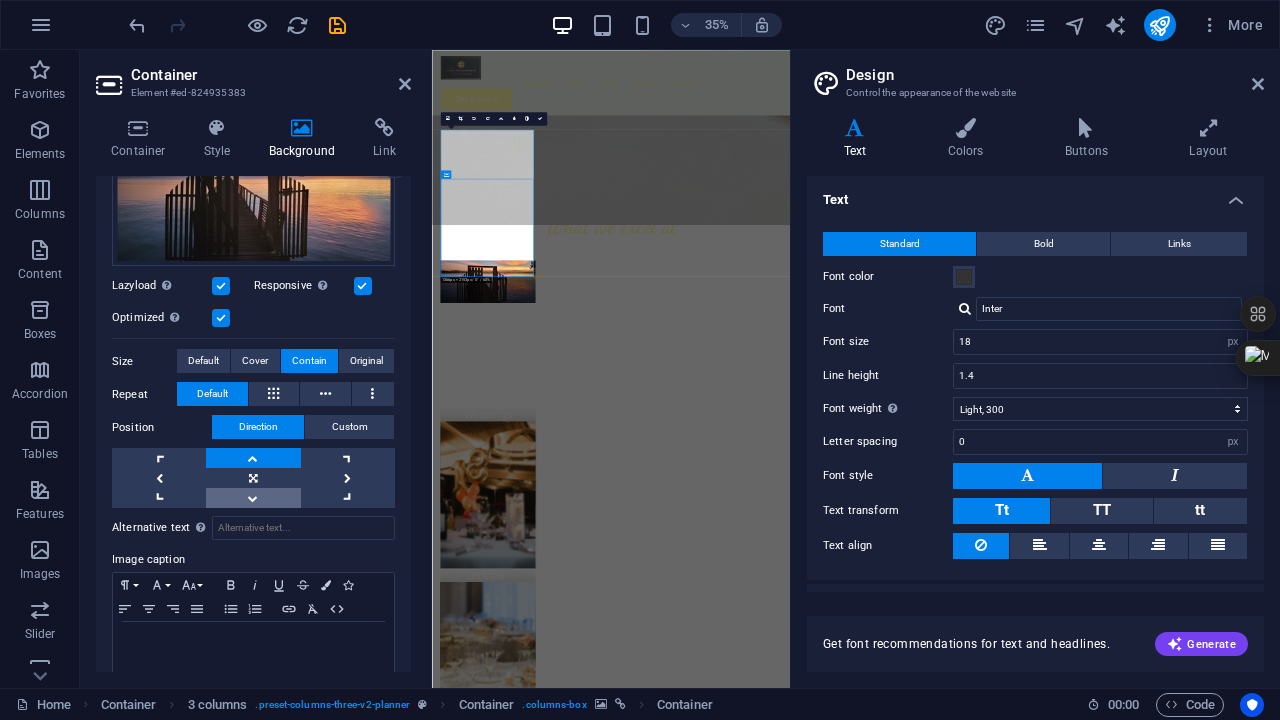 click at bounding box center [253, 498] 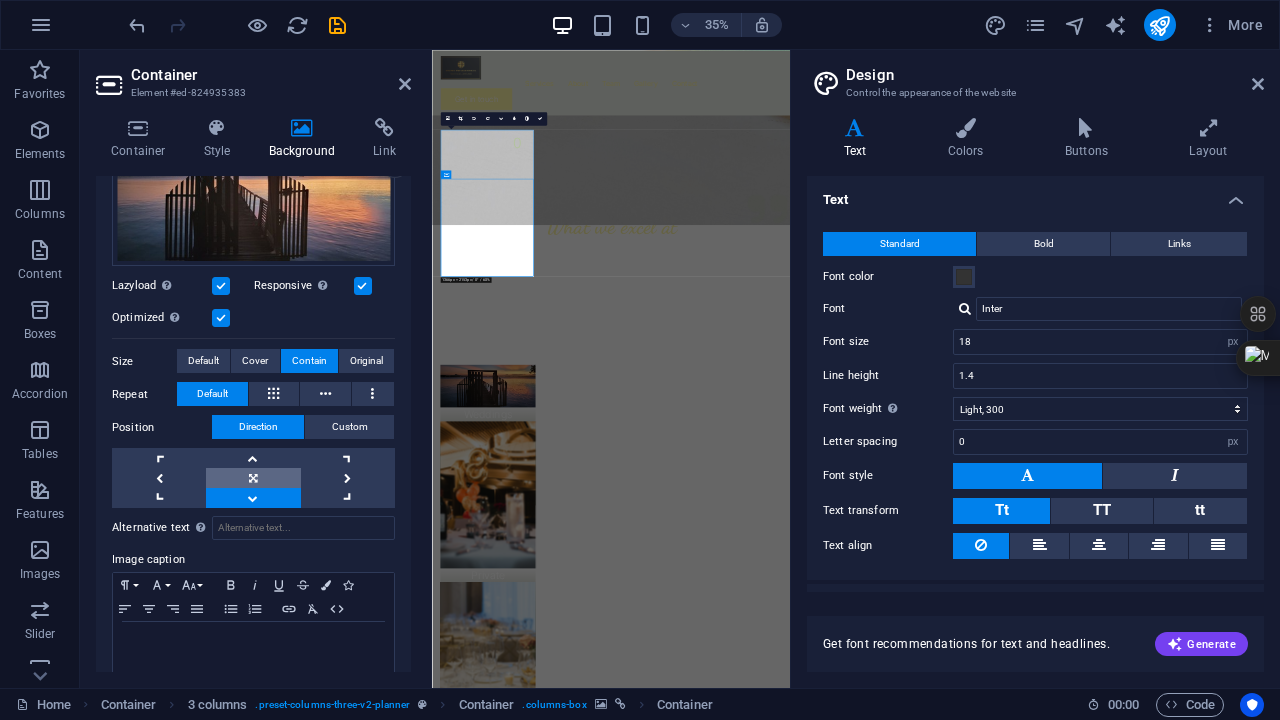 click at bounding box center [253, 478] 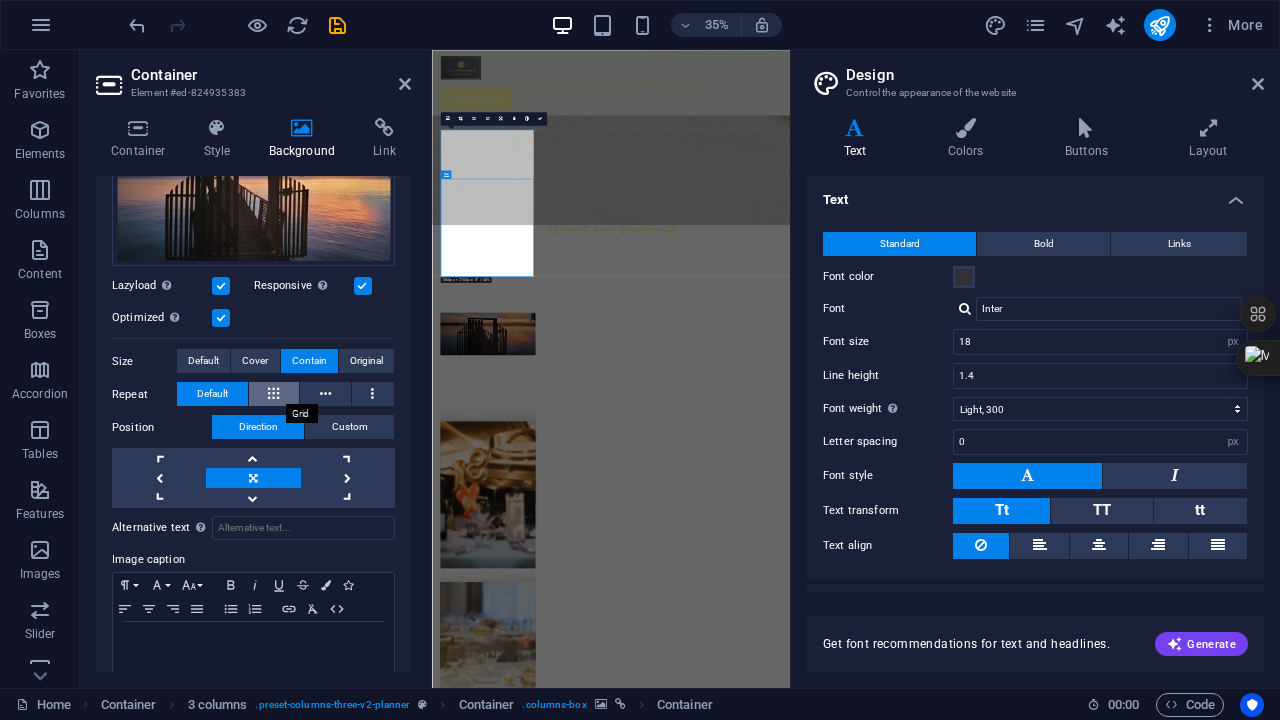 click at bounding box center (274, 394) 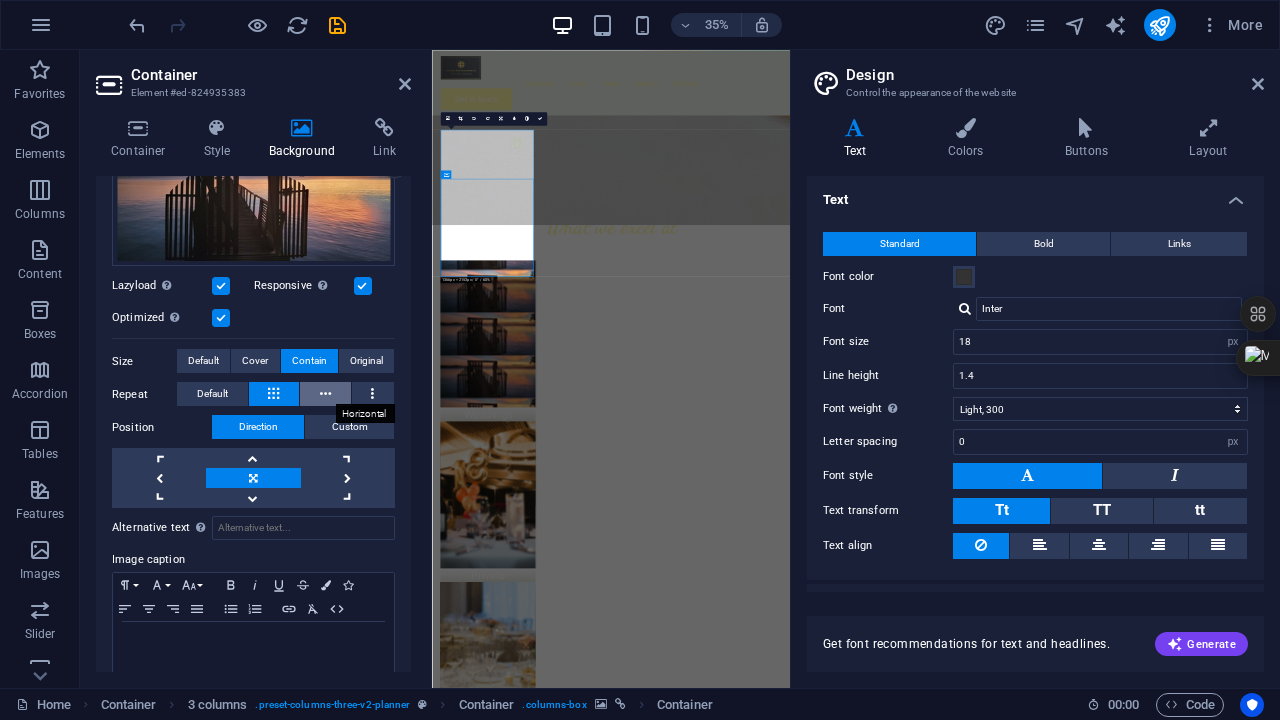 click at bounding box center [325, 394] 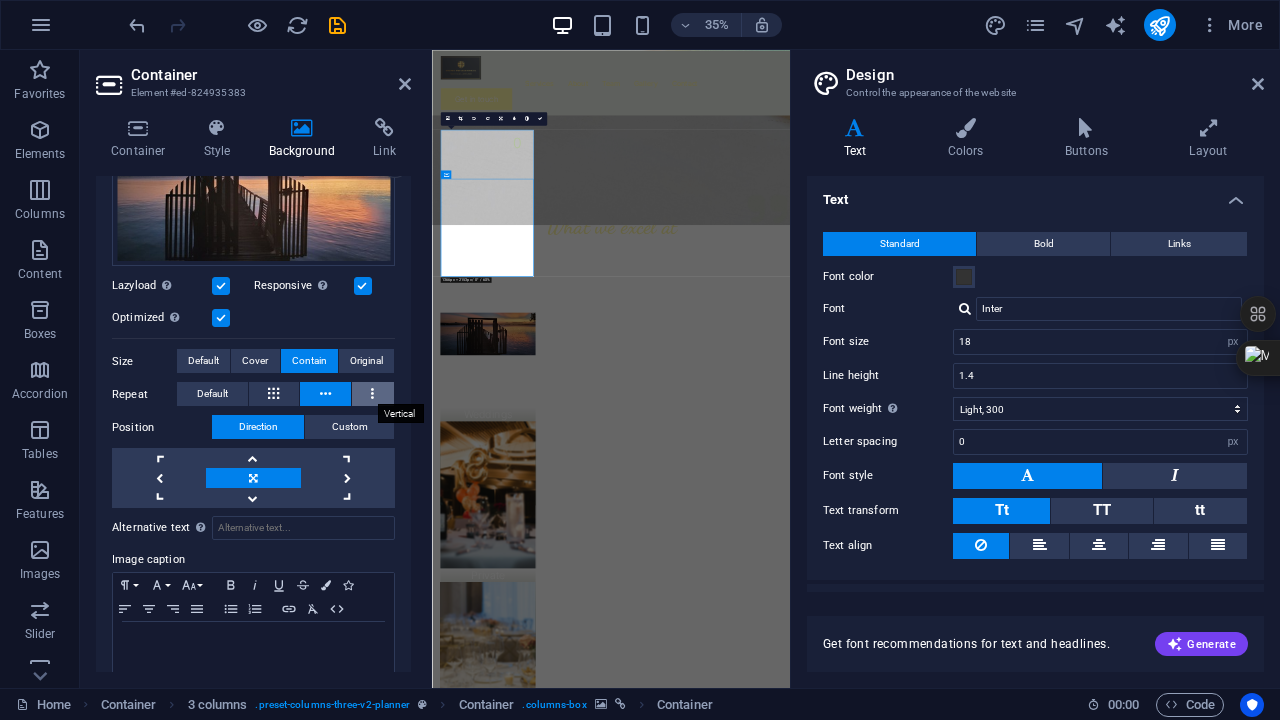 click at bounding box center (373, 394) 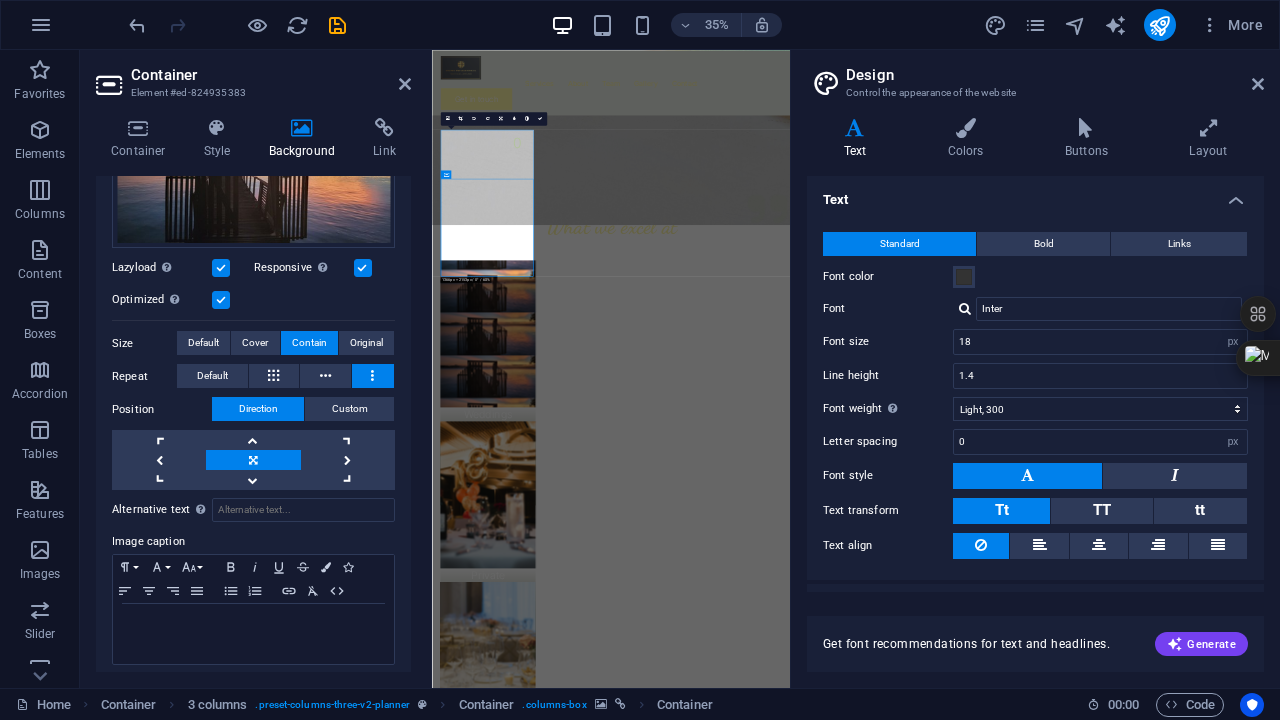 scroll, scrollTop: 244, scrollLeft: 0, axis: vertical 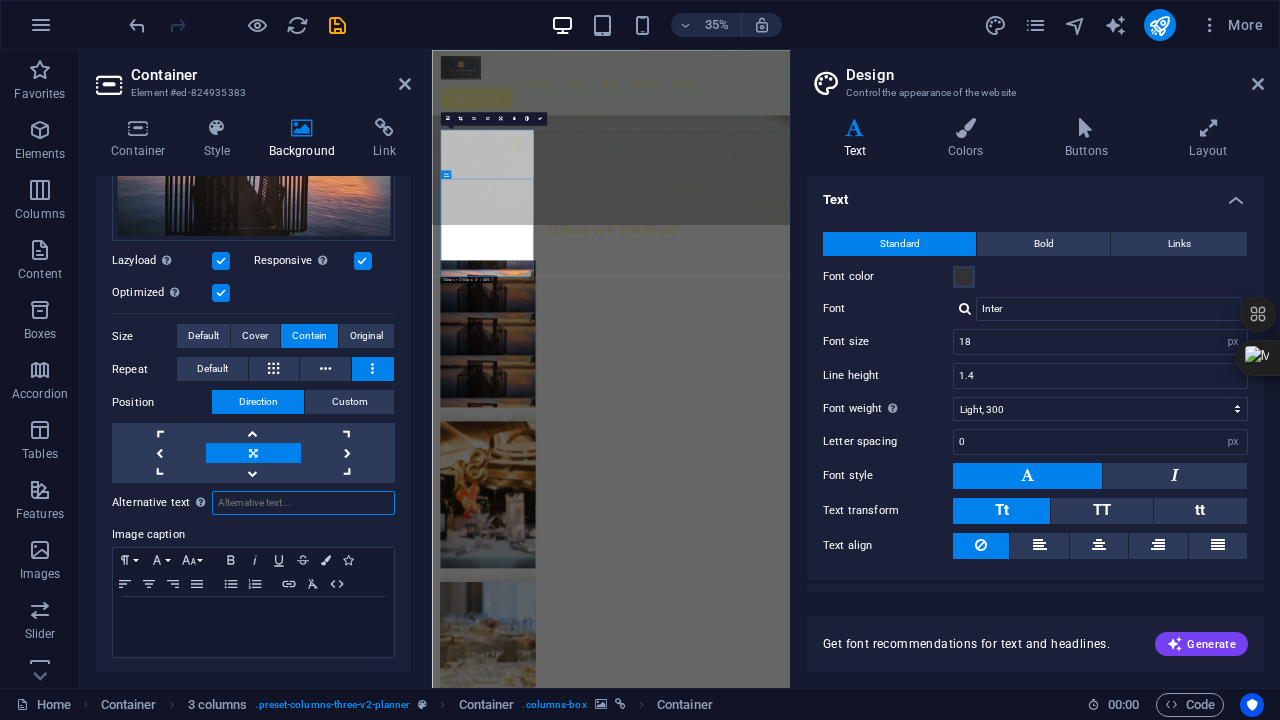 click on "Alternative text The alternative text is used by devices that cannot display images (e.g. image search engines) and should be added to every image to improve website accessibility." at bounding box center (303, 503) 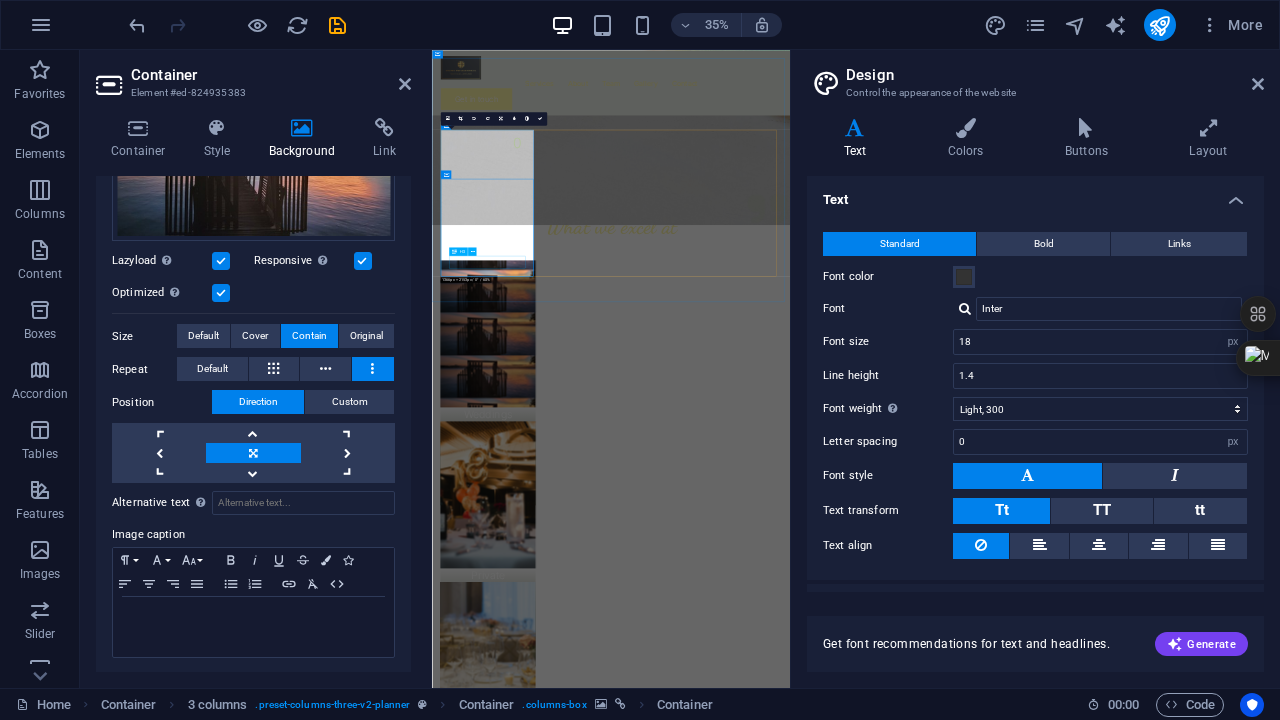 click on "Weddings" at bounding box center [592, 1088] 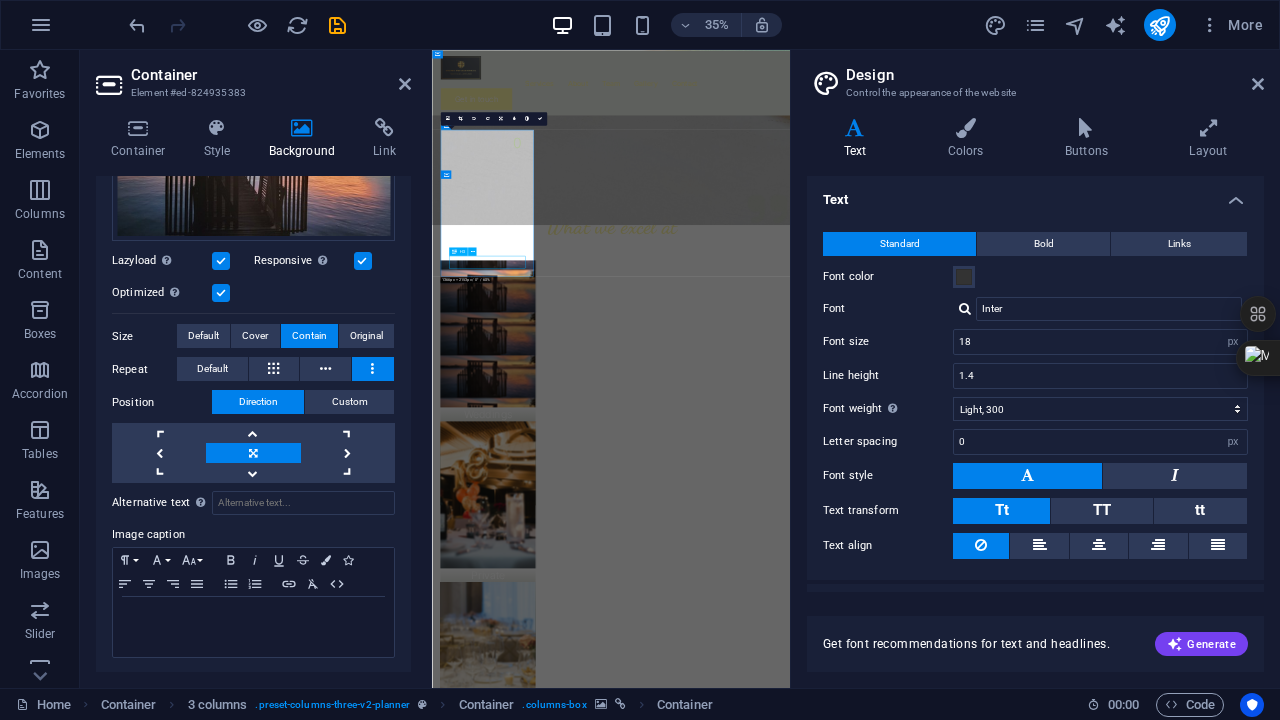 click on "Weddings" at bounding box center [592, 1088] 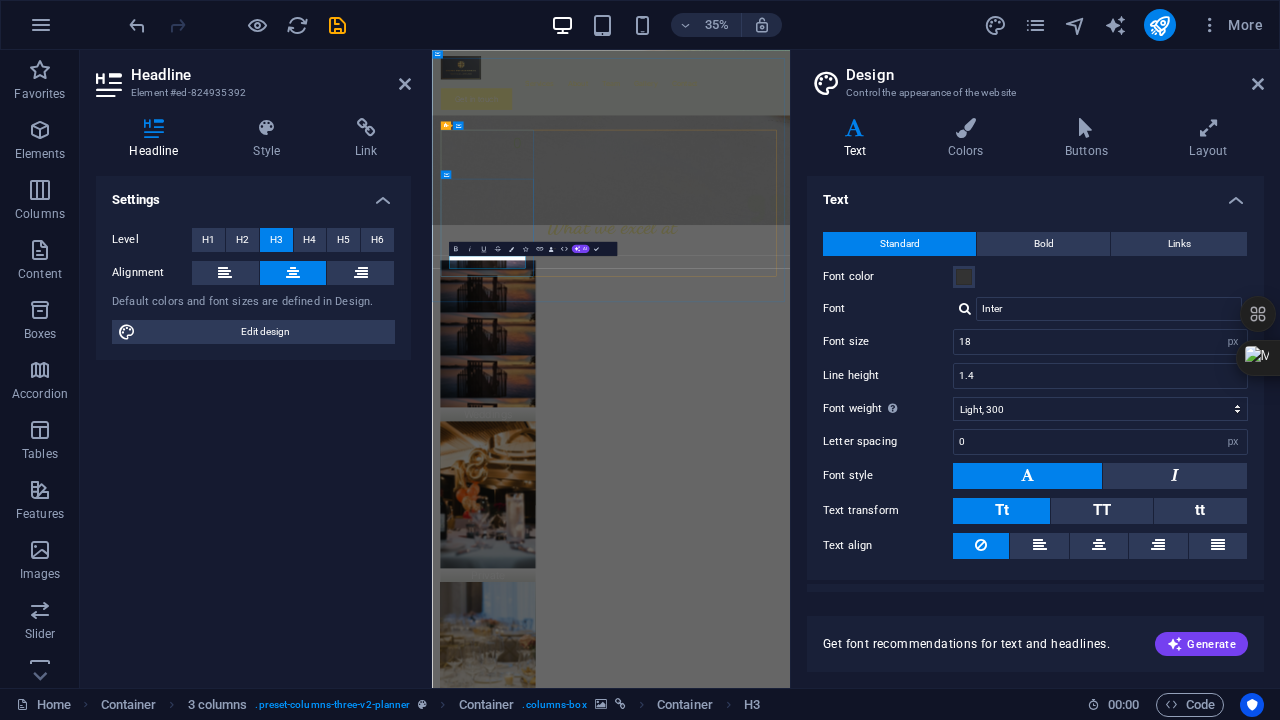 click on "Weddings" at bounding box center [592, 1088] 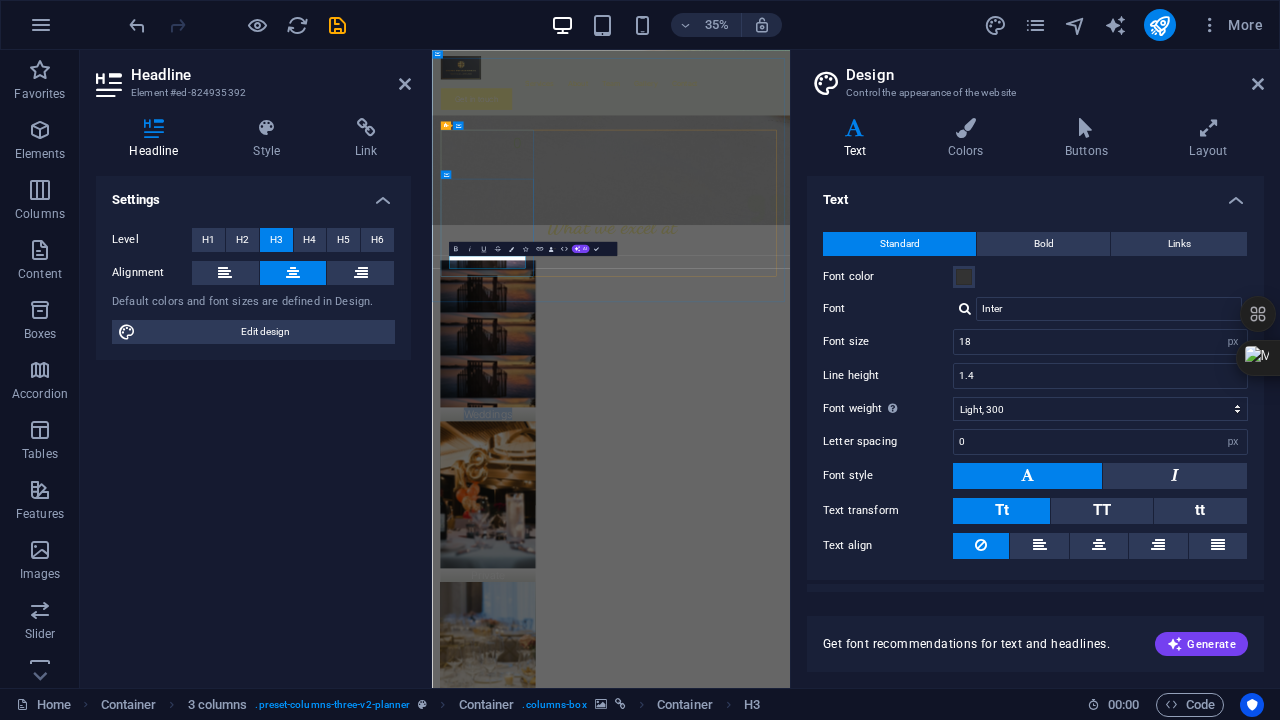 click on "Weddings" at bounding box center [592, 1088] 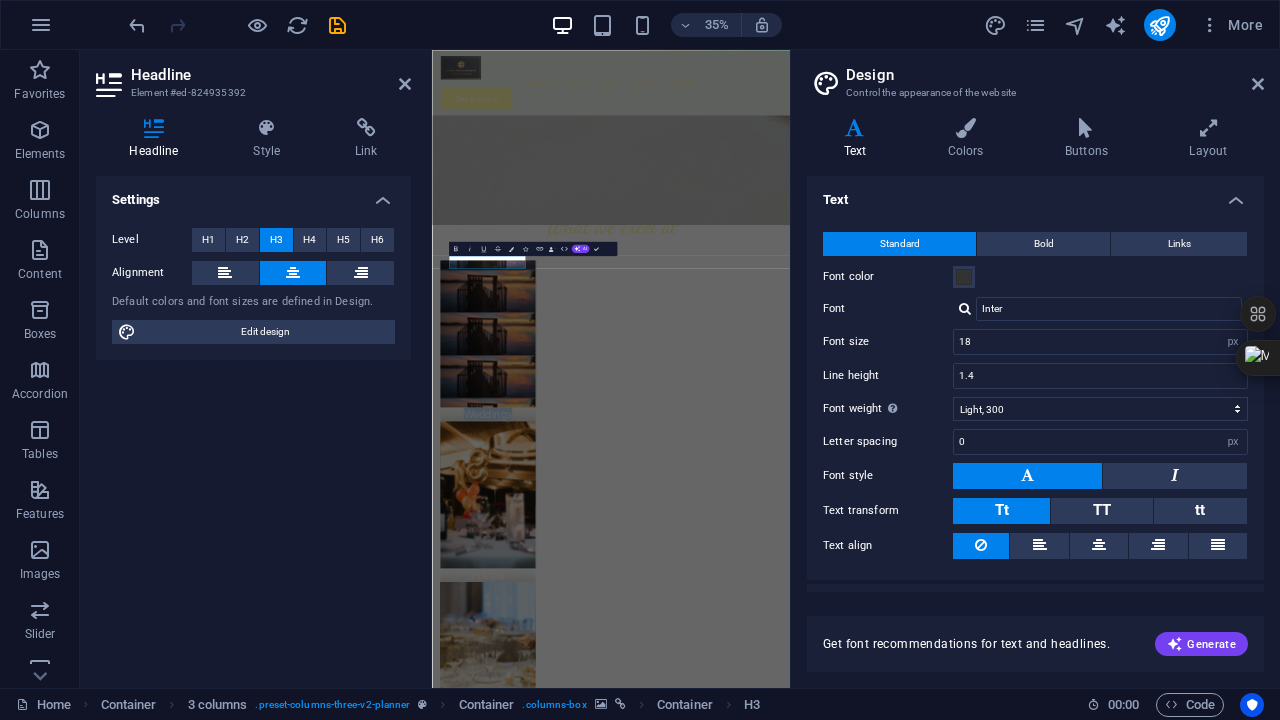 type 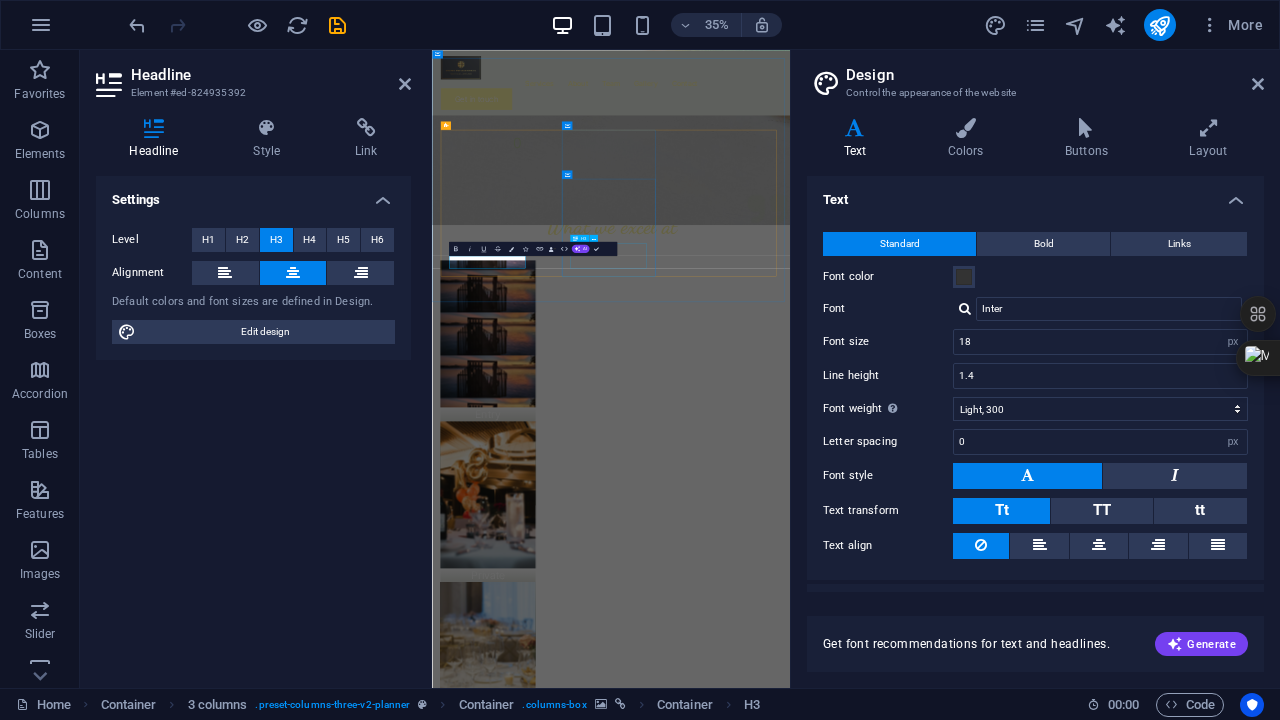 click on "Private celebrations" at bounding box center (592, 1566) 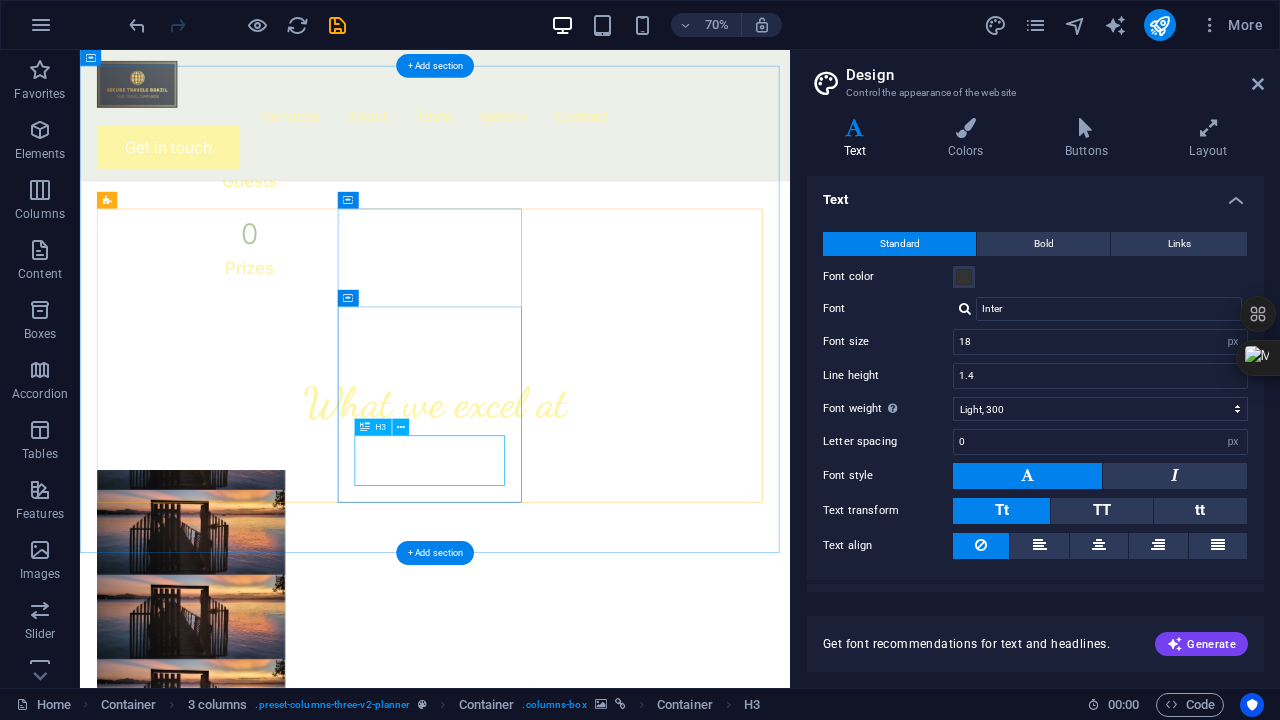 click on "Private celebrations" at bounding box center (238, 1566) 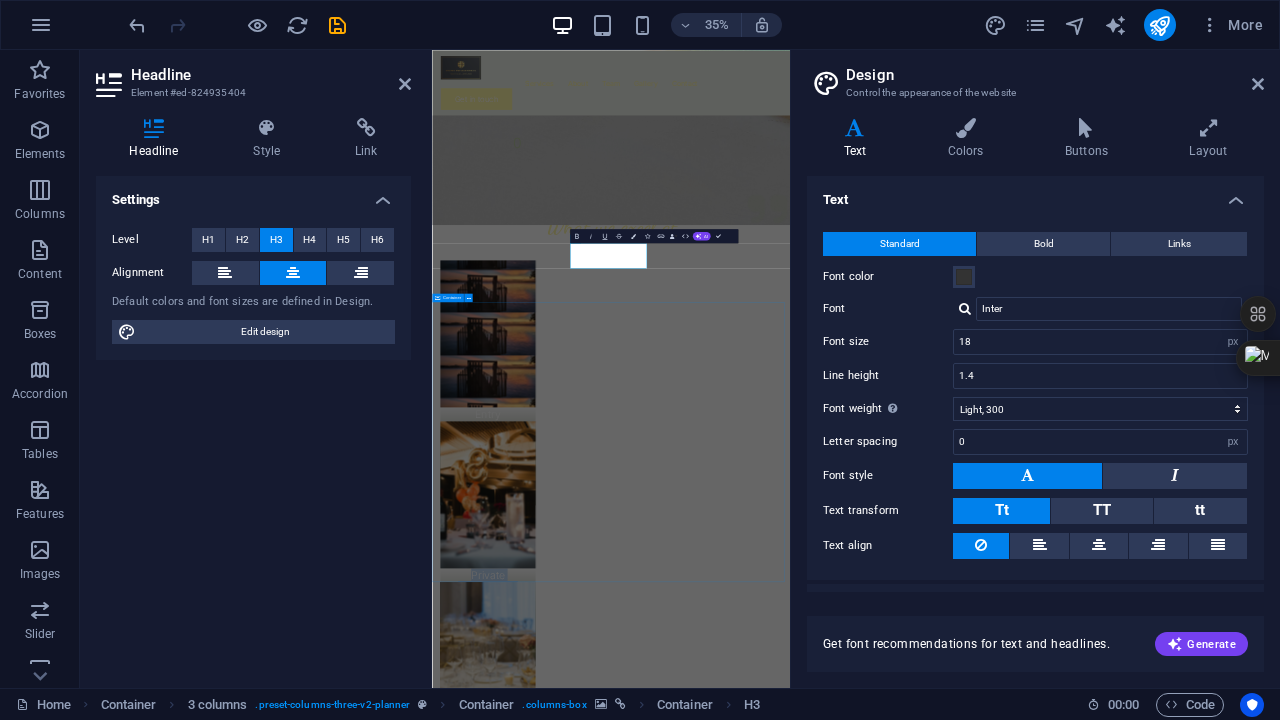 type 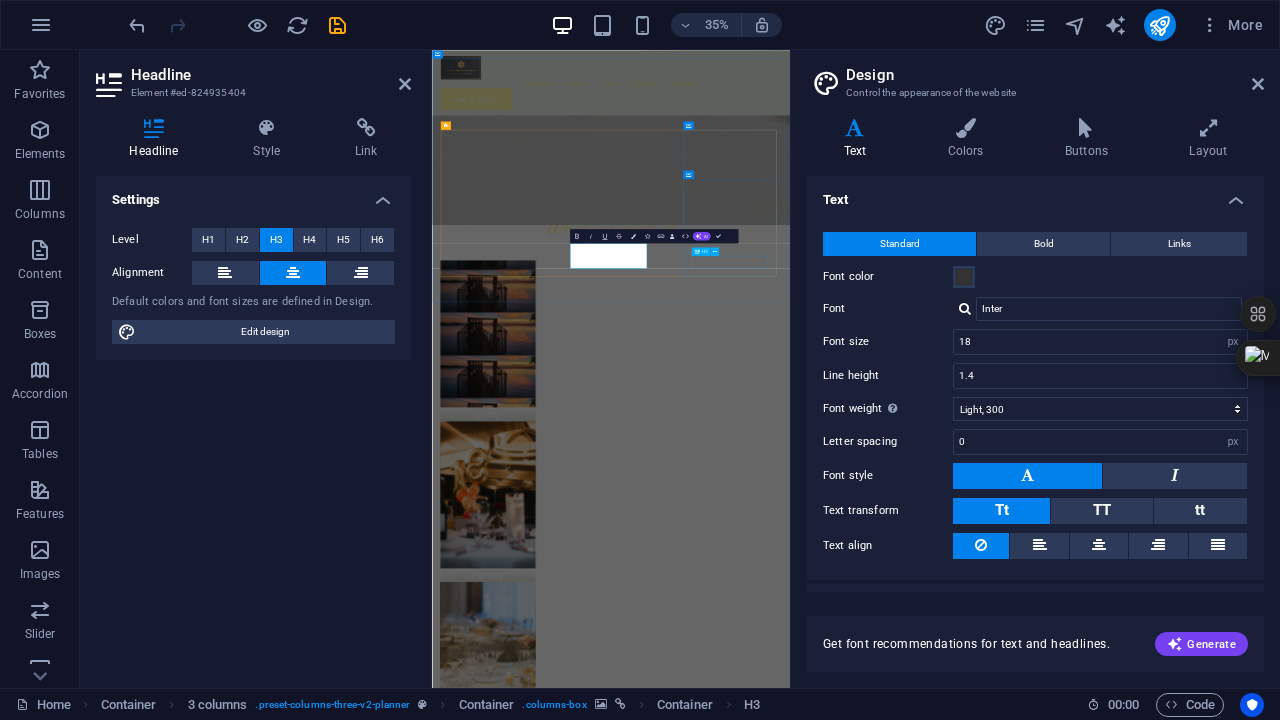 click on "Gala dinners" at bounding box center [592, 2008] 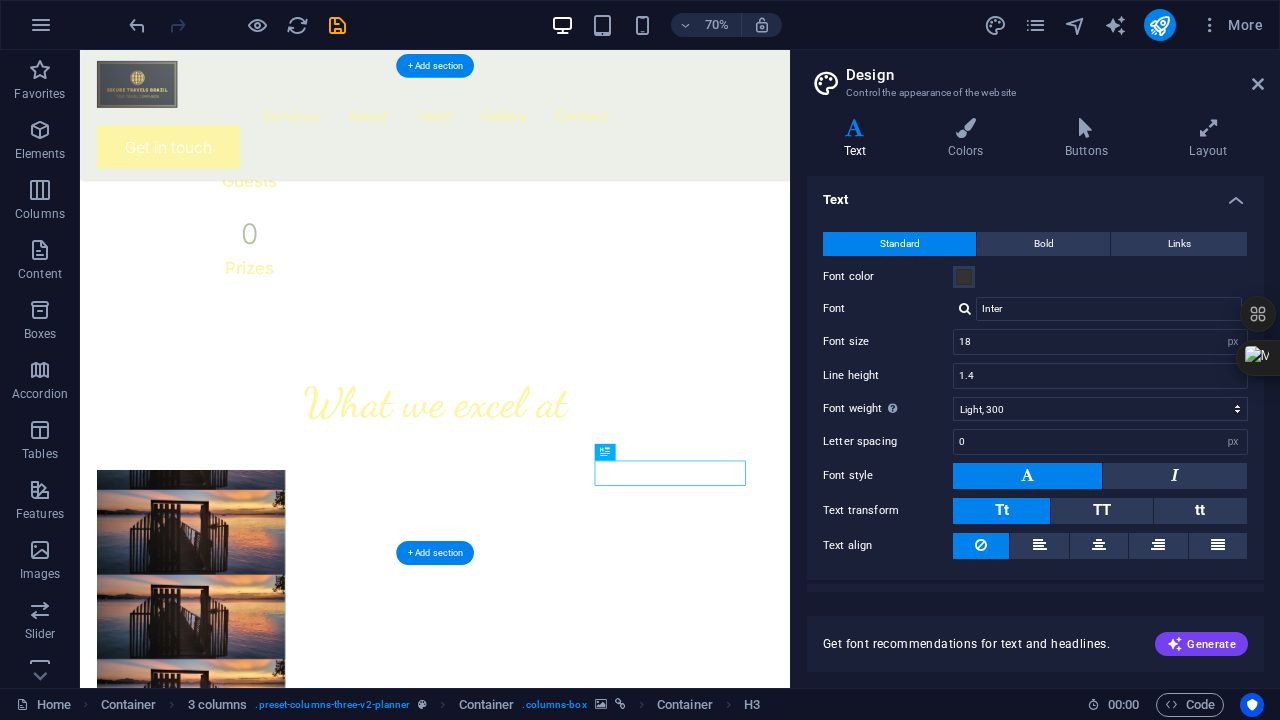 drag, startPoint x: 908, startPoint y: 646, endPoint x: 997, endPoint y: 348, distance: 311.00644 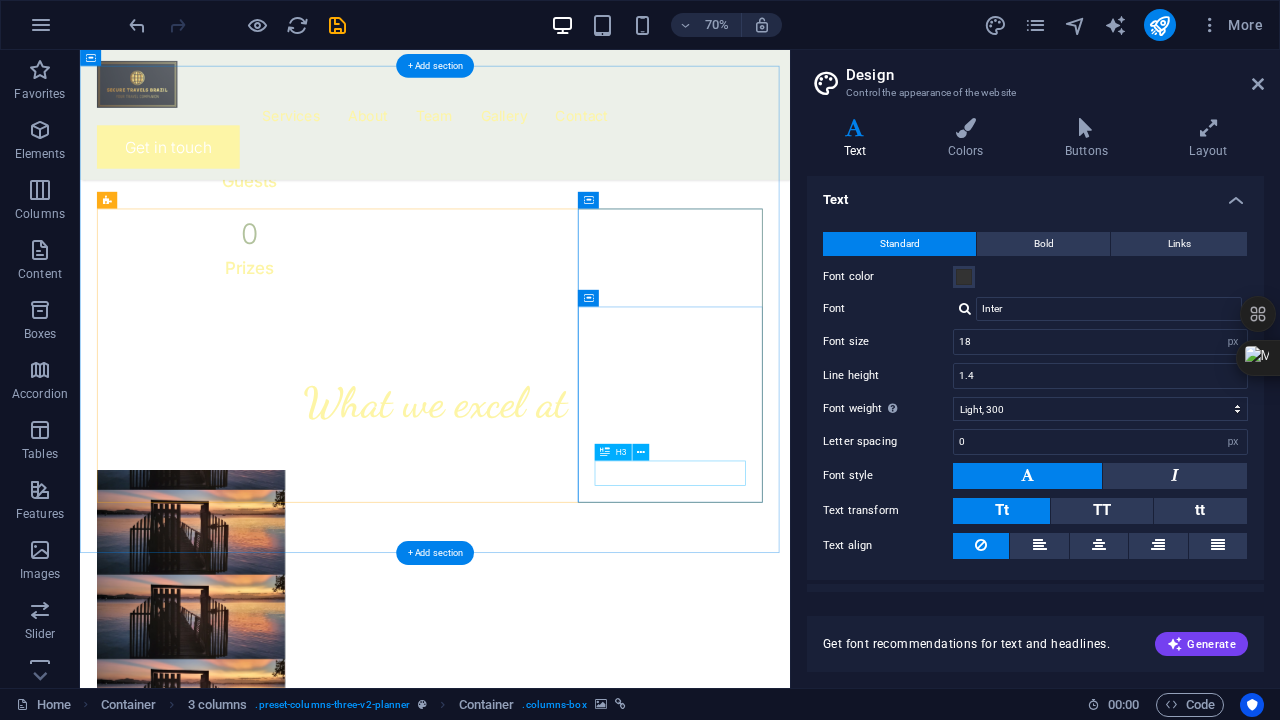click on "Gala dinners" at bounding box center (238, 2008) 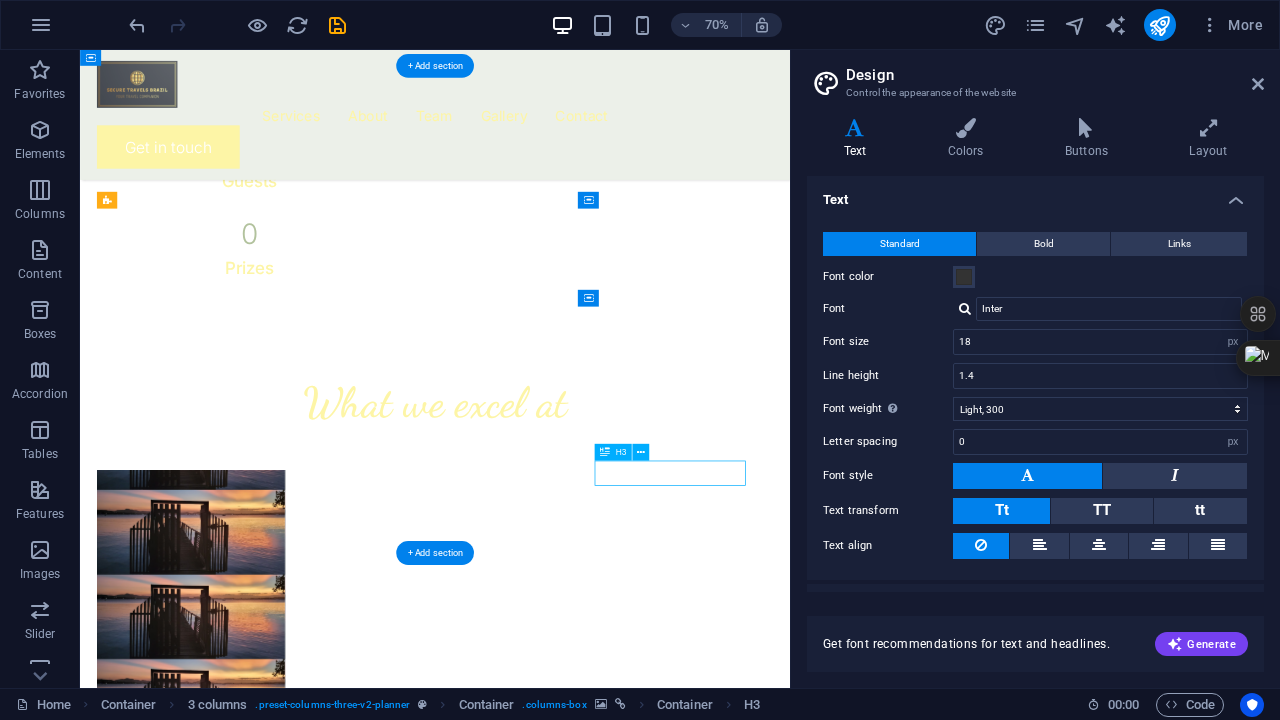 click on "Gala dinners" at bounding box center [238, 2008] 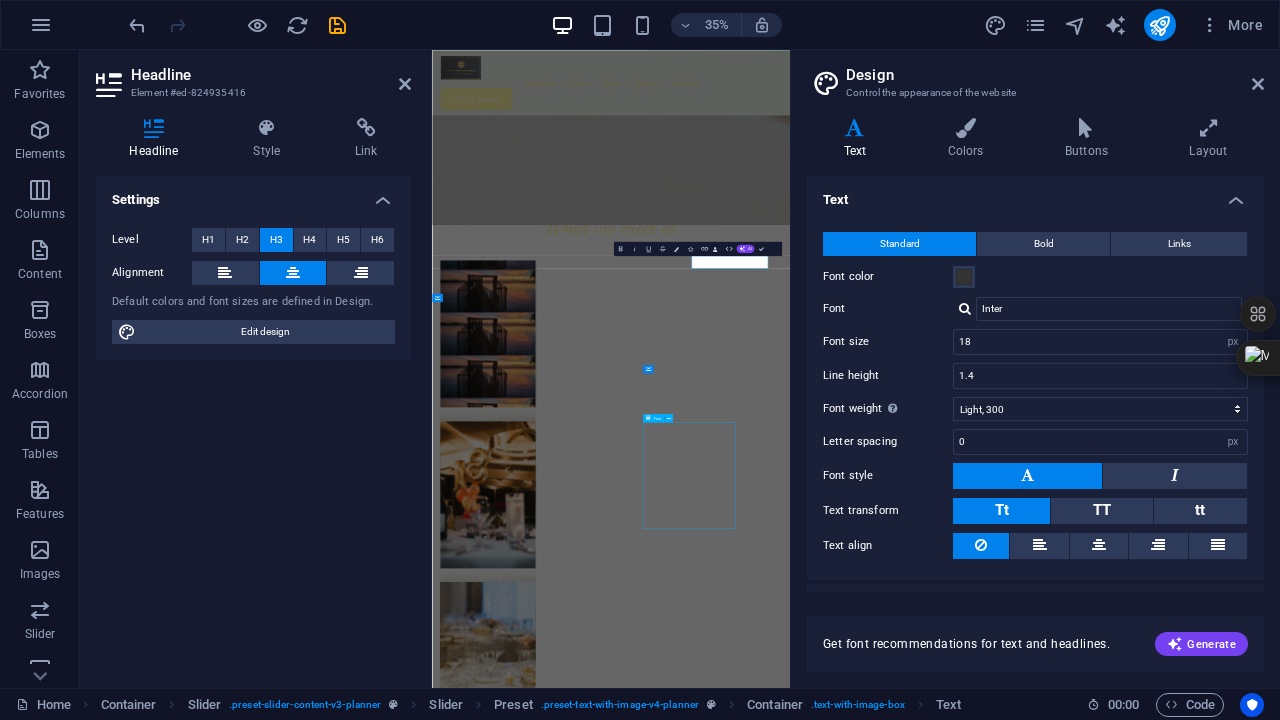 scroll, scrollTop: 2083, scrollLeft: 0, axis: vertical 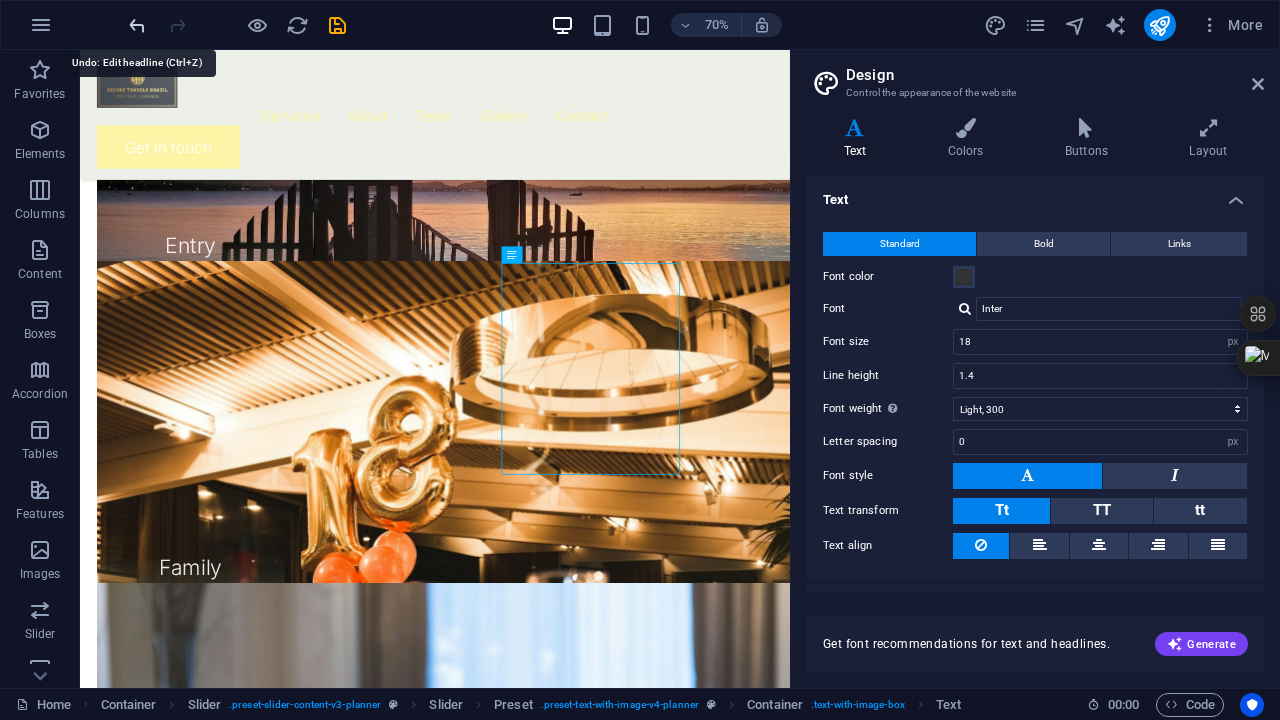 click at bounding box center [137, 25] 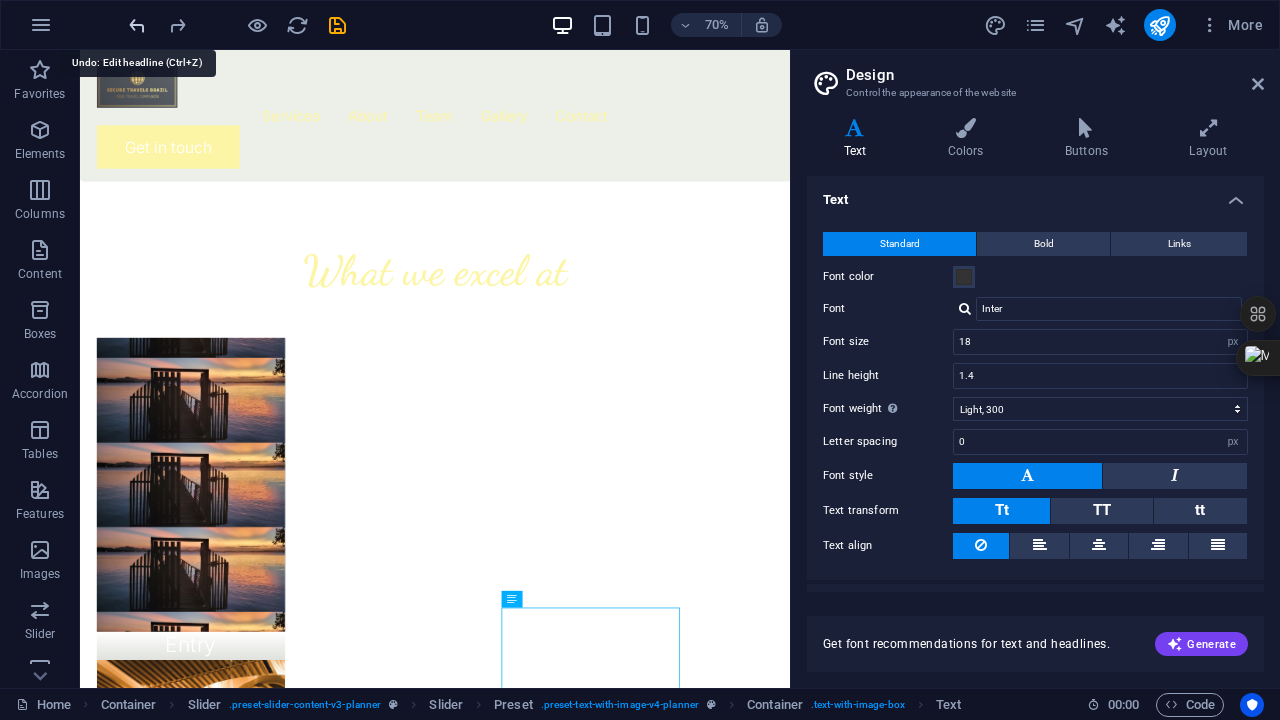 scroll, scrollTop: 1456, scrollLeft: 0, axis: vertical 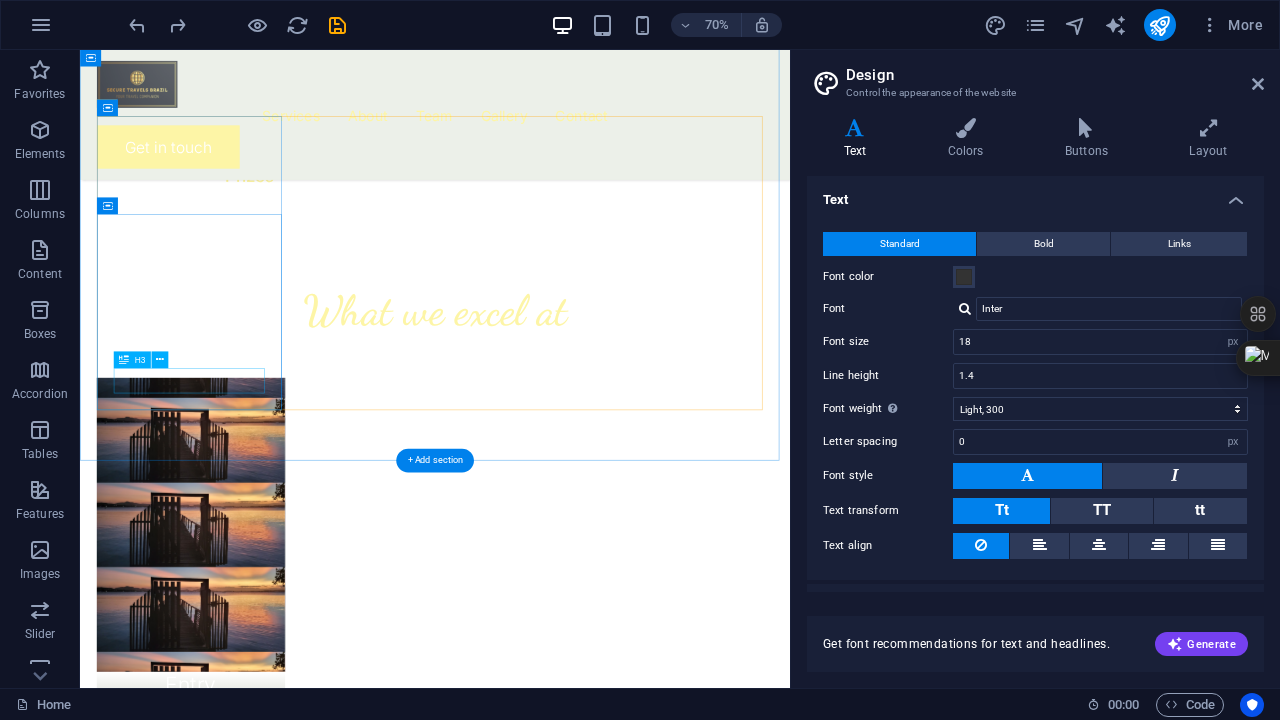 click on "Entry" at bounding box center [238, 956] 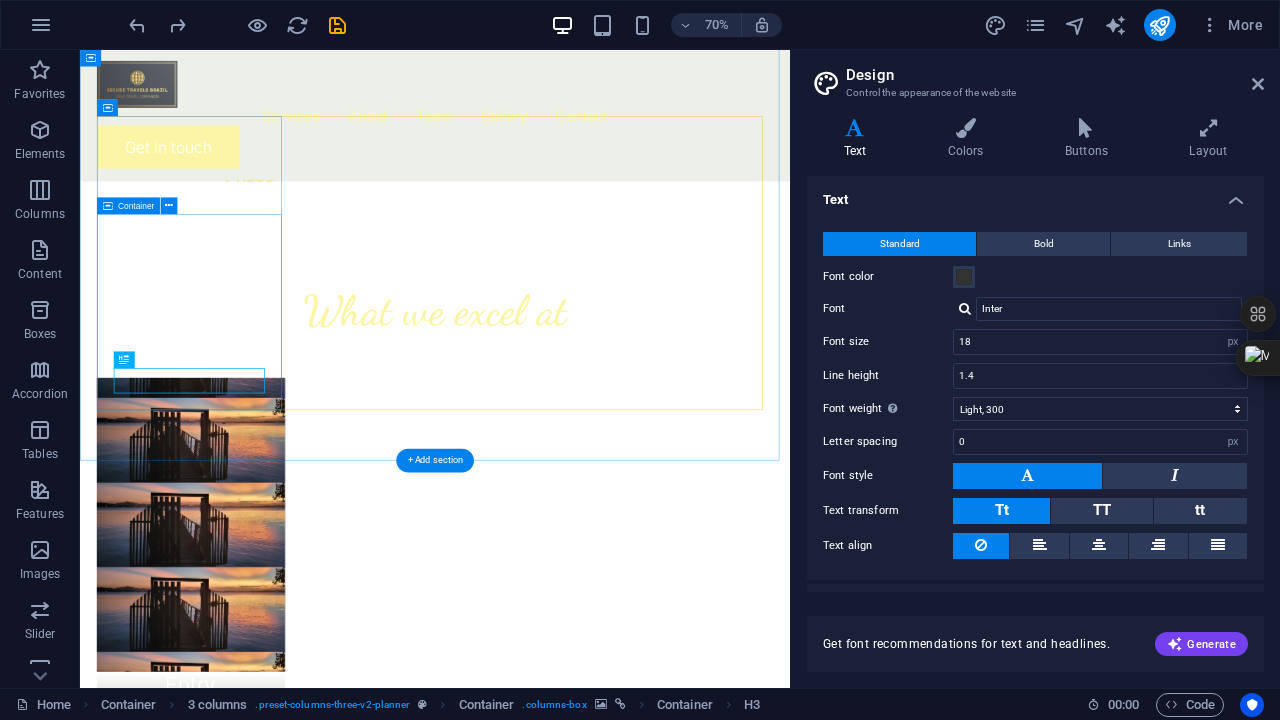 click on "Entry" at bounding box center [238, 1078] 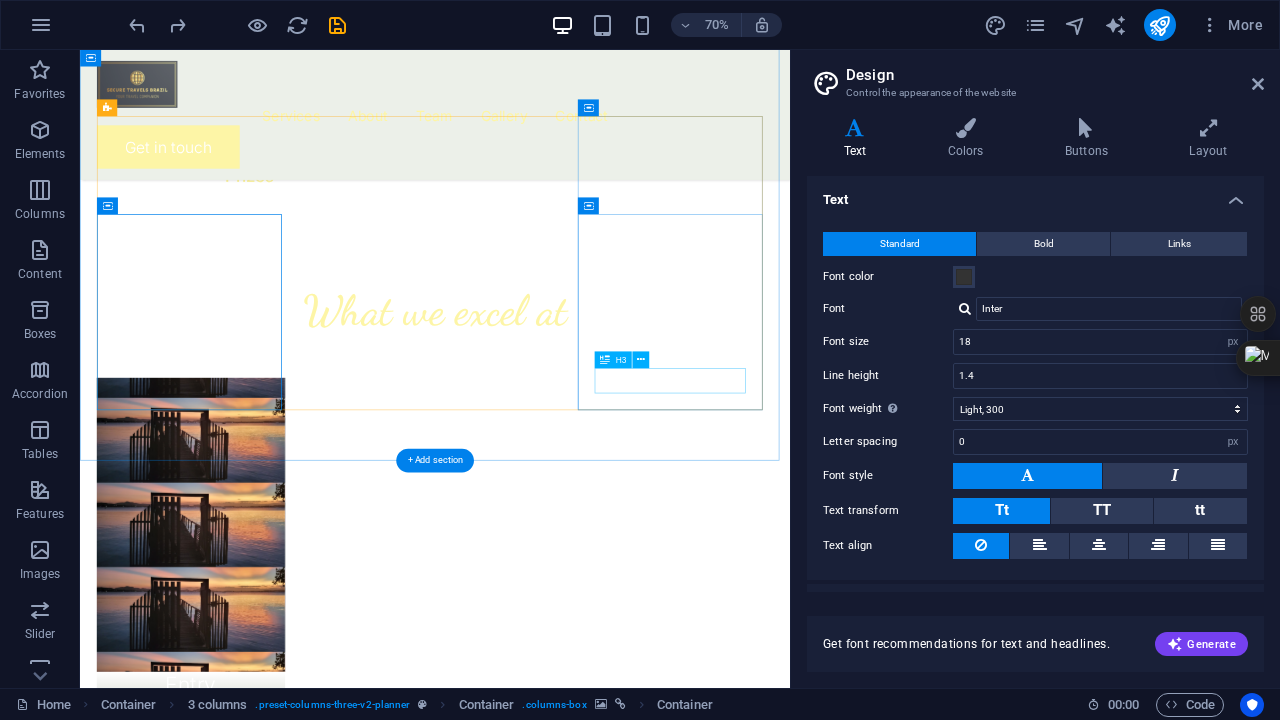 click on "Gala dinners" at bounding box center [238, 1876] 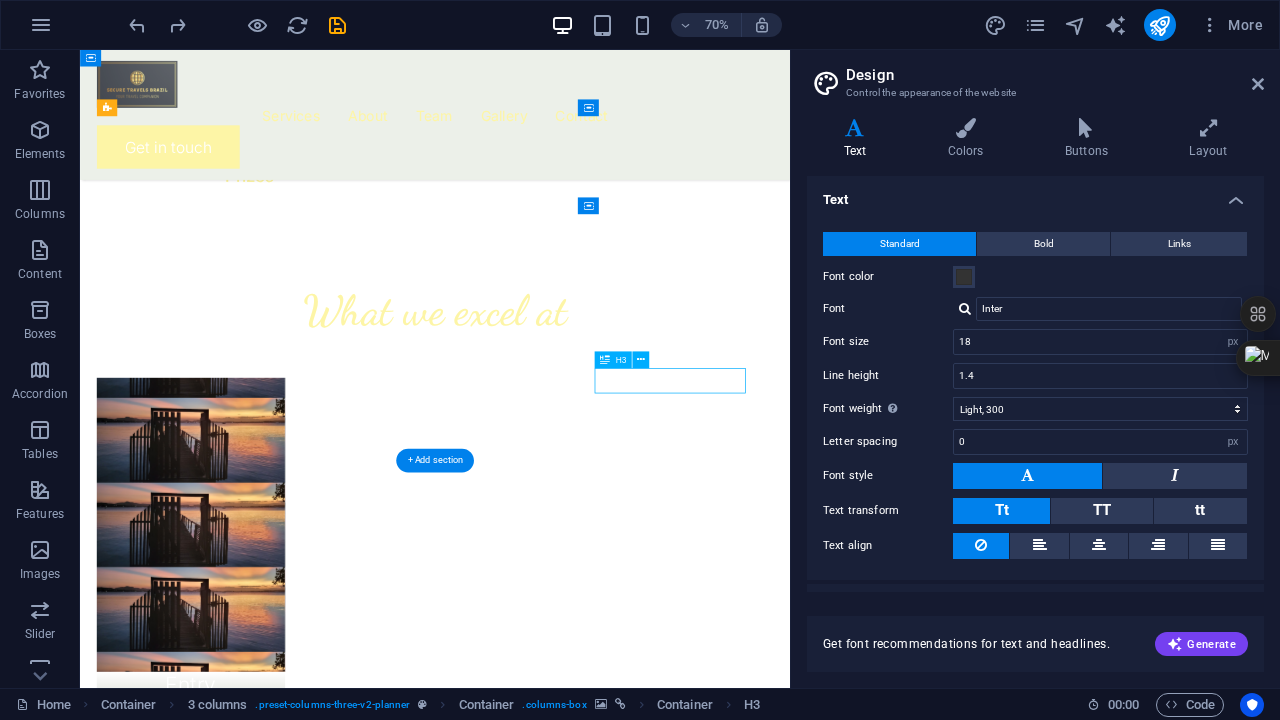 click on "Gala dinners" at bounding box center (238, 1876) 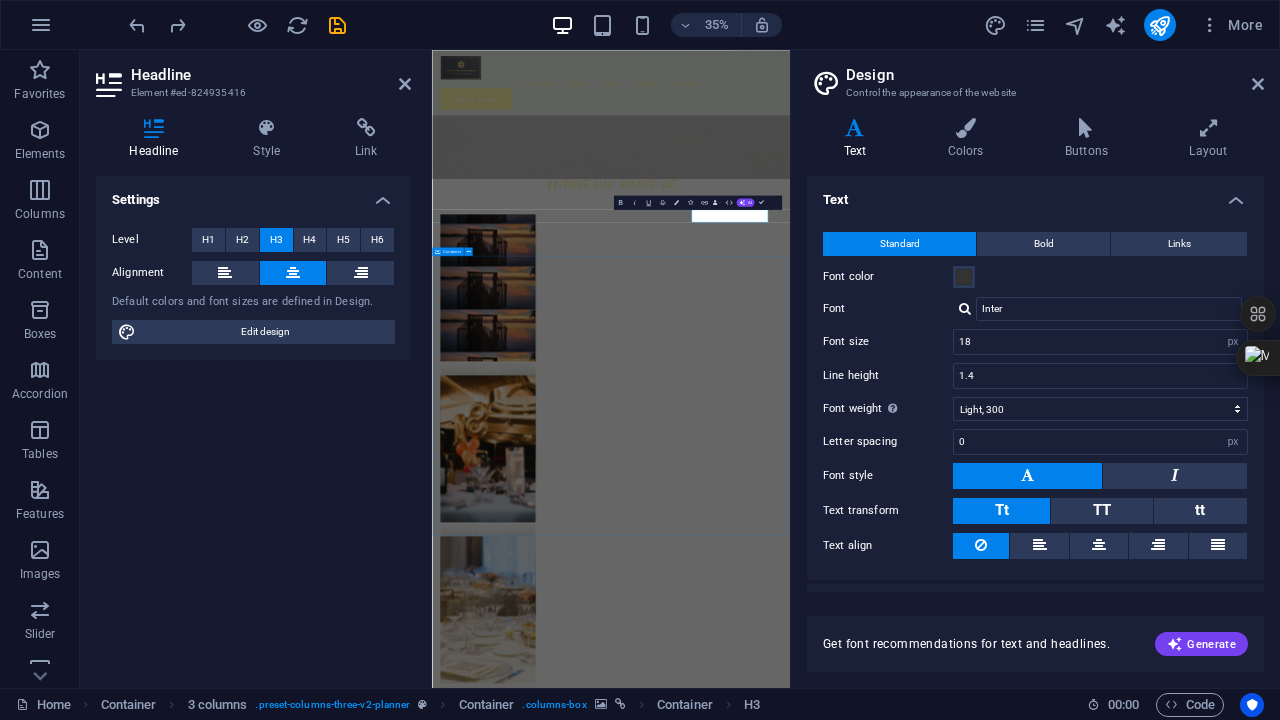 type 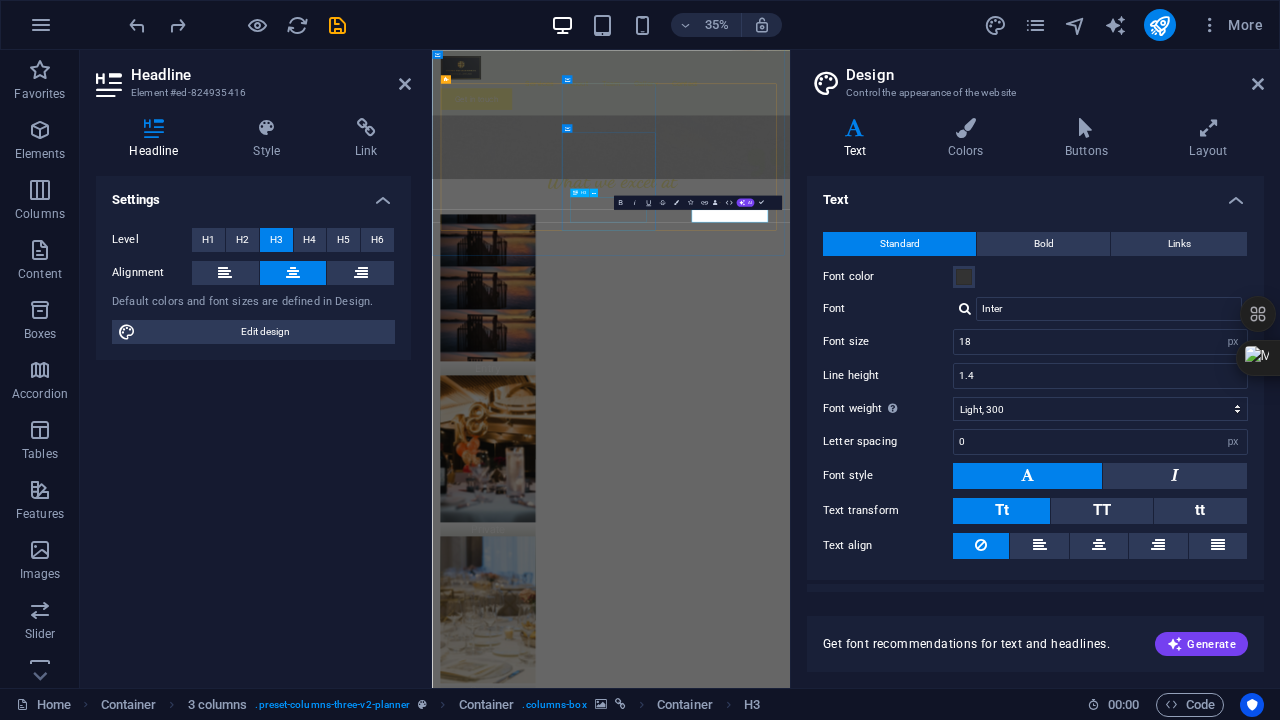 click on "Private celebrations" at bounding box center [592, 1434] 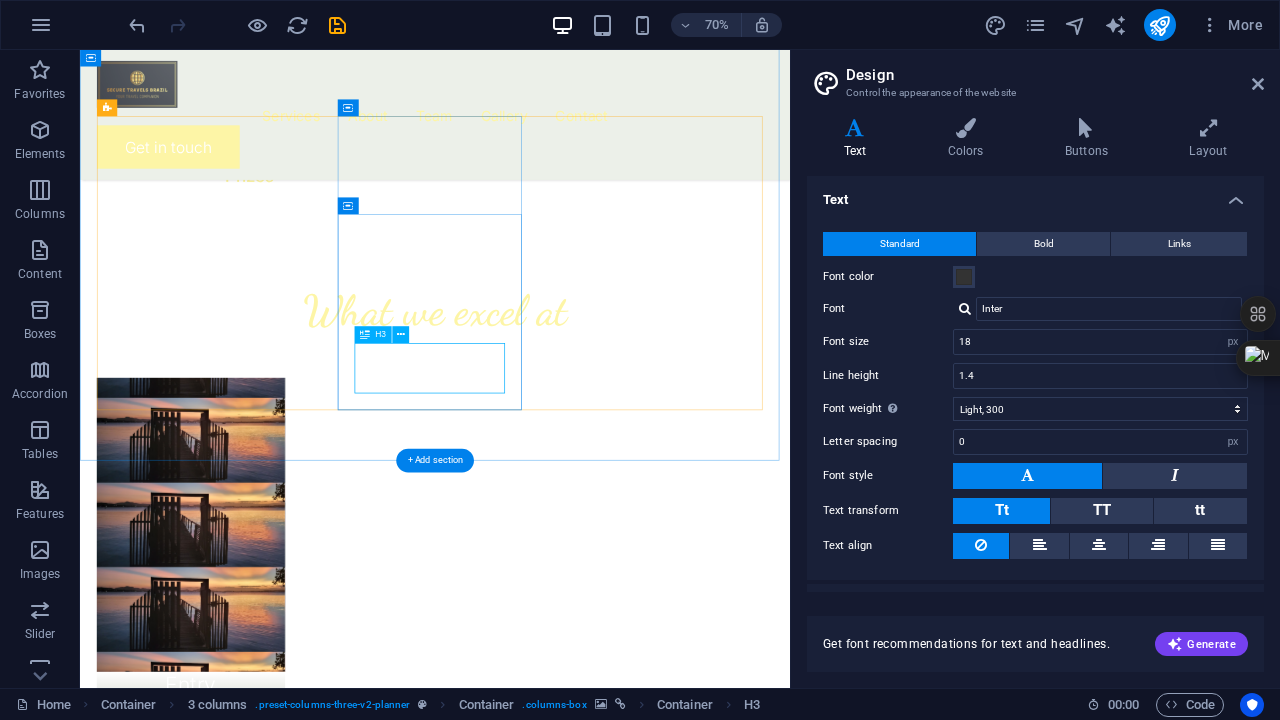 click on "Private celebrations" at bounding box center [238, 1434] 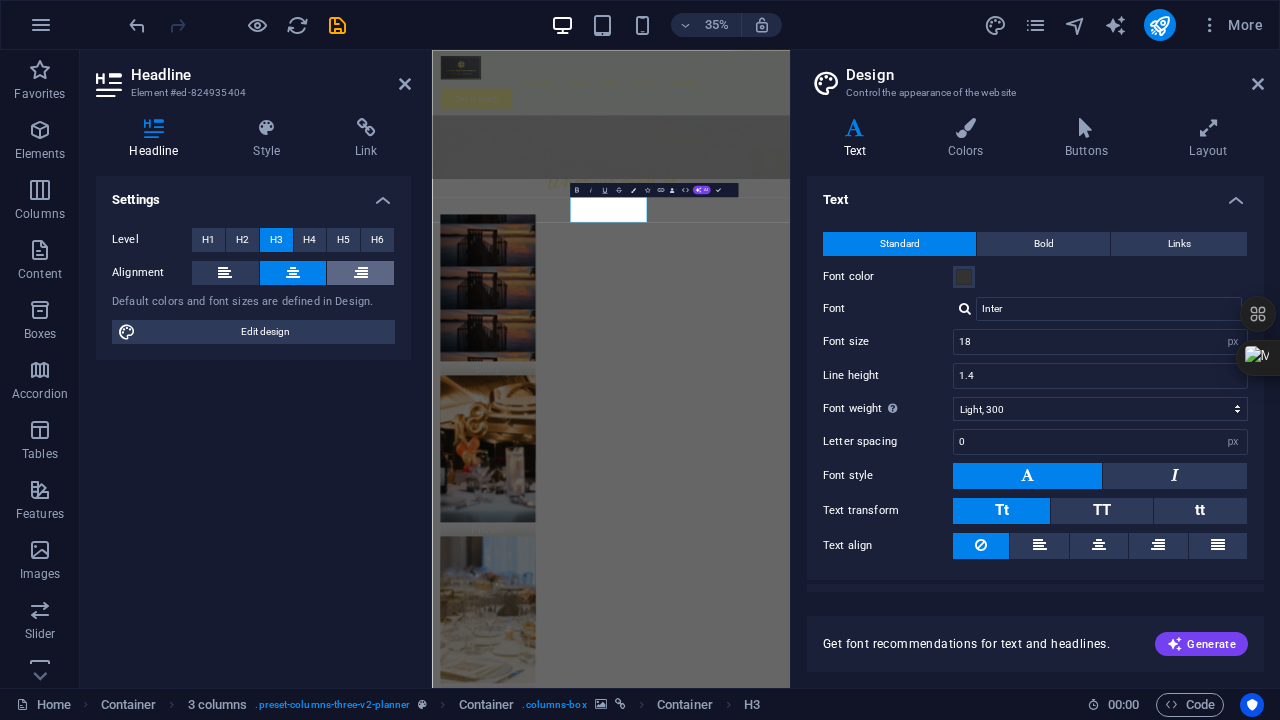 type 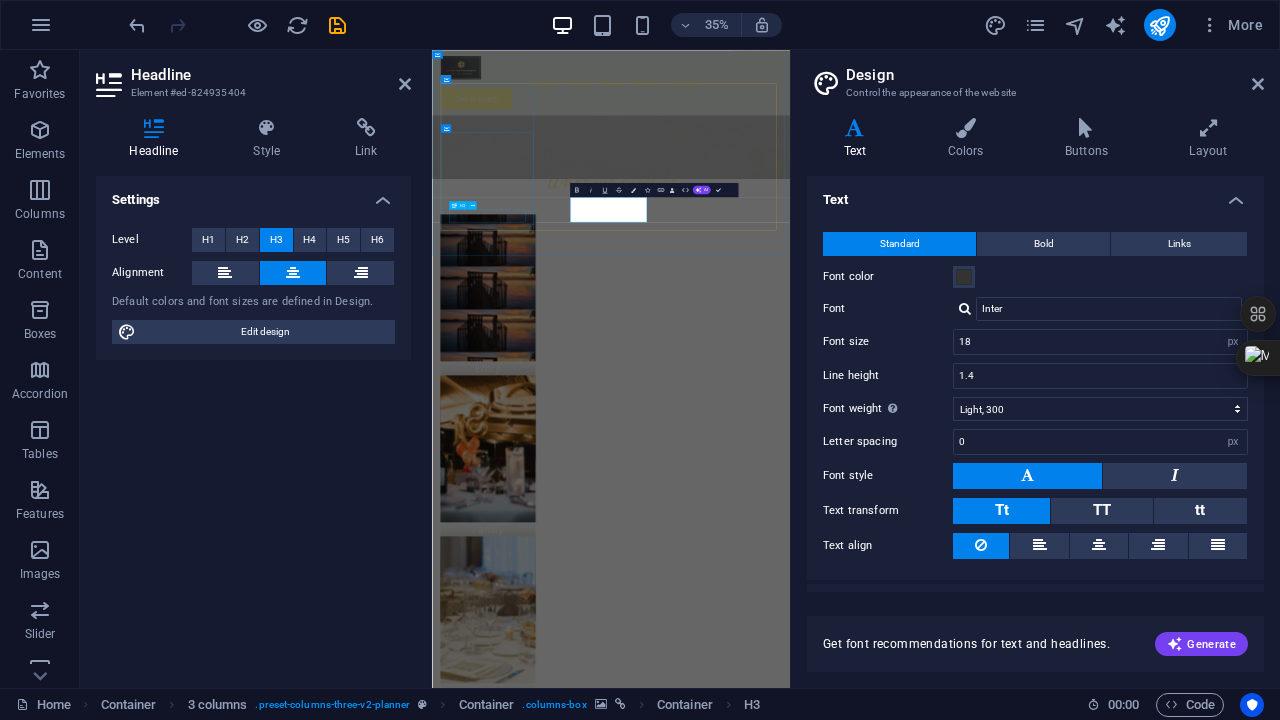 click on "Entry" at bounding box center [592, 956] 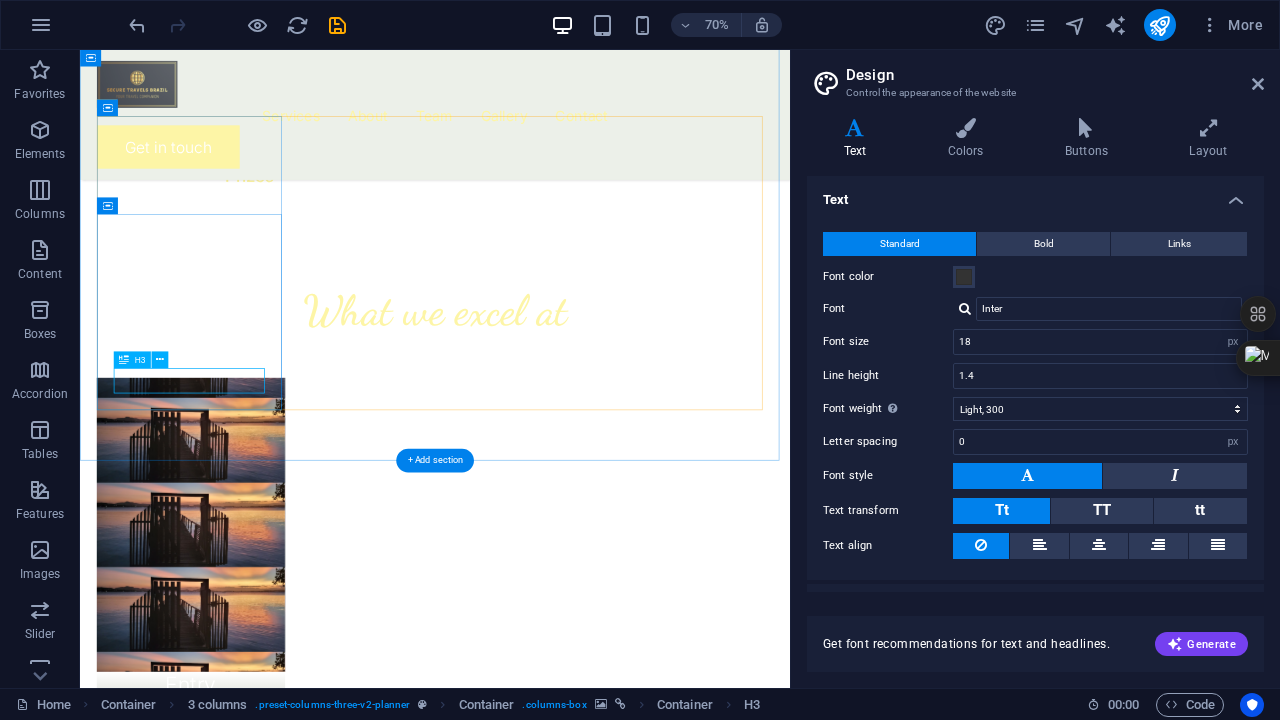 click on "Entry" at bounding box center [238, 956] 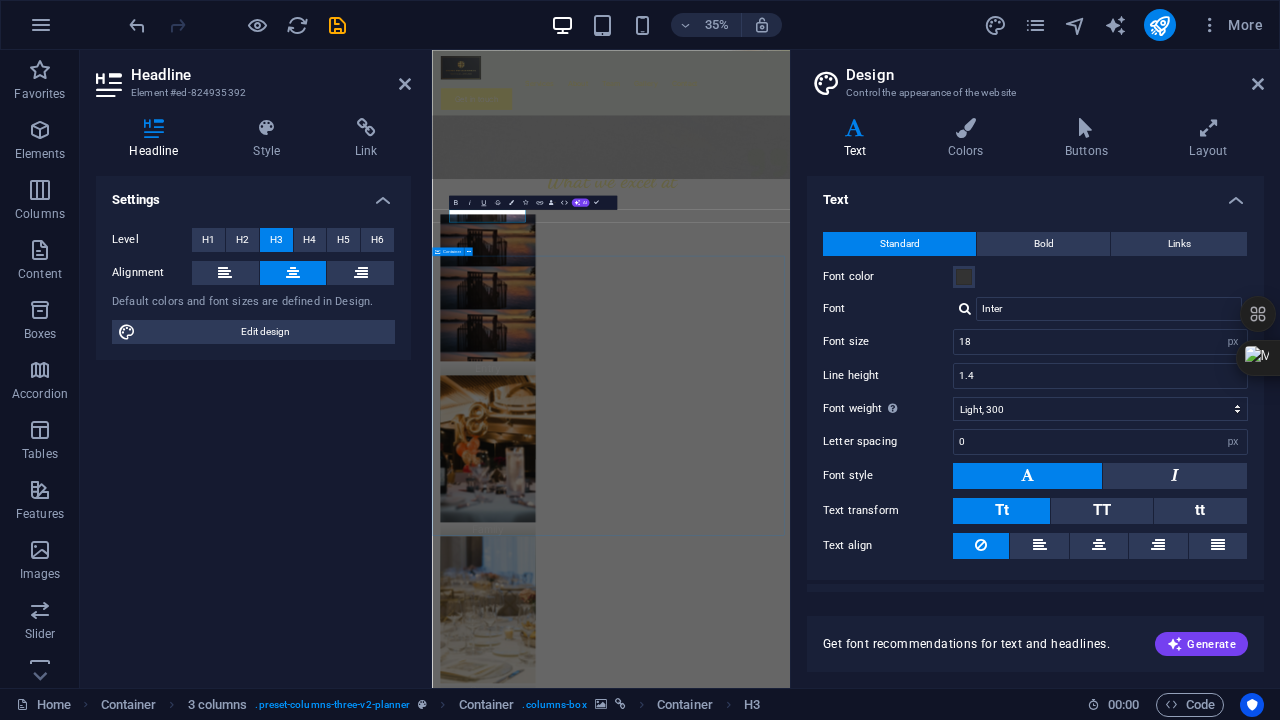 type 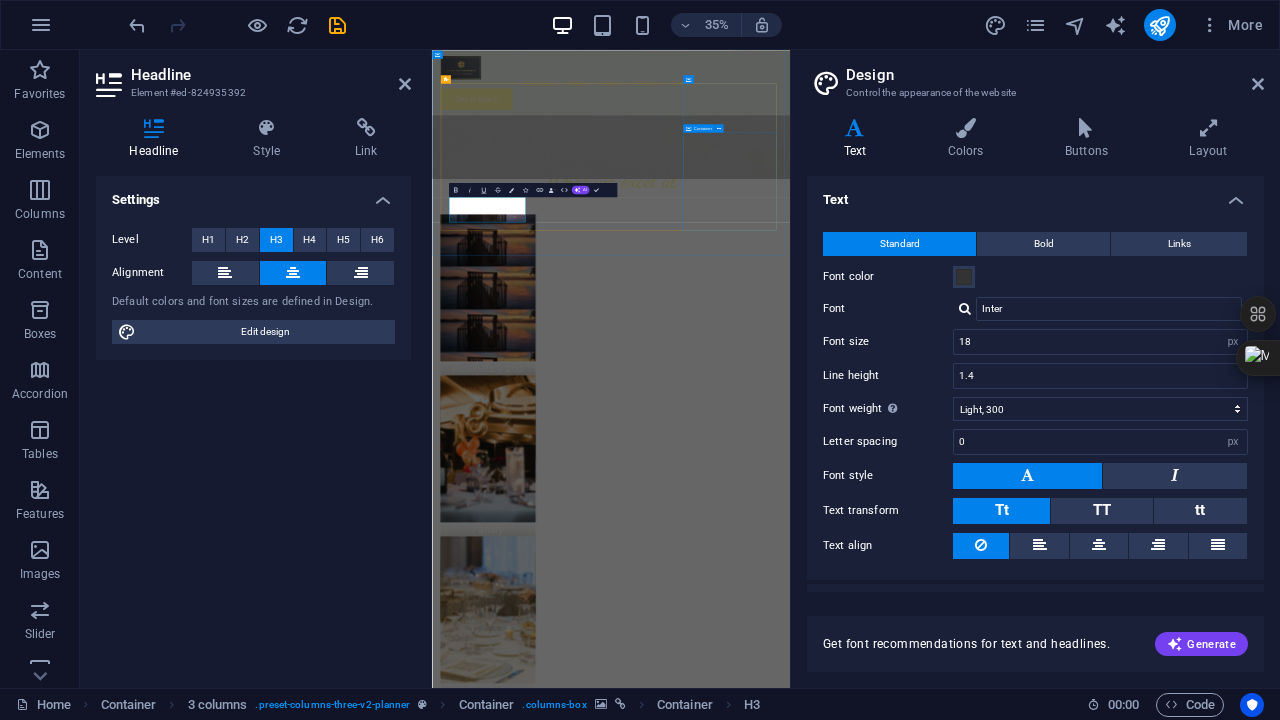 click on "Singles" at bounding box center (592, 1998) 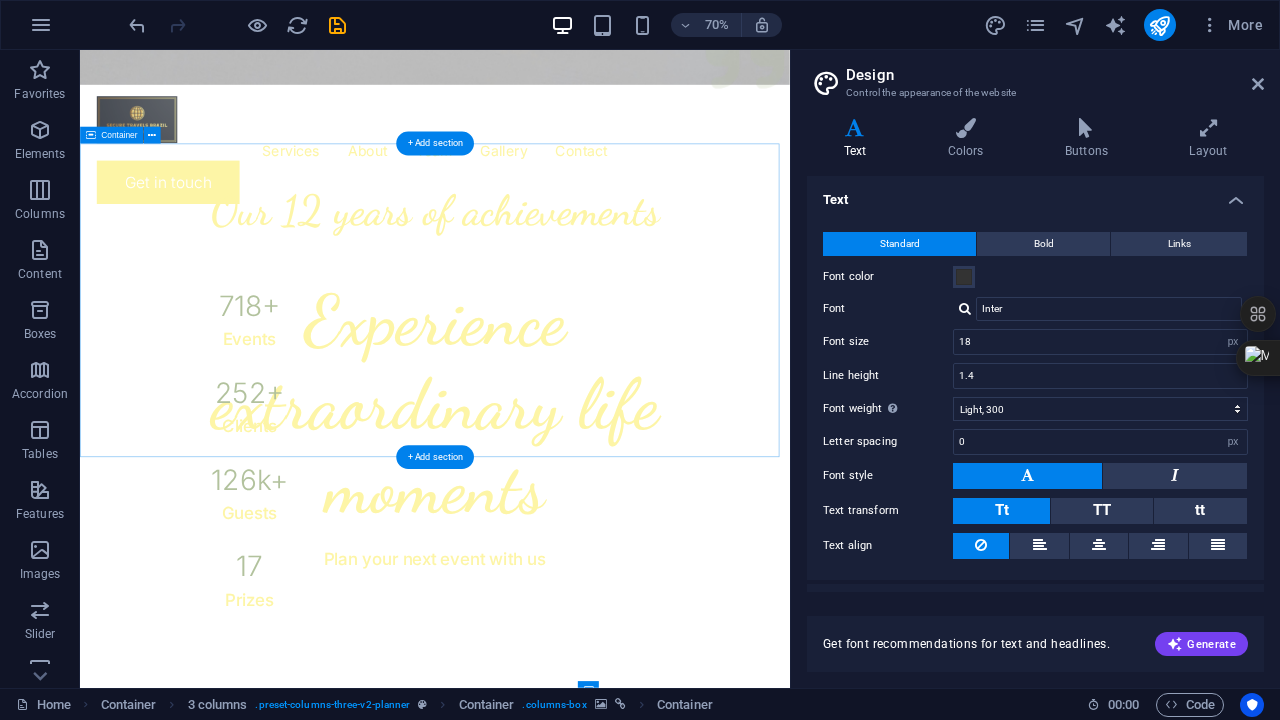 scroll, scrollTop: 656, scrollLeft: 0, axis: vertical 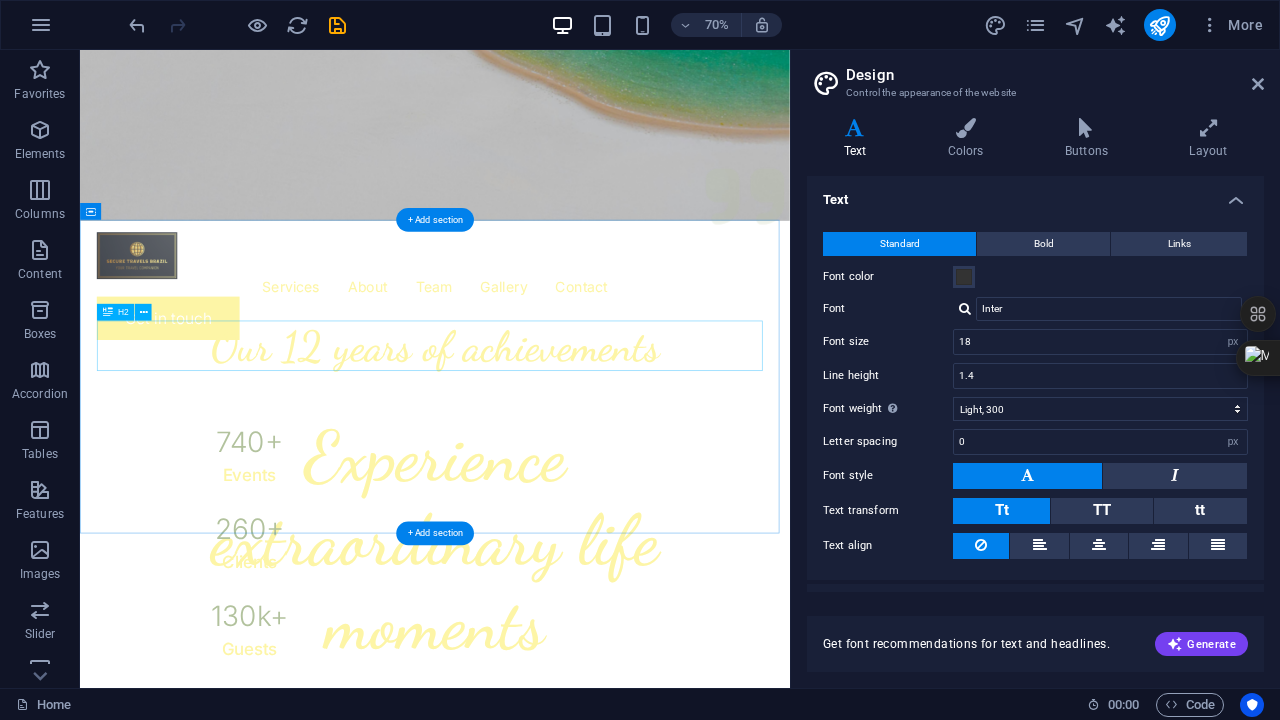 click on "Our 12 years of achievements" at bounding box center (587, 474) 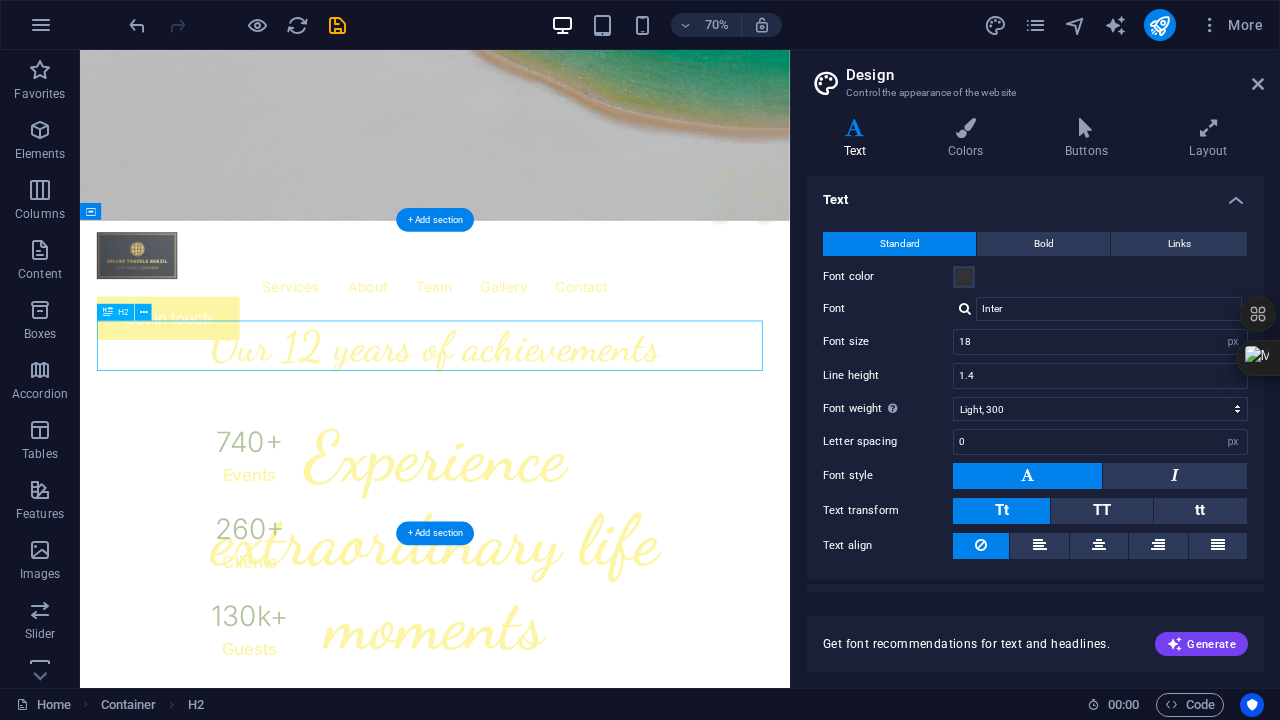 click on "Our 12 years of achievements" at bounding box center [587, 474] 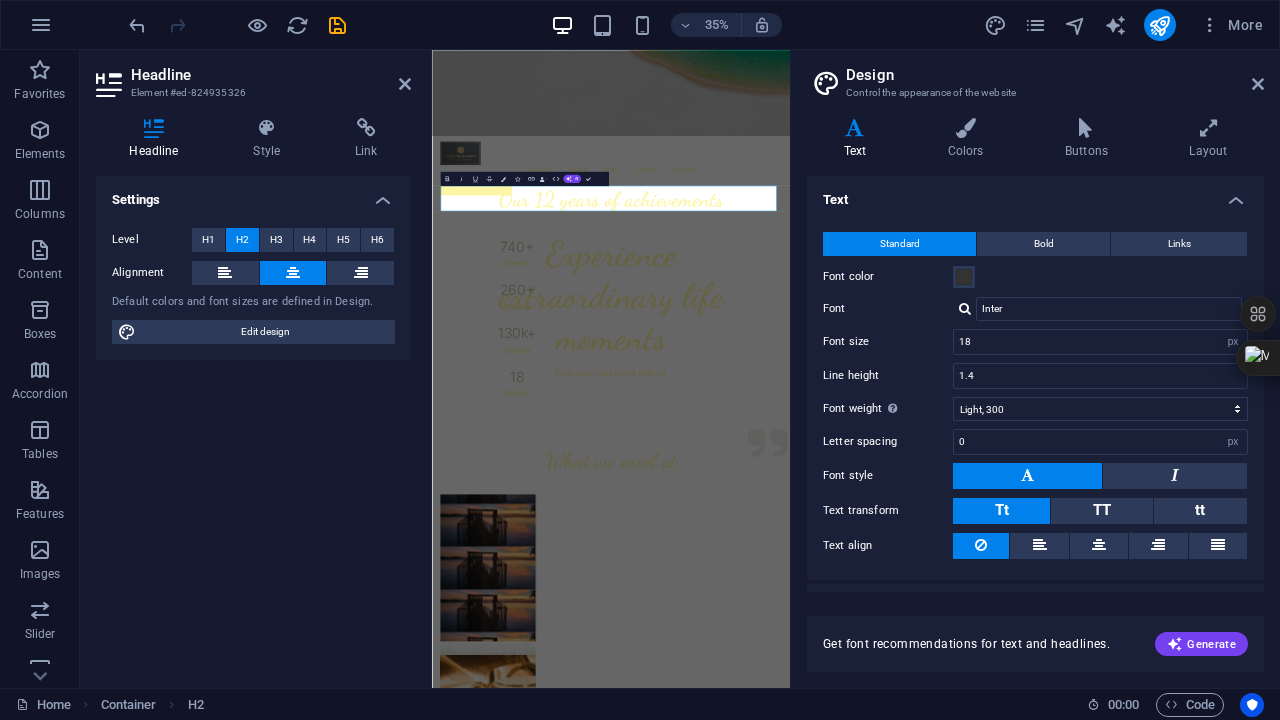 click on "Level H1 H2 H3 H4 H5 H6 Alignment Default colors and font sizes are defined in Design. Edit design" at bounding box center (253, 286) 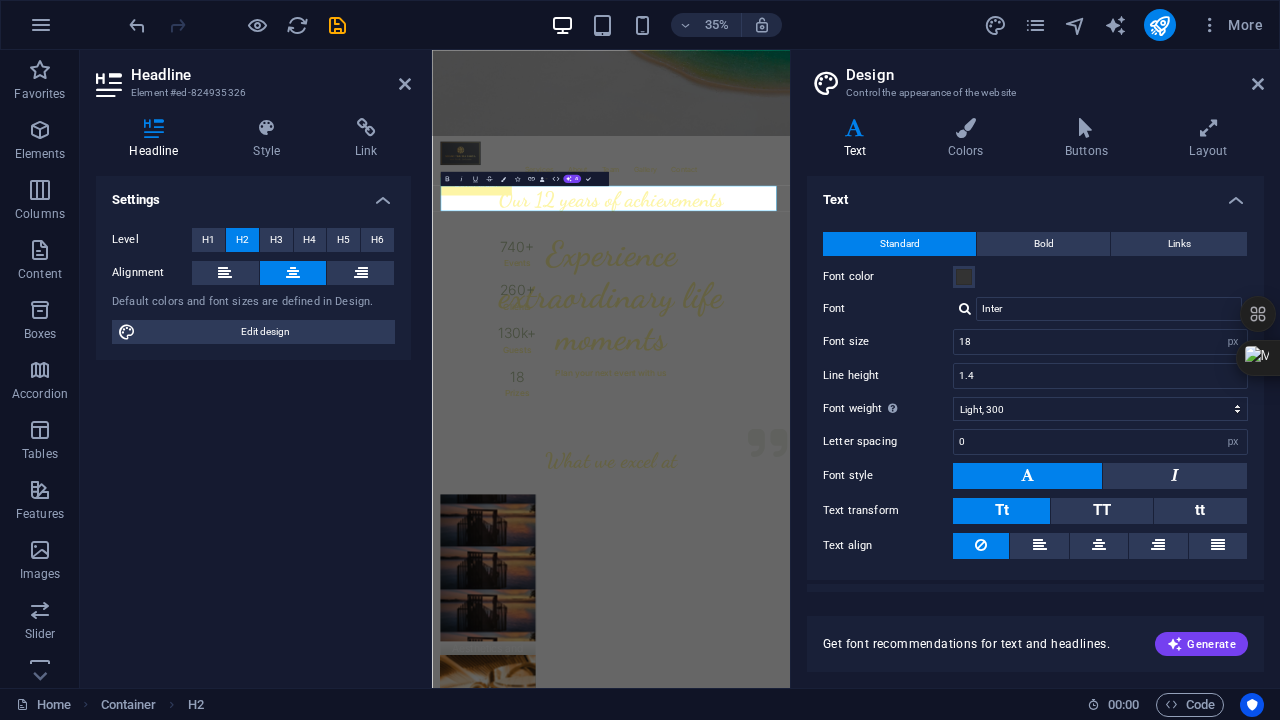 click at bounding box center [592, 1988] 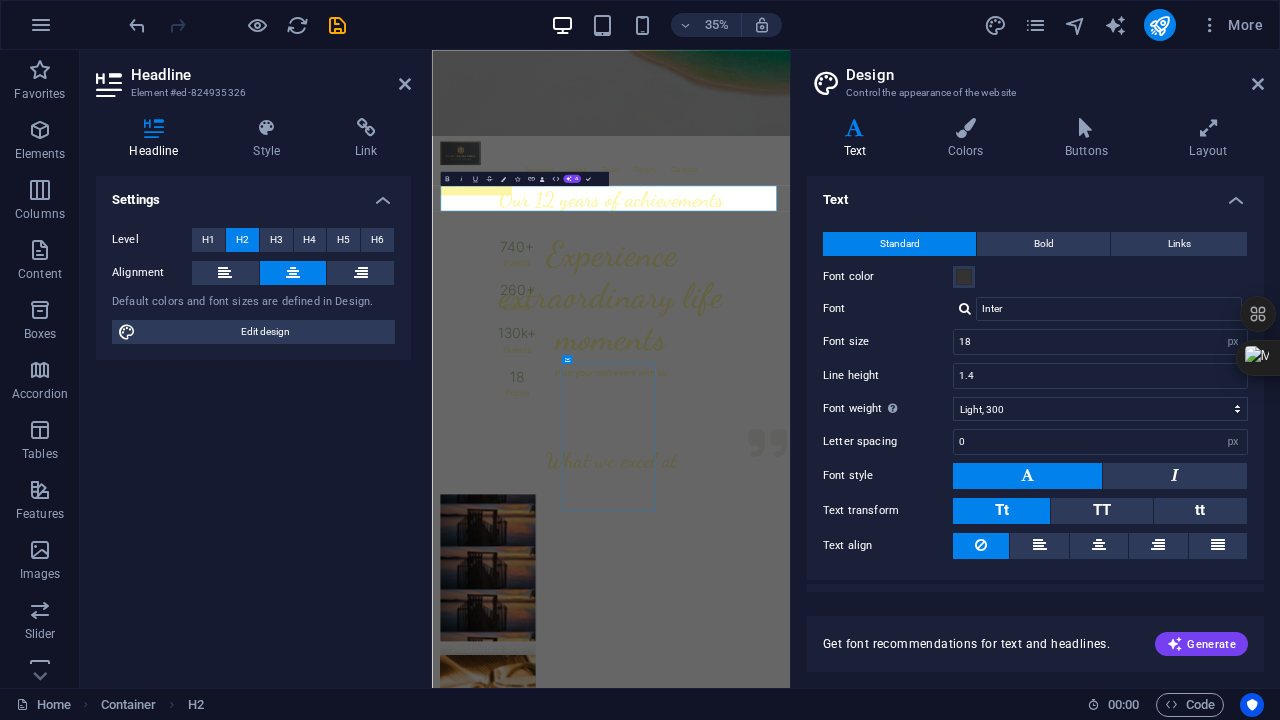 click at bounding box center (592, 1988) 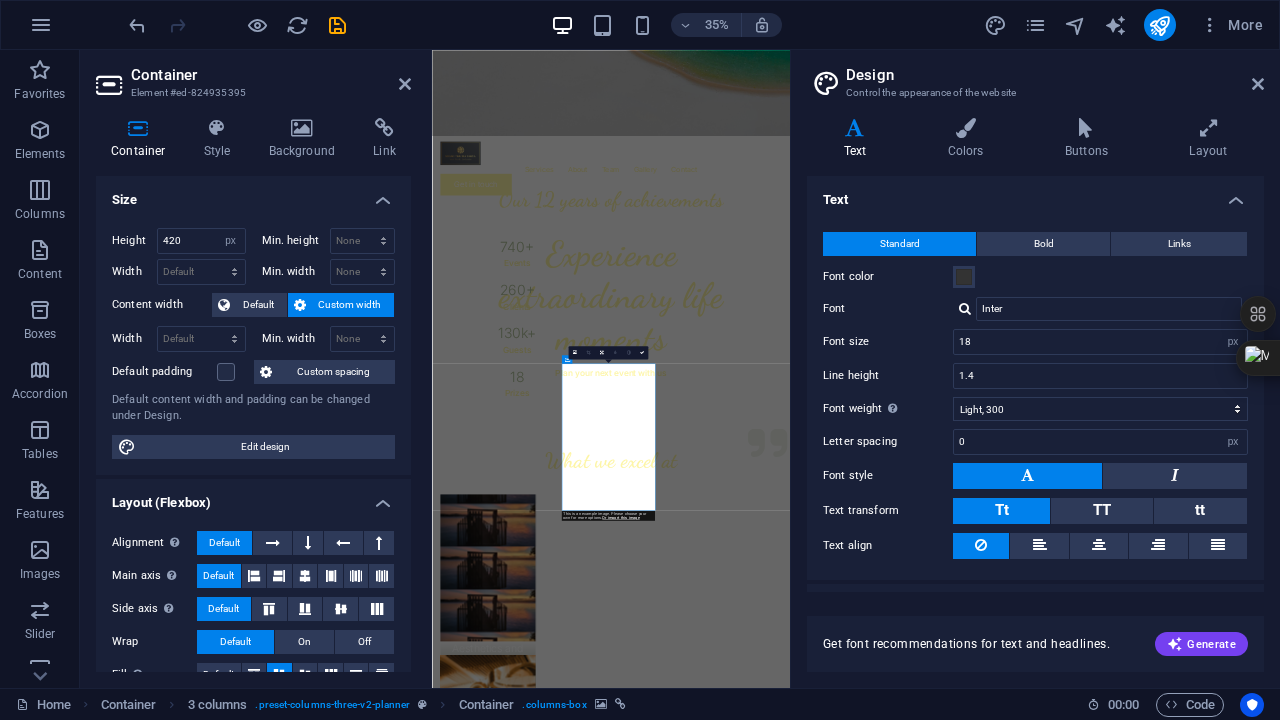 click at bounding box center [592, 1988] 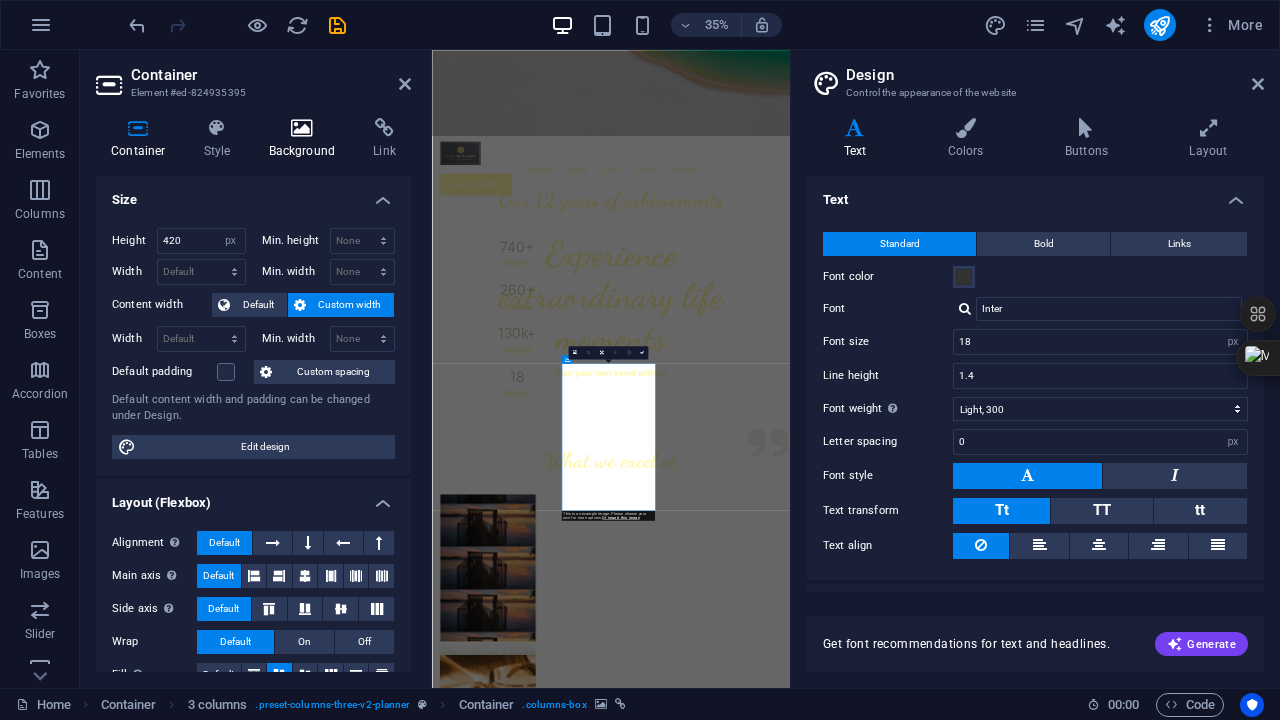 click on "Background" at bounding box center [306, 139] 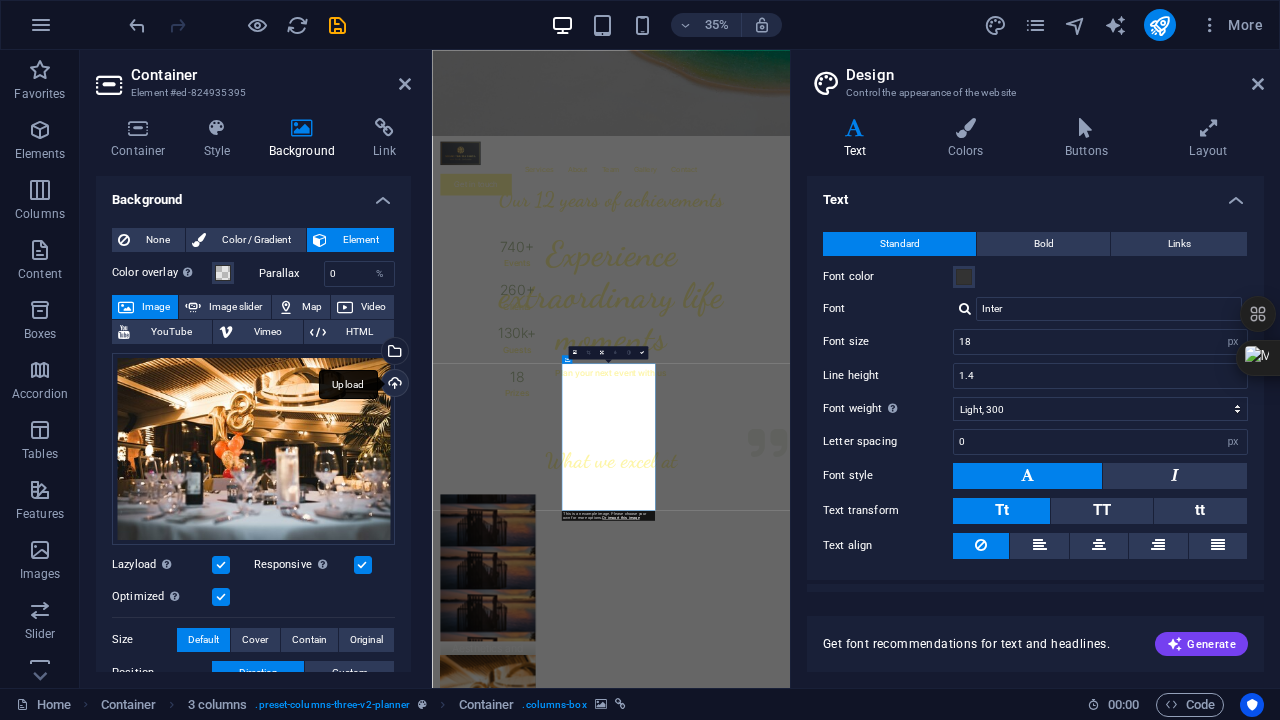click on "Upload" at bounding box center [393, 385] 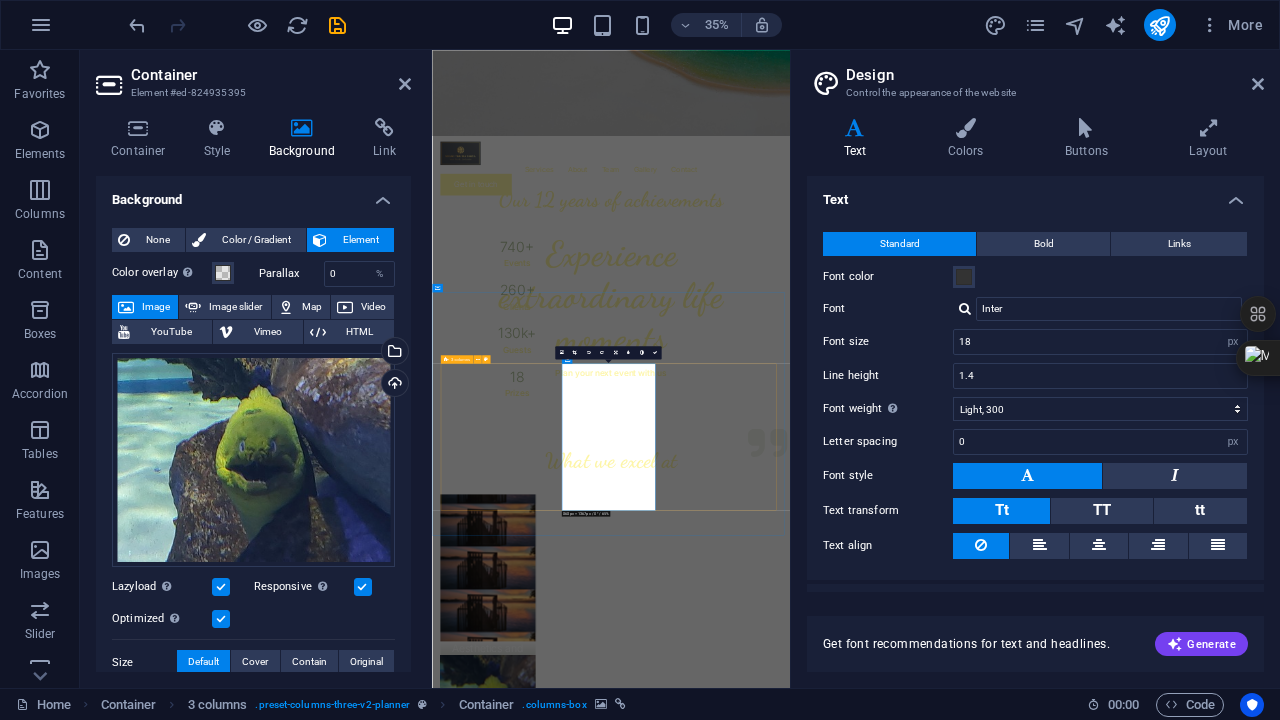 click at bounding box center [592, 2448] 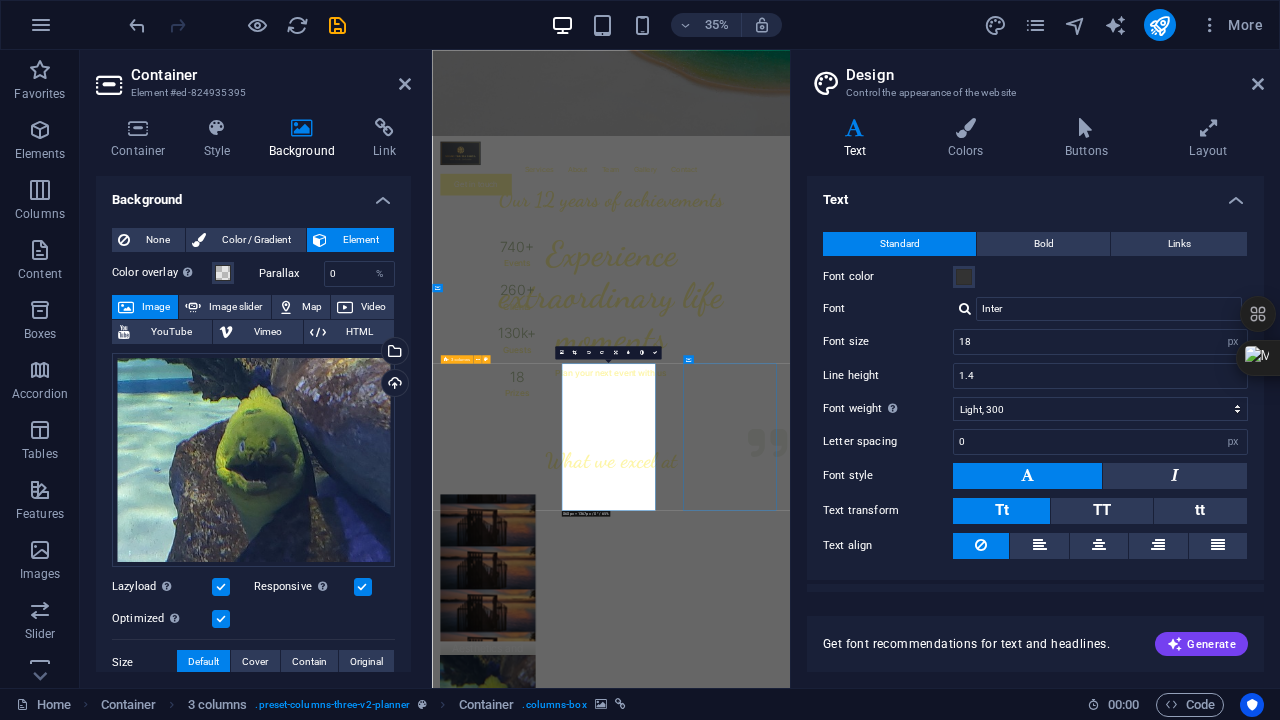 click at bounding box center [592, 2448] 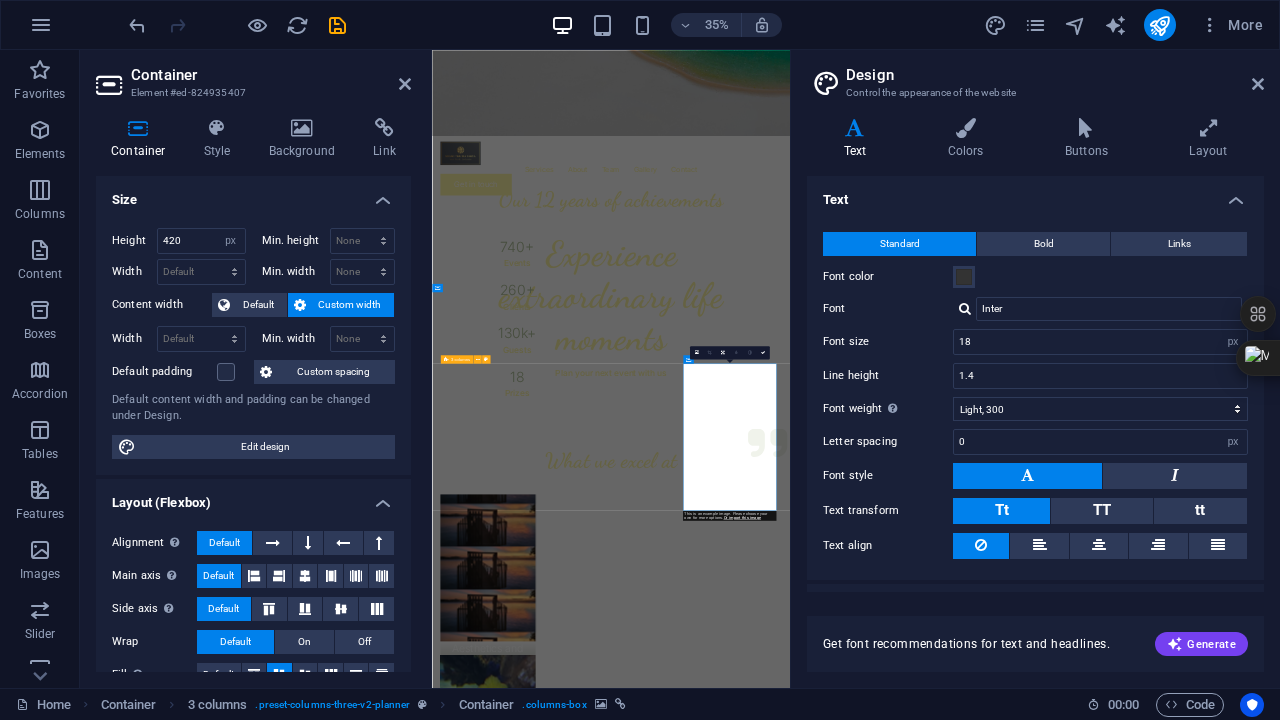 click at bounding box center [592, 2448] 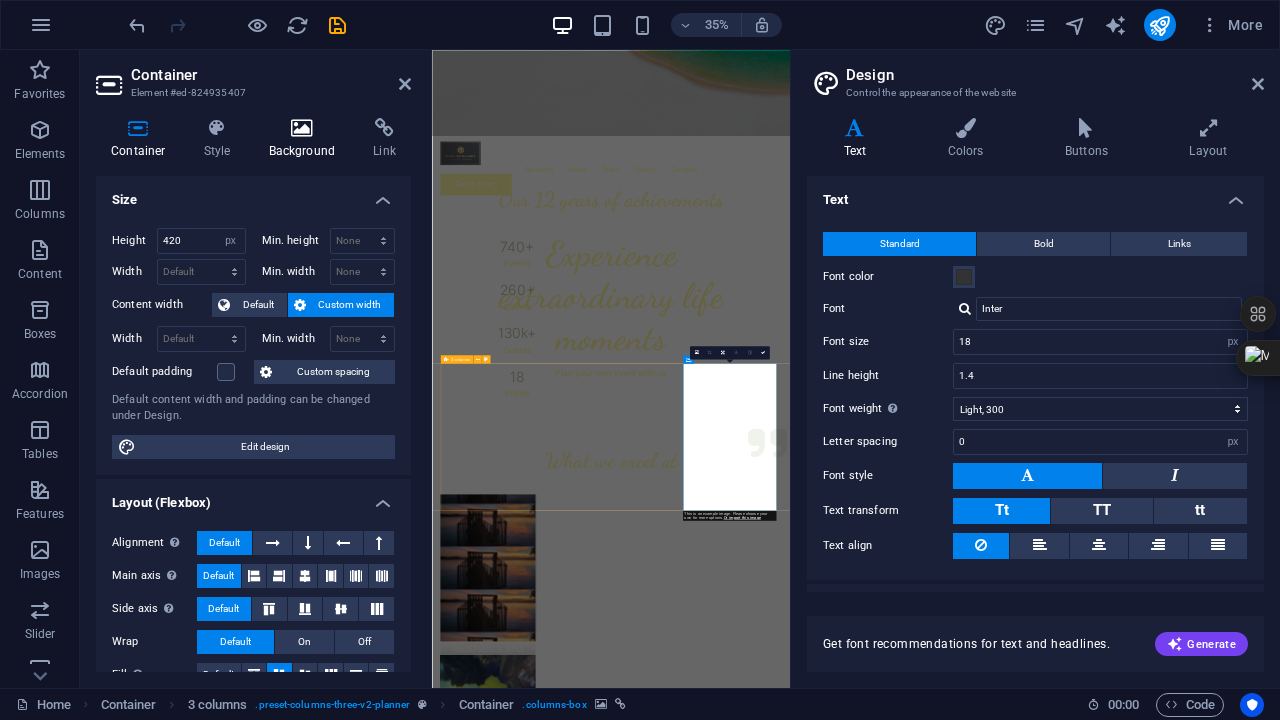 click on "Background" at bounding box center (306, 139) 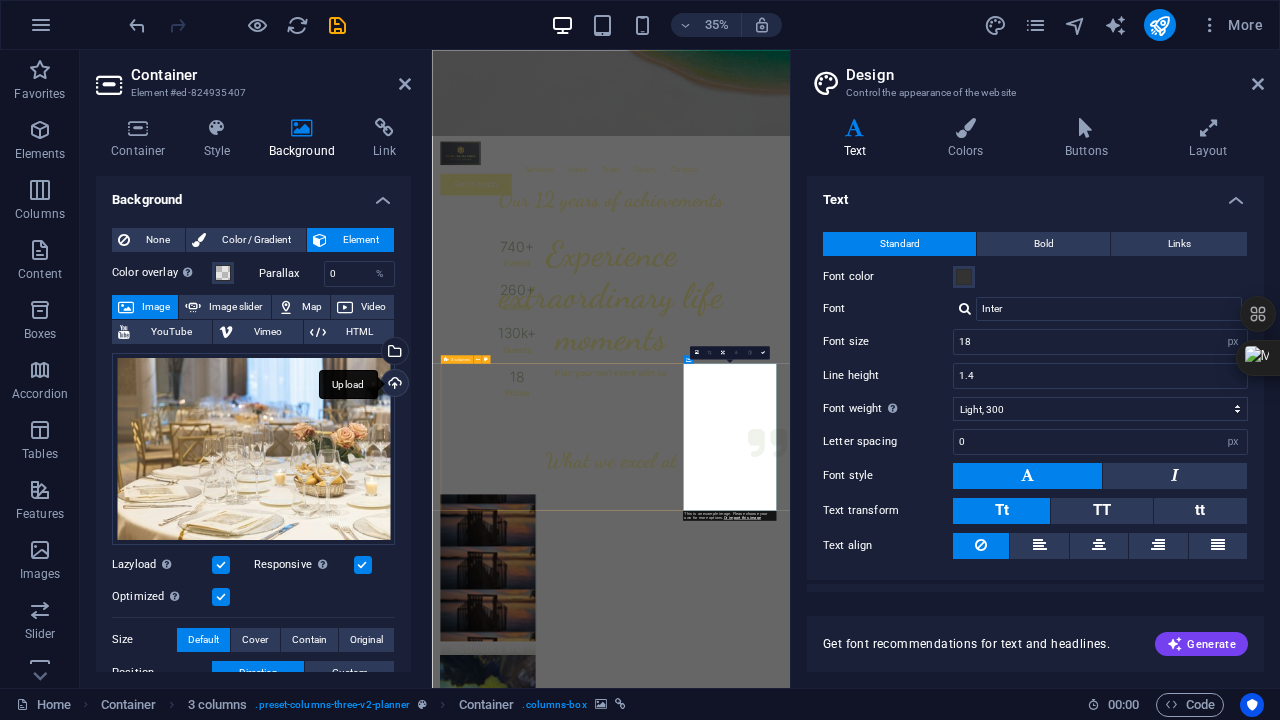 click on "Upload" at bounding box center [393, 385] 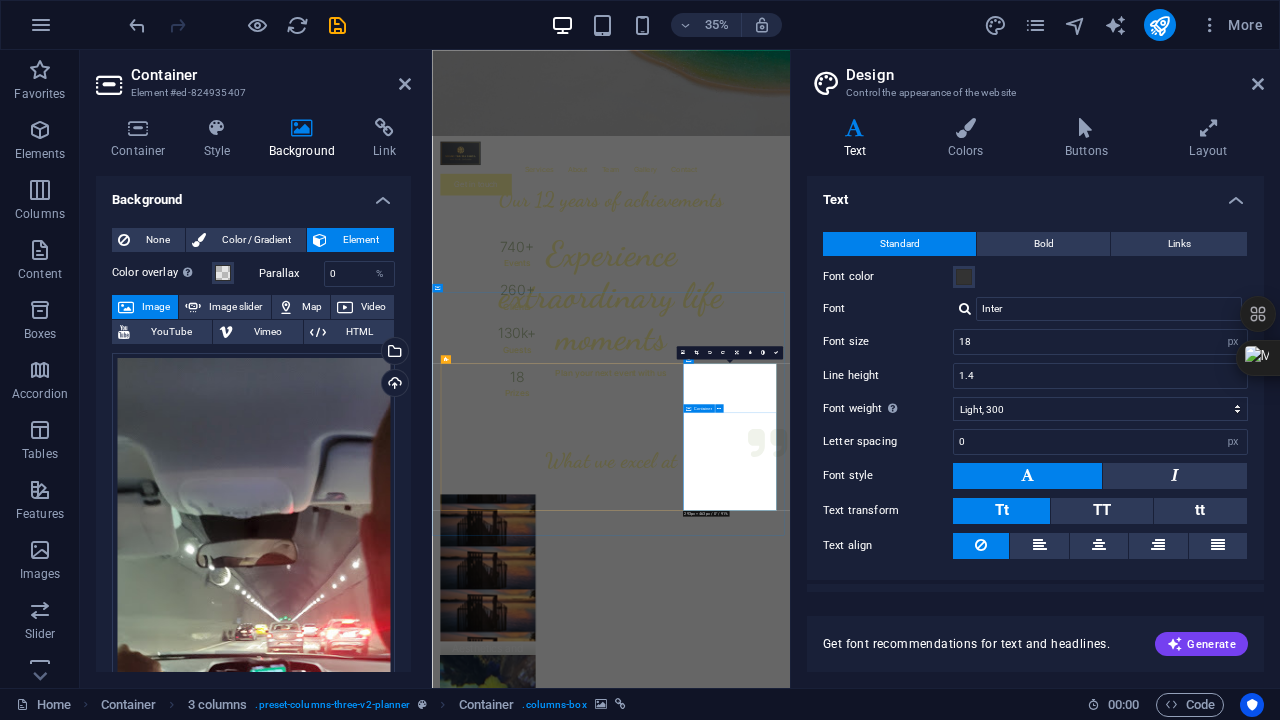 click on "Singles" at bounding box center [592, 2798] 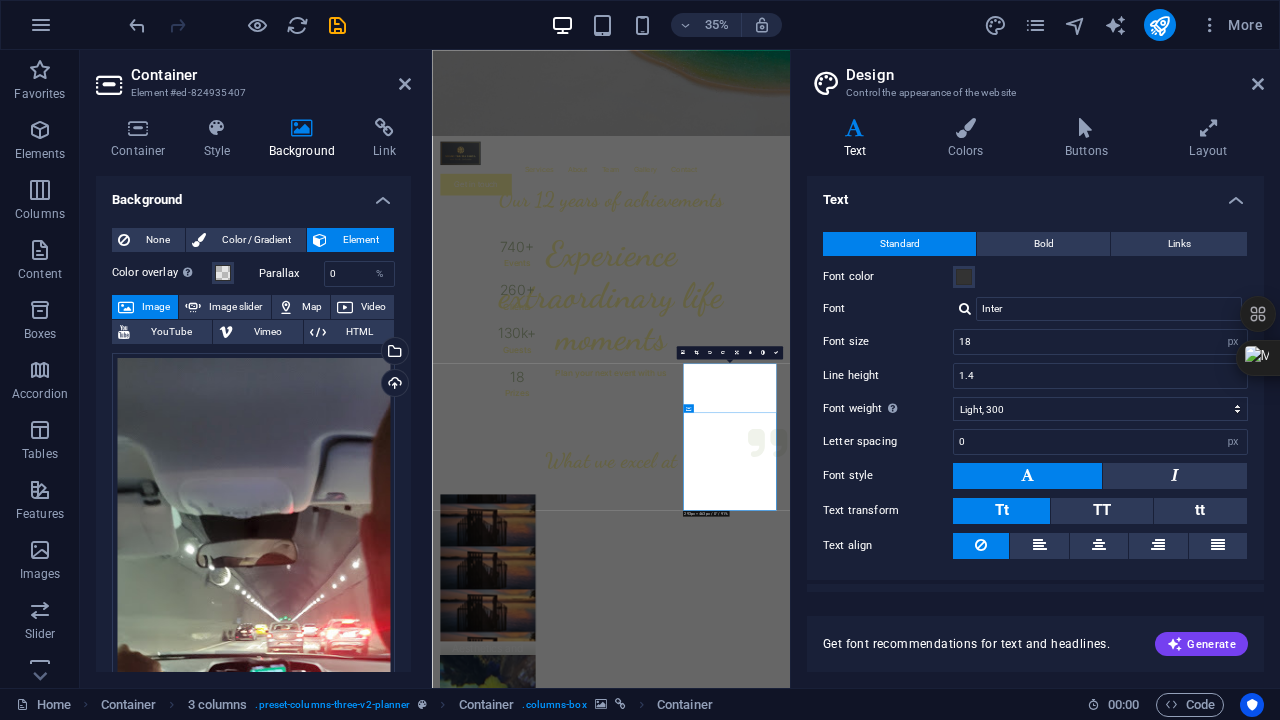 click on "Background" at bounding box center [306, 139] 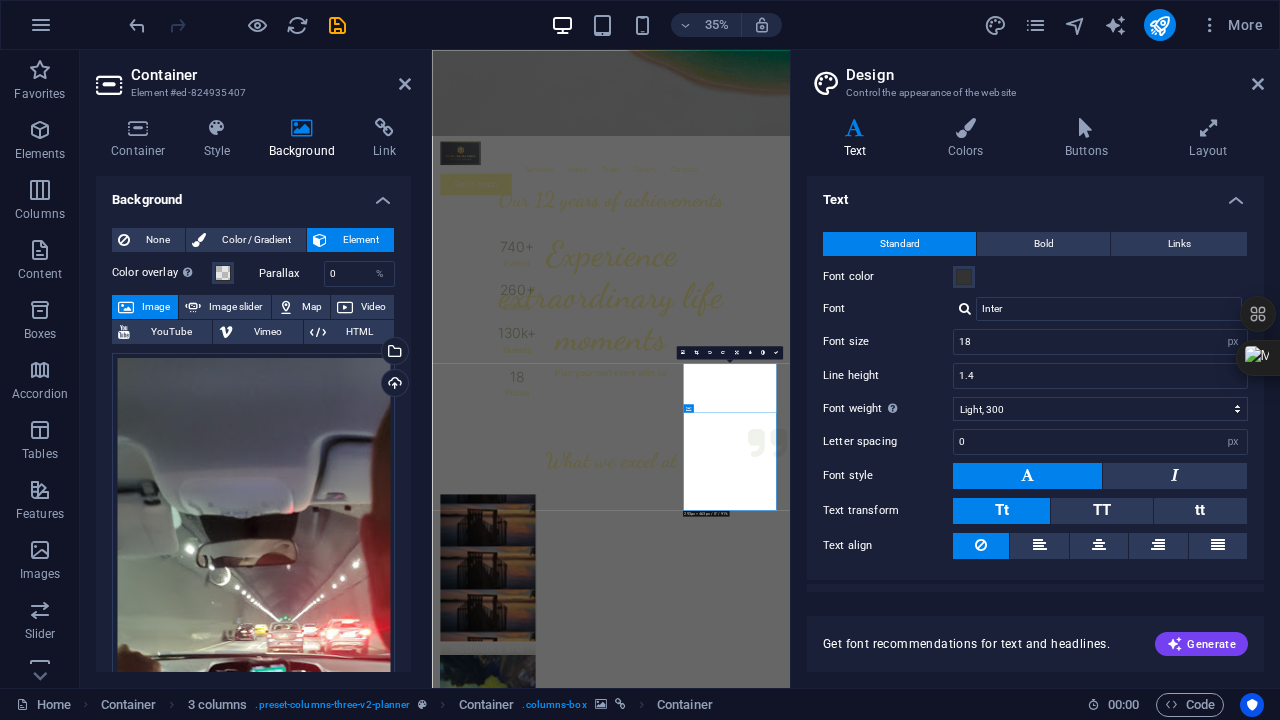 click at bounding box center [302, 128] 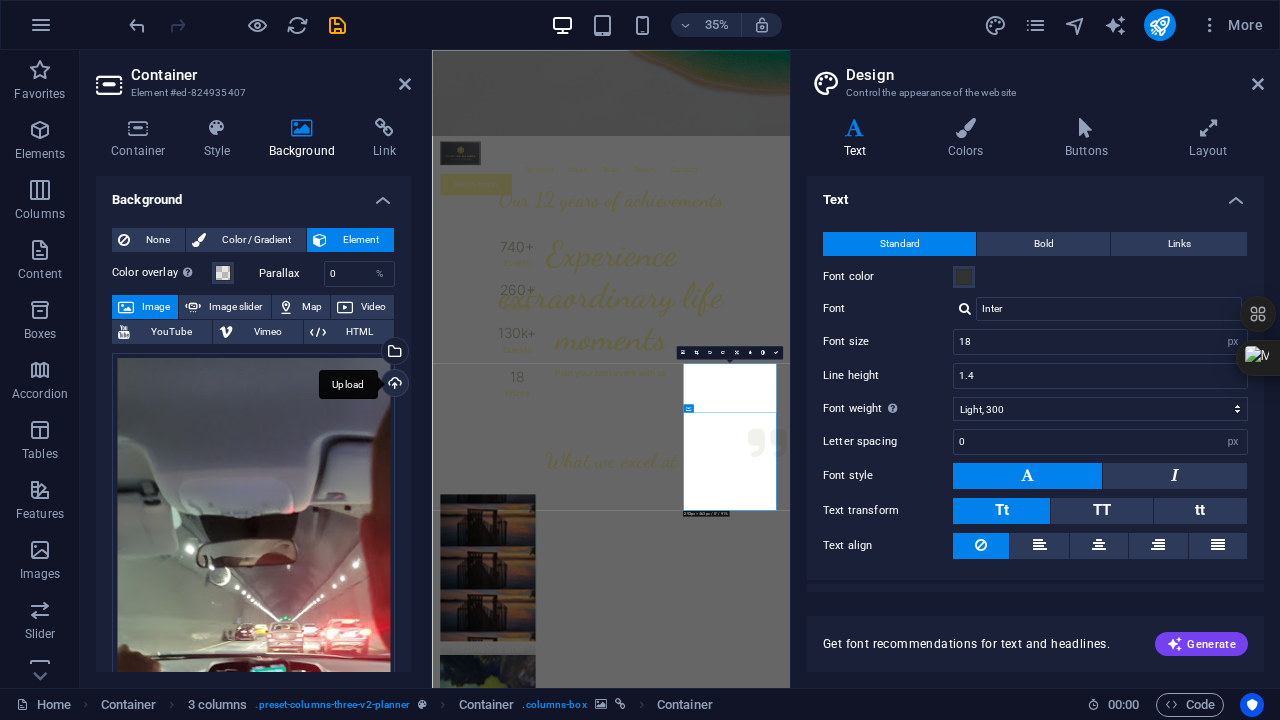 click on "Upload" at bounding box center [393, 385] 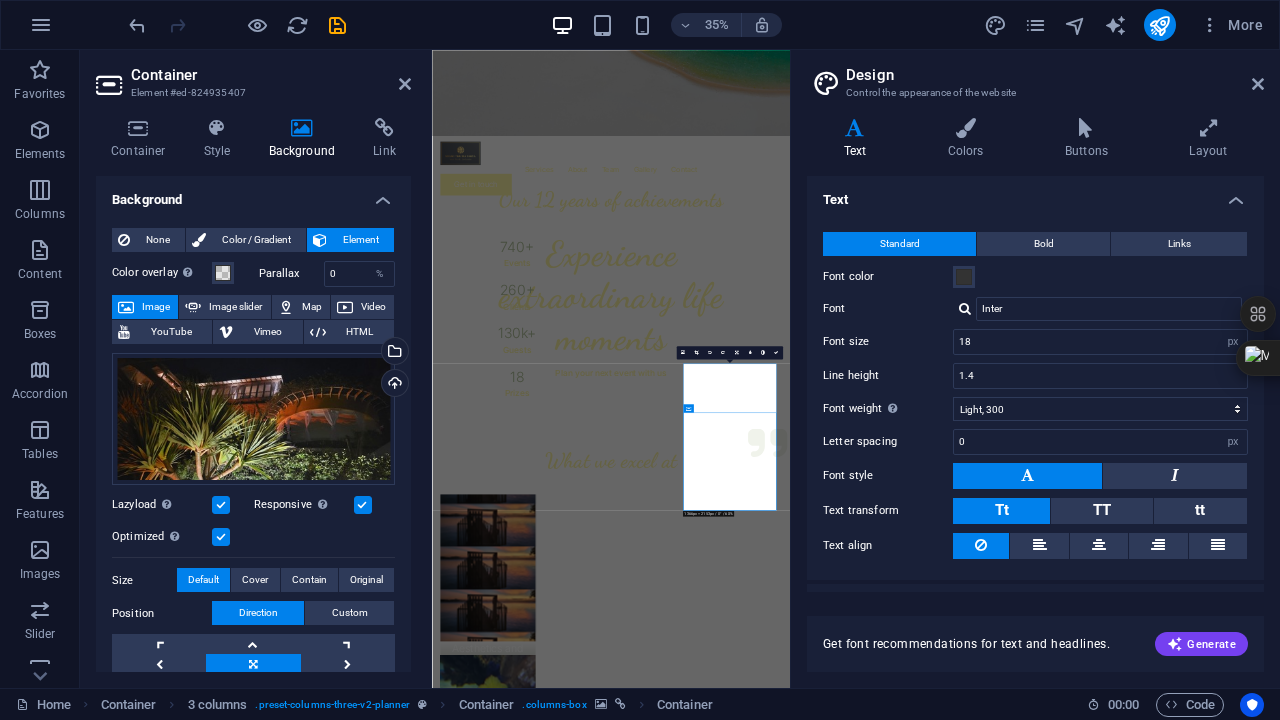 click at bounding box center [592, 1528] 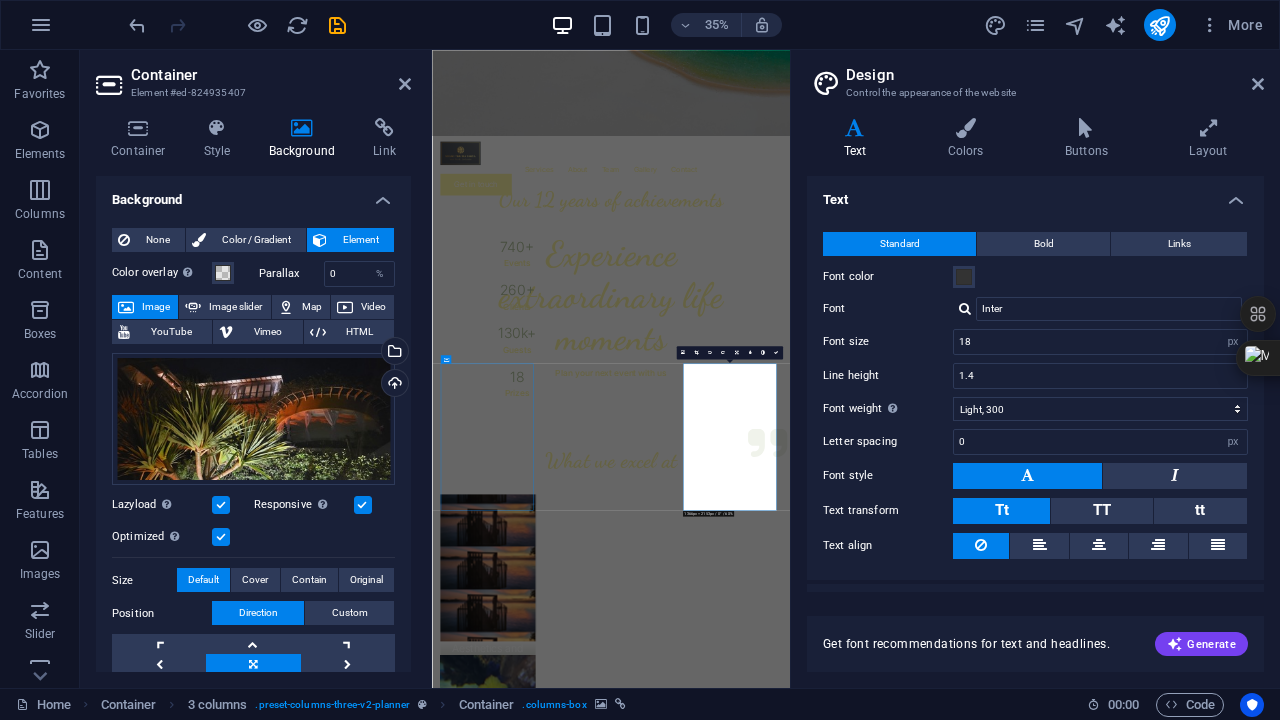 click at bounding box center [592, 1528] 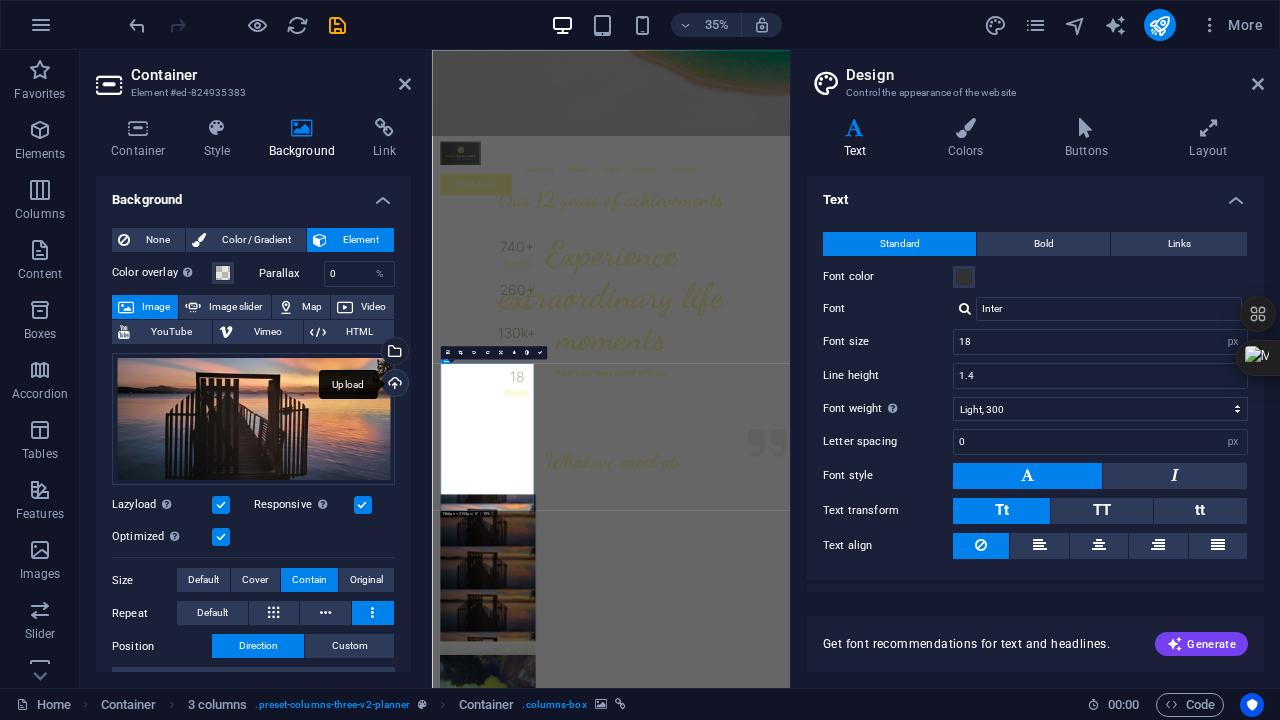 click on "Upload" at bounding box center [393, 385] 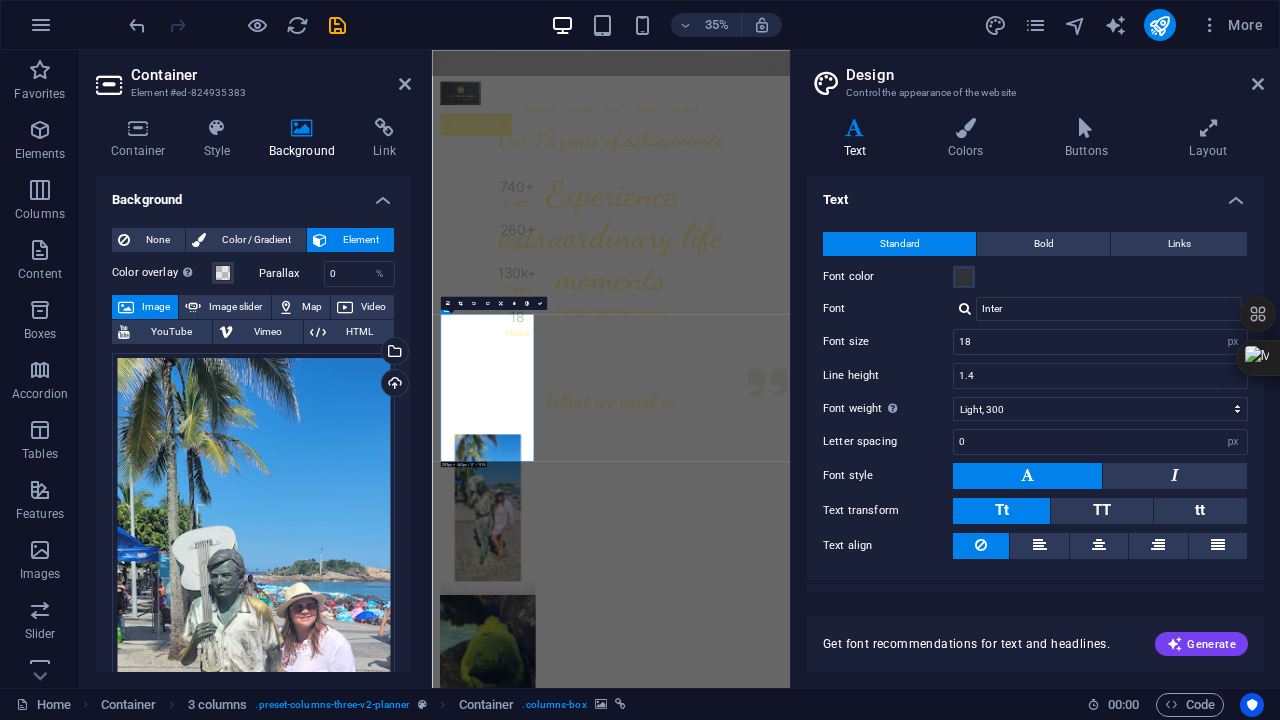 scroll, scrollTop: 856, scrollLeft: 0, axis: vertical 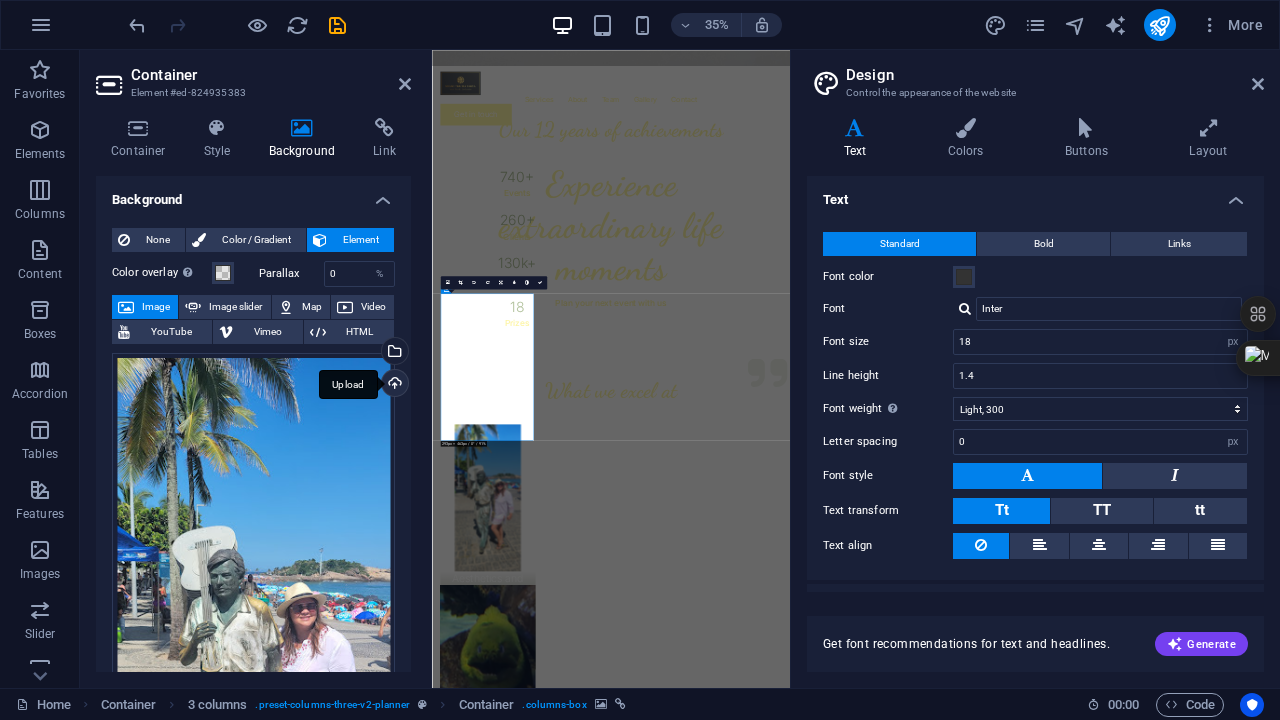 click on "Upload" at bounding box center (393, 385) 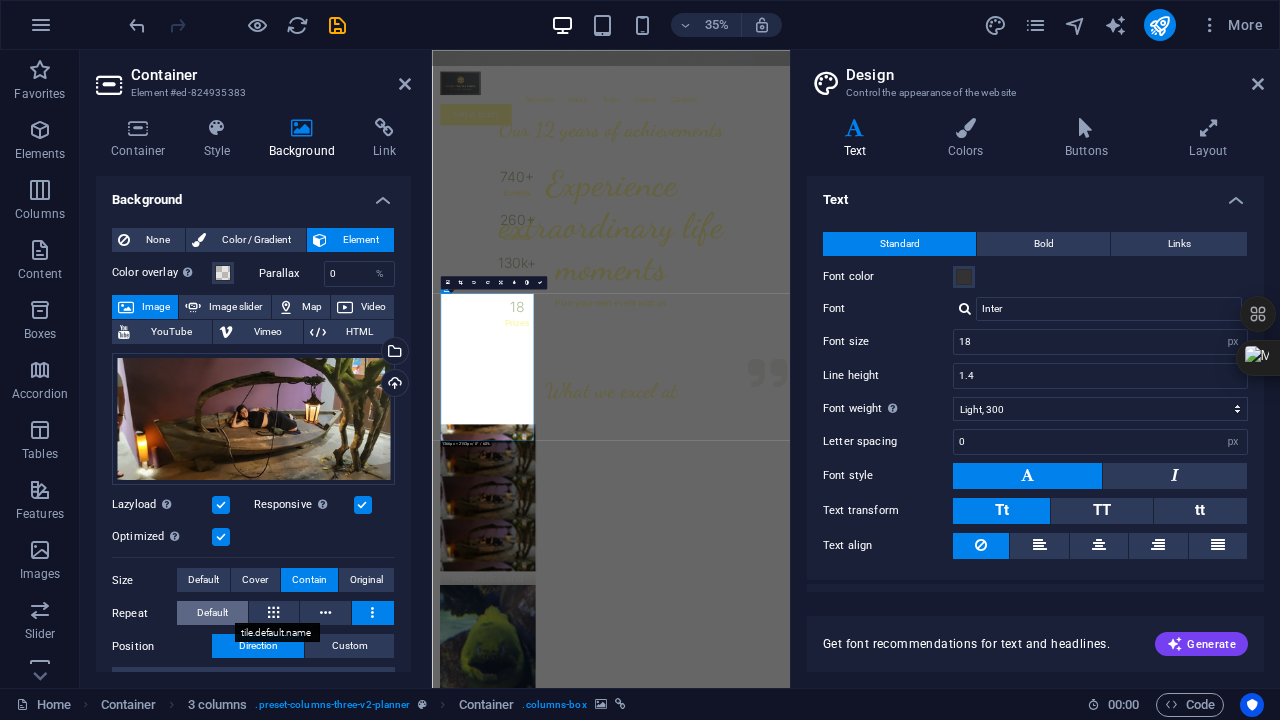 click on "Default" at bounding box center [212, 613] 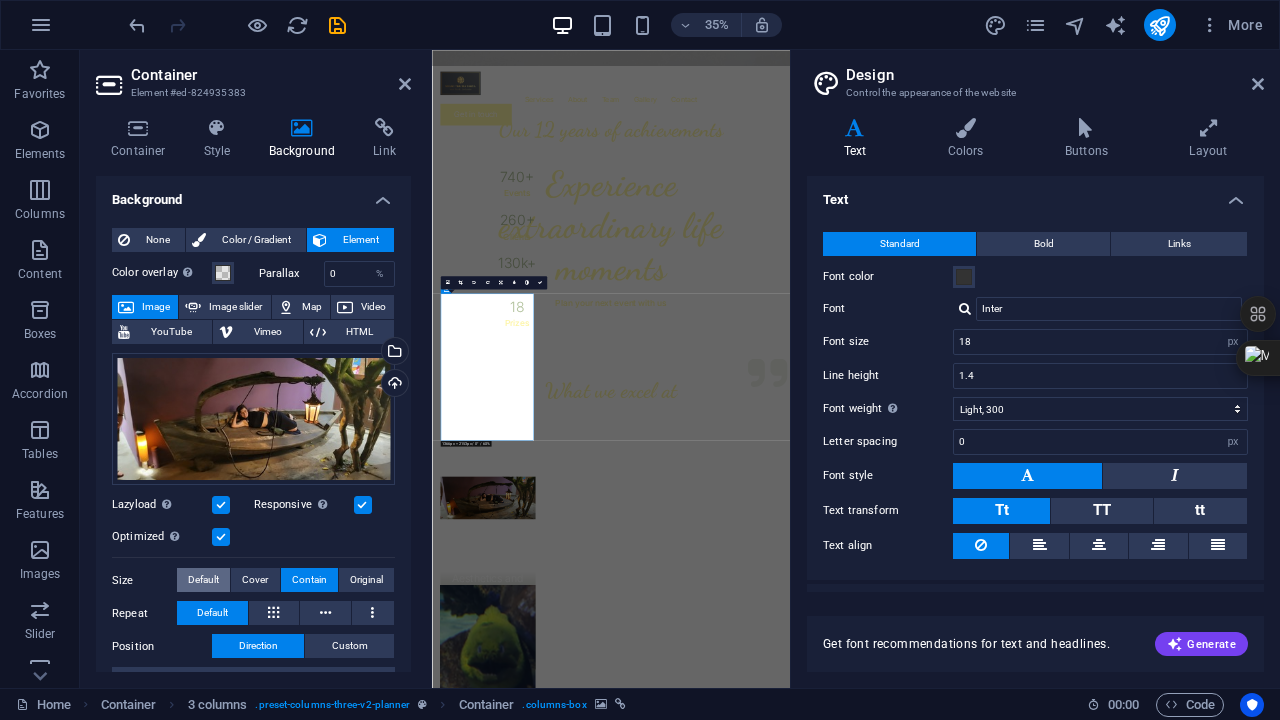 click on "Default" at bounding box center (203, 580) 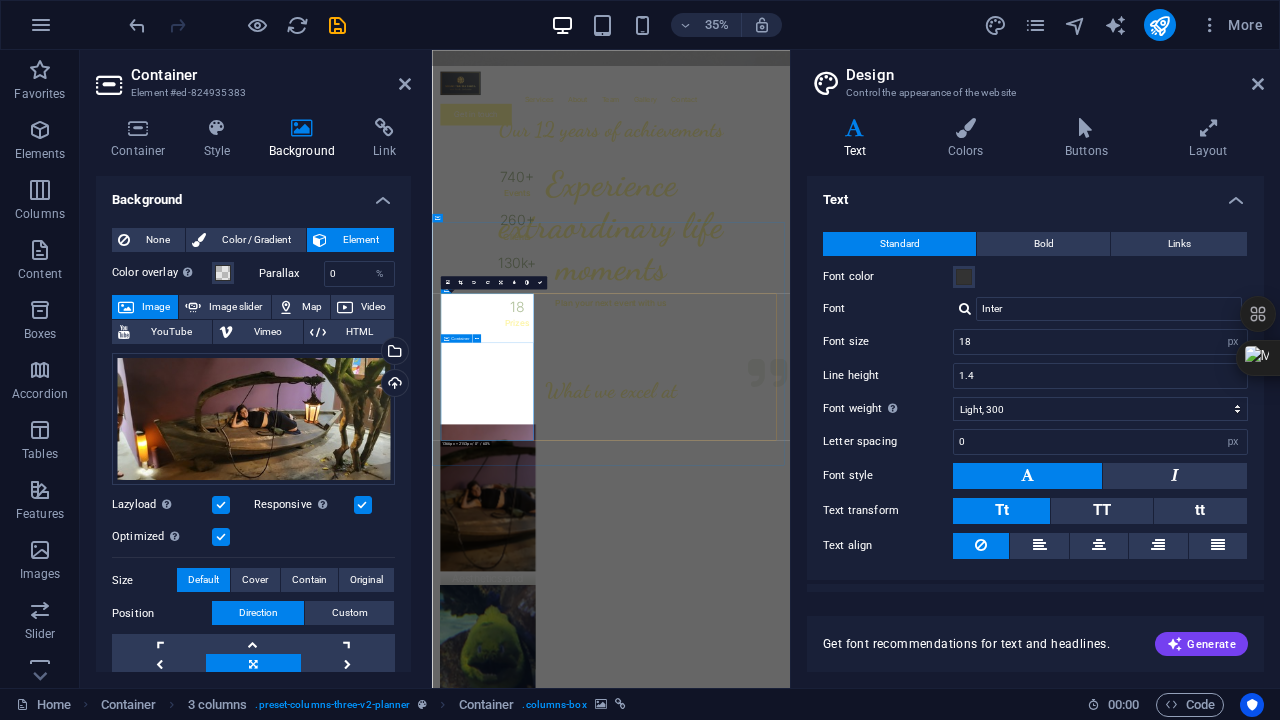 click on "Aesthetics and Relaxation" at bounding box center (592, 1678) 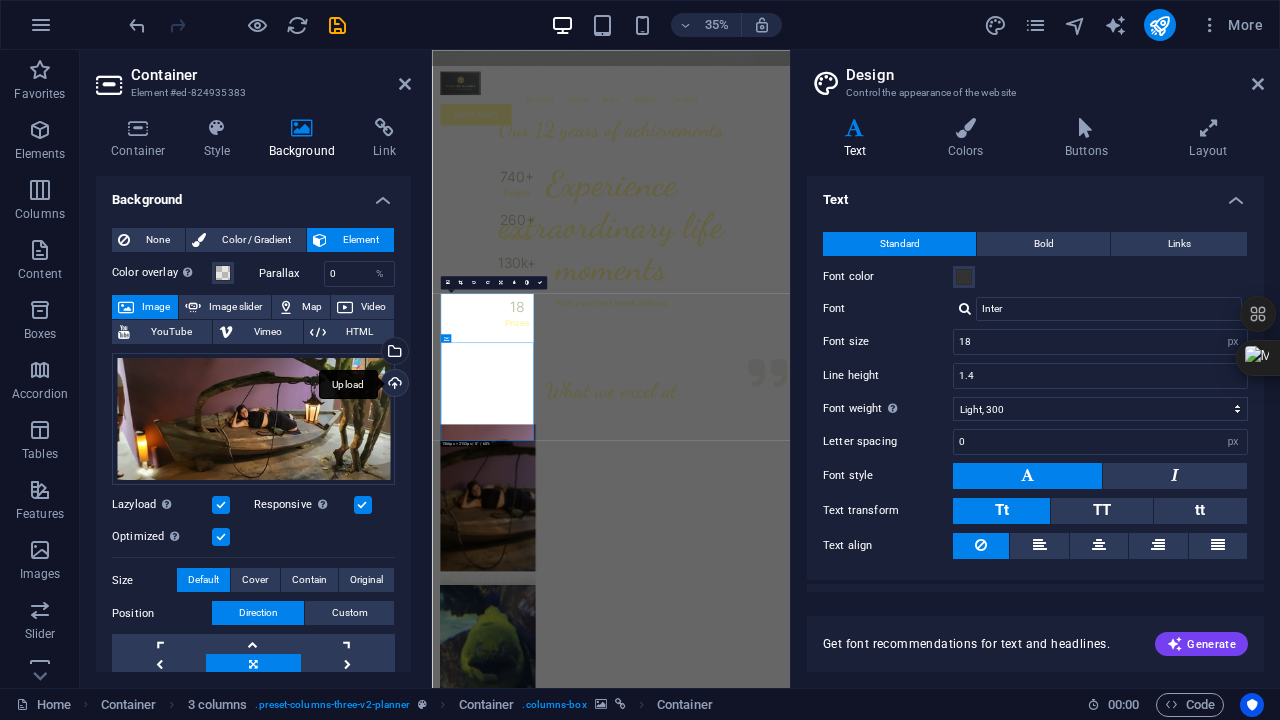 click on "Upload" at bounding box center (393, 385) 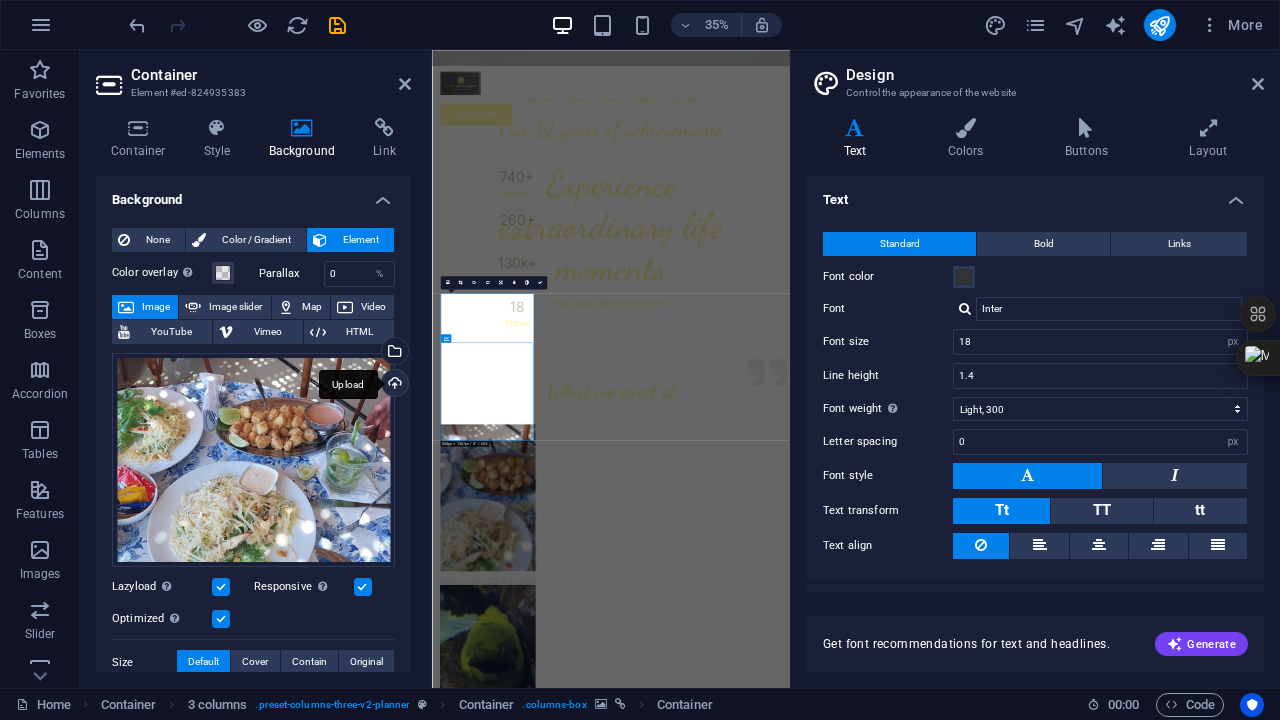 click on "Upload" at bounding box center (393, 385) 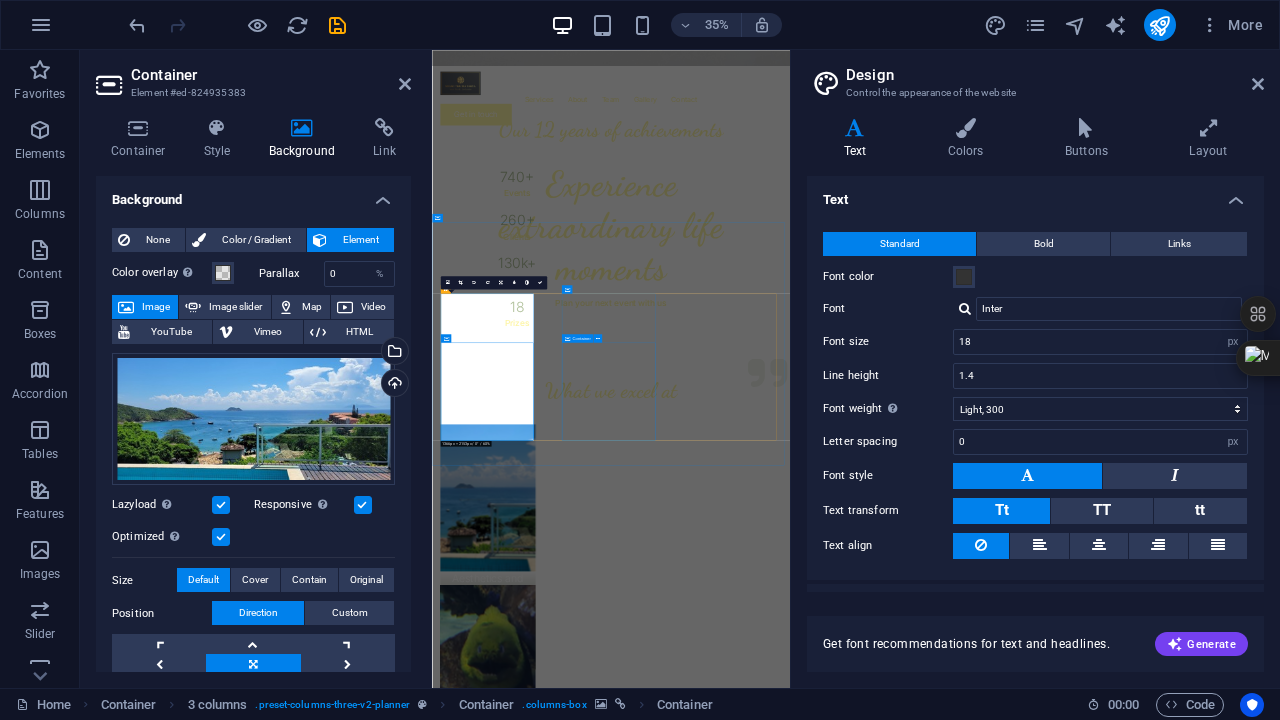 click on "Family Vacations" at bounding box center [592, 2138] 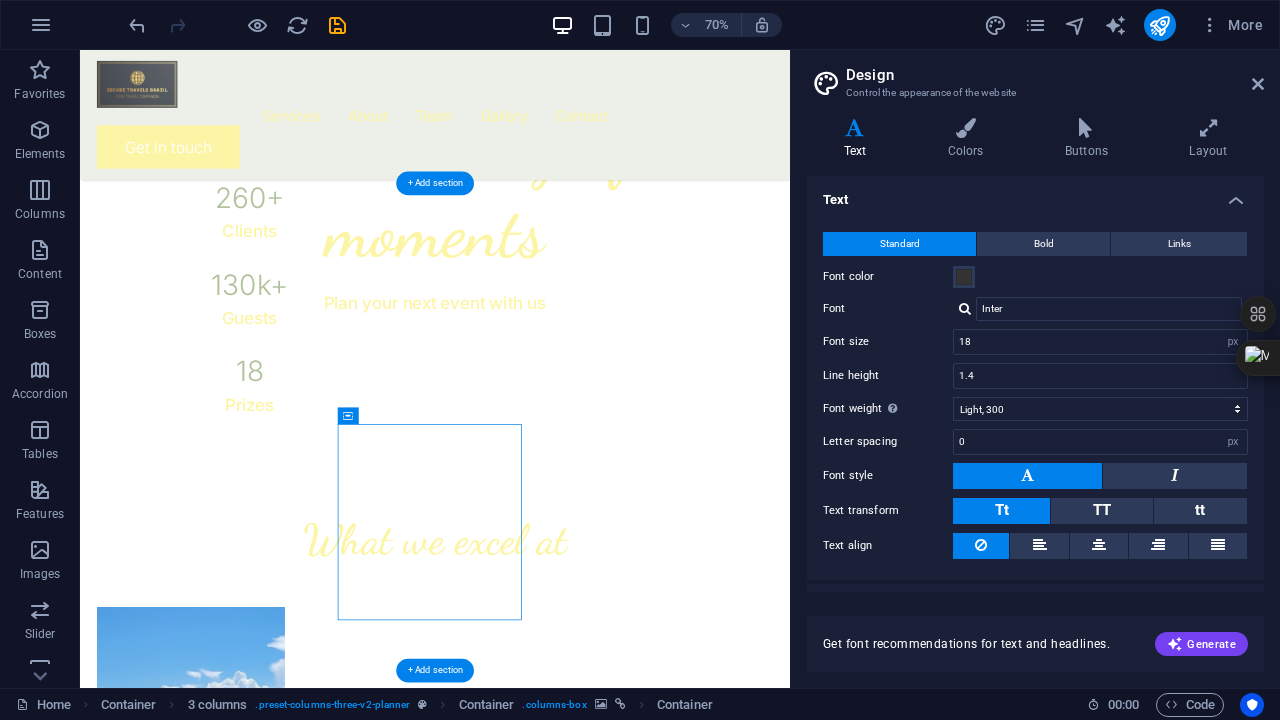 scroll, scrollTop: 1156, scrollLeft: 0, axis: vertical 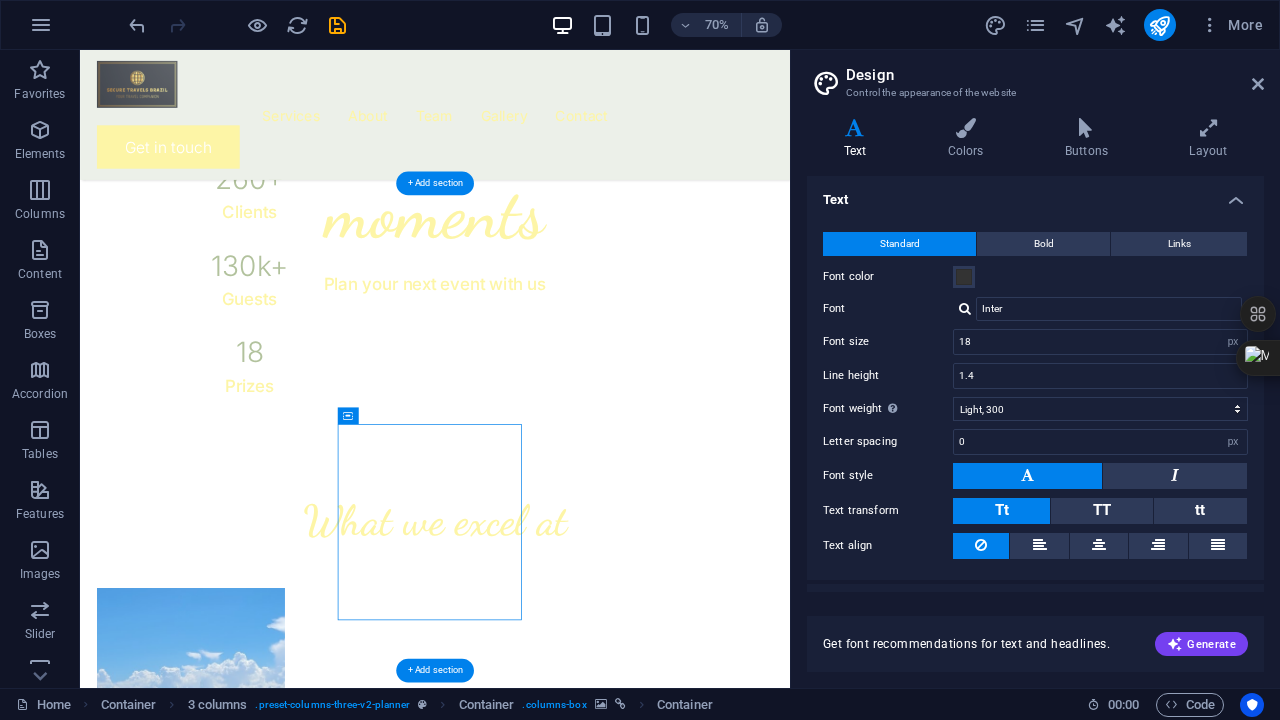 click at bounding box center [238, 1488] 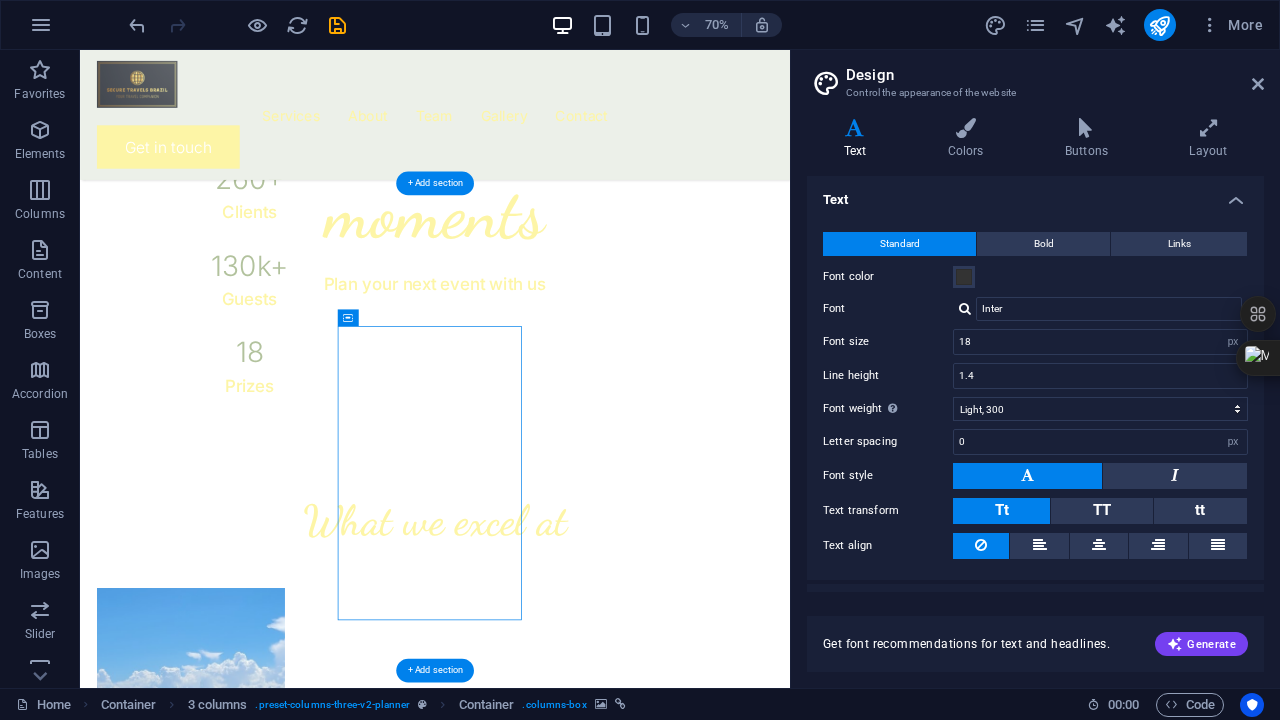 click at bounding box center [238, 1488] 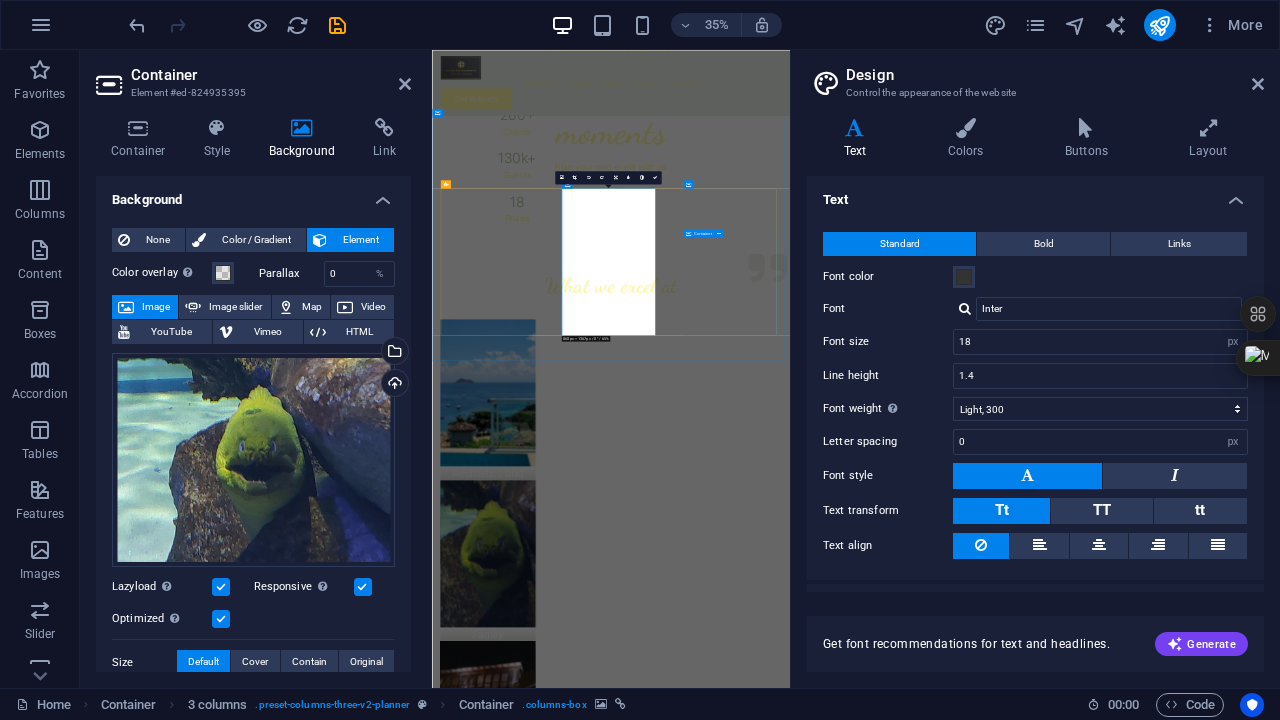 click on "Singles" at bounding box center [592, 2298] 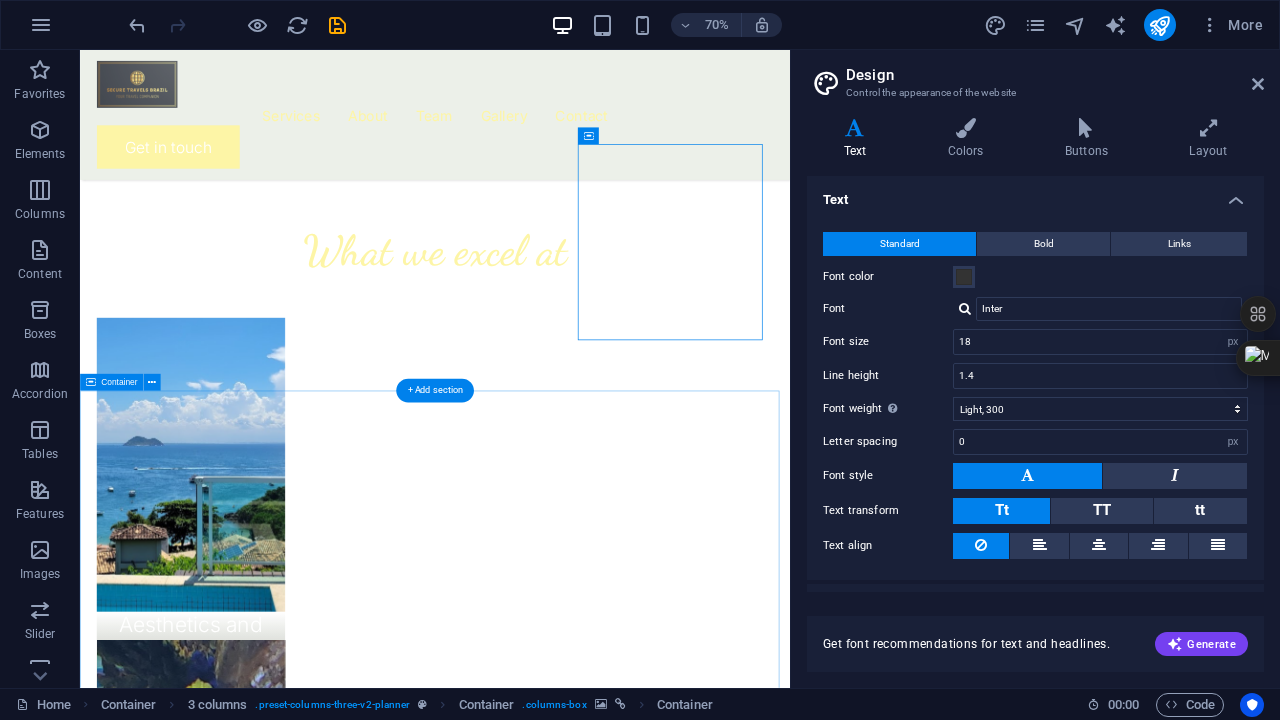 scroll, scrollTop: 1556, scrollLeft: 0, axis: vertical 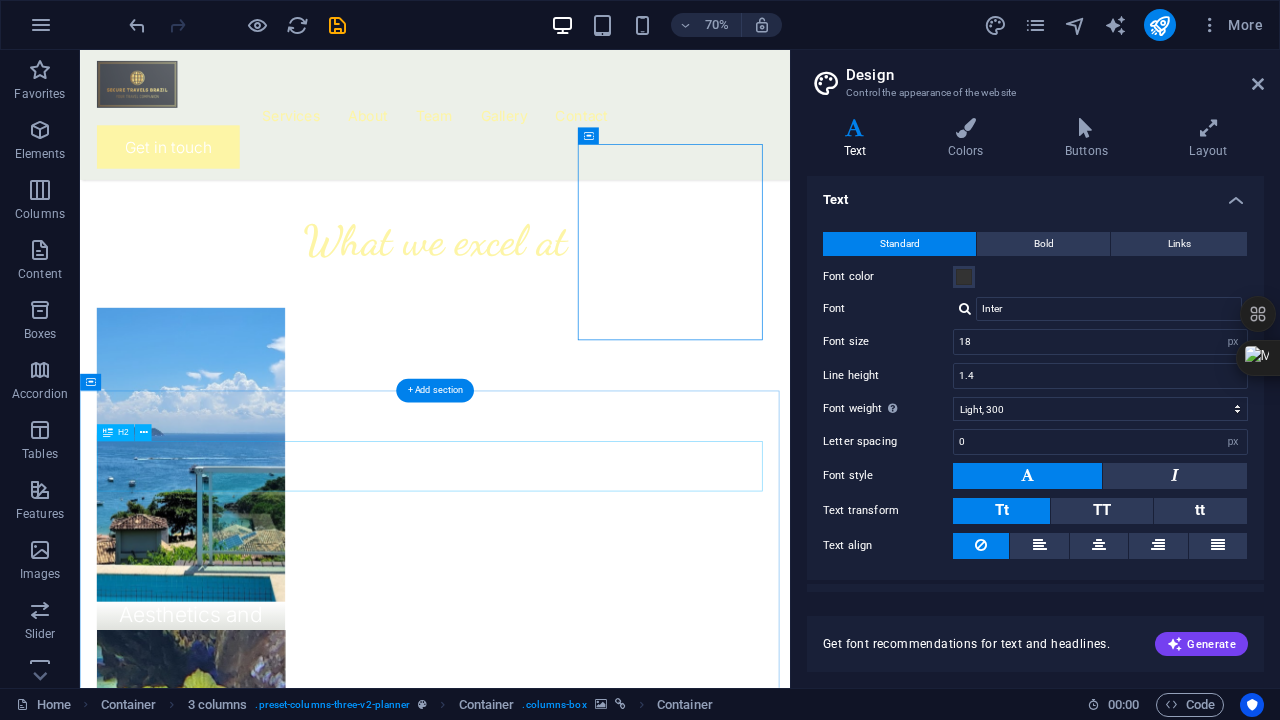 click on "People about us" at bounding box center [587, 1938] 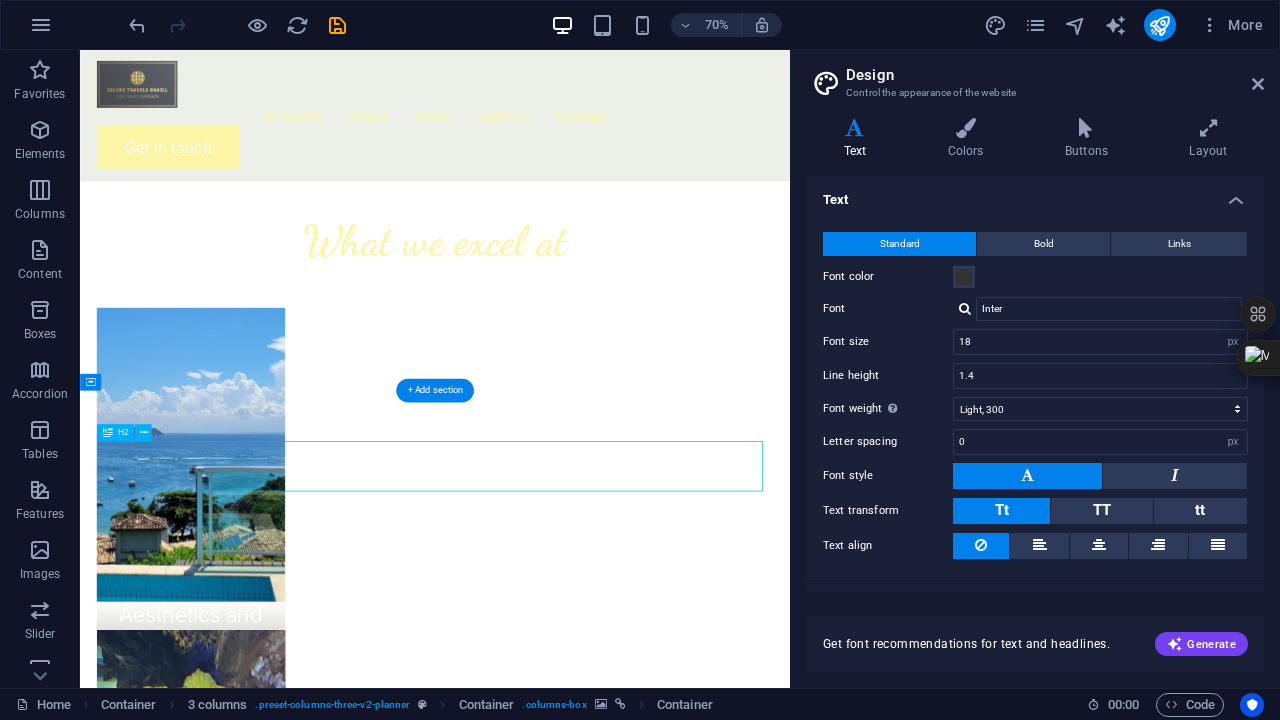 click on "People about us" at bounding box center [587, 1938] 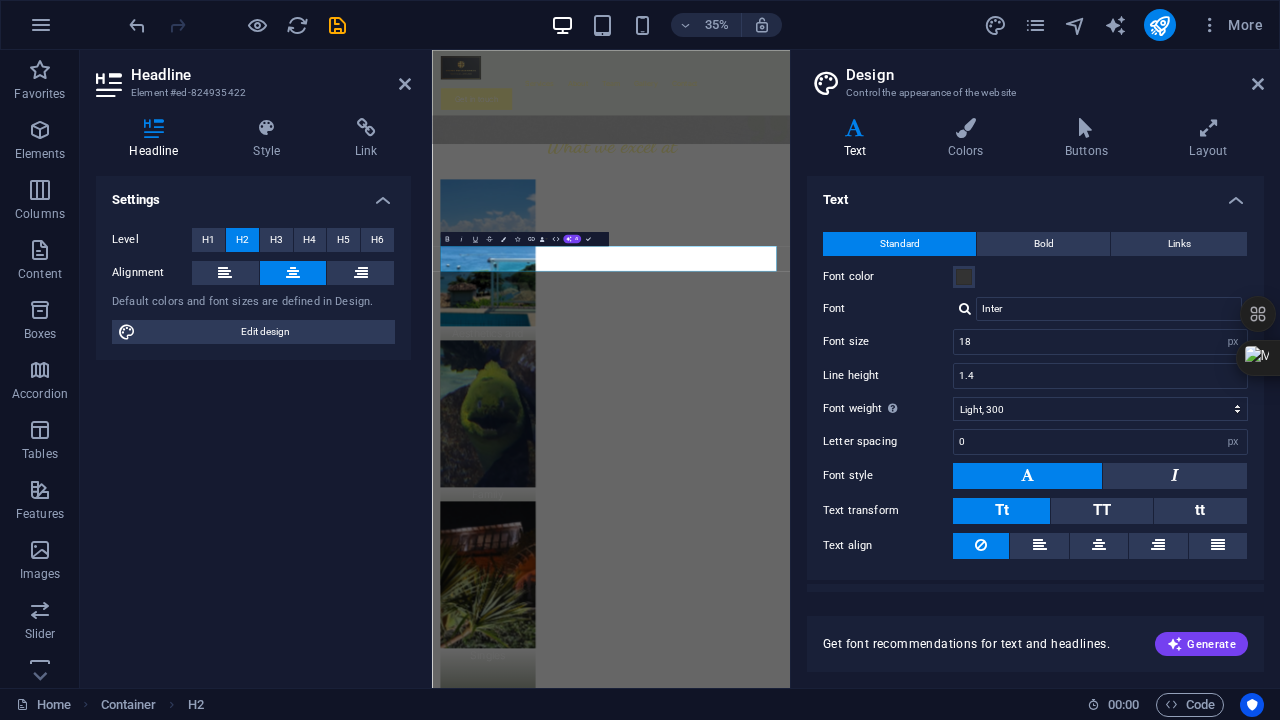 type 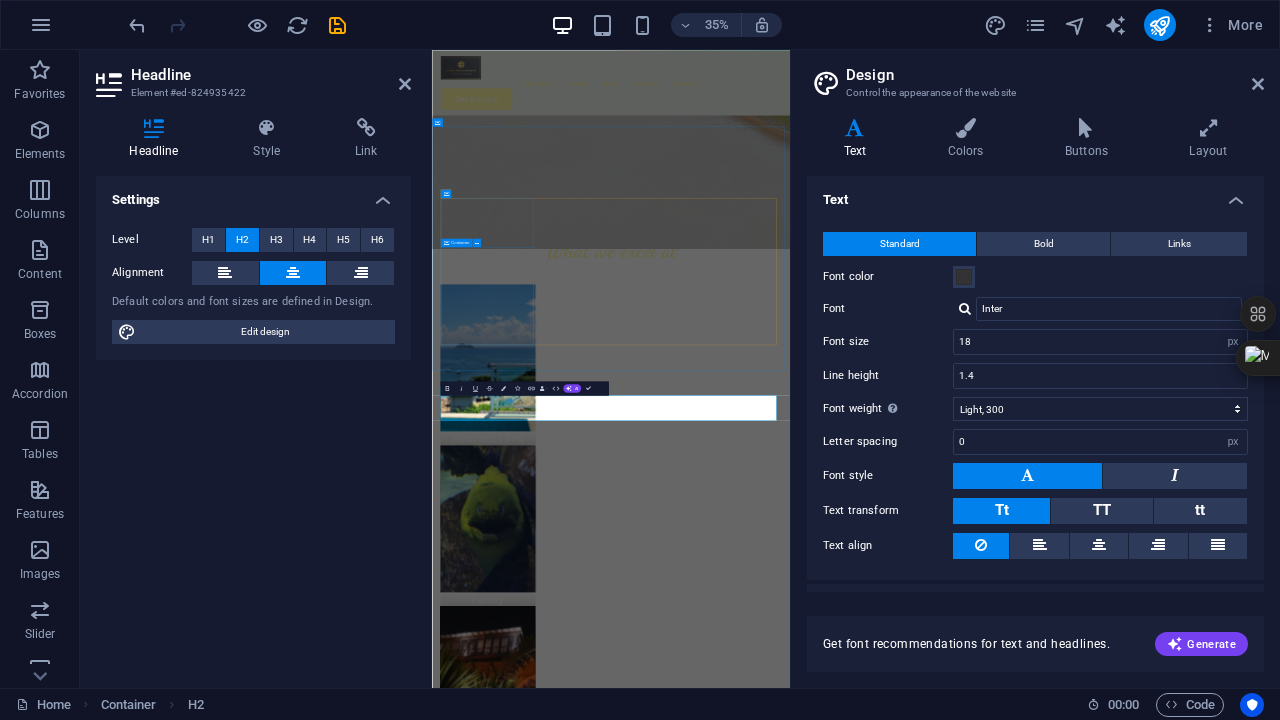 scroll, scrollTop: 956, scrollLeft: 0, axis: vertical 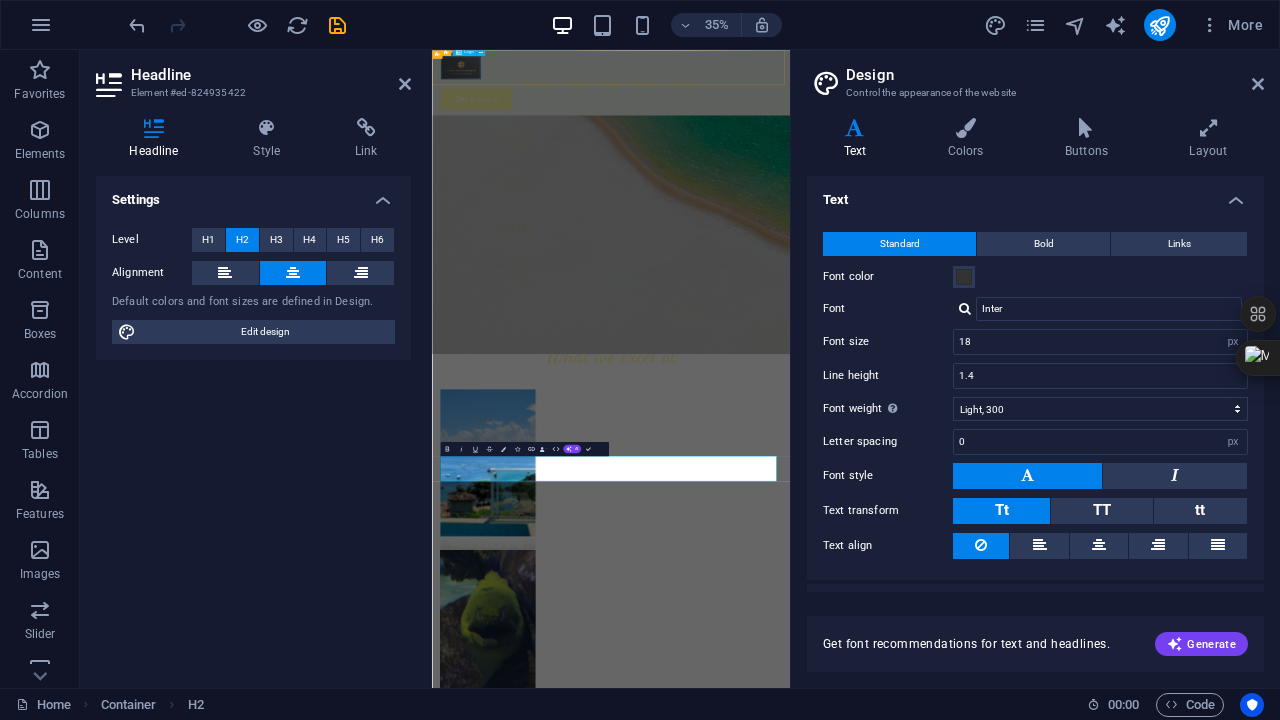 click at bounding box center [943, 99] 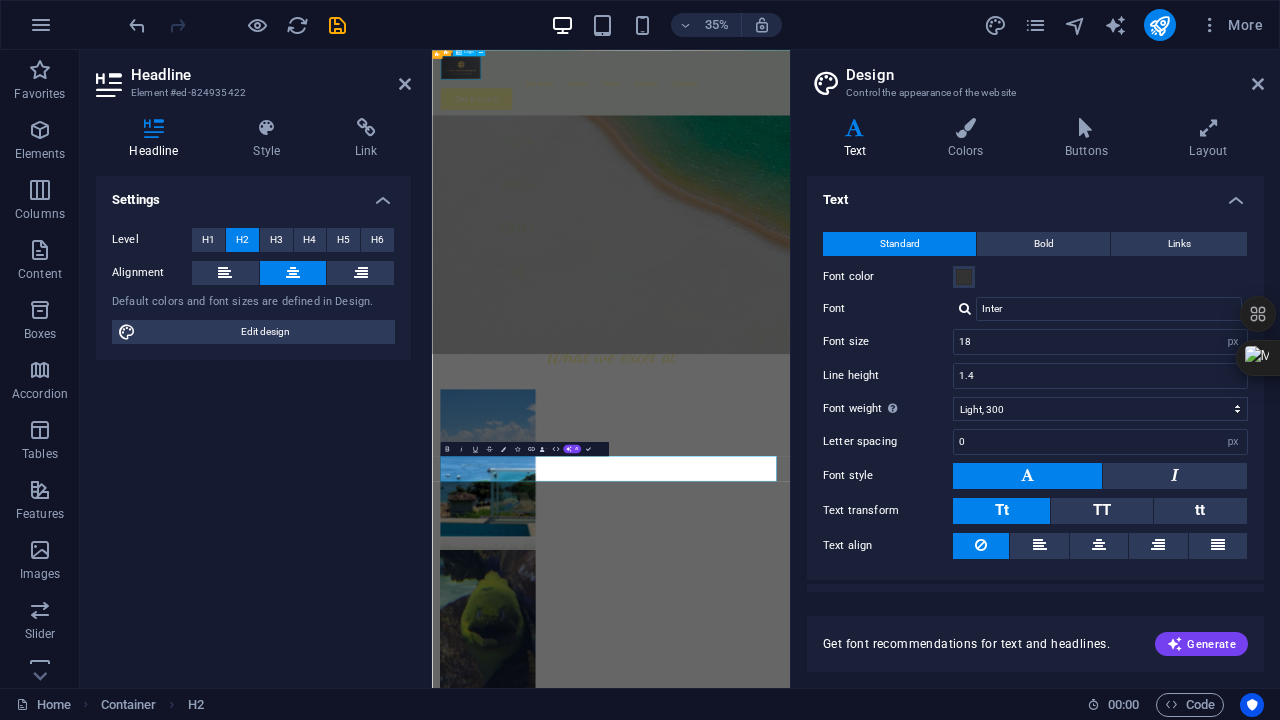 click at bounding box center [943, 99] 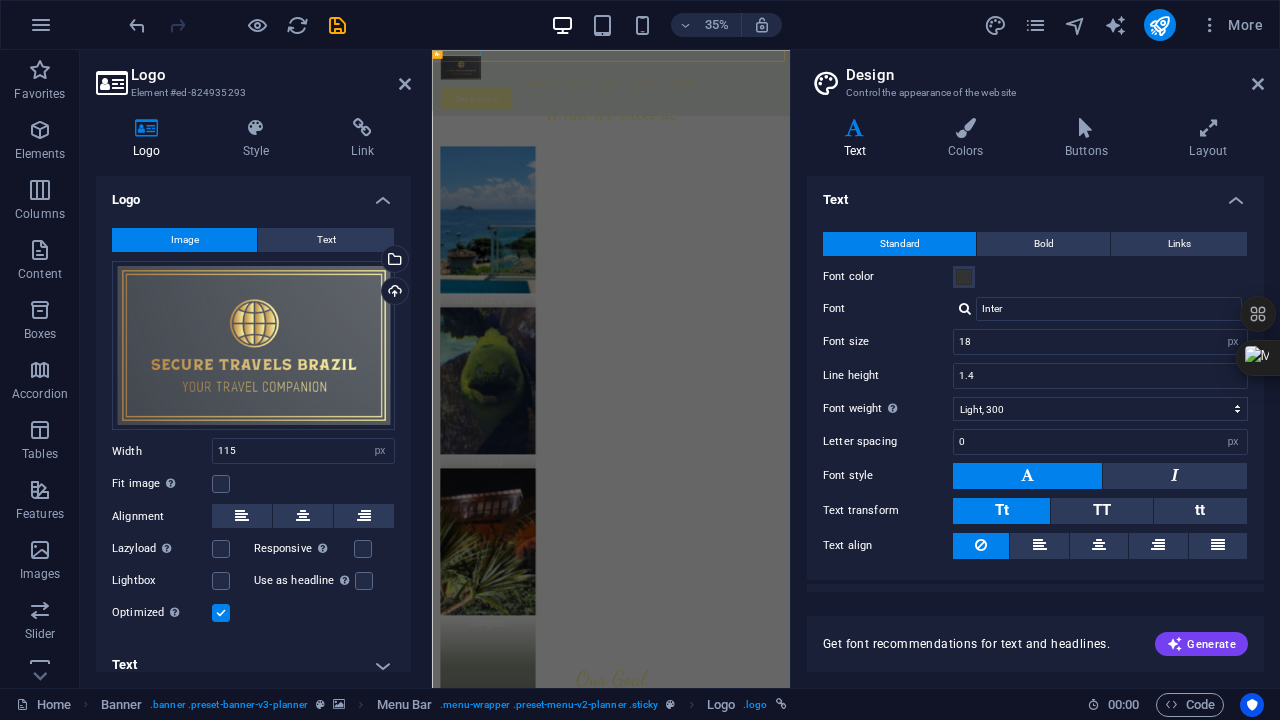 scroll, scrollTop: 1240, scrollLeft: 0, axis: vertical 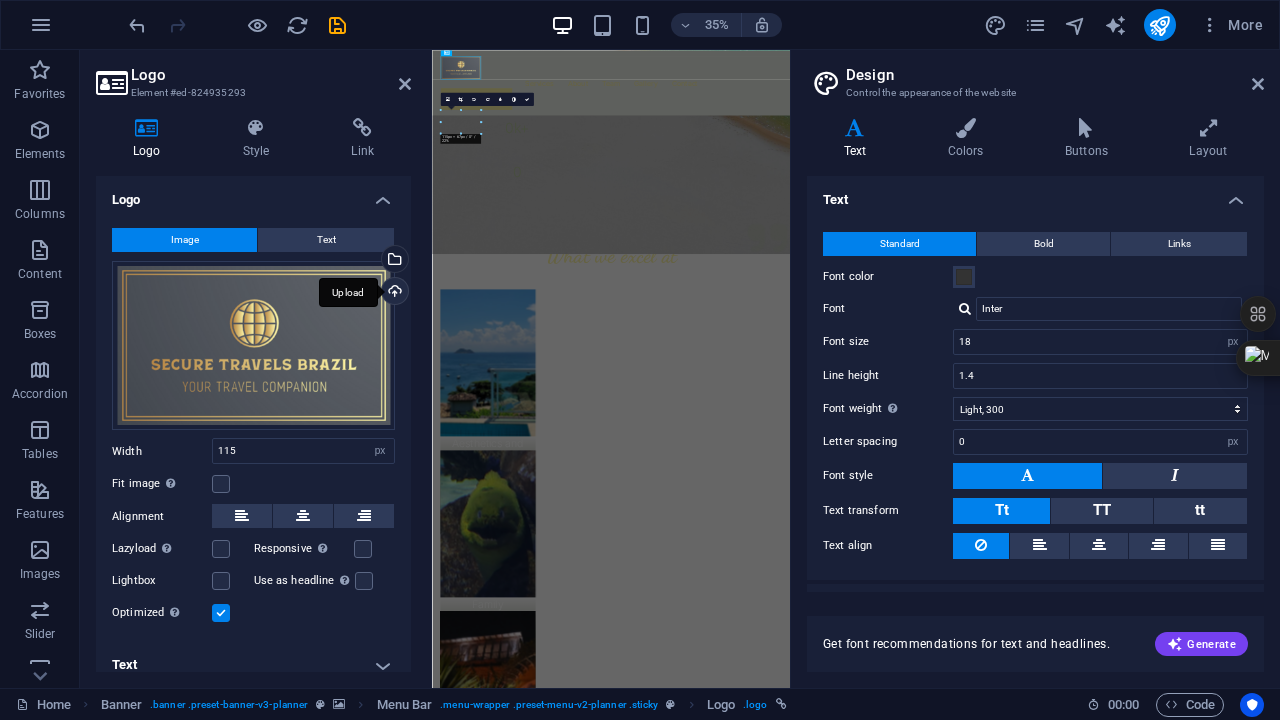 click on "Upload" at bounding box center (393, 293) 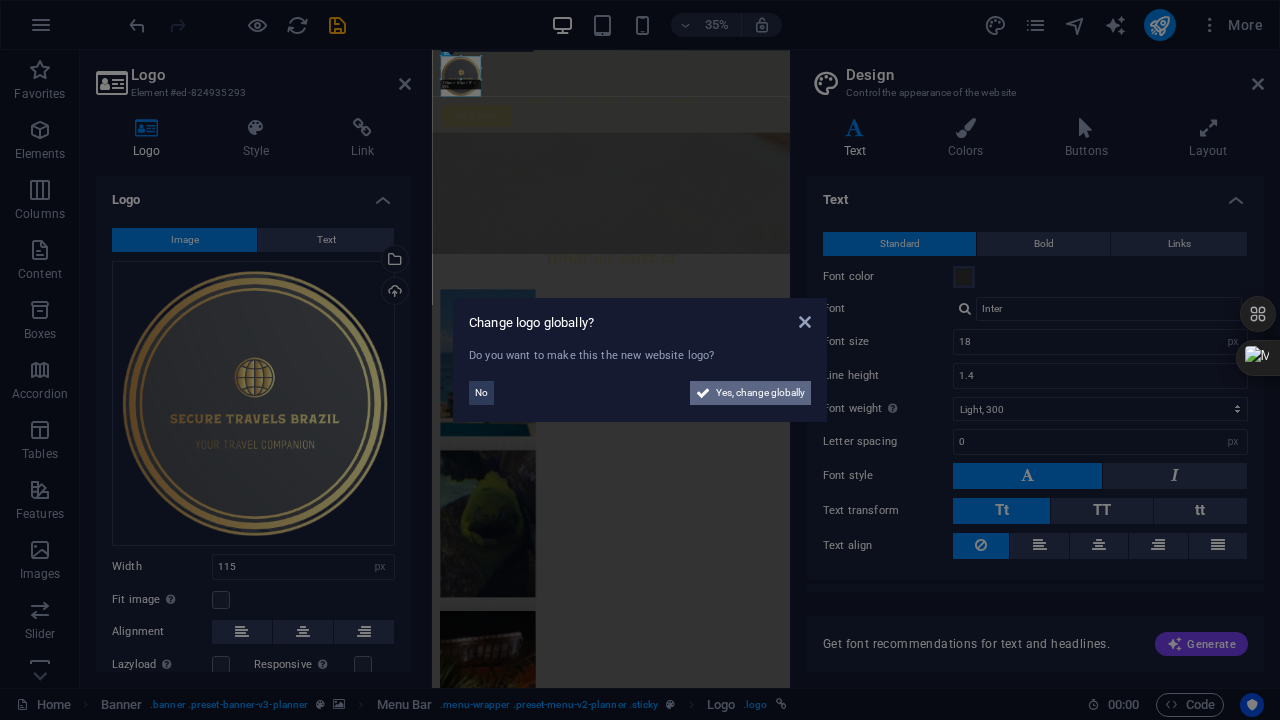 click on "Yes, change globally" at bounding box center [760, 393] 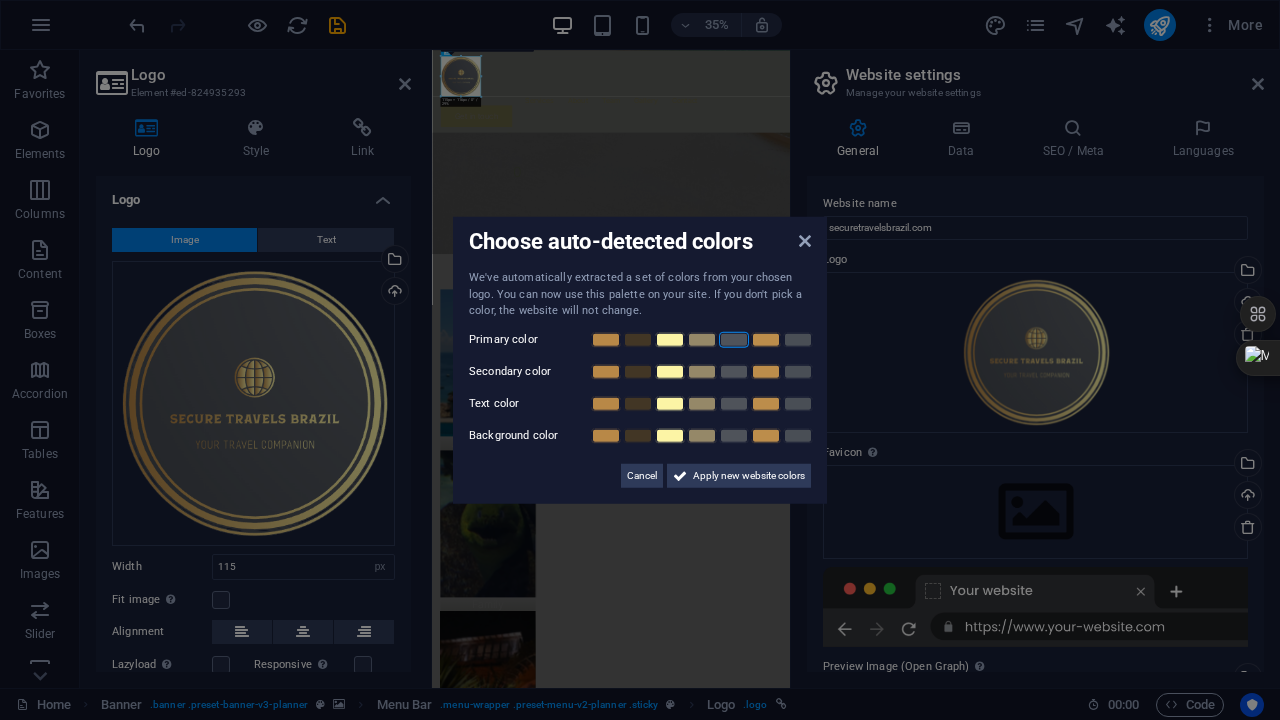 click at bounding box center [734, 339] 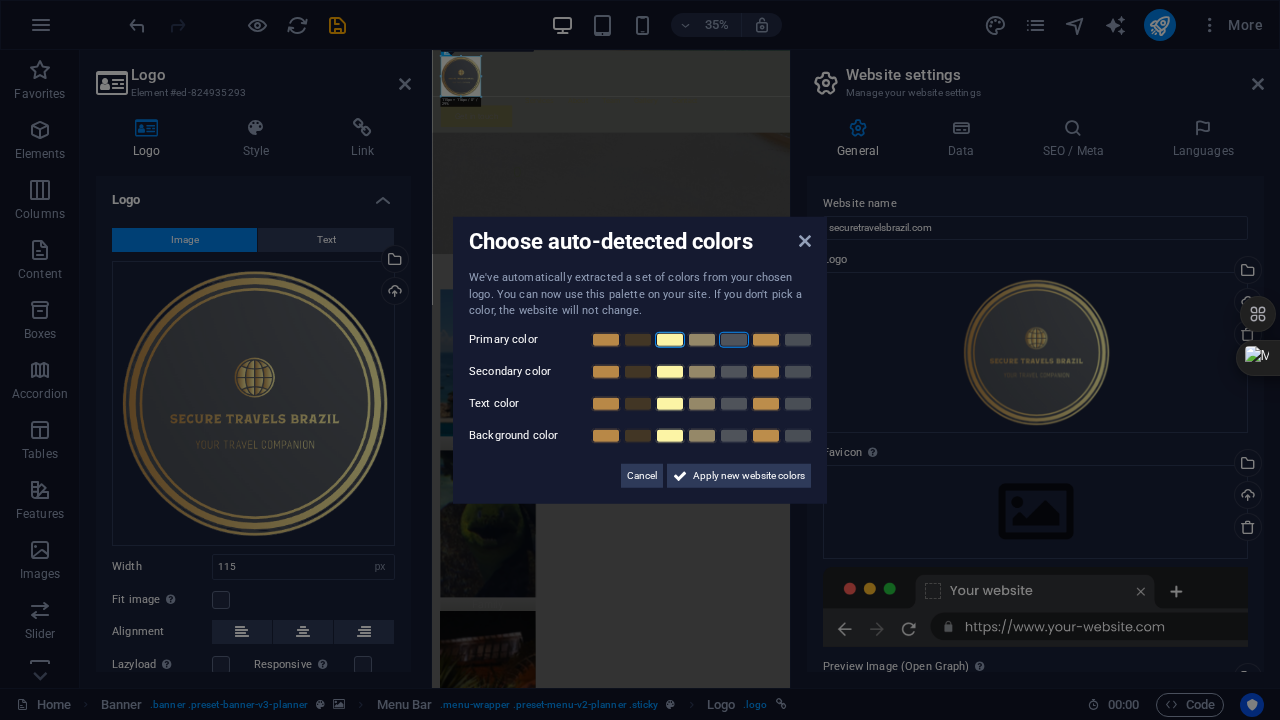 click at bounding box center [670, 339] 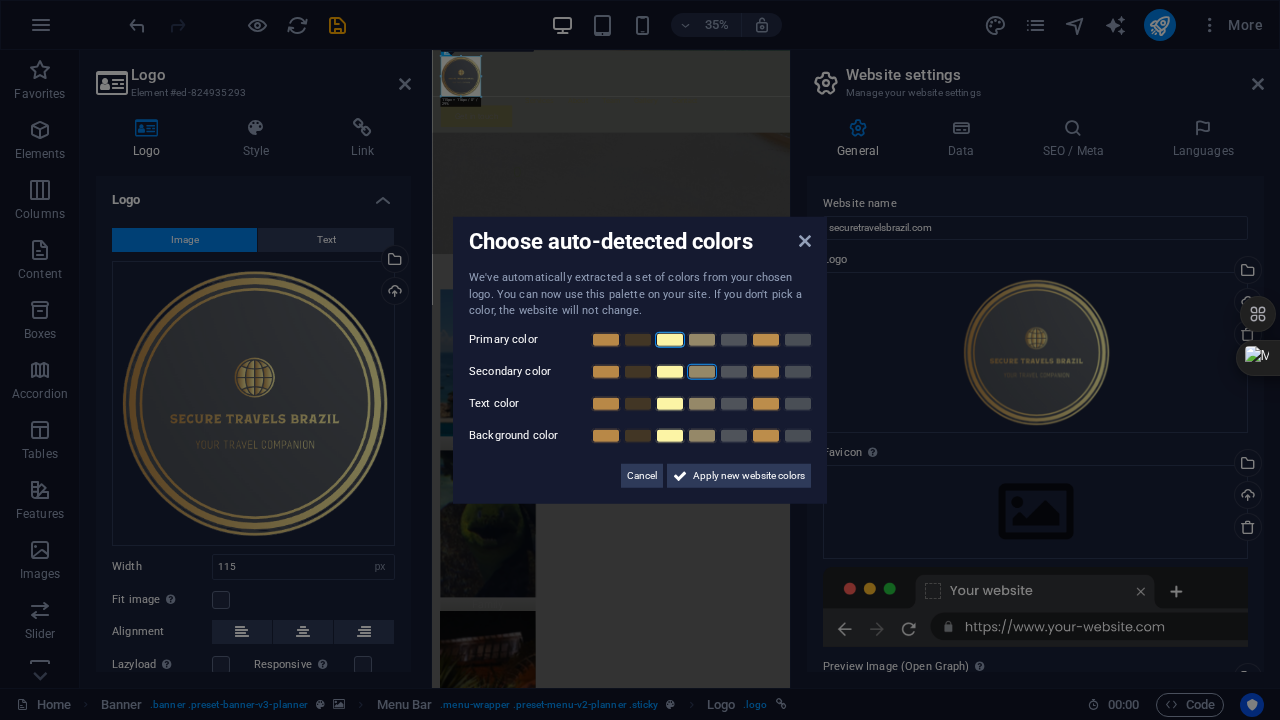 click at bounding box center [702, 371] 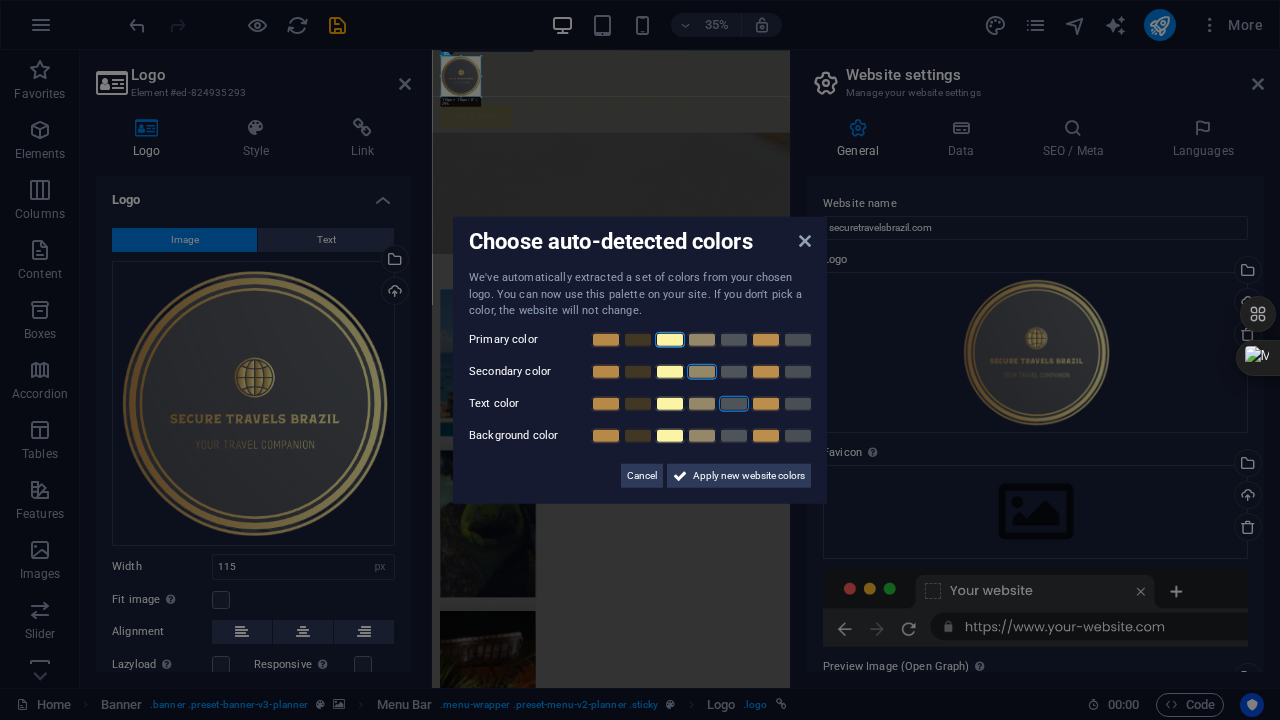 click at bounding box center [734, 403] 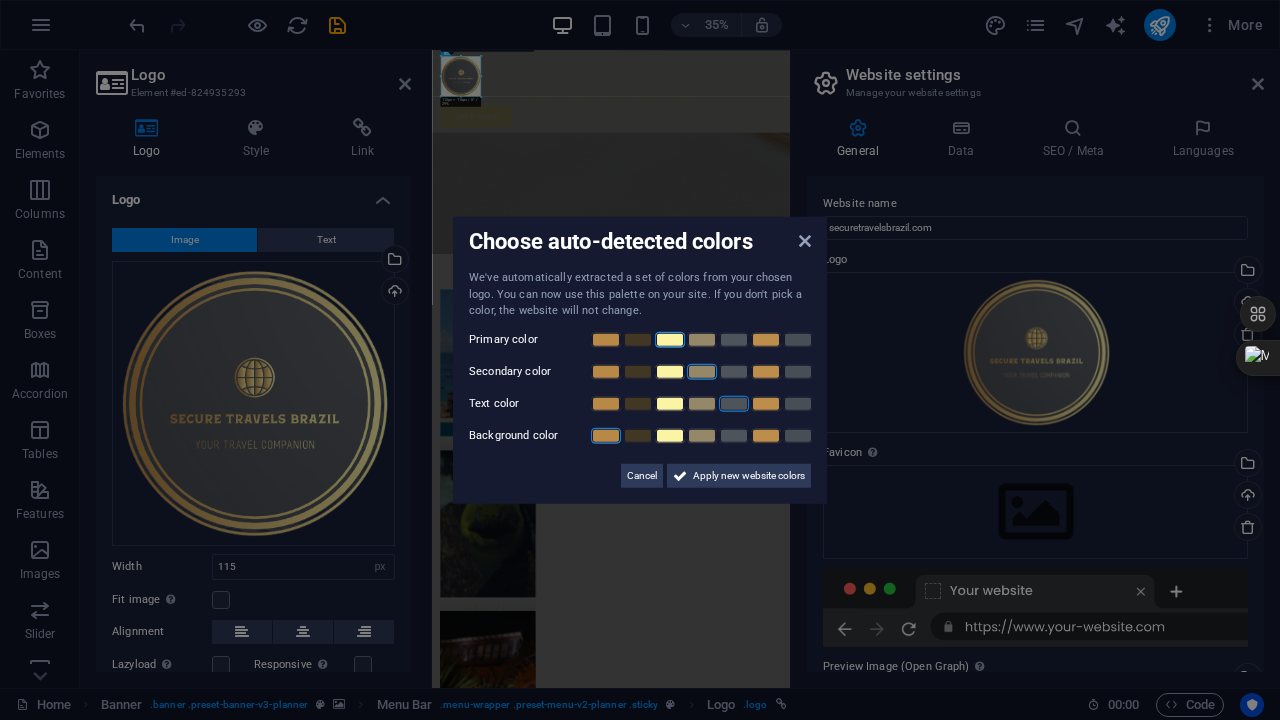 click at bounding box center [606, 435] 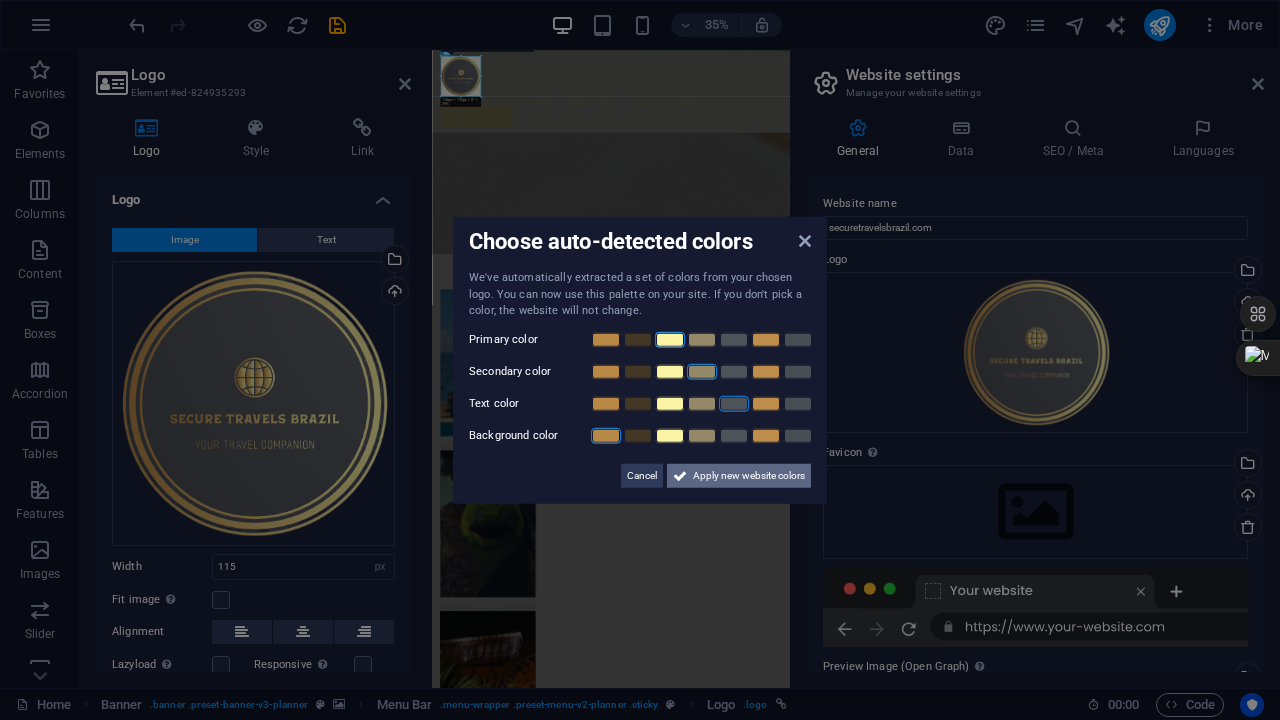 click on "Apply new website colors" at bounding box center (749, 475) 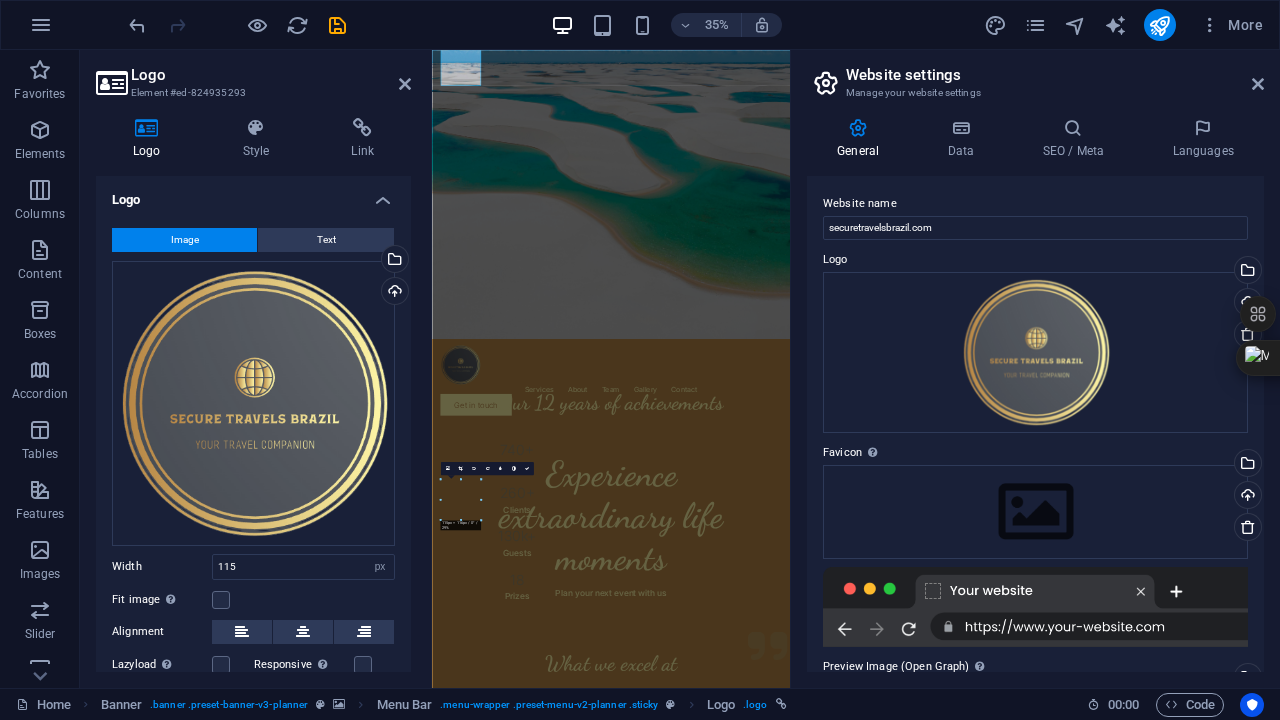 scroll, scrollTop: 0, scrollLeft: 0, axis: both 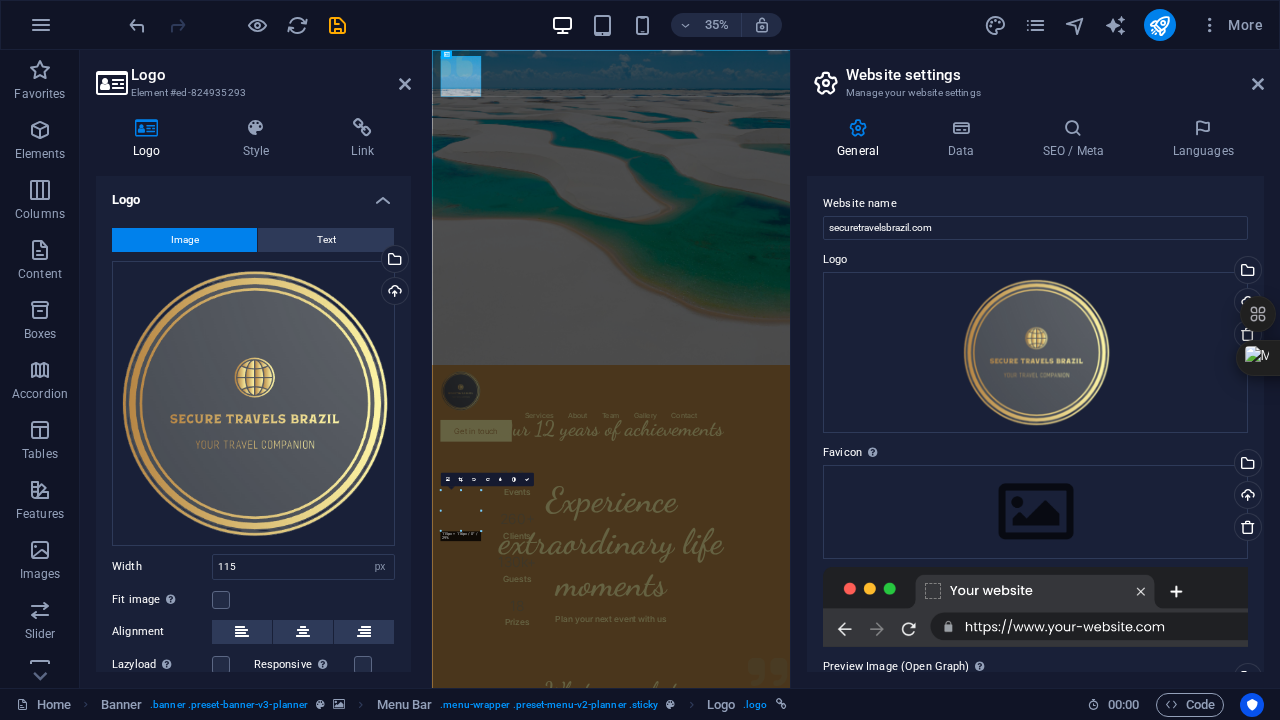 click at bounding box center (943, 500) 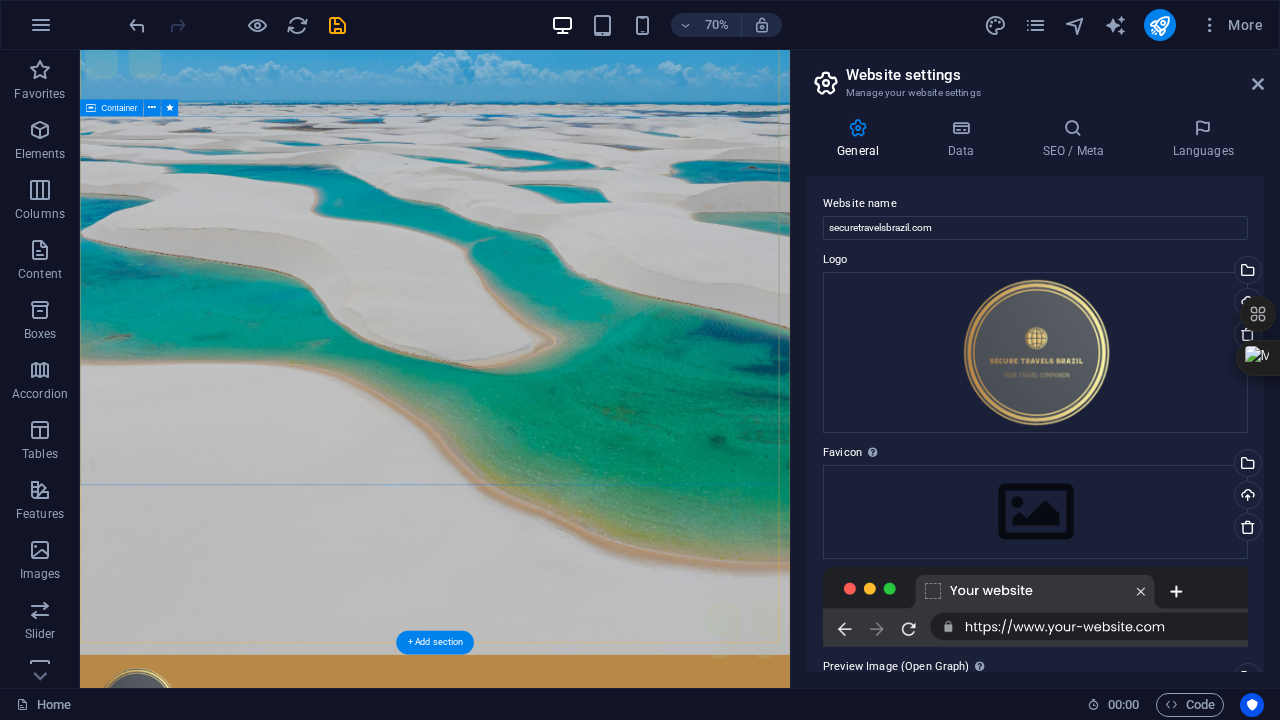 scroll, scrollTop: 0, scrollLeft: 0, axis: both 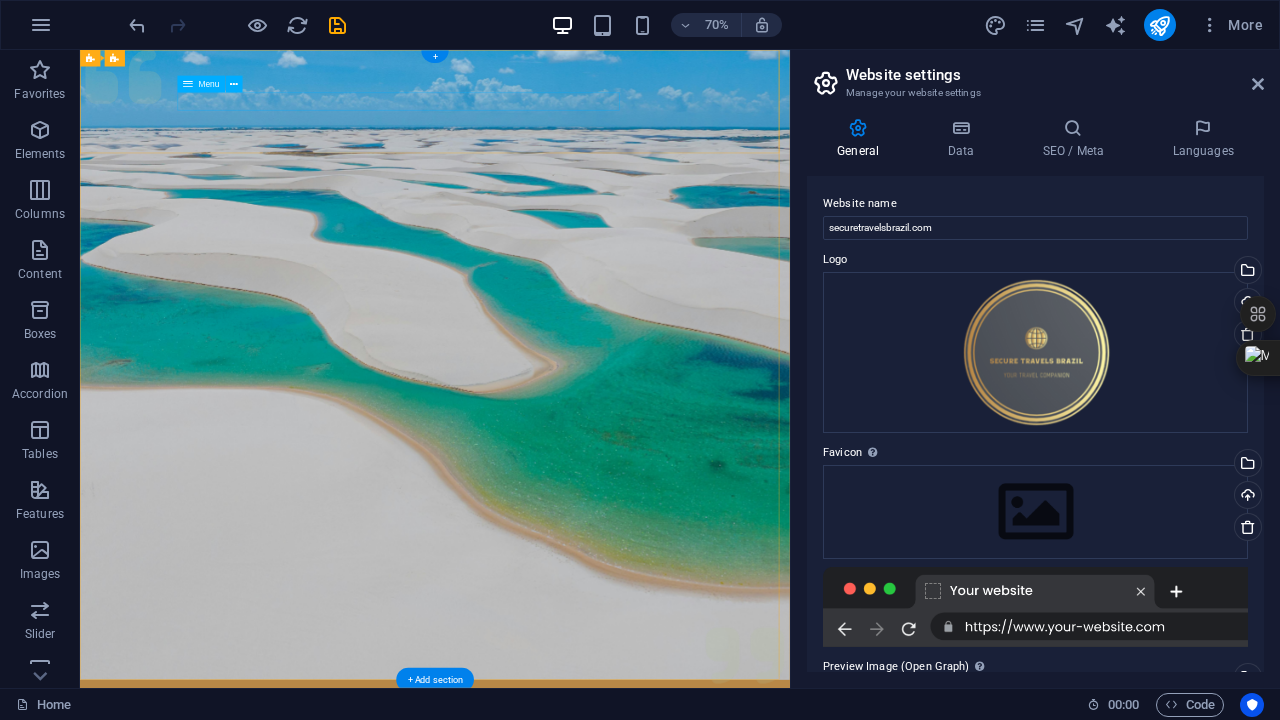 click on "Services About Team Gallery Contact" at bounding box center (587, 1094) 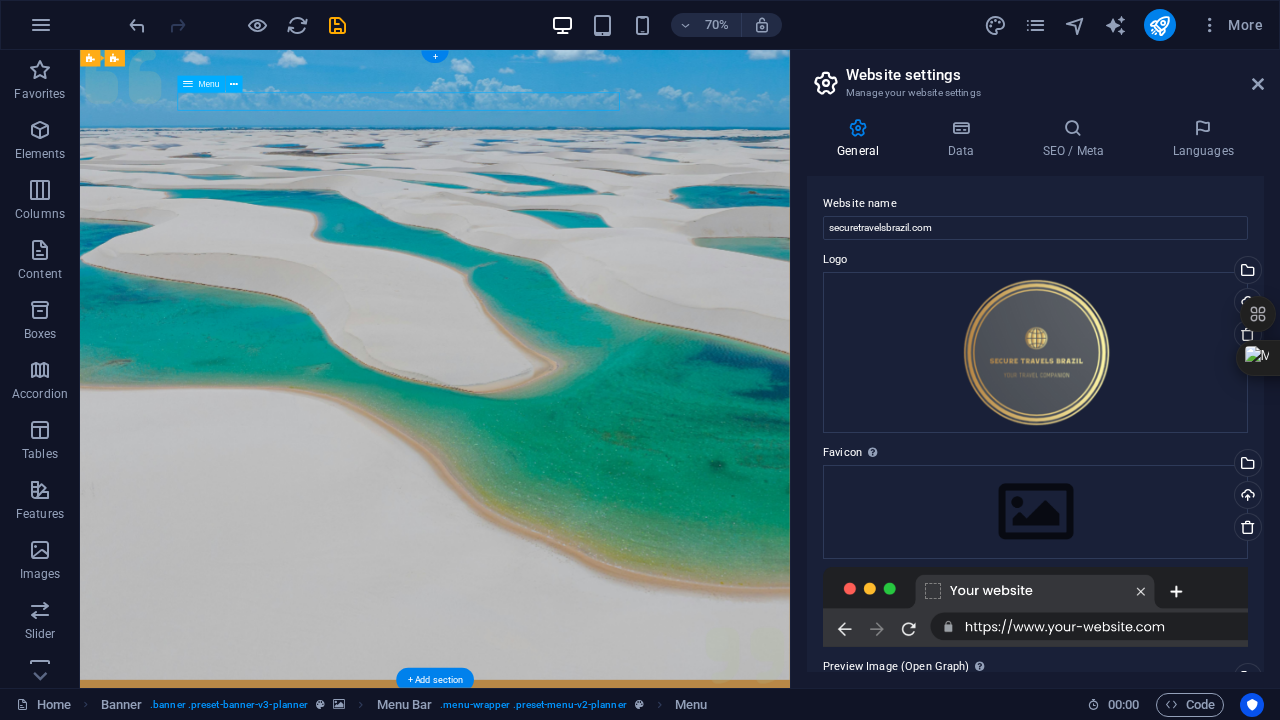 click on "Services About Team Gallery Contact" at bounding box center (587, 1094) 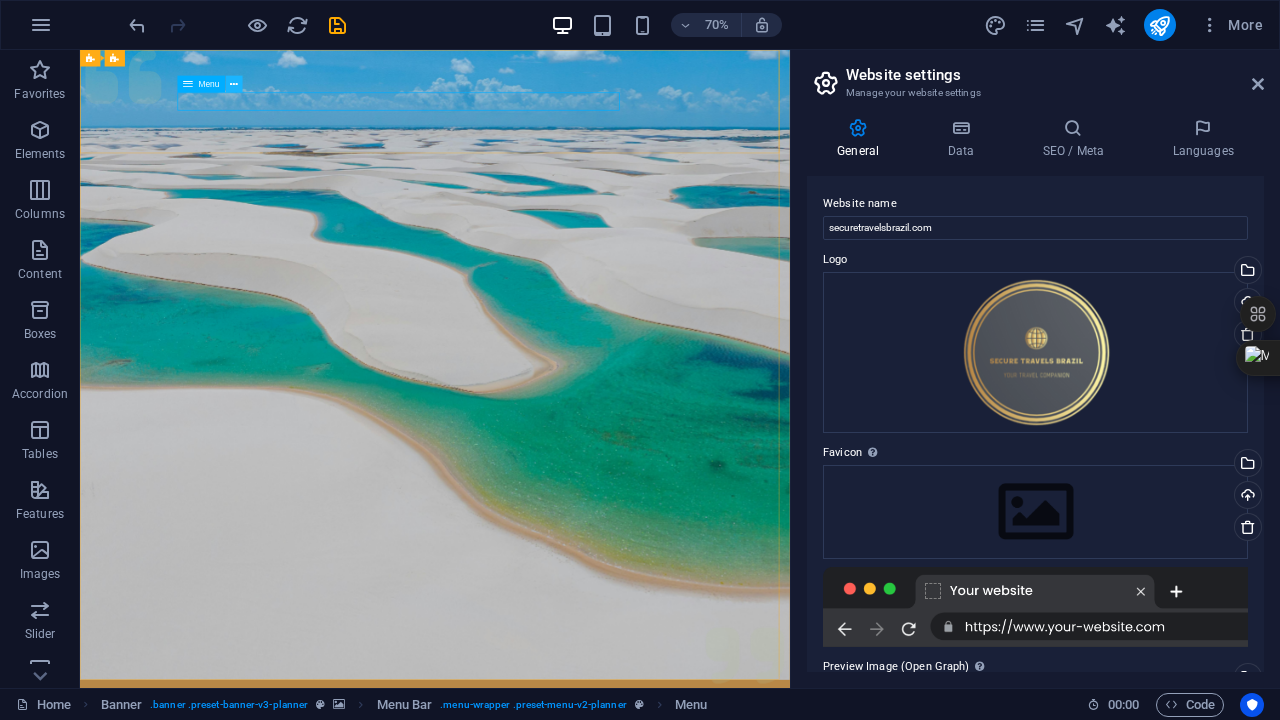 click at bounding box center [234, 84] 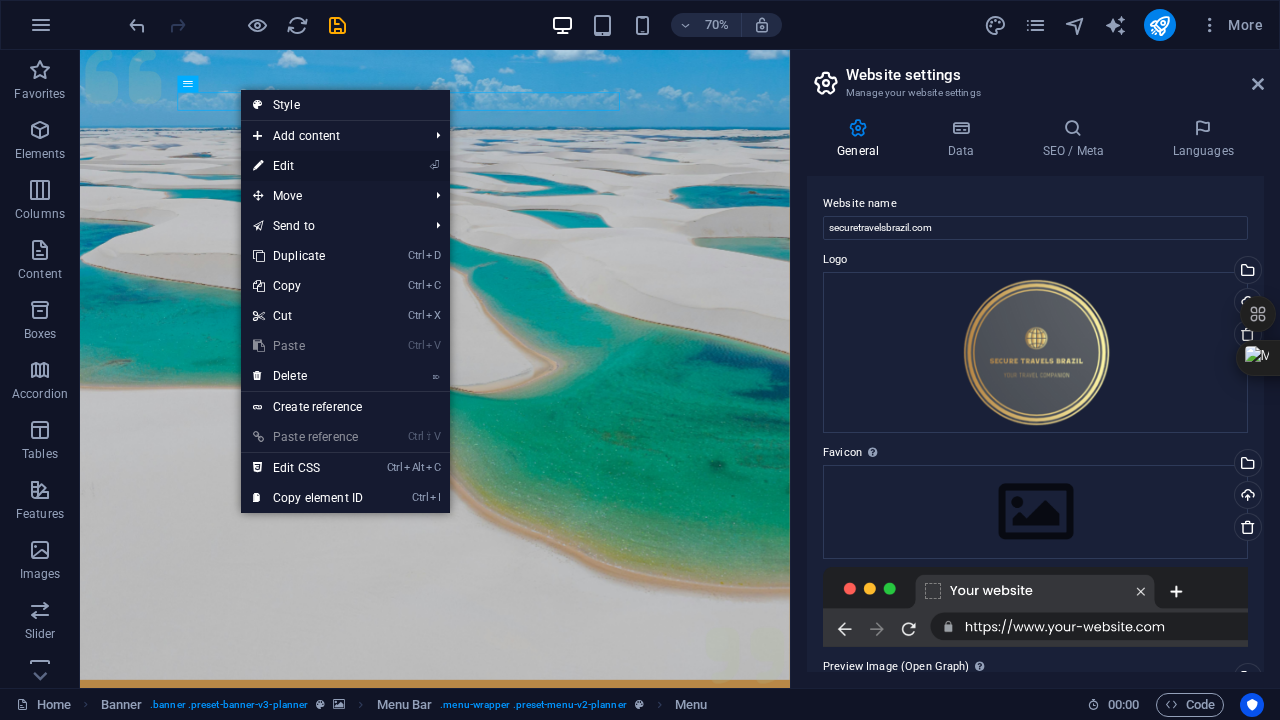 click on "⏎  Edit" at bounding box center [308, 166] 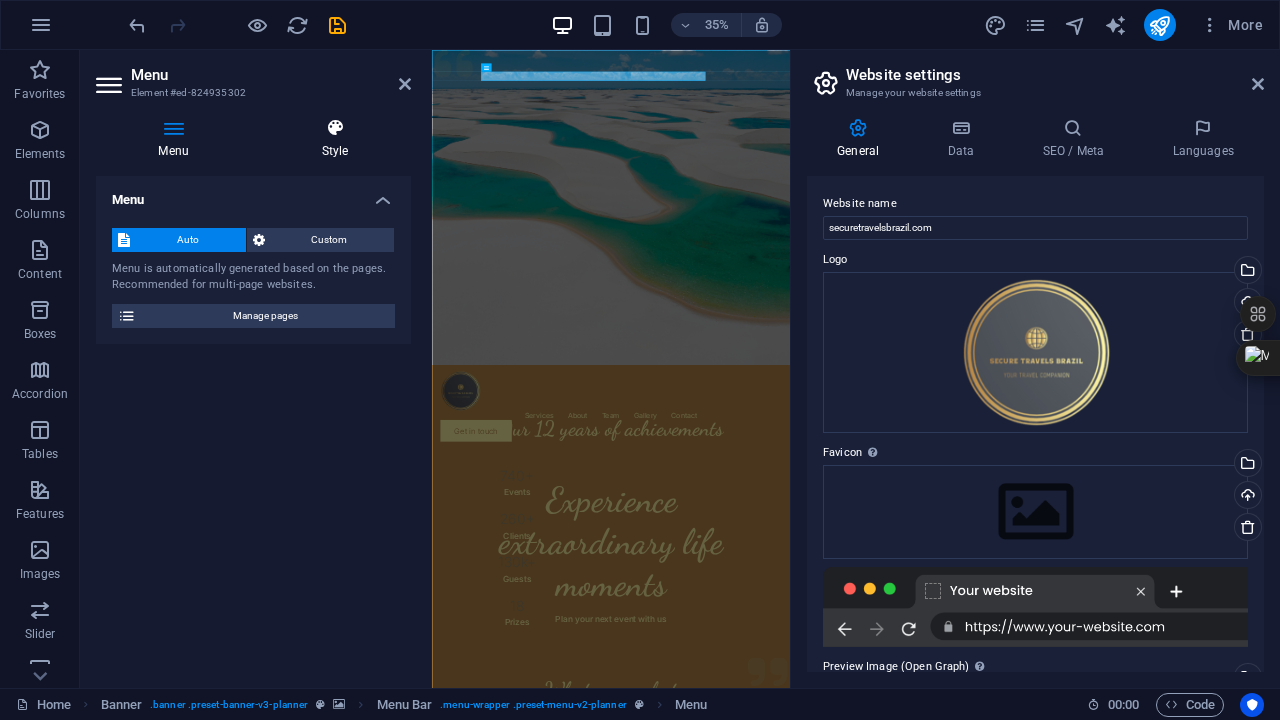 click on "Style" at bounding box center [335, 139] 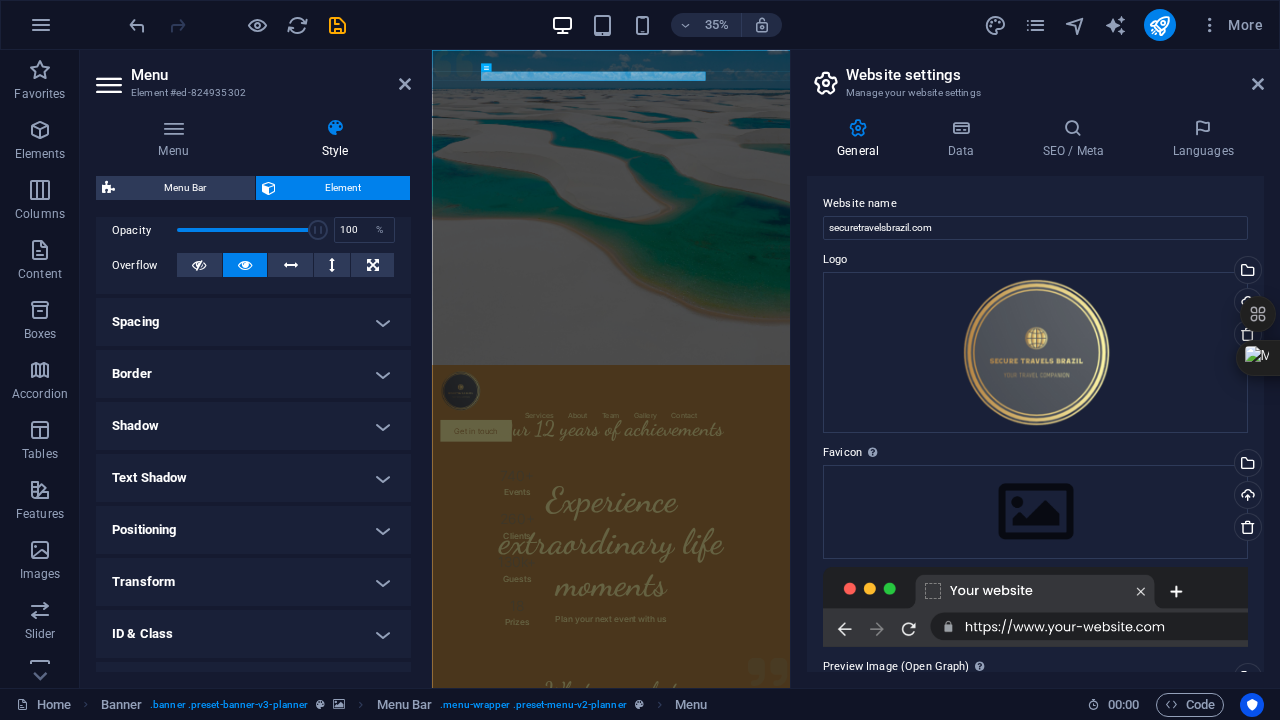 scroll, scrollTop: 389, scrollLeft: 0, axis: vertical 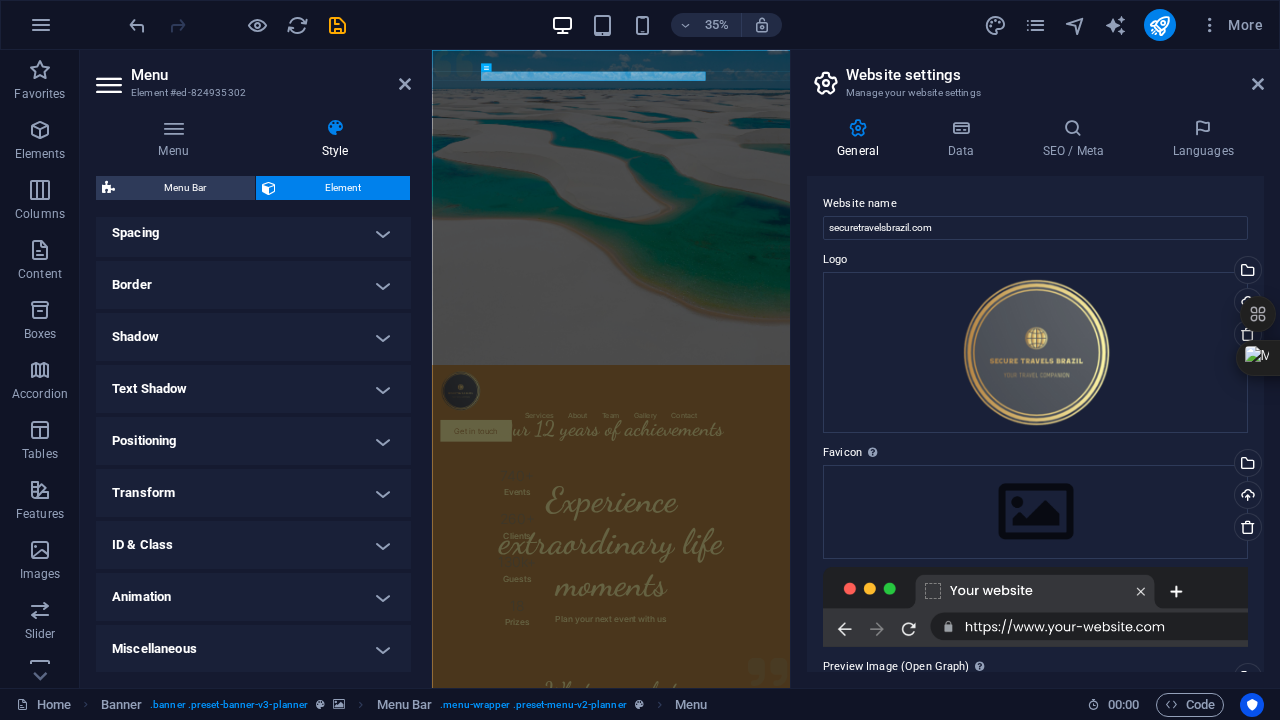 click on "Text Shadow" at bounding box center [253, 389] 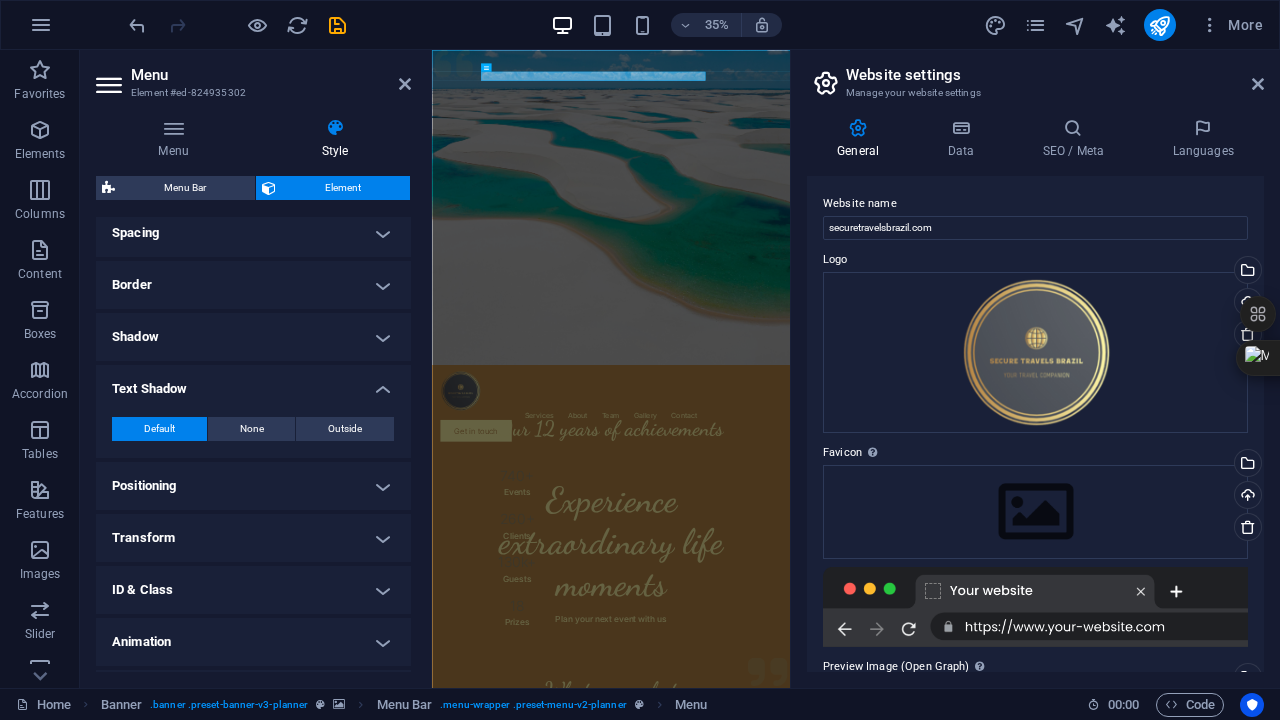 click on "Text Shadow" at bounding box center (253, 383) 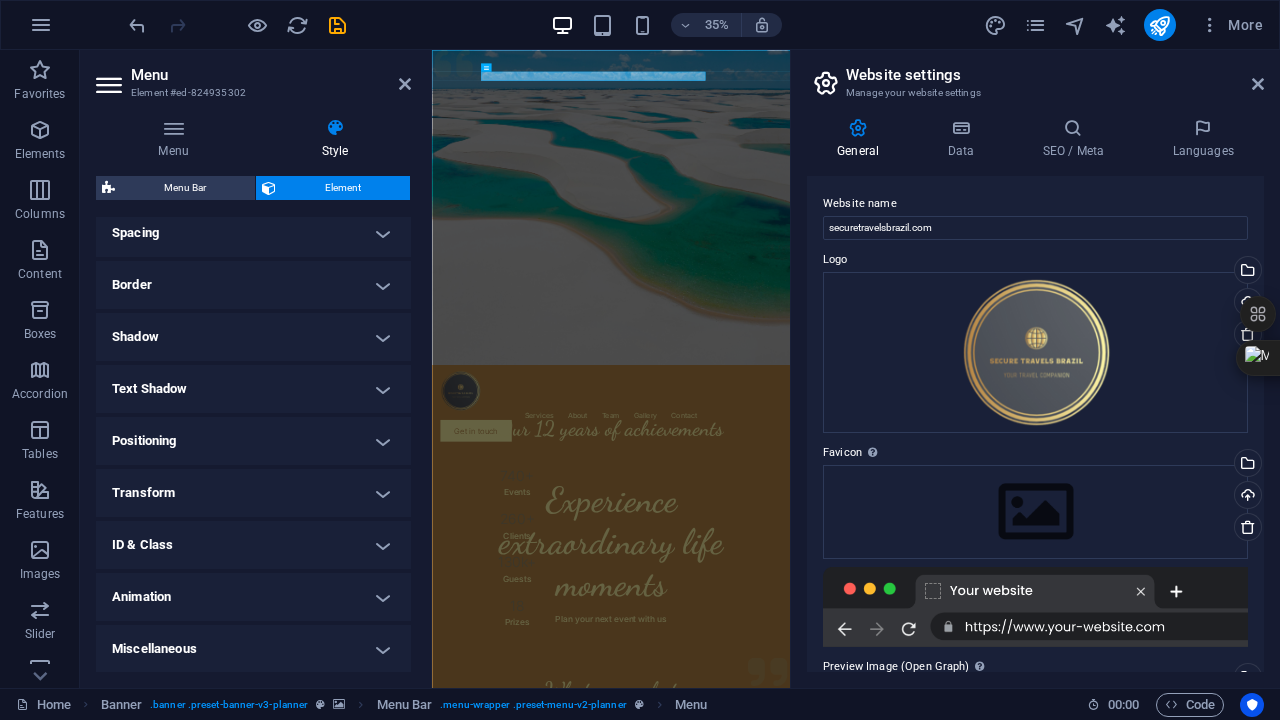 click on "Text Shadow" at bounding box center (253, 389) 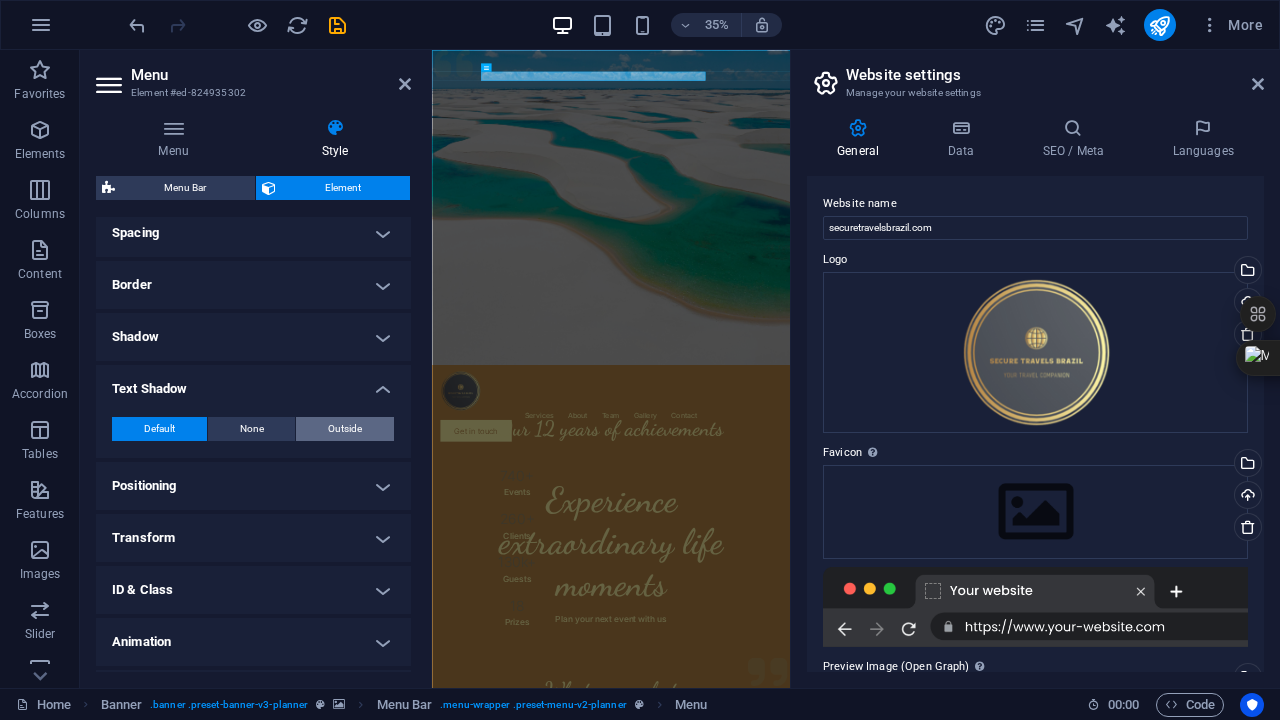 click on "Outside" at bounding box center [345, 429] 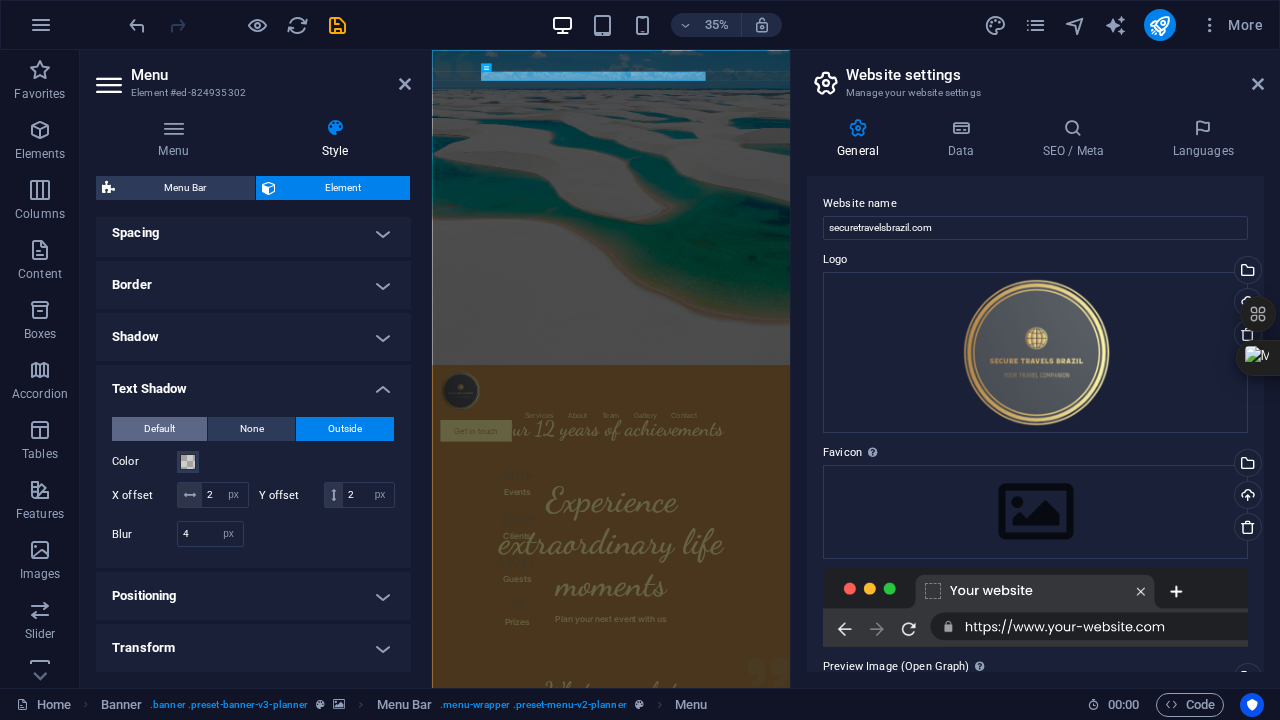 click on "Default" at bounding box center (159, 429) 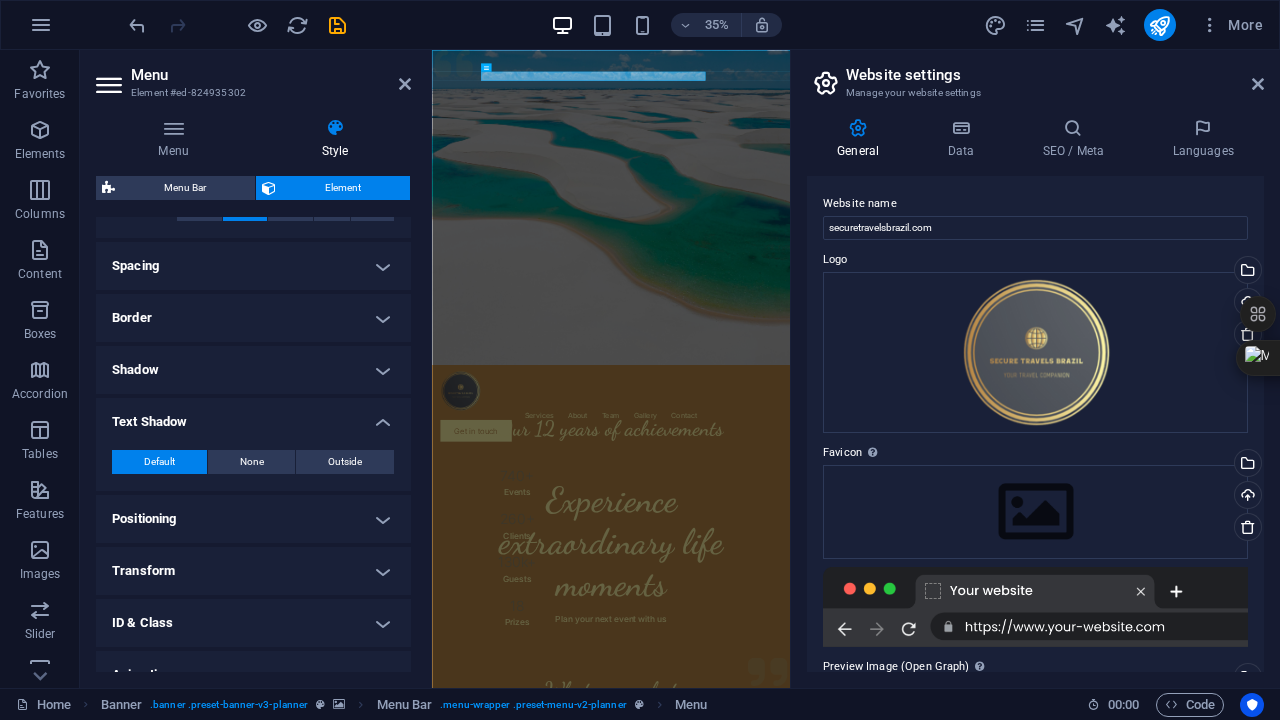 scroll, scrollTop: 334, scrollLeft: 0, axis: vertical 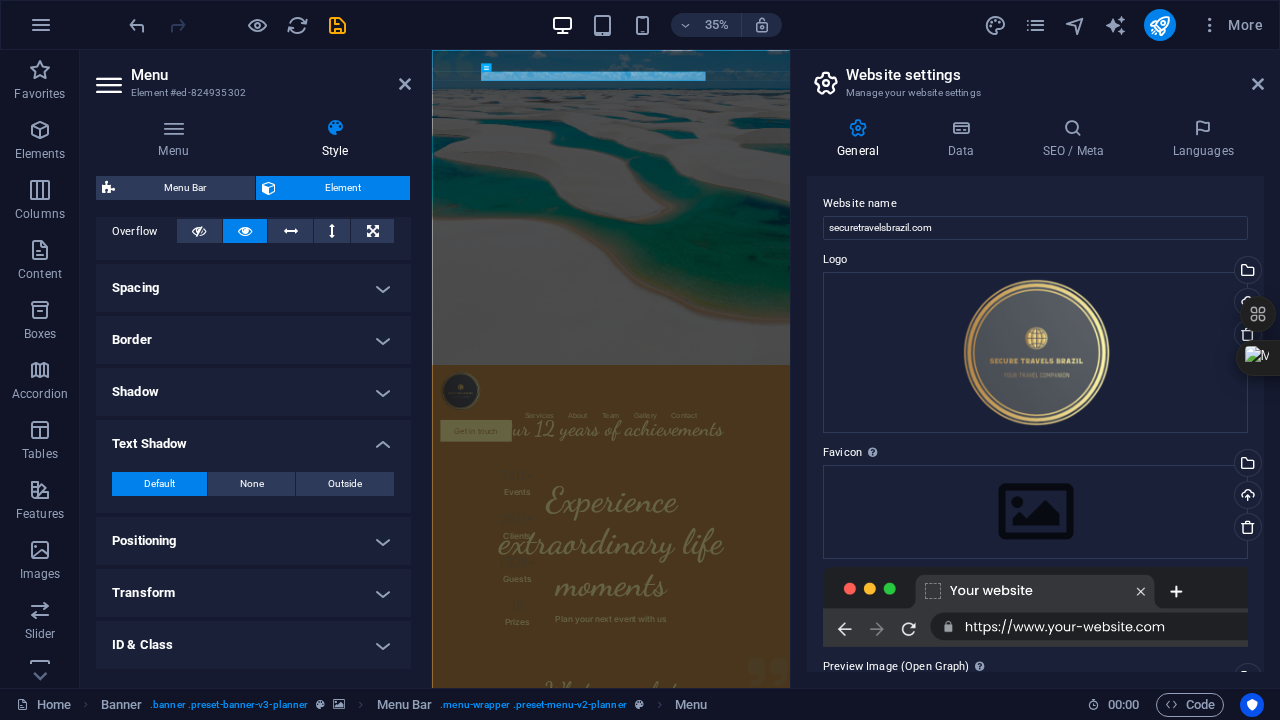 click on "Style" at bounding box center [335, 139] 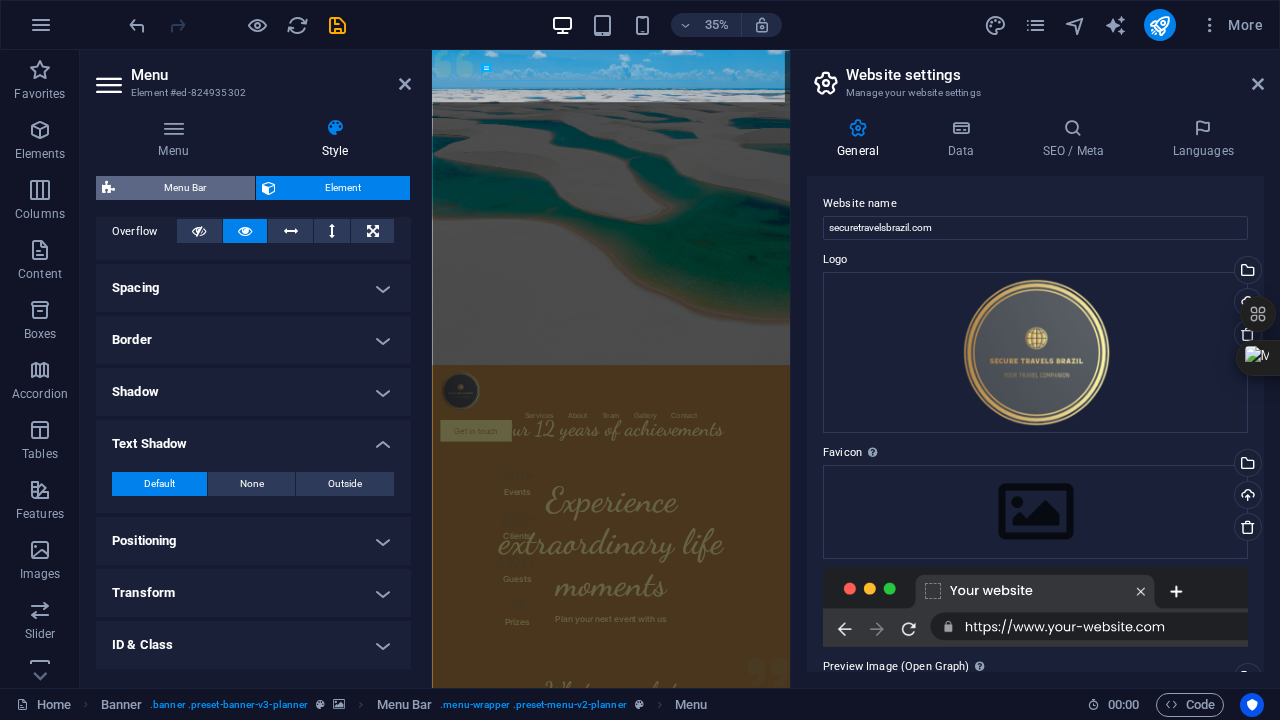 click on "Menu Bar" at bounding box center (185, 188) 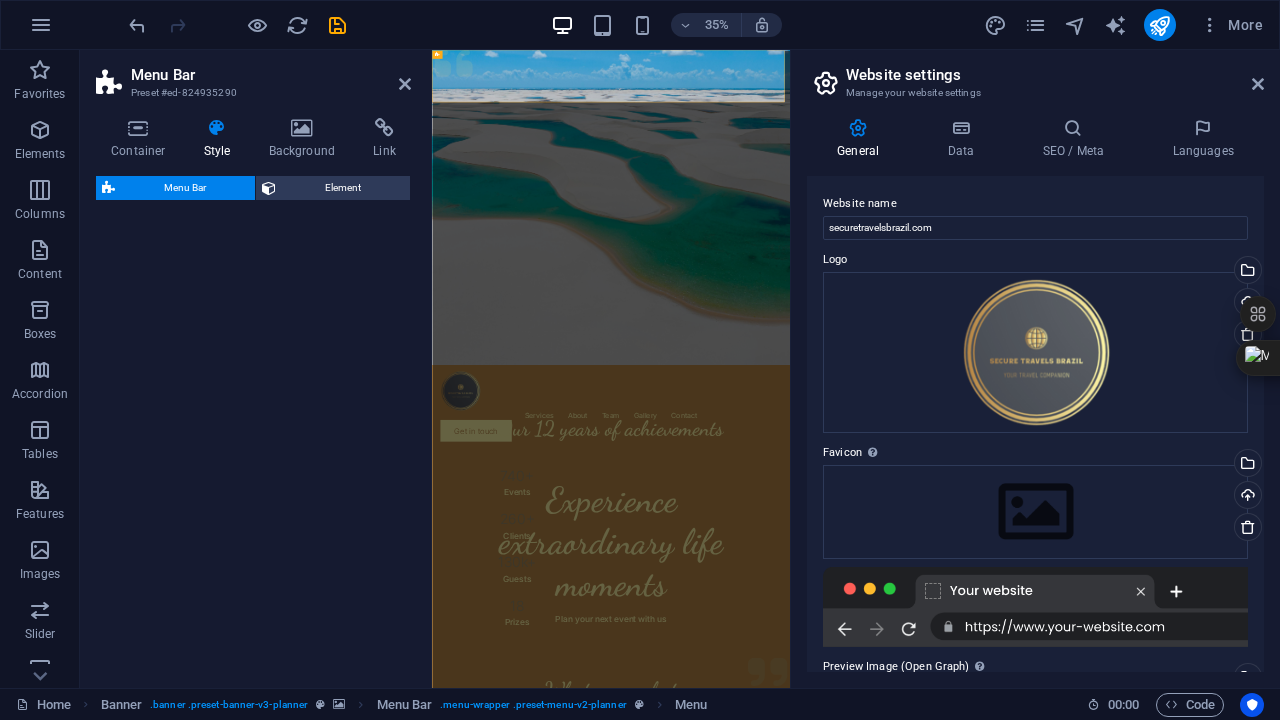 select on "rem" 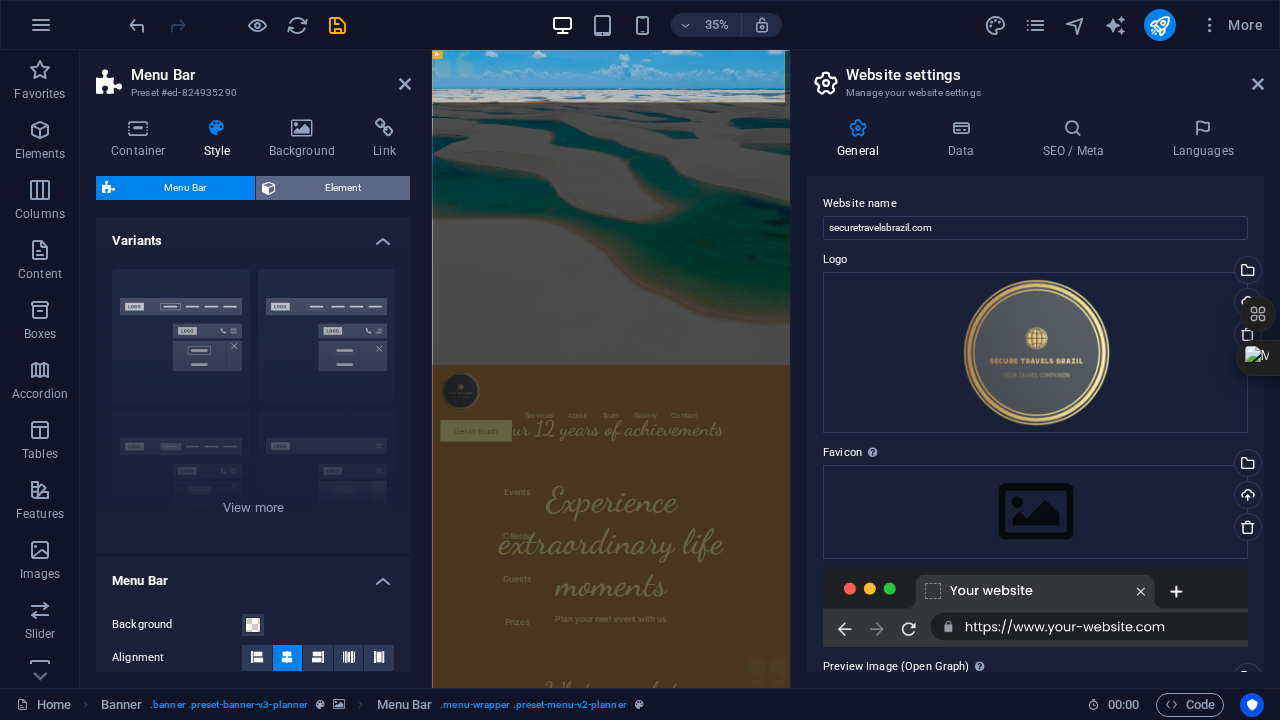 click on "Element" at bounding box center (343, 188) 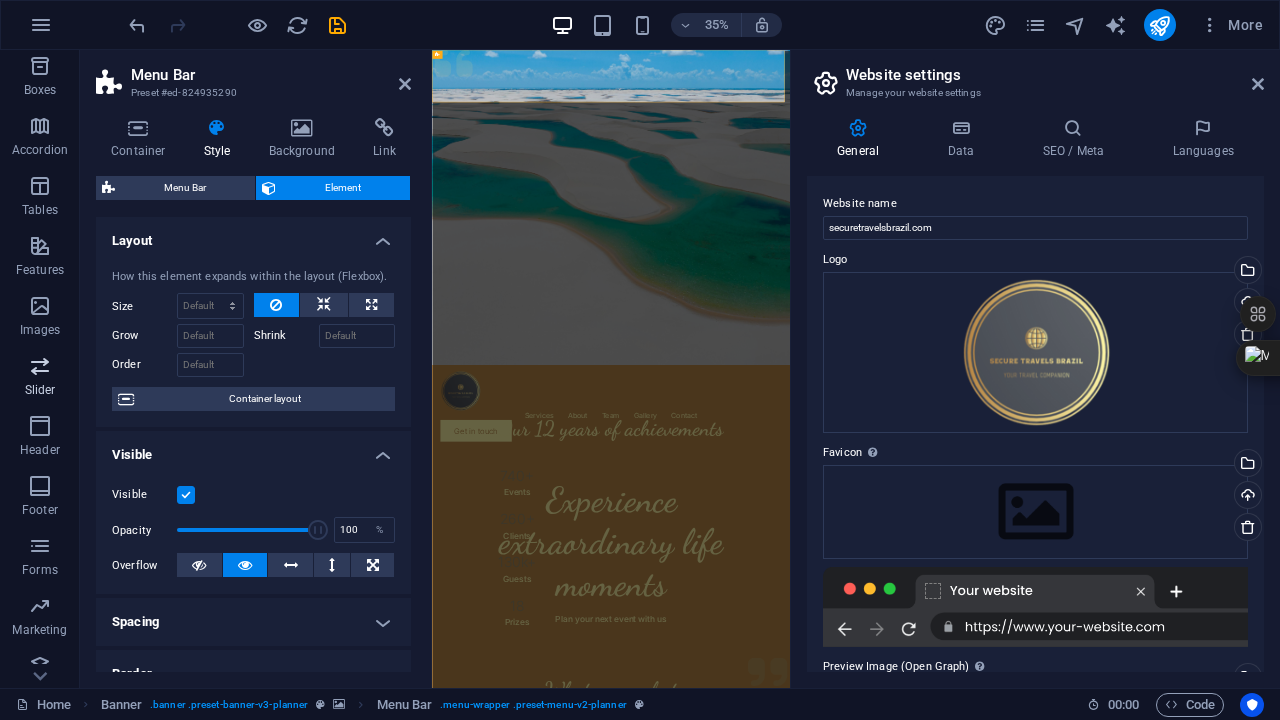 scroll, scrollTop: 262, scrollLeft: 0, axis: vertical 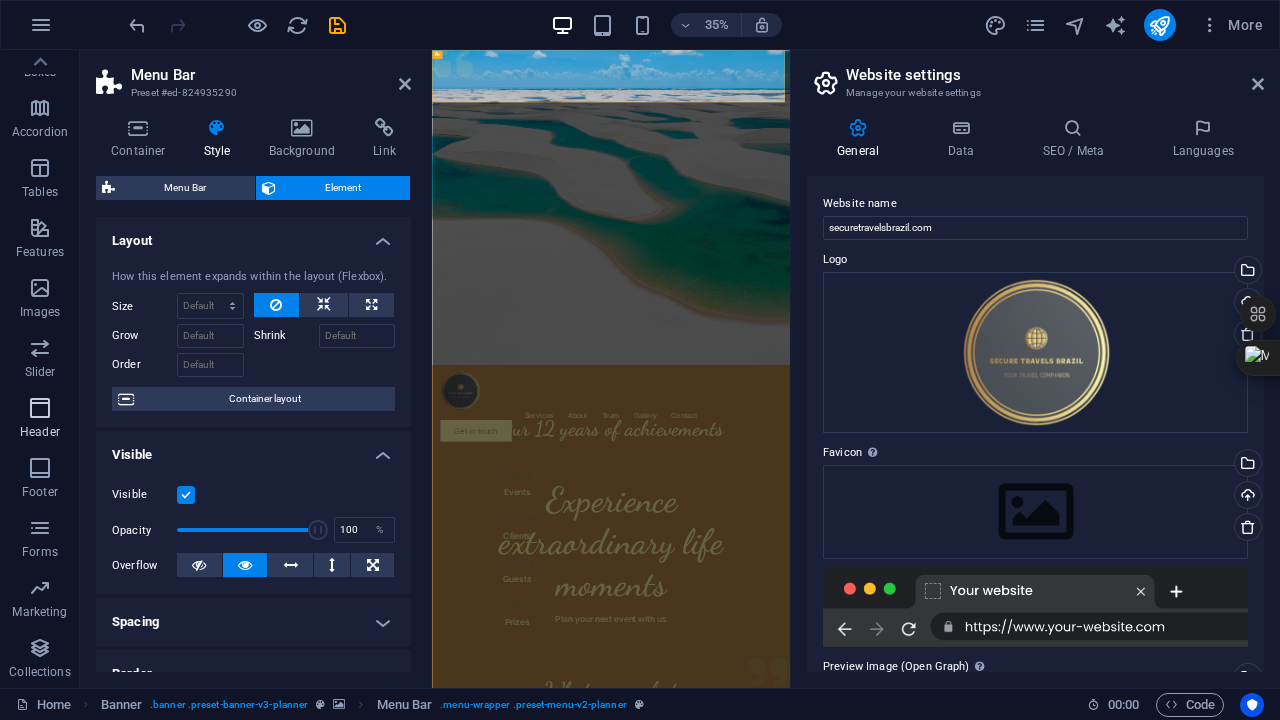 click on "Header" at bounding box center (40, 420) 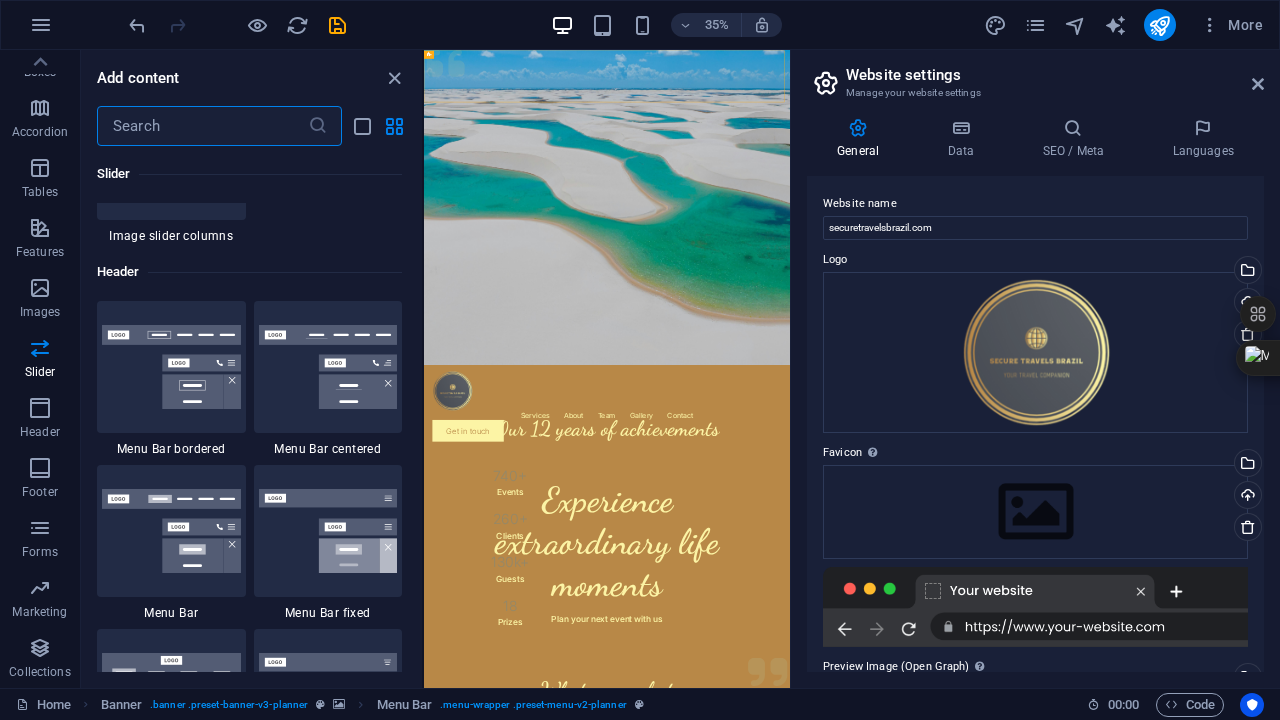 scroll, scrollTop: 11942, scrollLeft: 0, axis: vertical 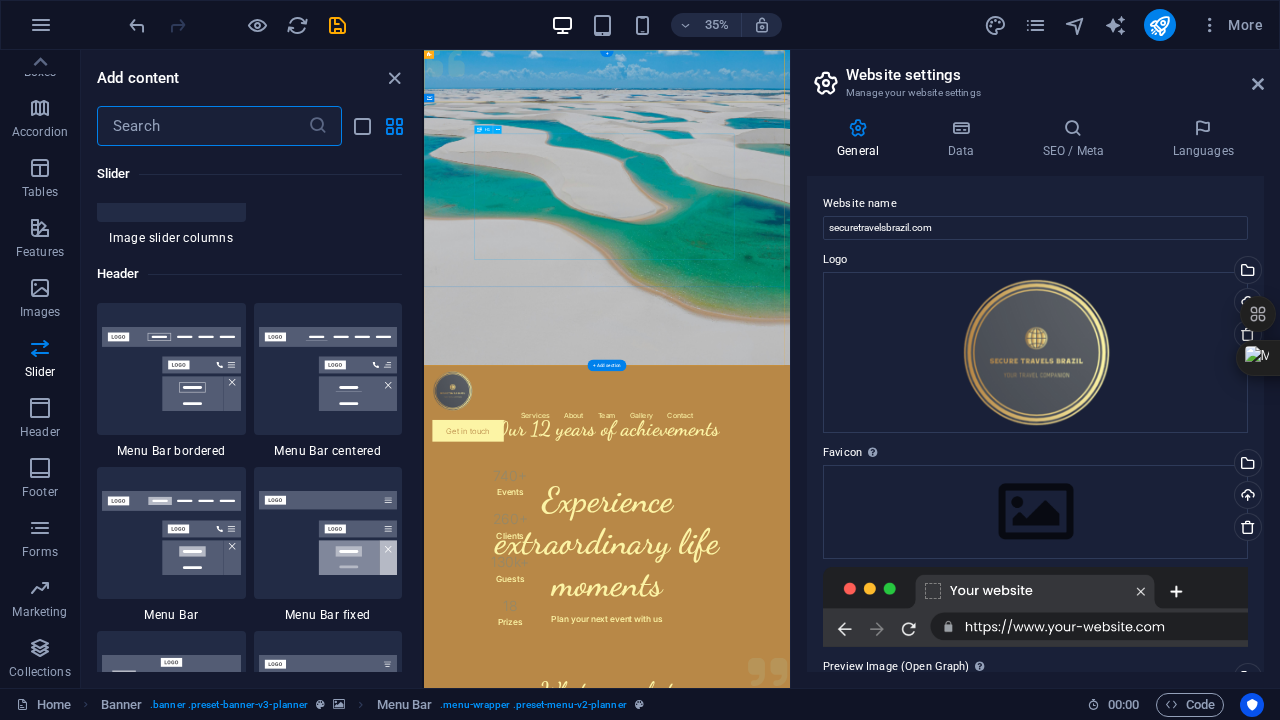 click on "Experience extraordinary life moments" at bounding box center (947, 1455) 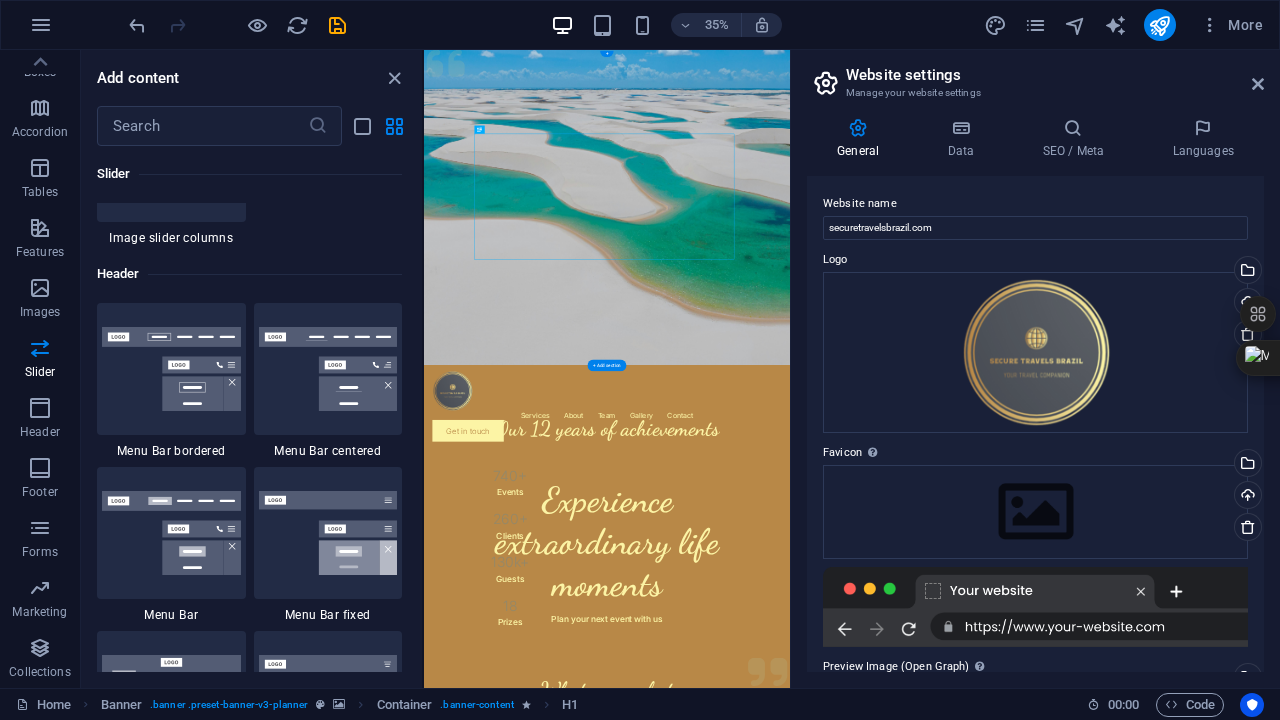 click at bounding box center (947, 500) 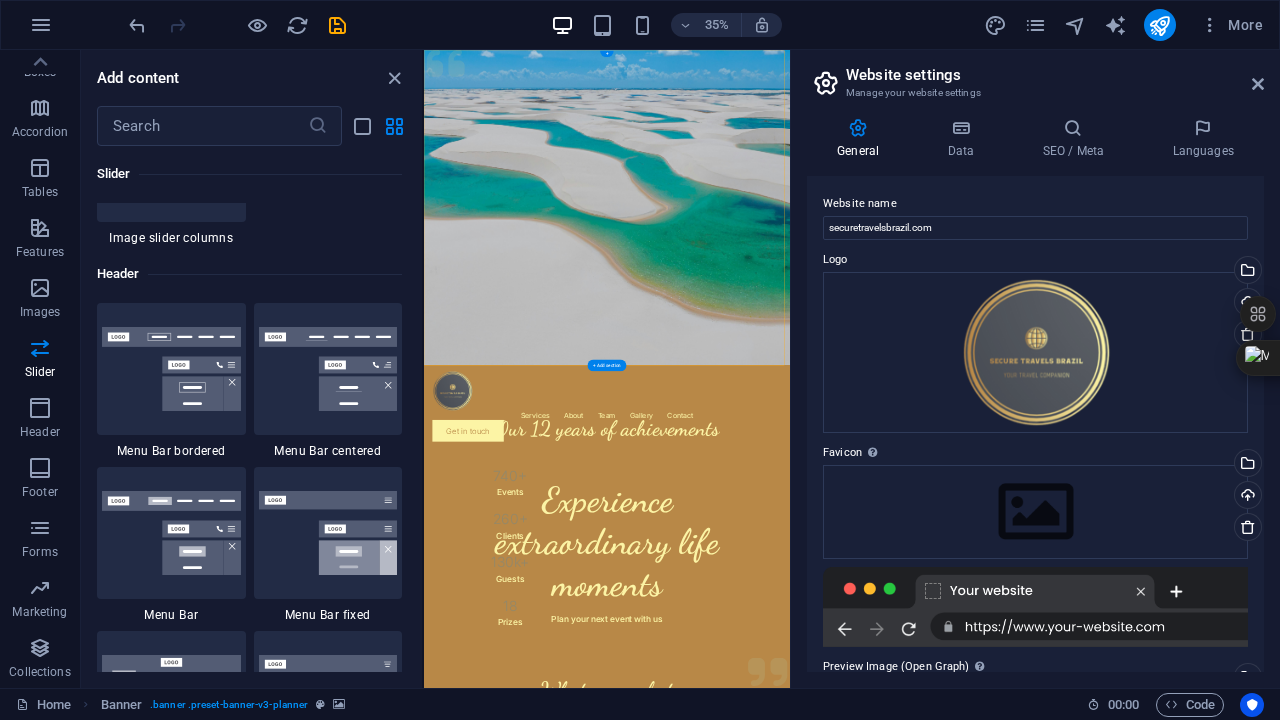 click at bounding box center [947, 500] 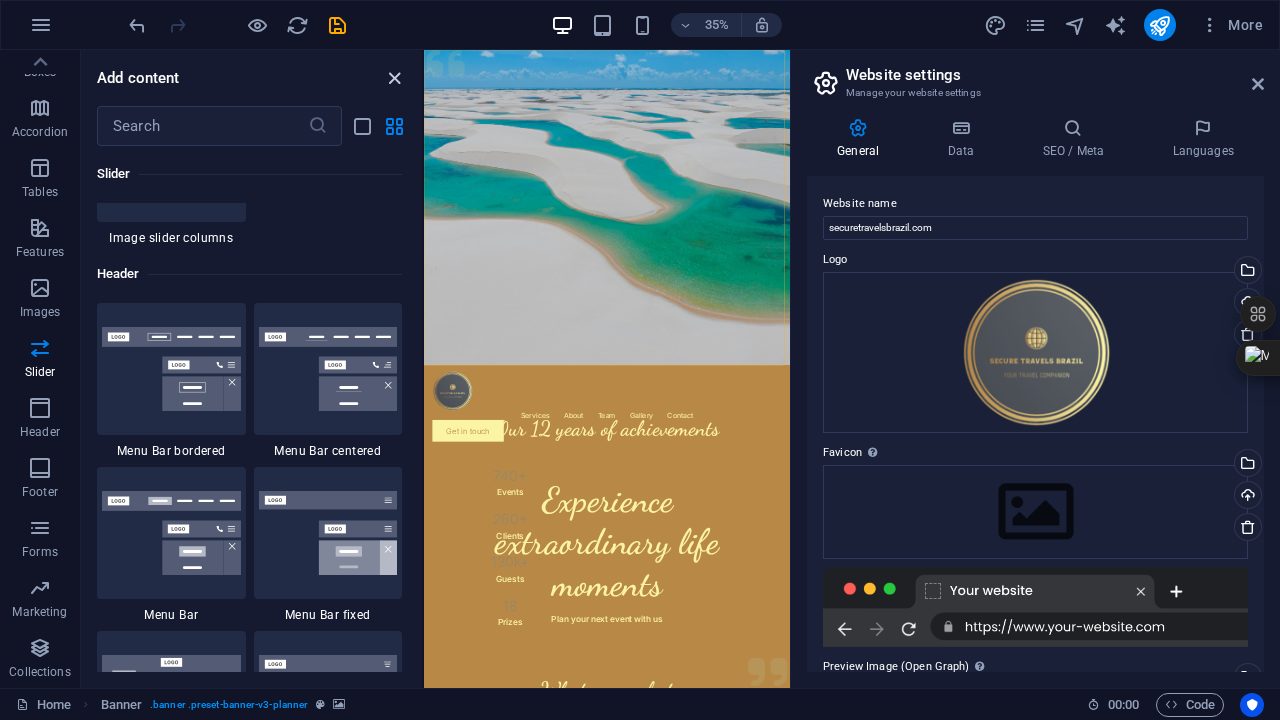 click at bounding box center [394, 78] 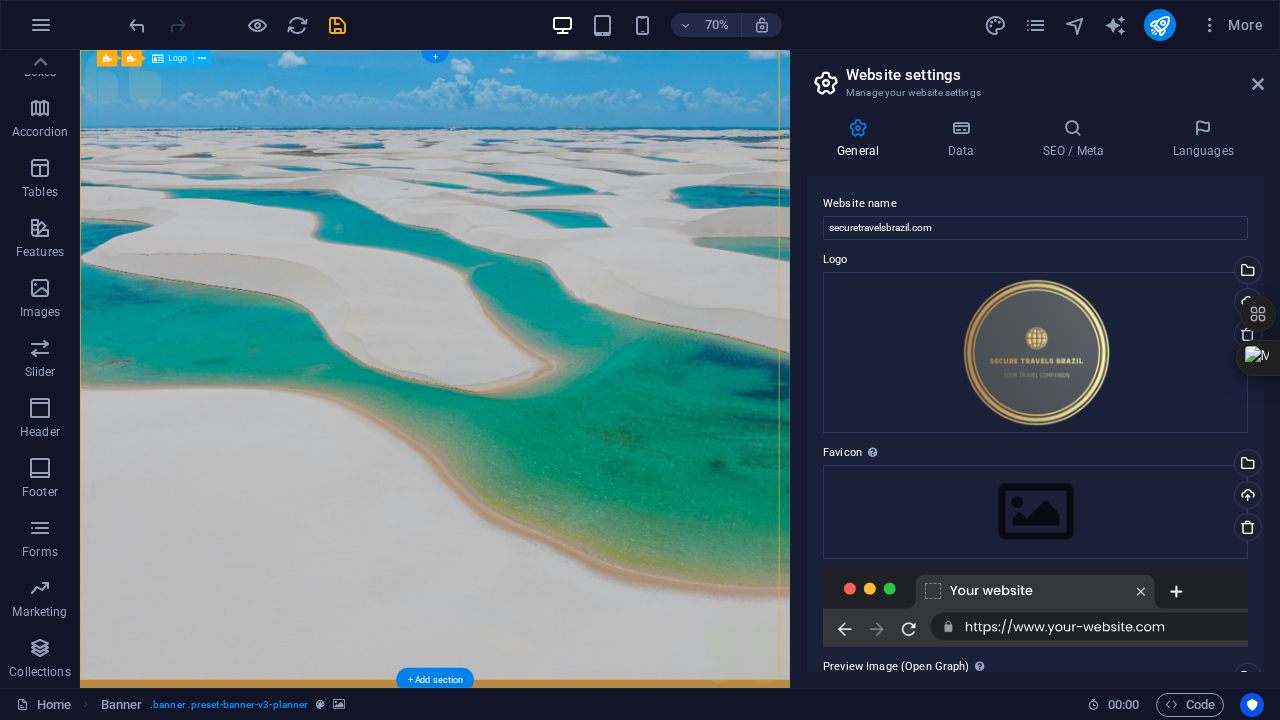 click at bounding box center (587, 1024) 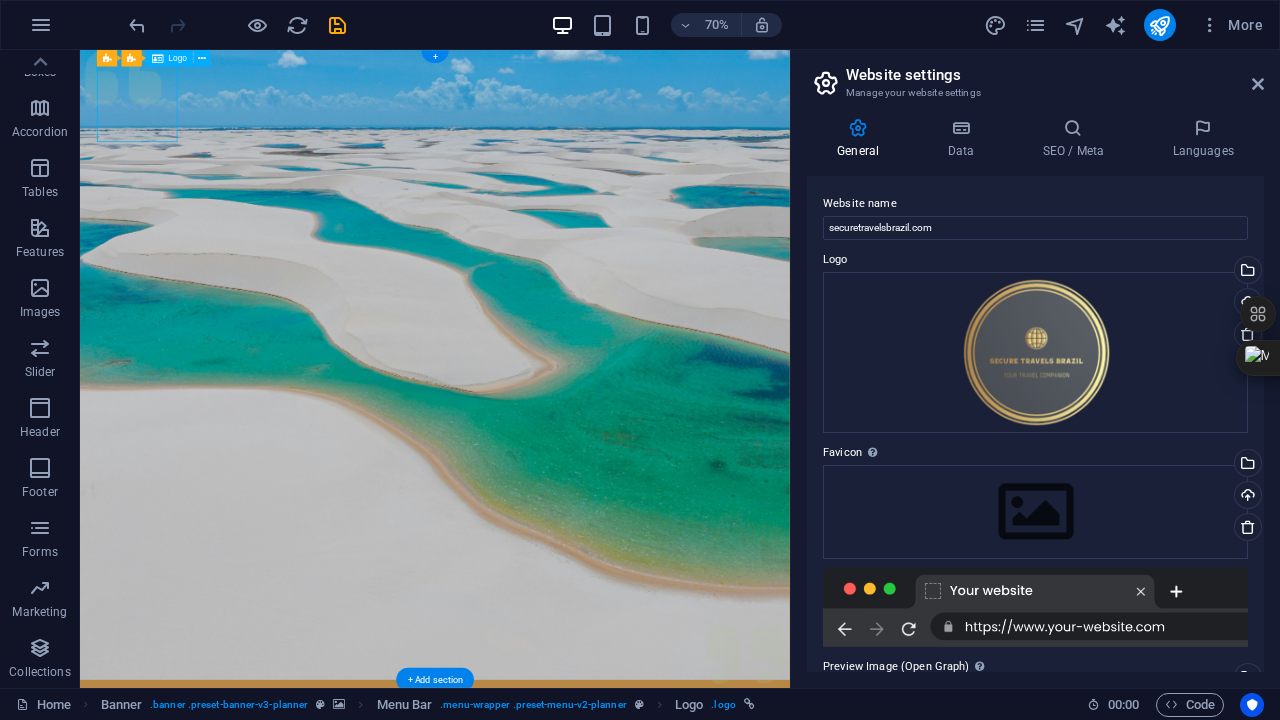 click at bounding box center (587, 1024) 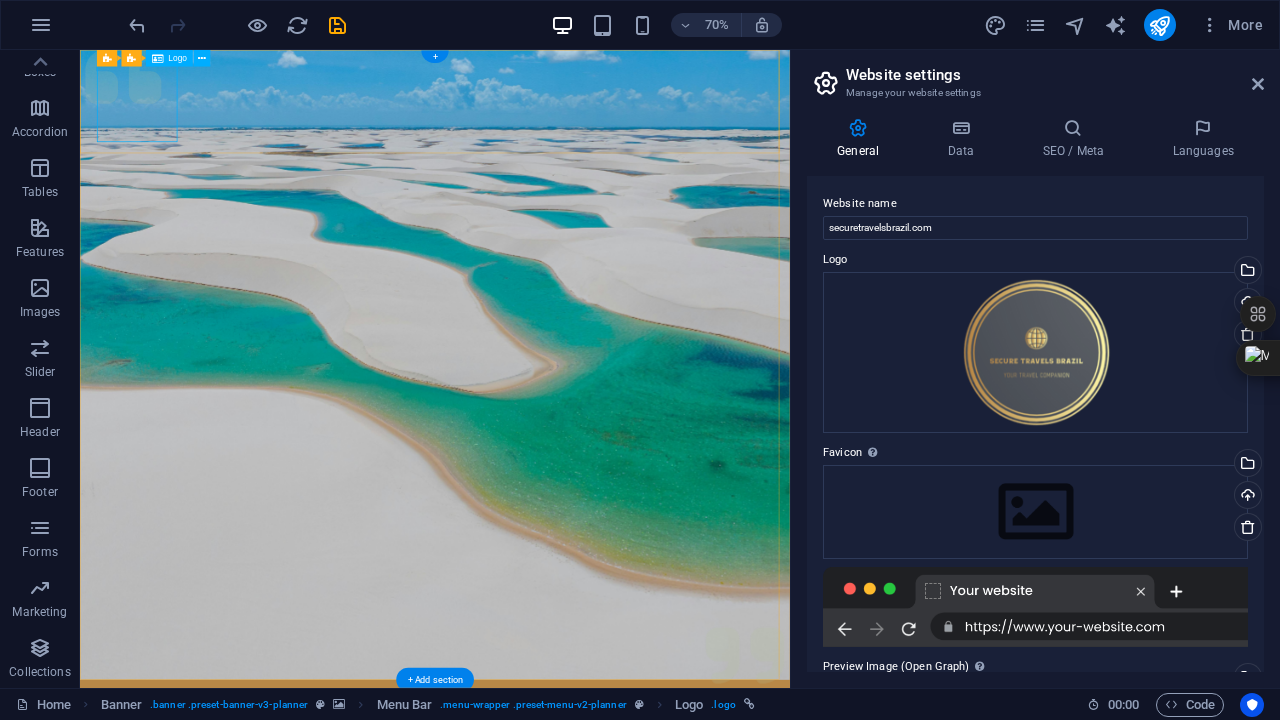 click at bounding box center [587, 1024] 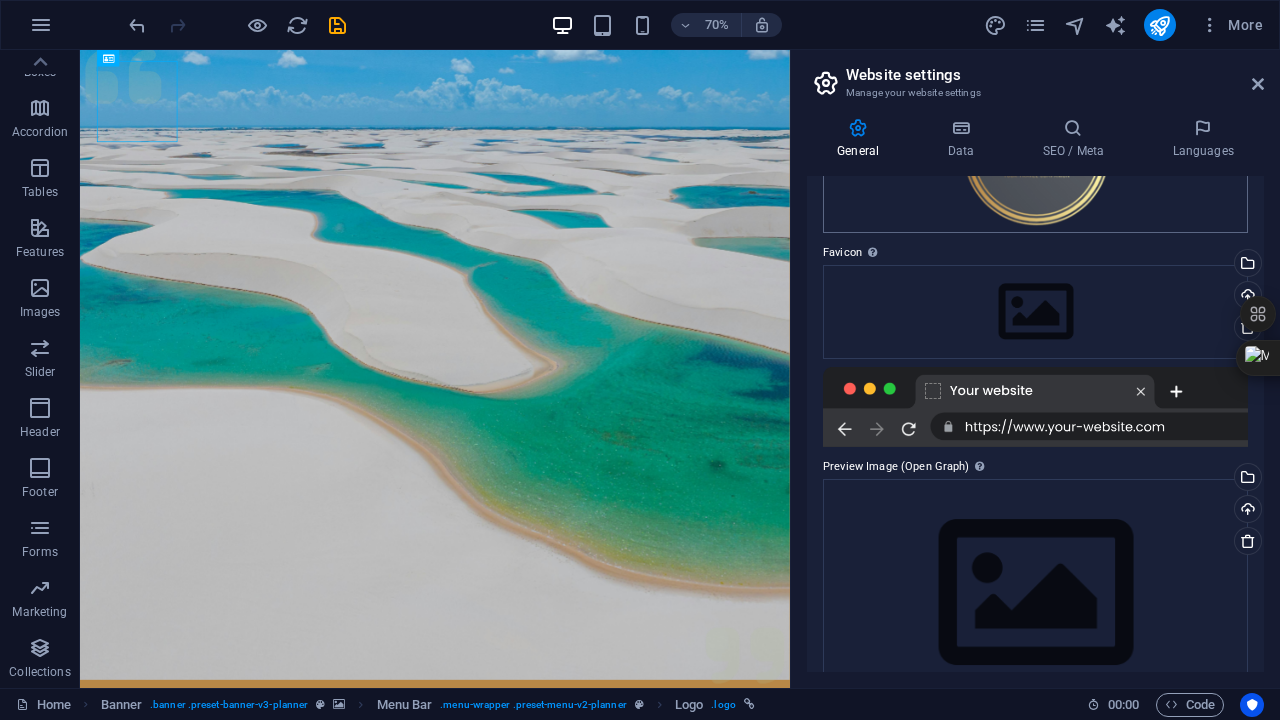 scroll, scrollTop: 252, scrollLeft: 0, axis: vertical 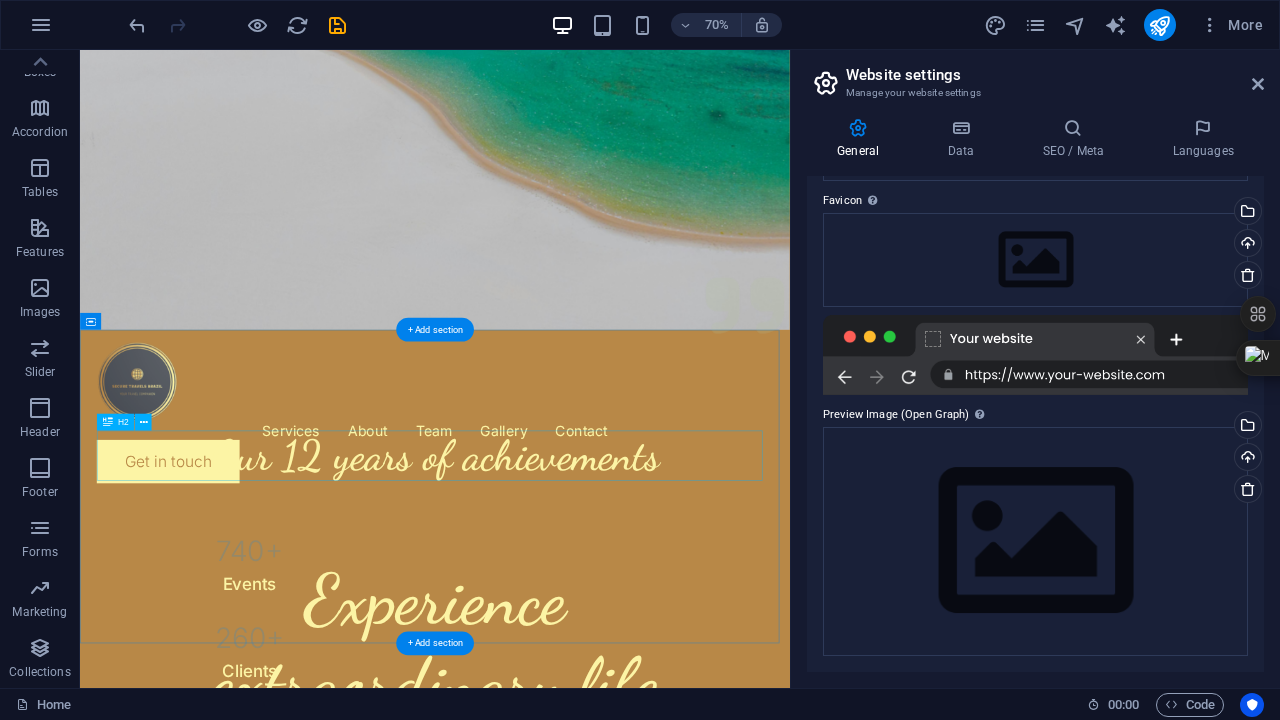 click on "Our 12 years of achievements" at bounding box center [587, 630] 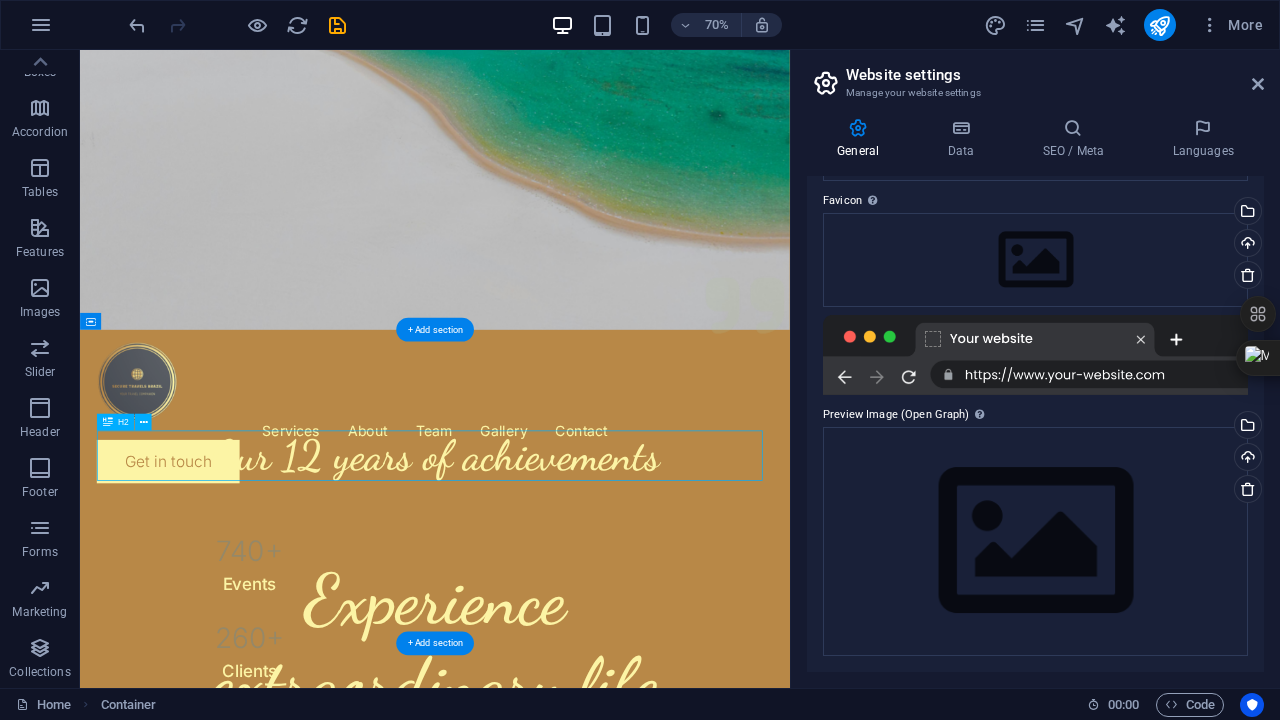 click on "Our 12 years of achievements" at bounding box center [587, 630] 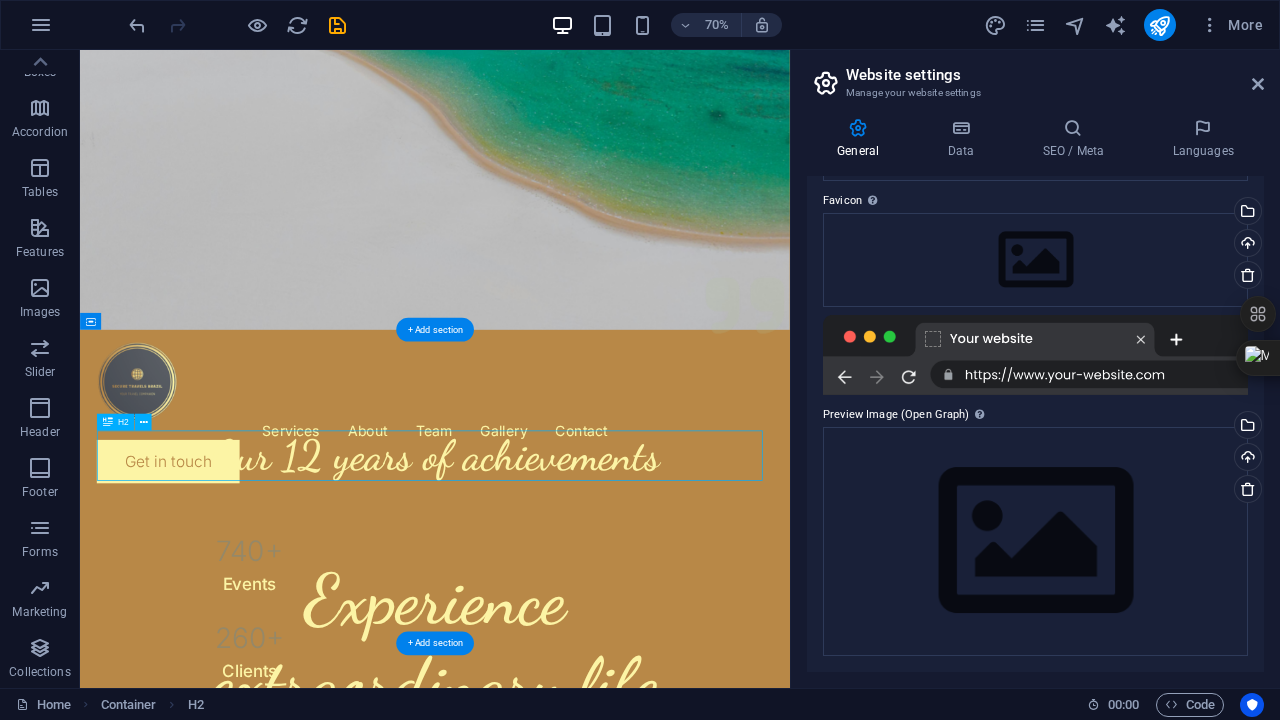 click on "Our 12 years of achievements" at bounding box center (587, 630) 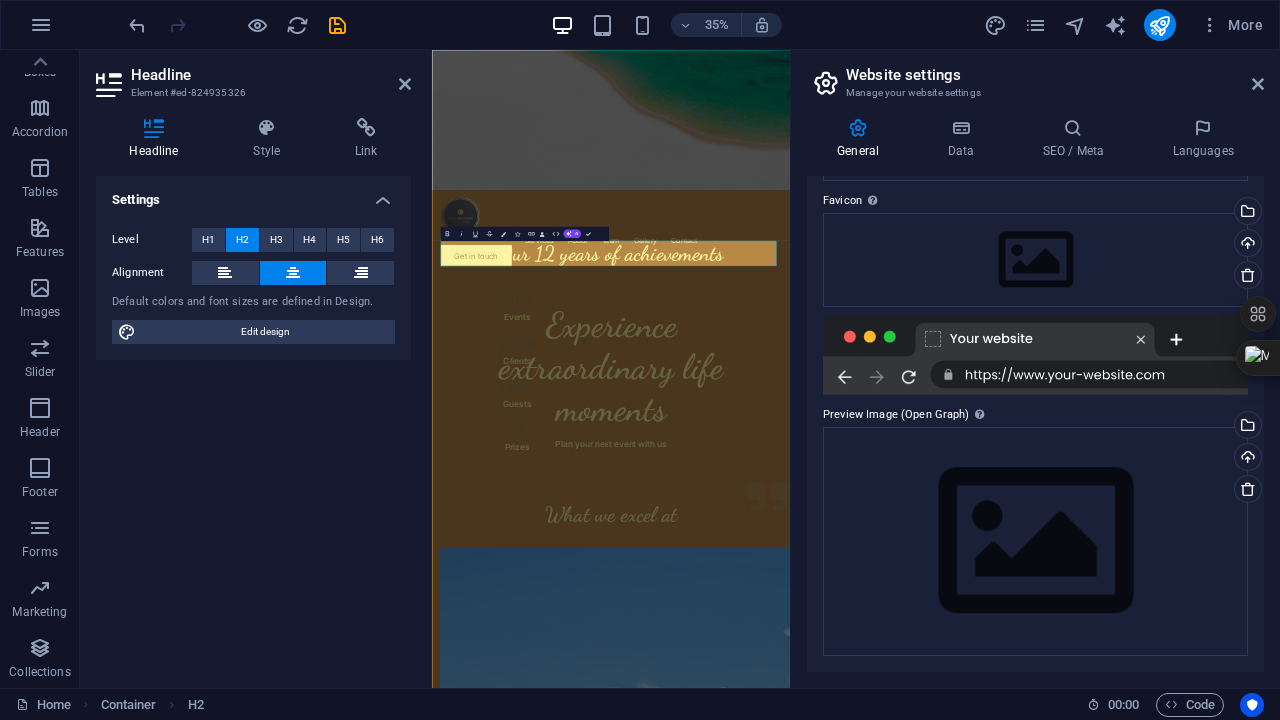type 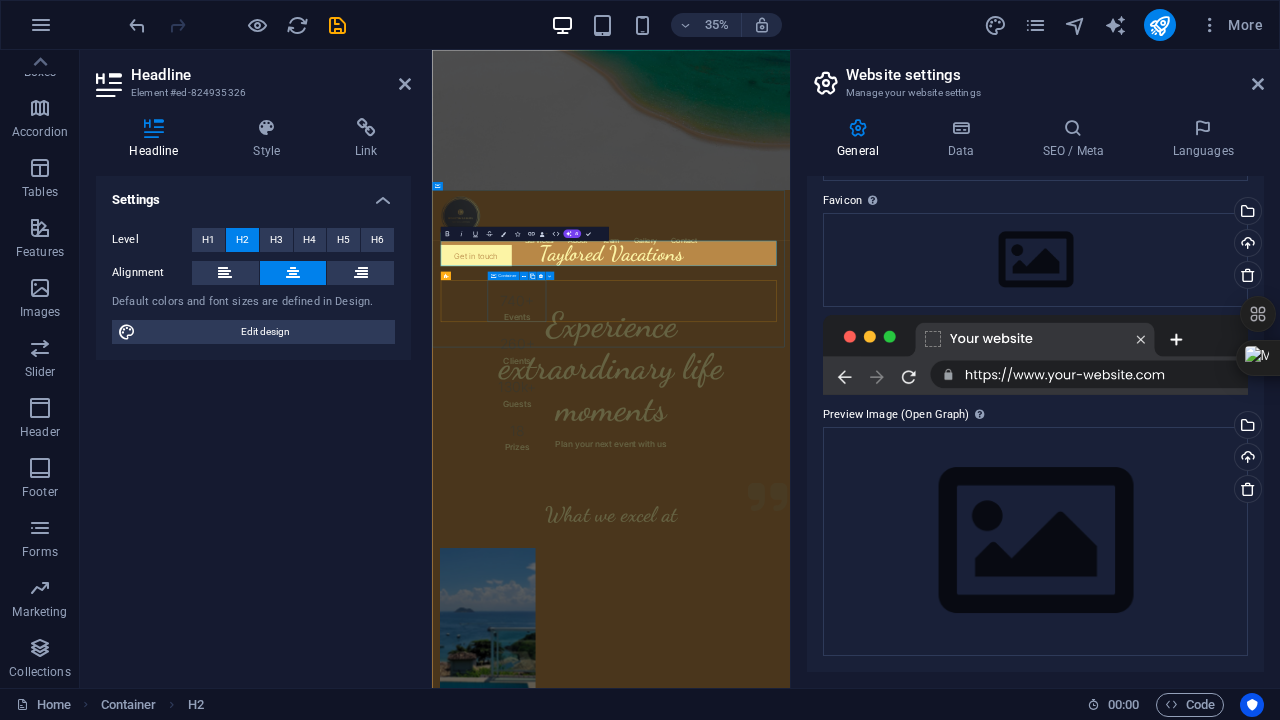 click on "740 + Events" at bounding box center (675, 766) 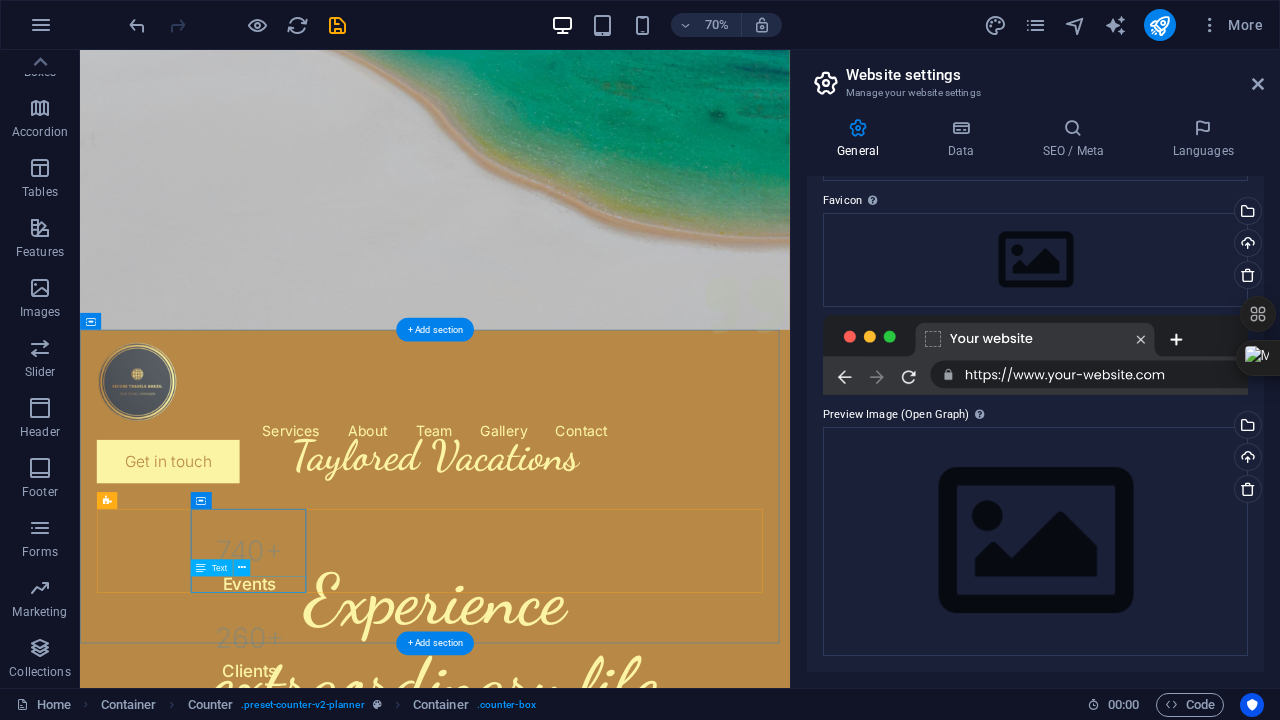 click on "Events" at bounding box center [322, 814] 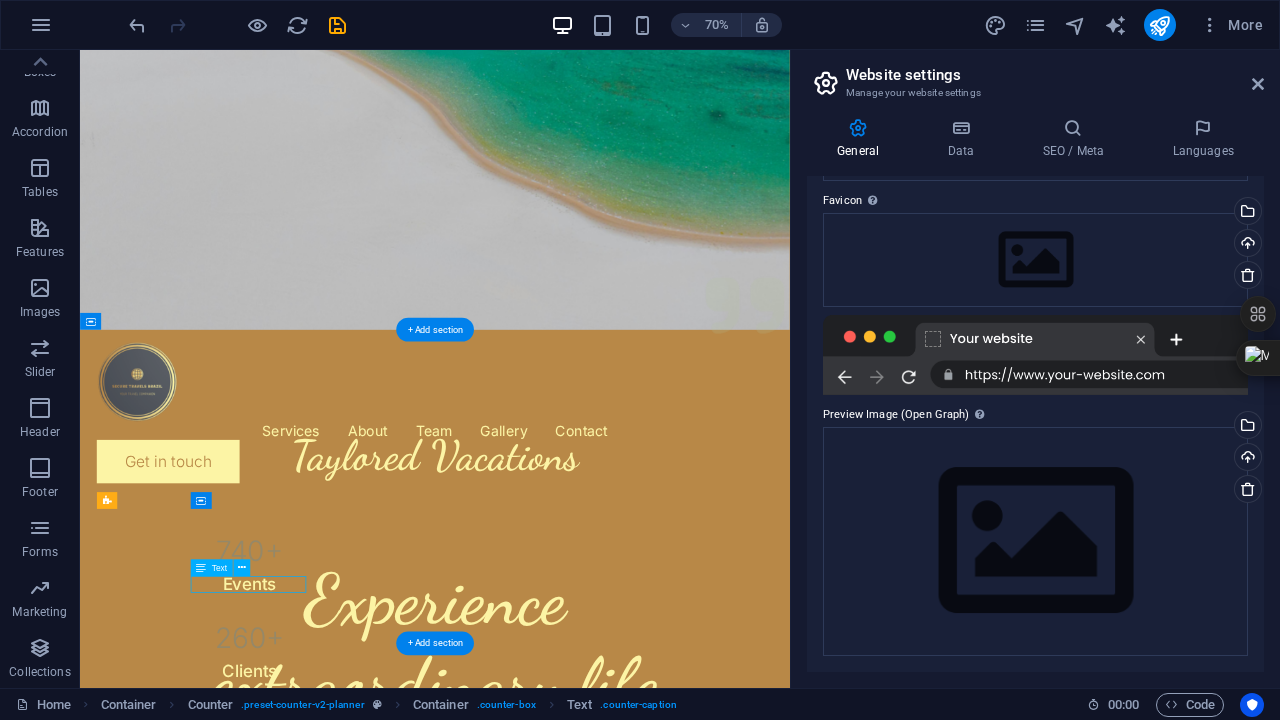click on "Events" at bounding box center [322, 814] 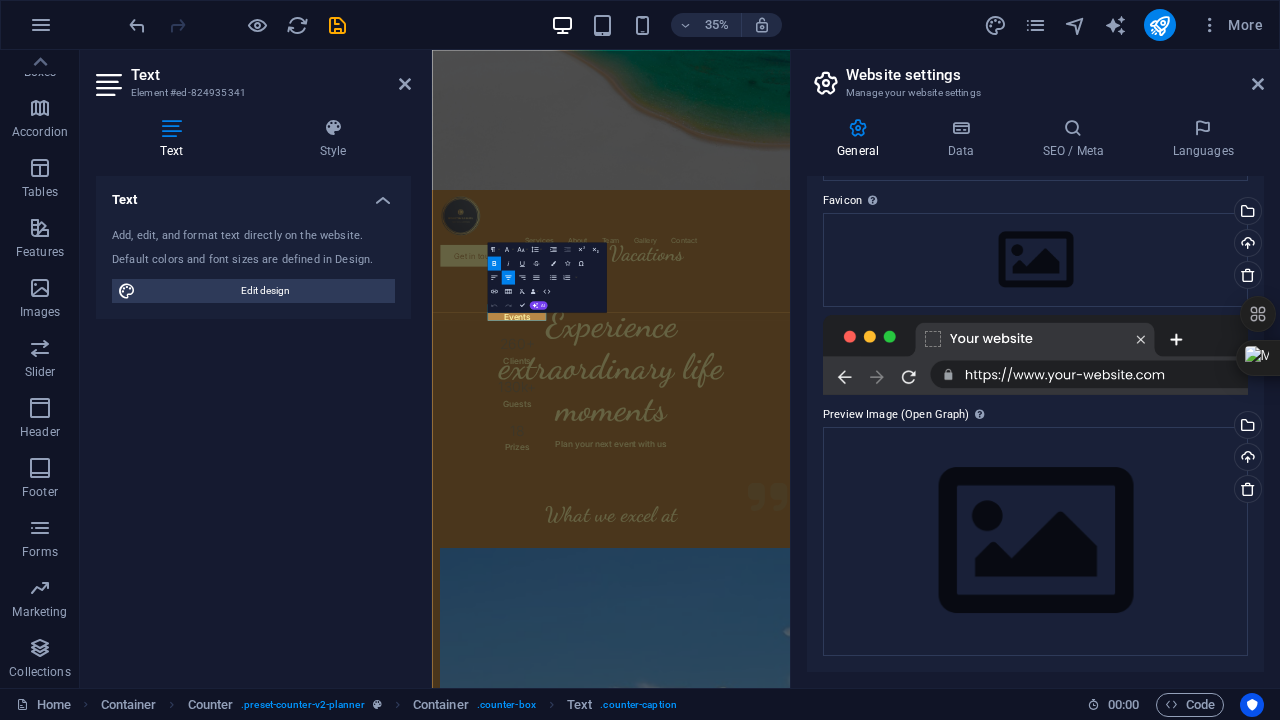 scroll, scrollTop: 2, scrollLeft: 0, axis: vertical 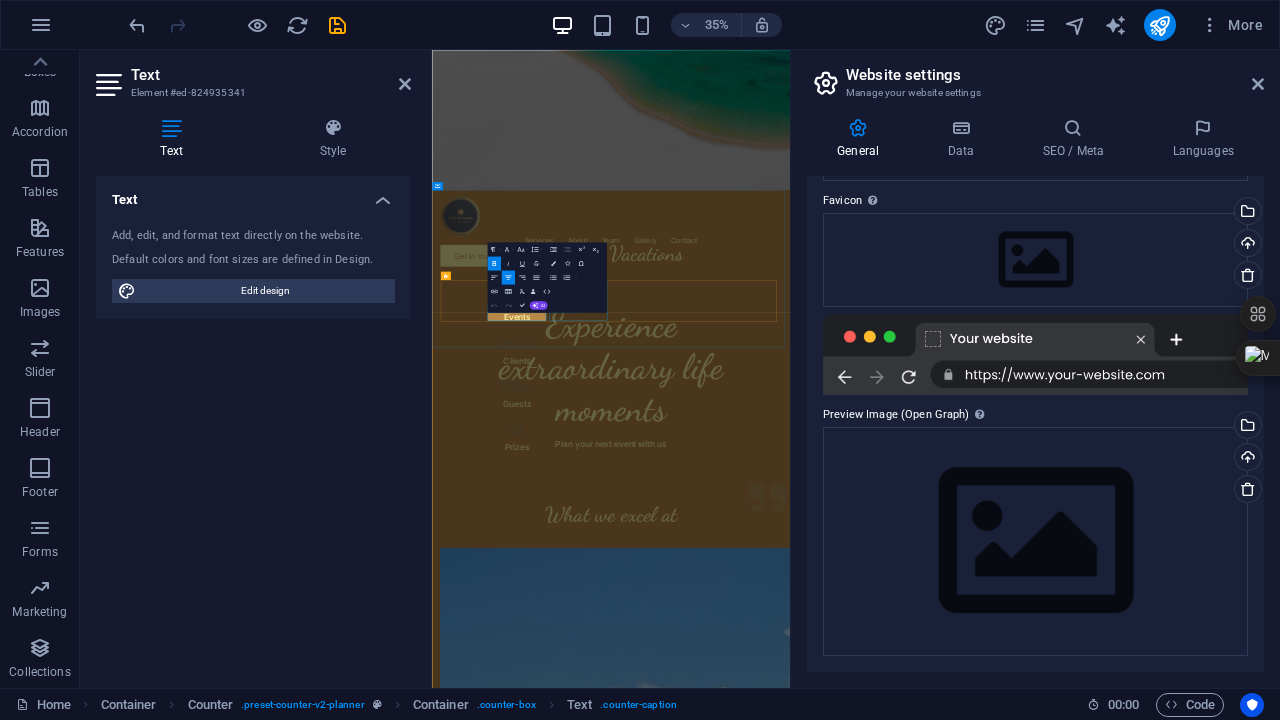 click on "Clients" at bounding box center (675, 938) 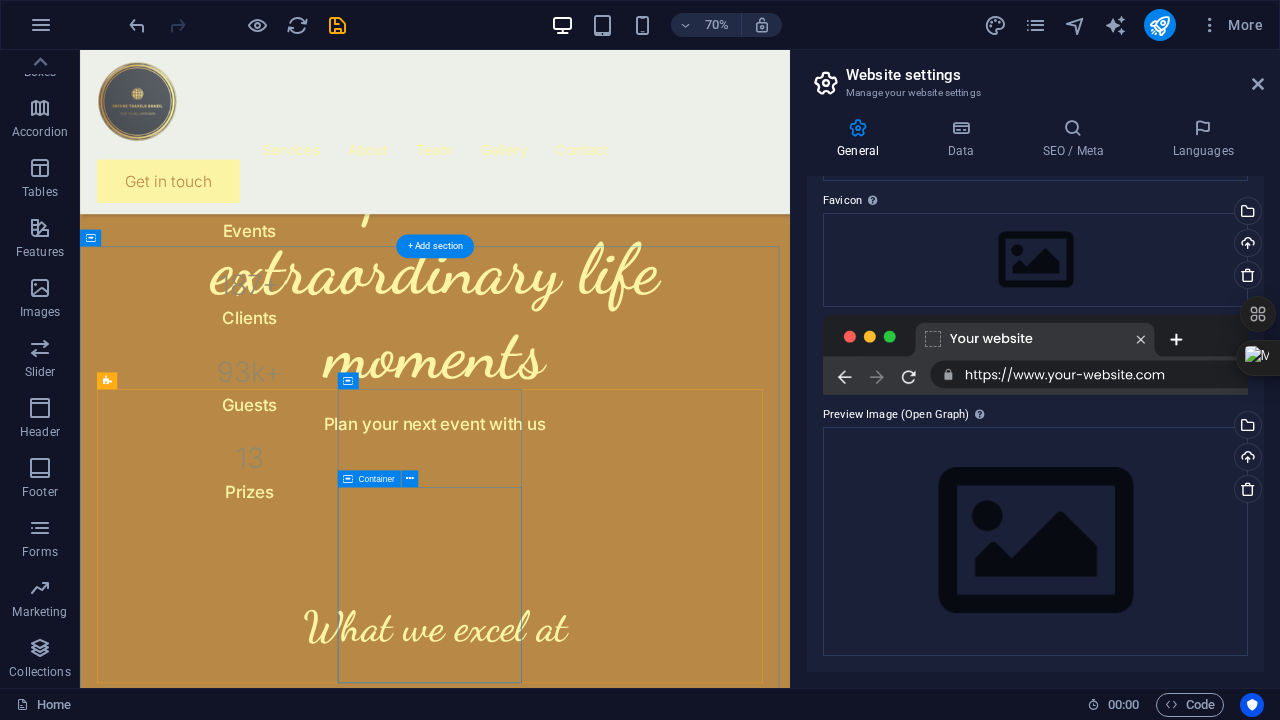 scroll, scrollTop: 1000, scrollLeft: 0, axis: vertical 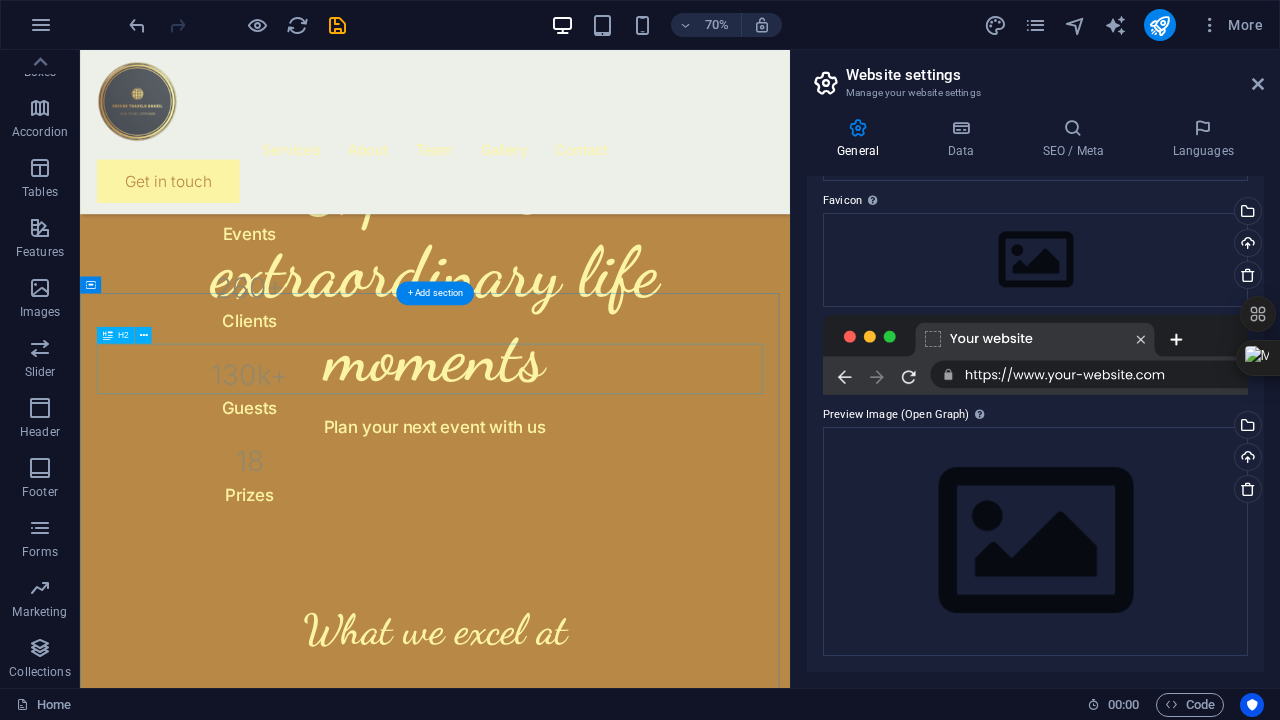 click on "What we excel at" at bounding box center [587, 878] 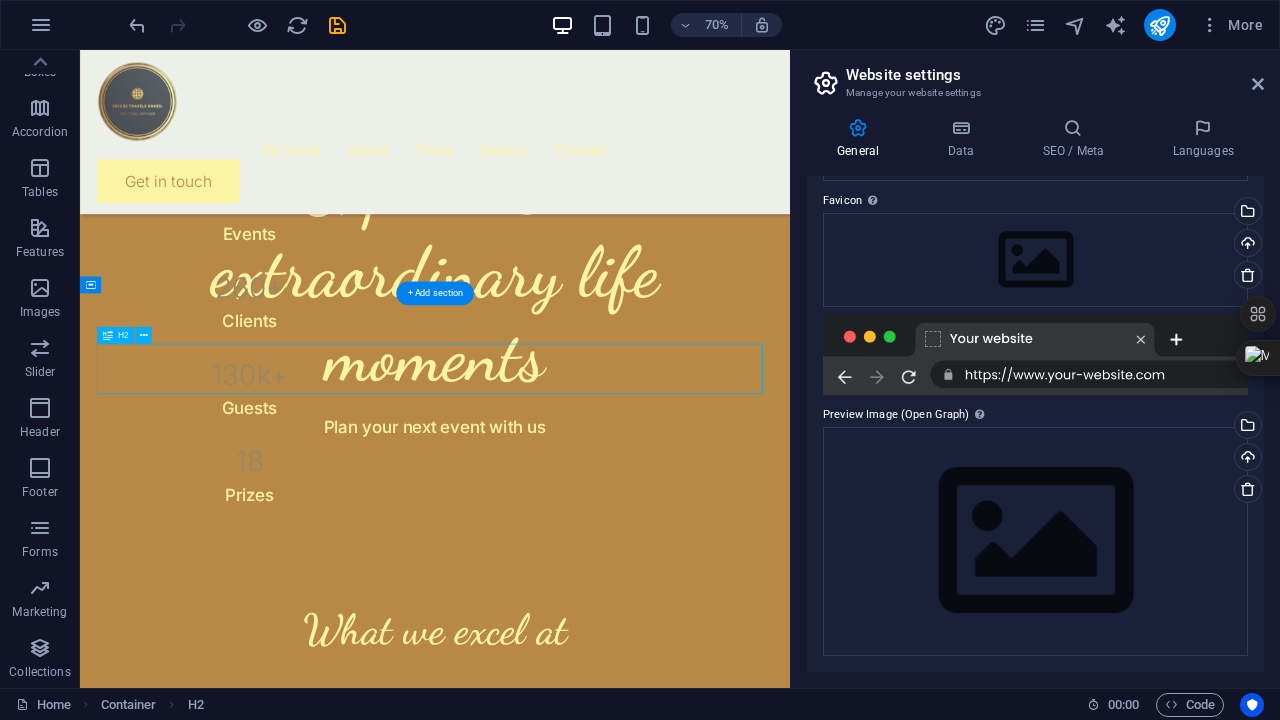 click on "What we excel at" at bounding box center (587, 878) 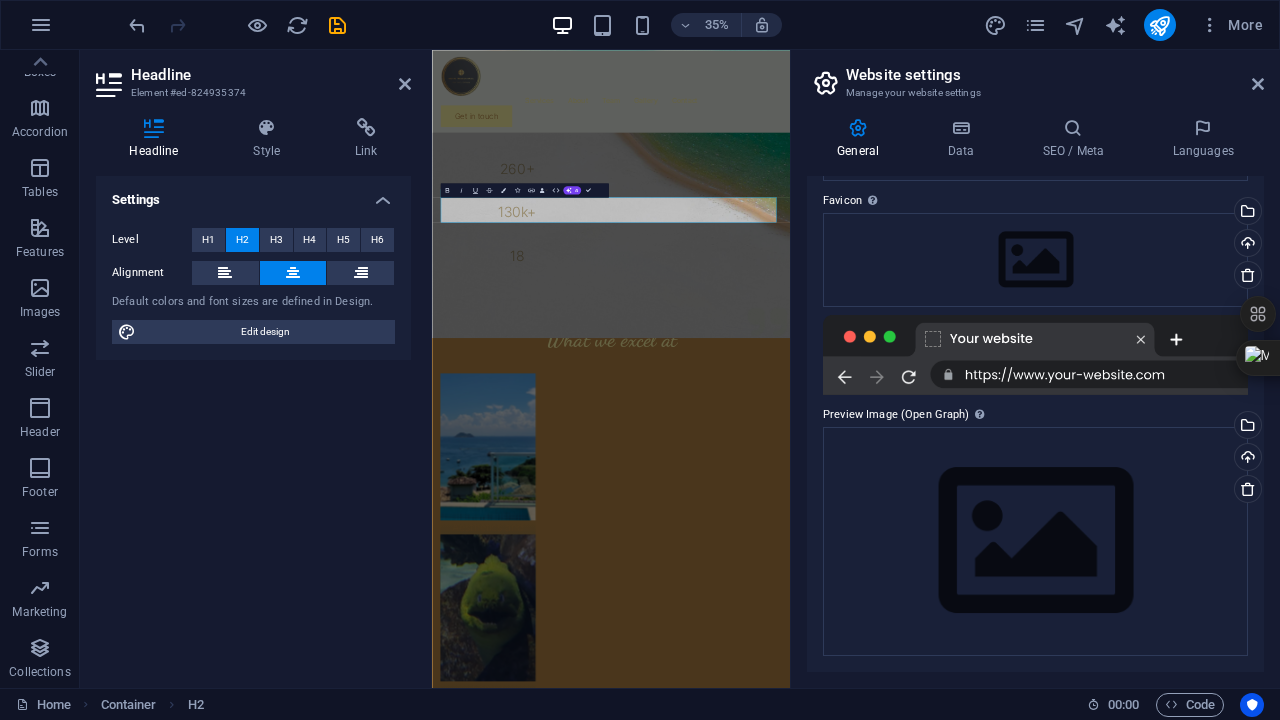 click at bounding box center [429, 369] 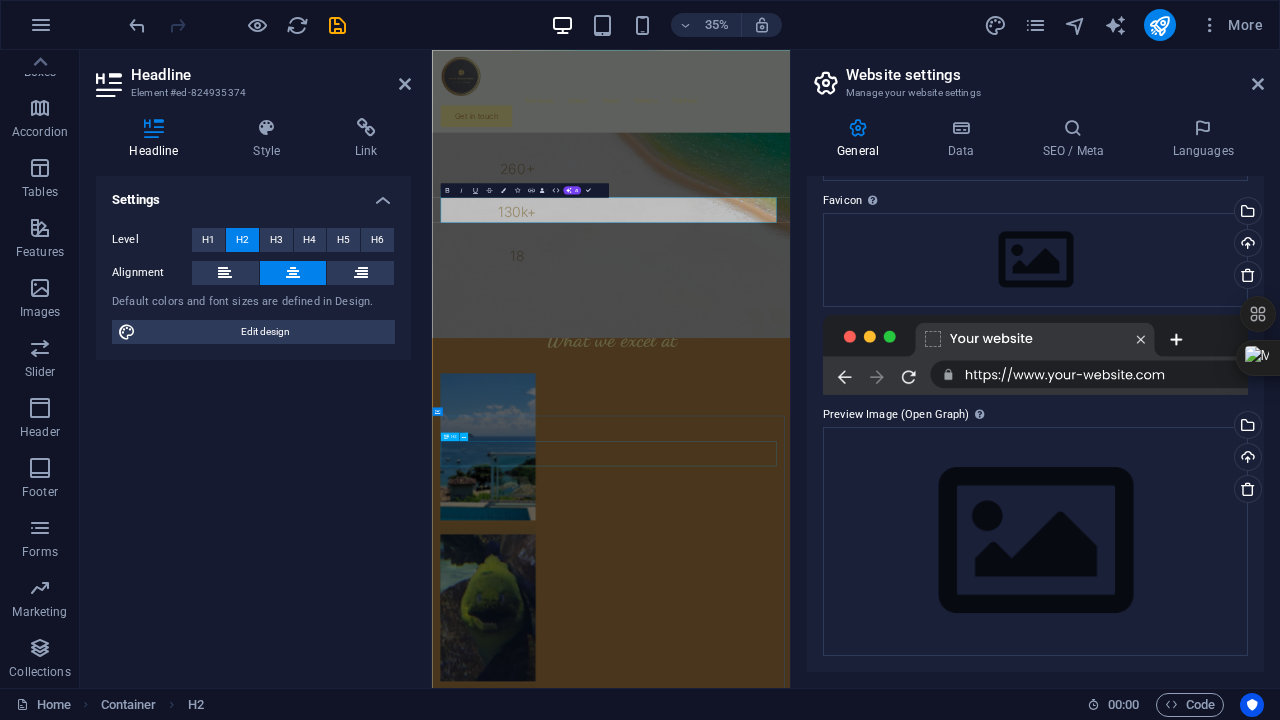 type 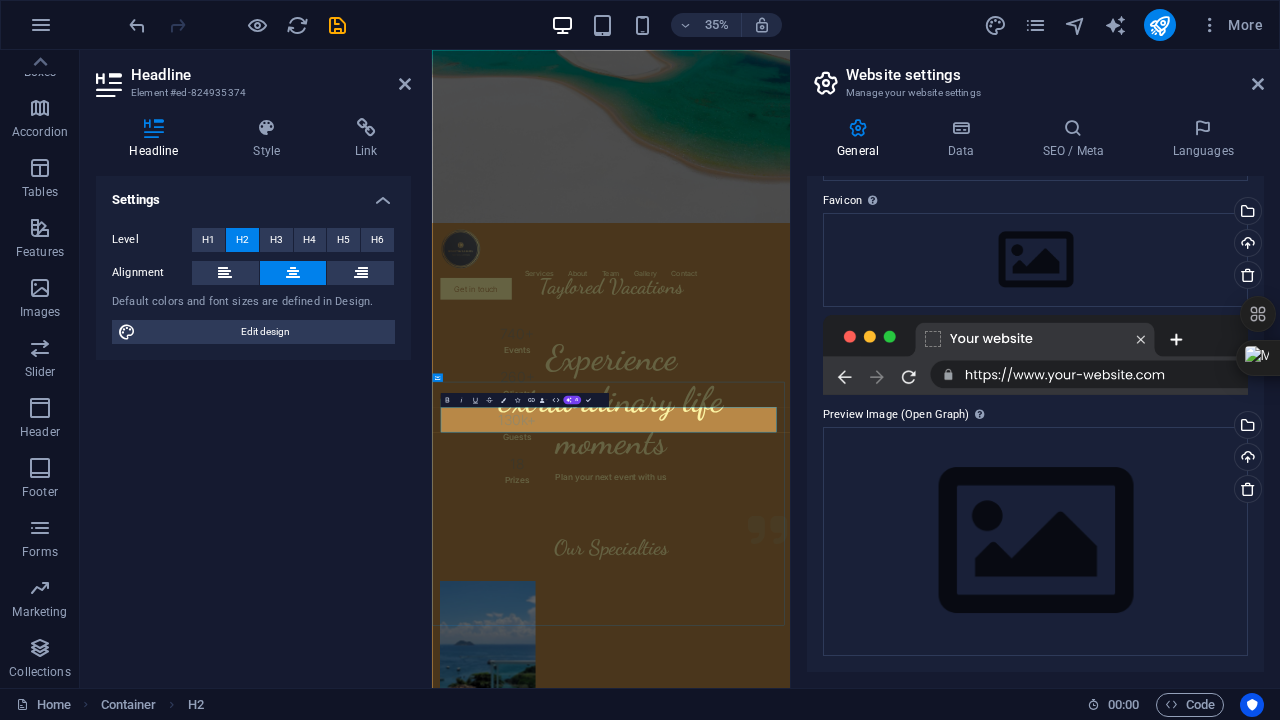 scroll, scrollTop: 400, scrollLeft: 0, axis: vertical 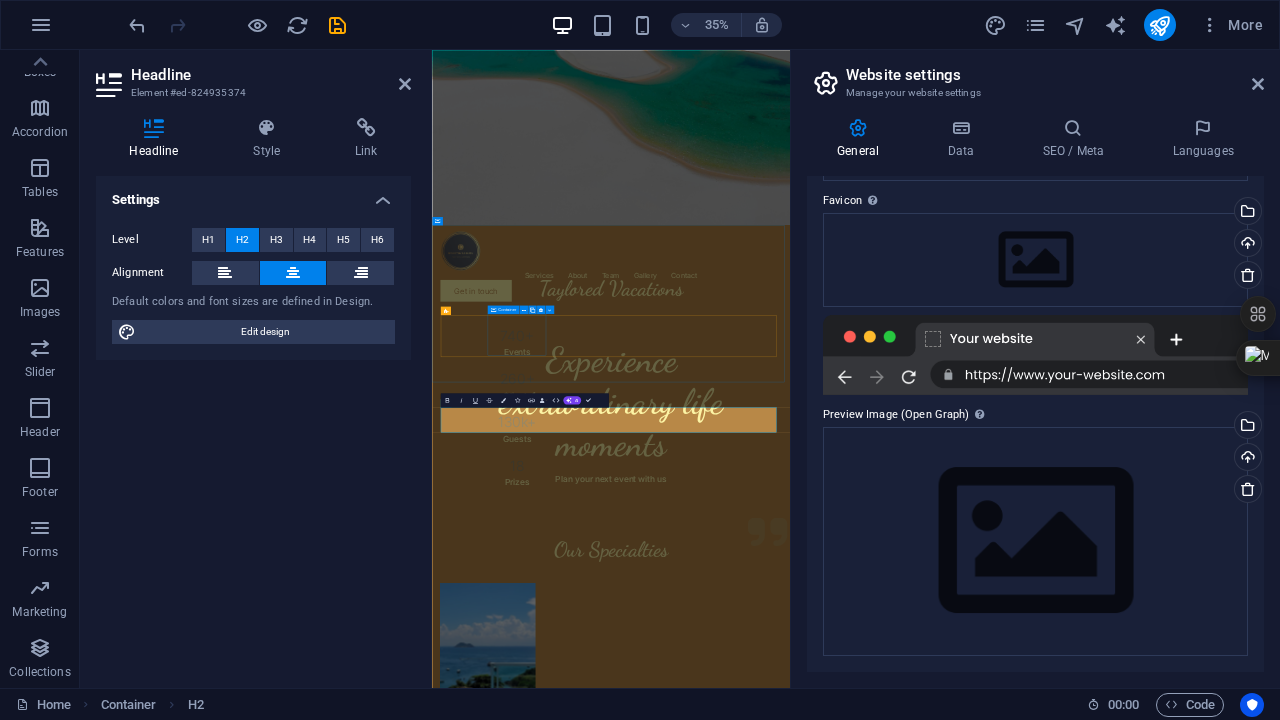 click on "740 + Events" at bounding box center (675, 866) 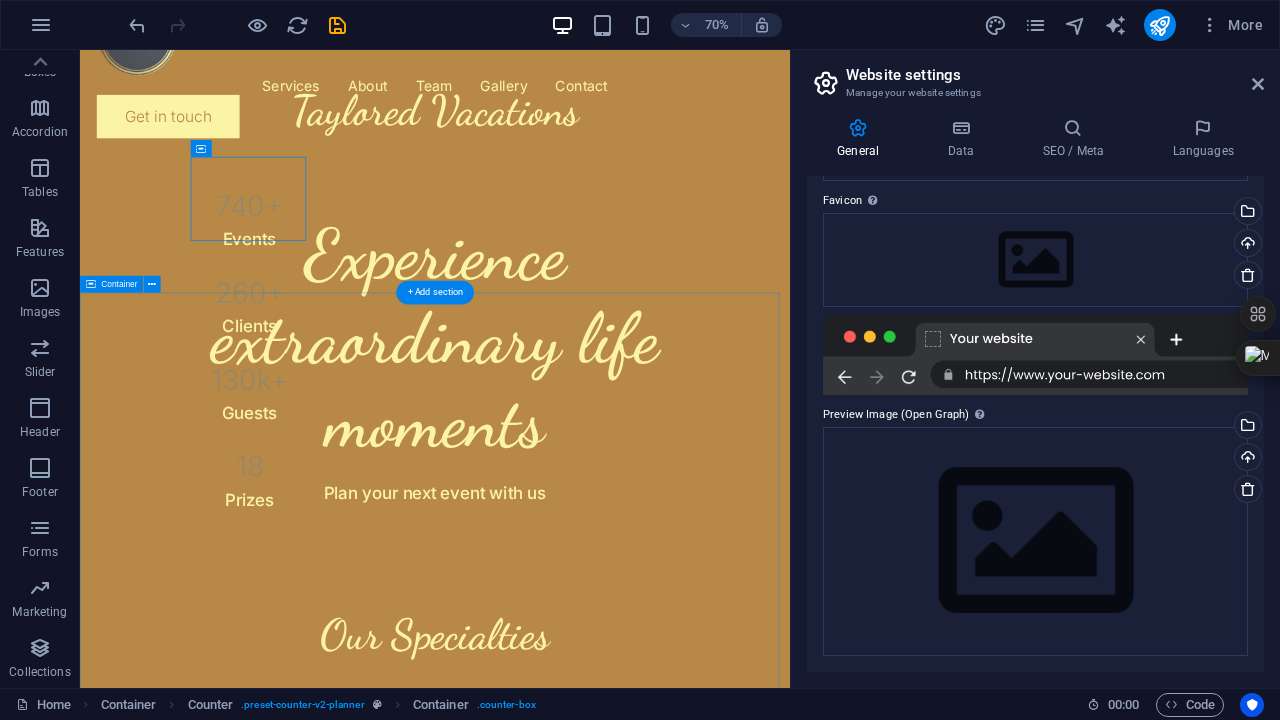 scroll, scrollTop: 1000, scrollLeft: 0, axis: vertical 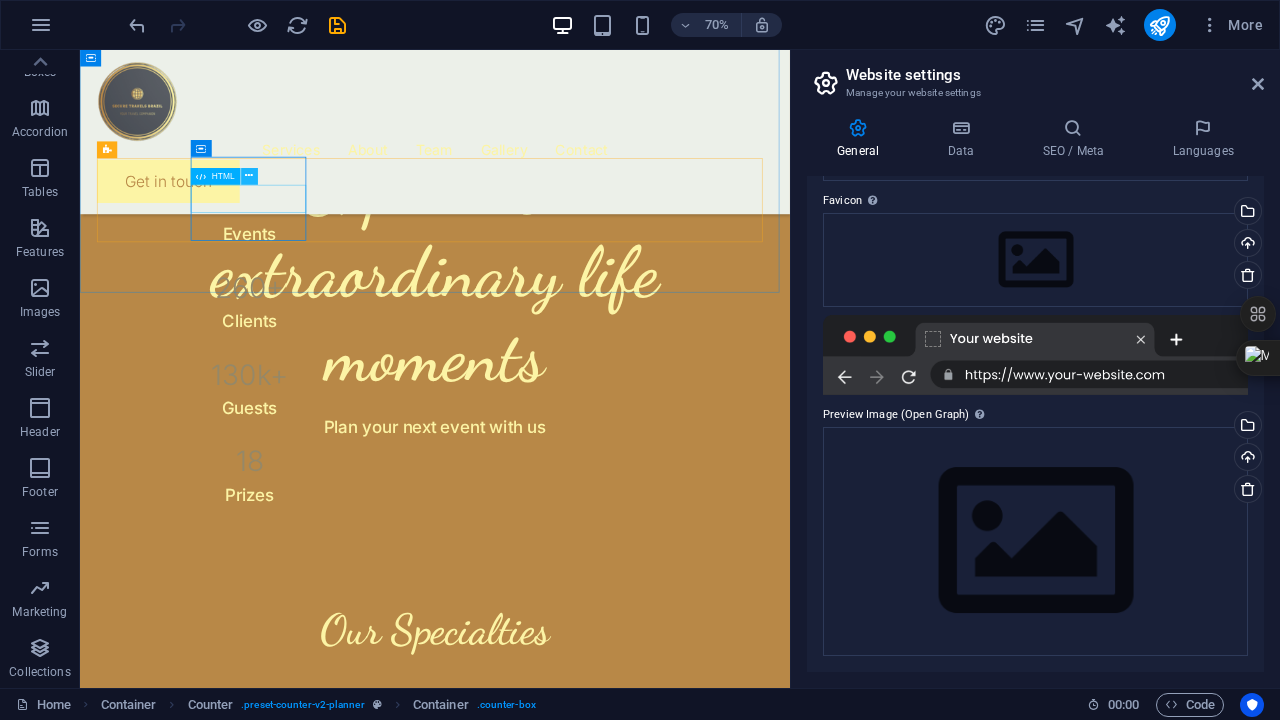 click at bounding box center (249, 176) 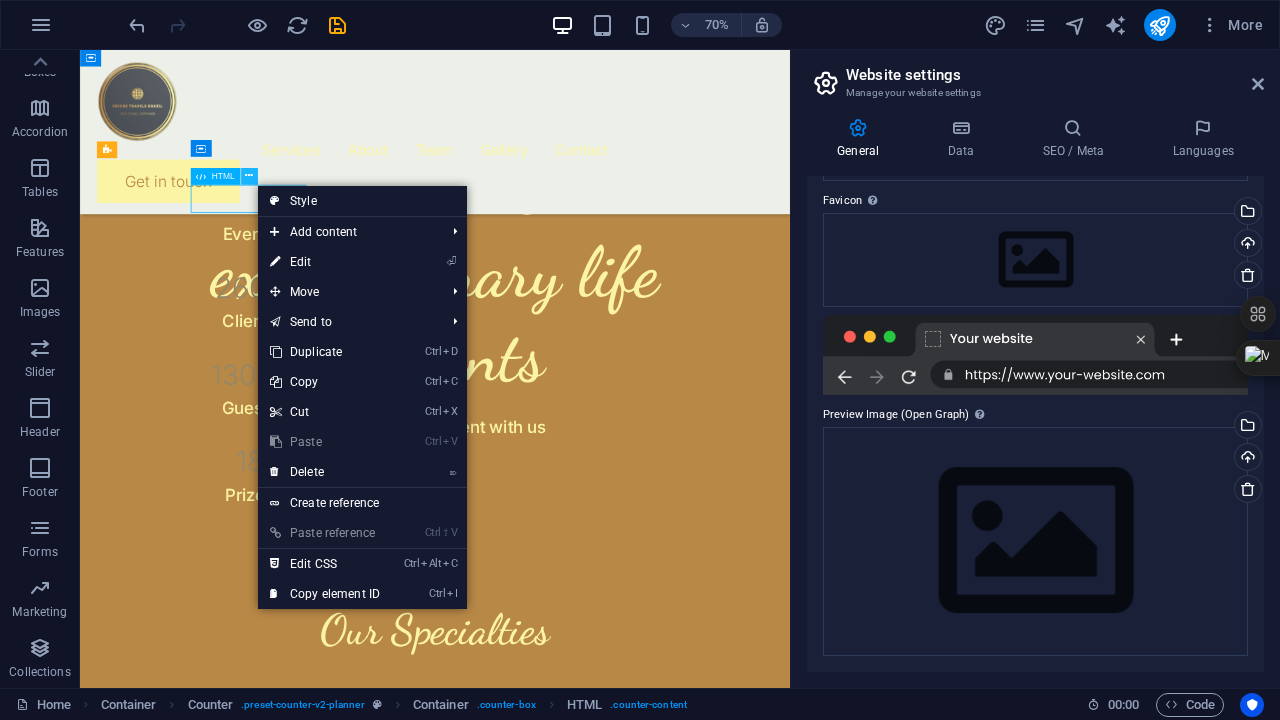 click at bounding box center (249, 176) 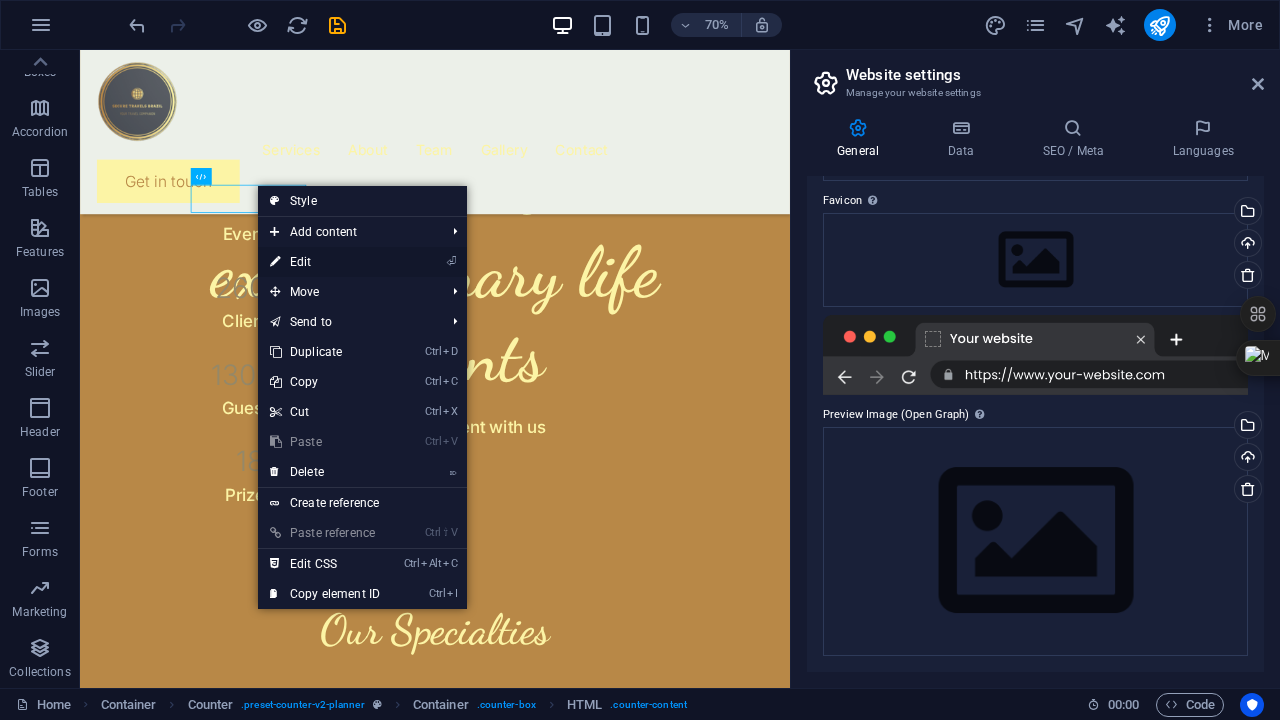 click on "⏎  Edit" at bounding box center [325, 262] 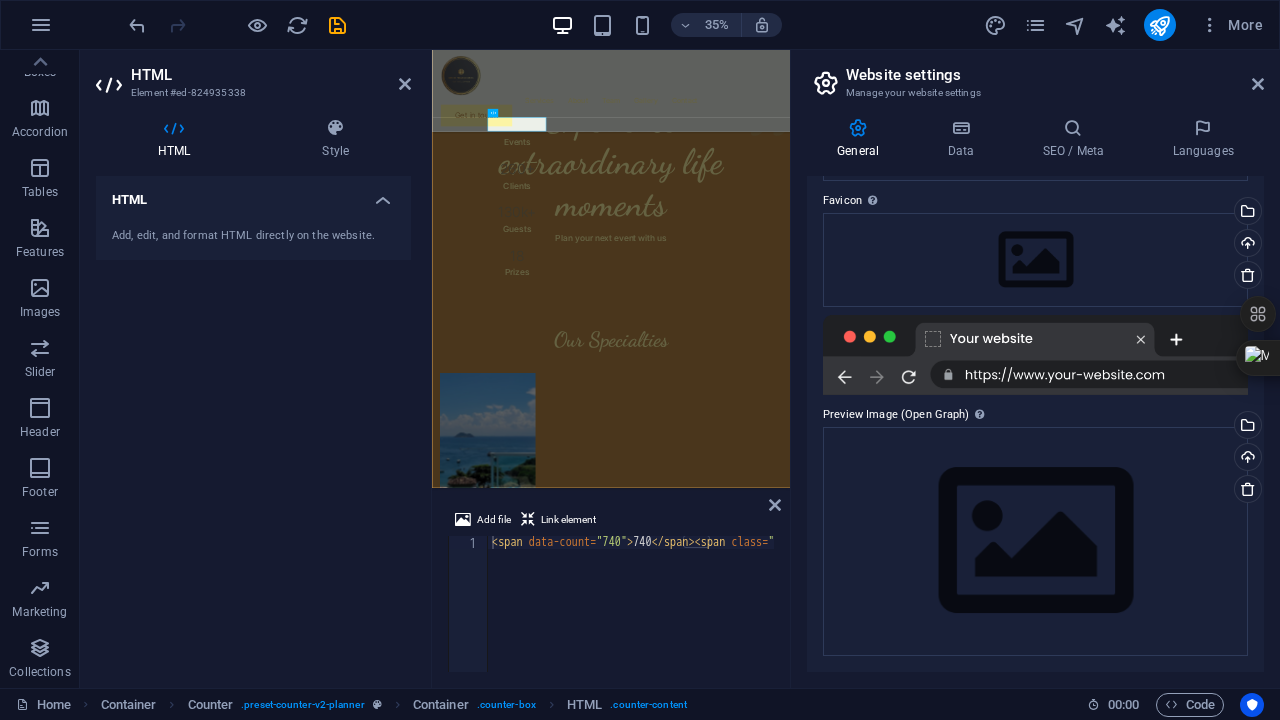 click on "Element #ed-824935338" at bounding box center [251, 93] 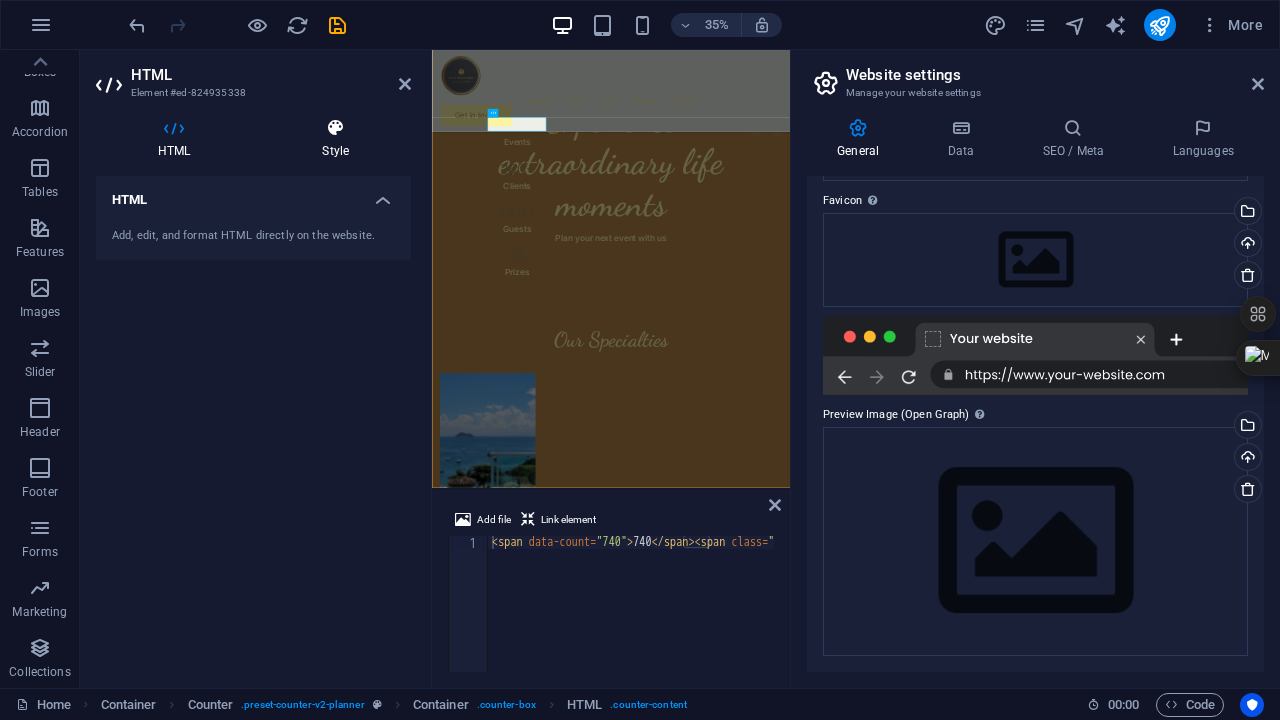 click at bounding box center (335, 128) 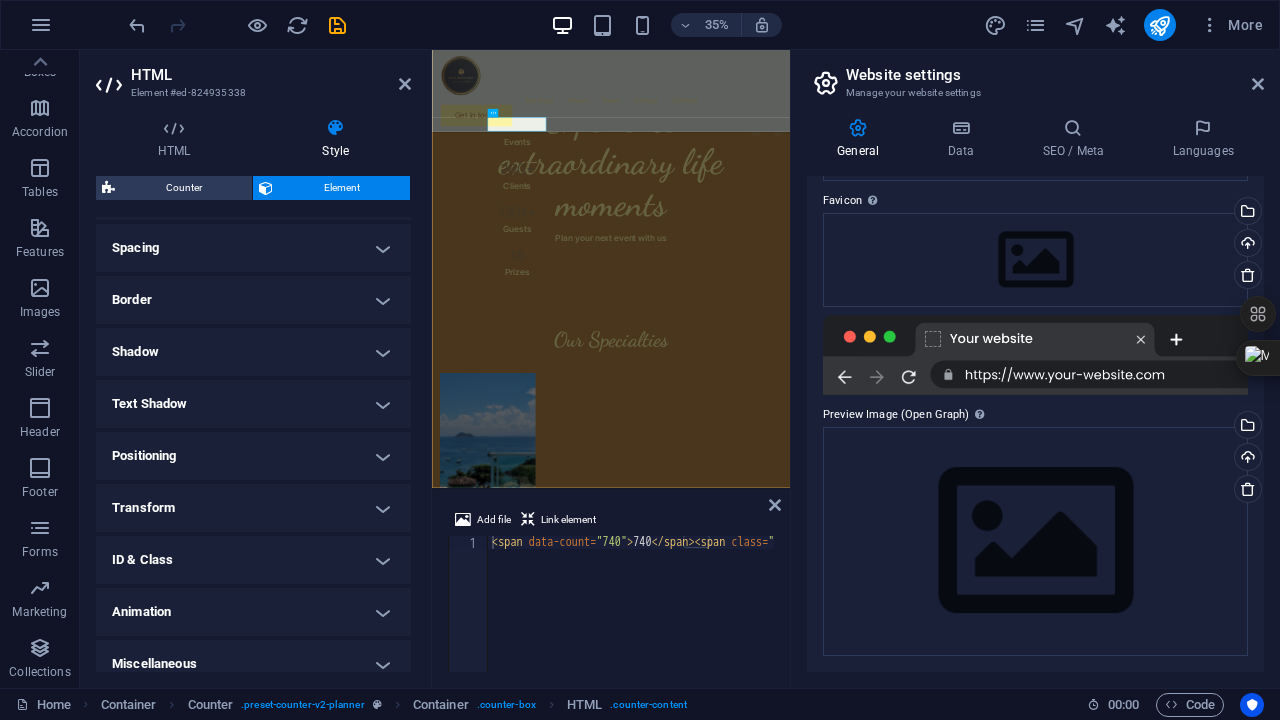 scroll, scrollTop: 389, scrollLeft: 0, axis: vertical 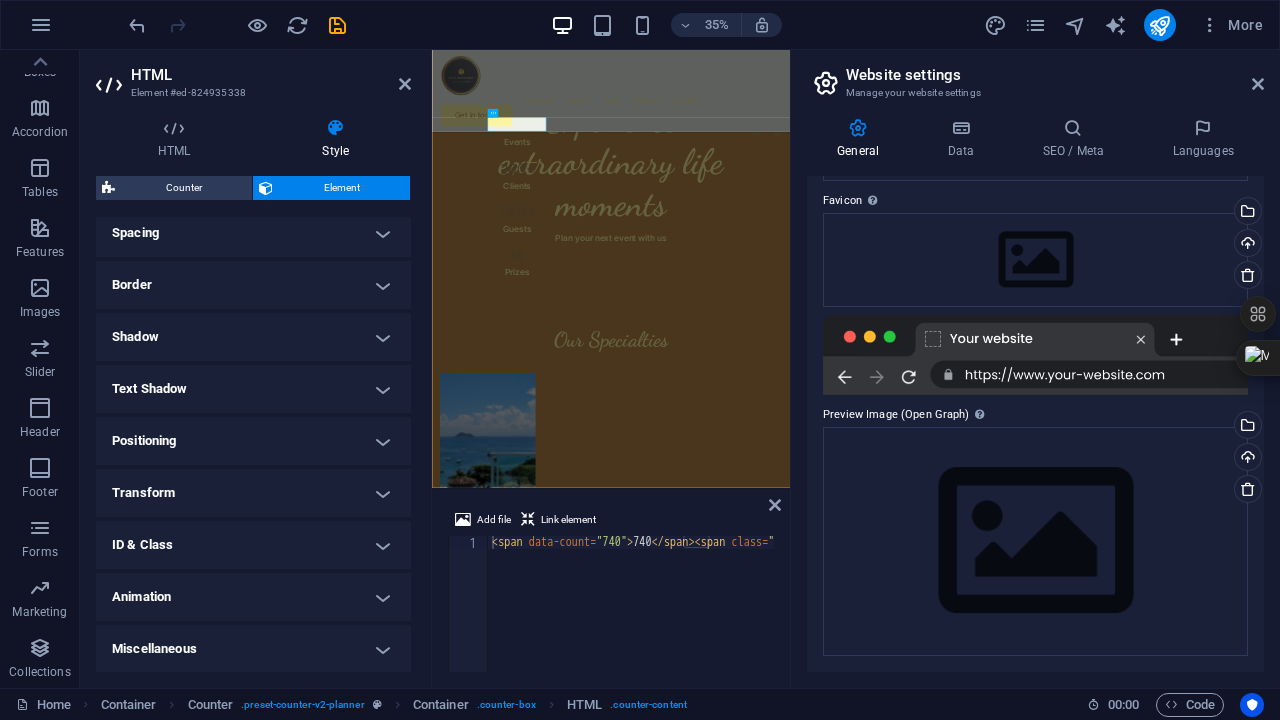 click on "Text Shadow" at bounding box center [253, 389] 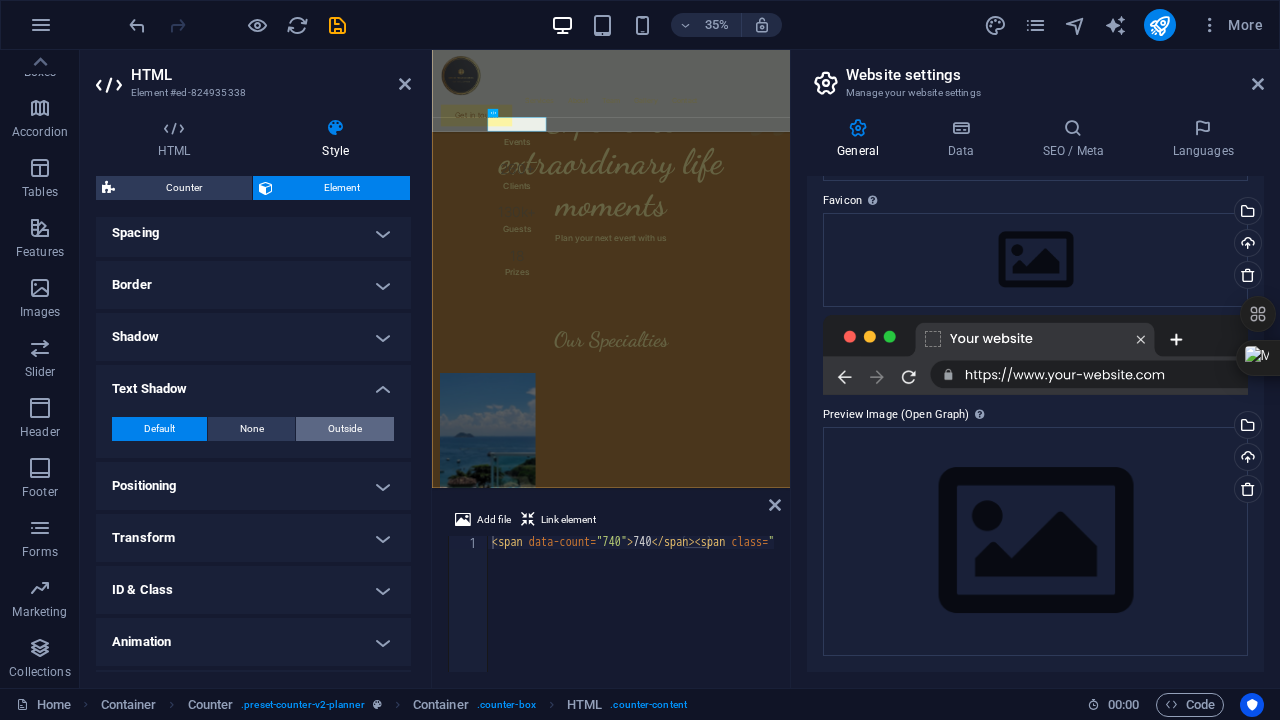 click on "Outside" at bounding box center [345, 429] 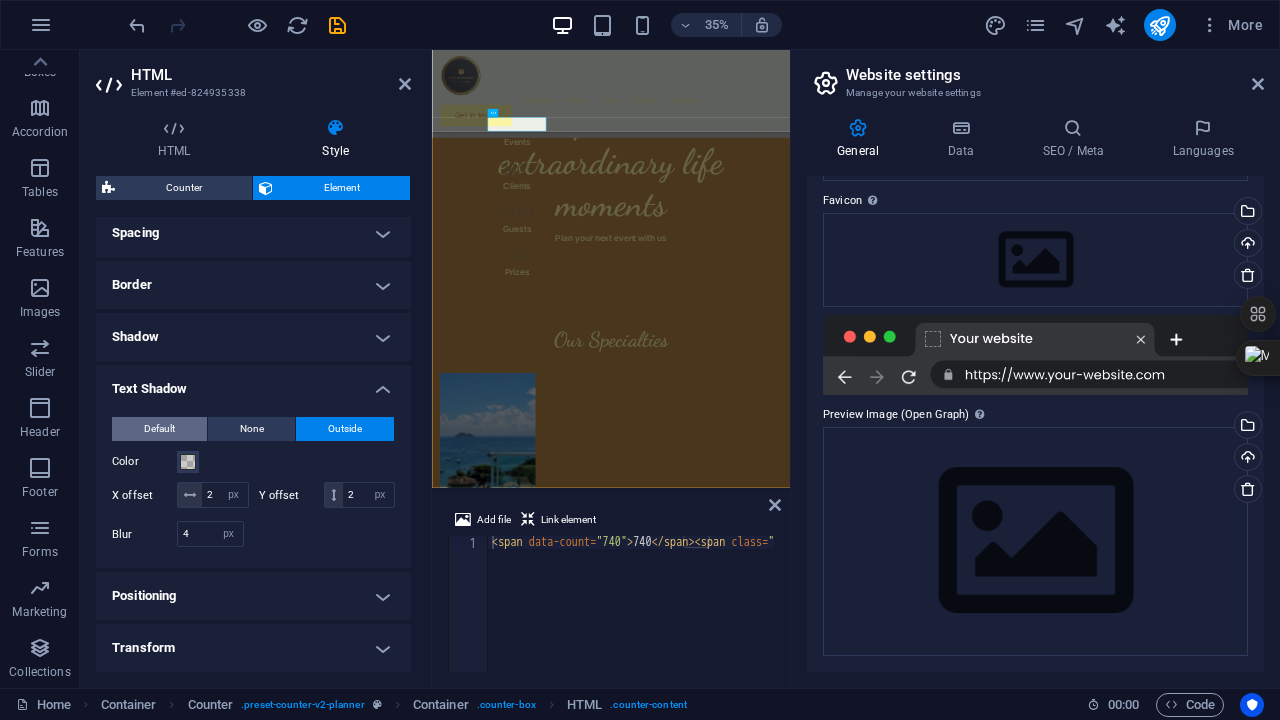 click on "Default" at bounding box center (159, 429) 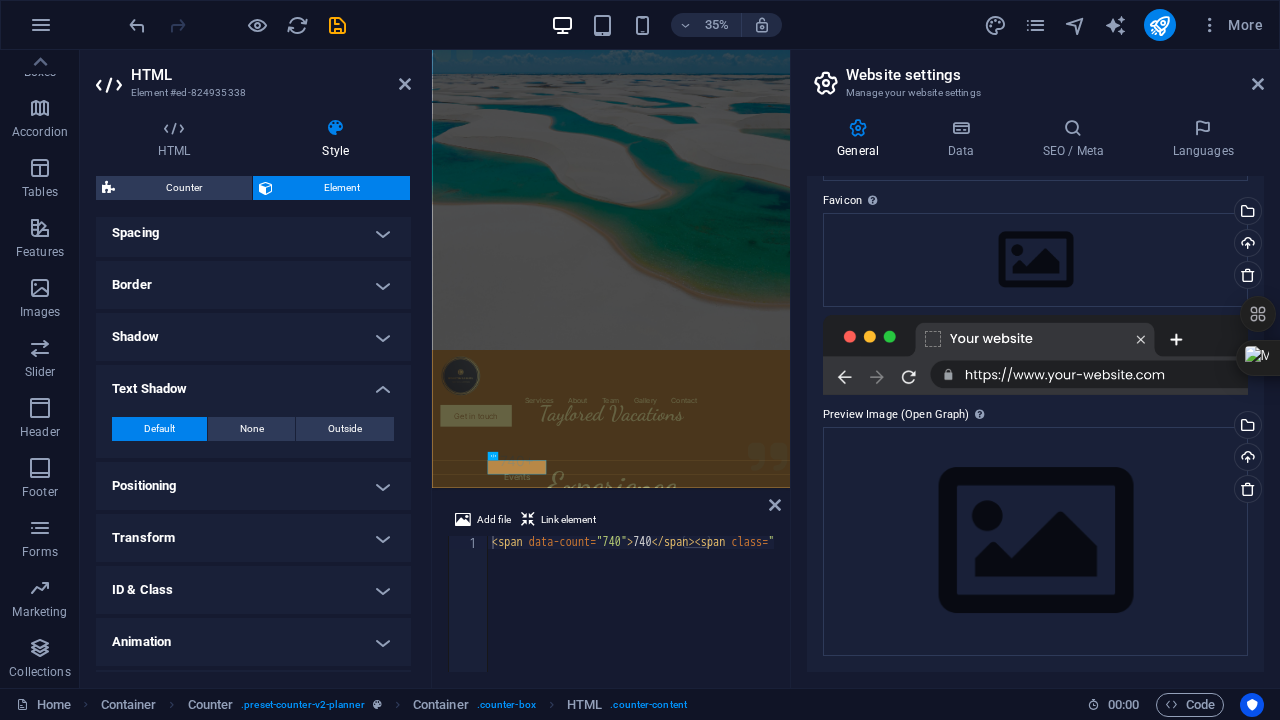 scroll, scrollTop: 0, scrollLeft: 0, axis: both 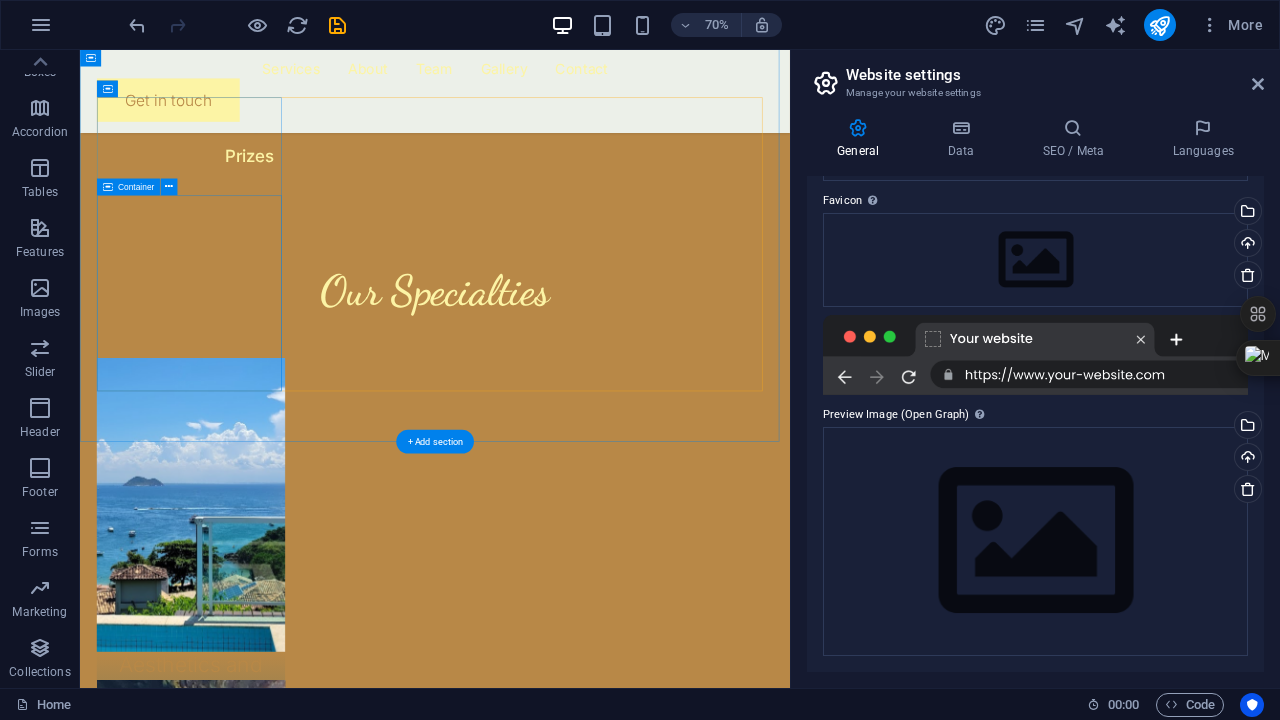 click on "Aesthetics and Relaxation" at bounding box center [238, 1050] 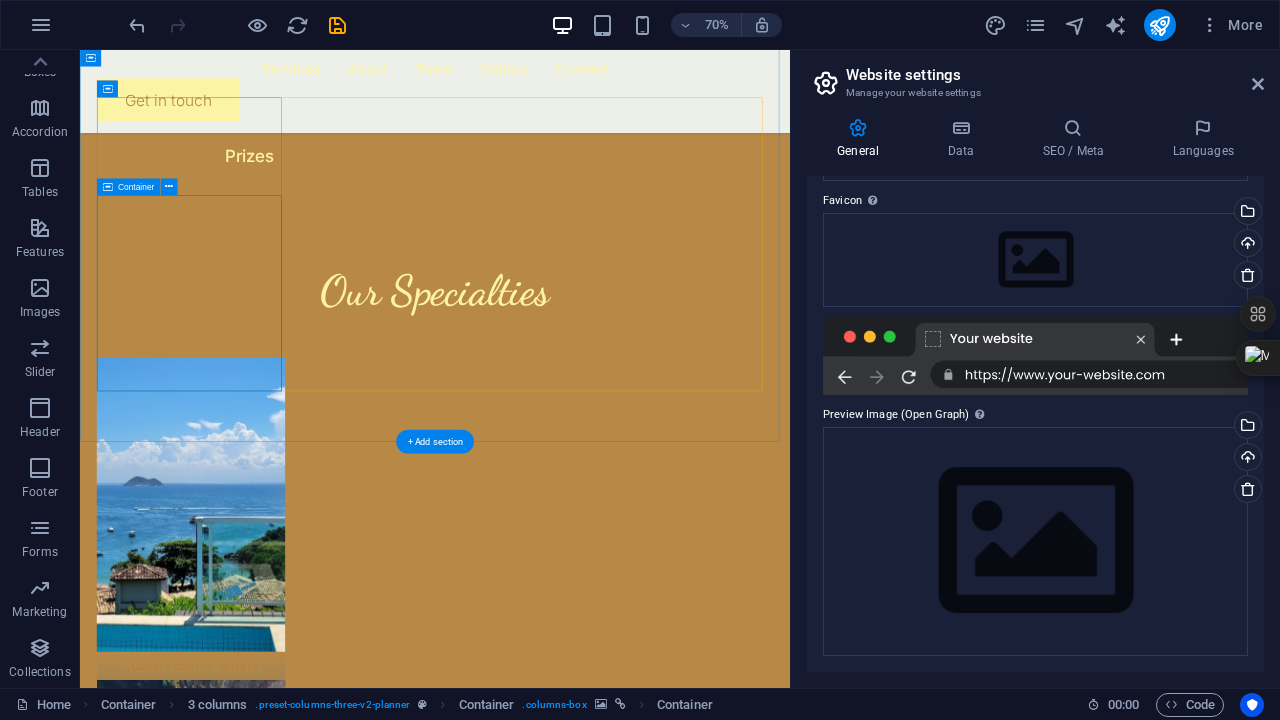 click on "Aesthetics and Relaxation" at bounding box center [238, 1050] 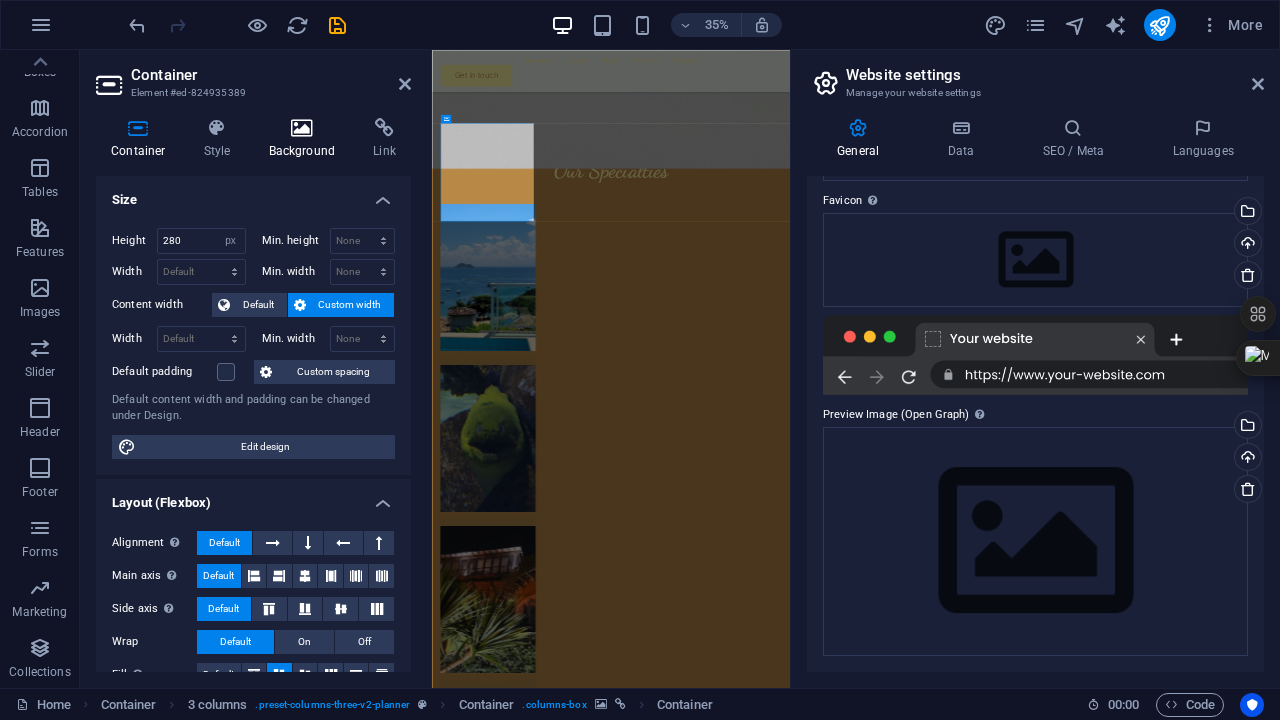 click on "Background" at bounding box center (306, 139) 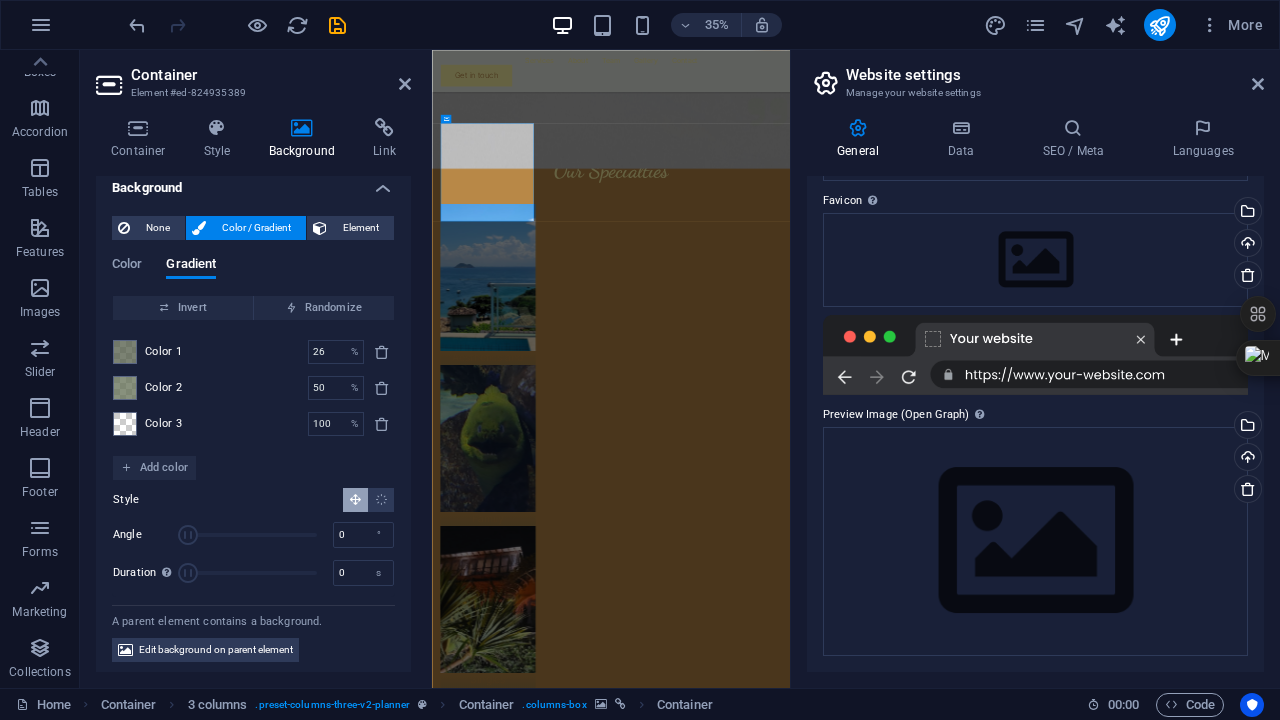 scroll, scrollTop: 16, scrollLeft: 0, axis: vertical 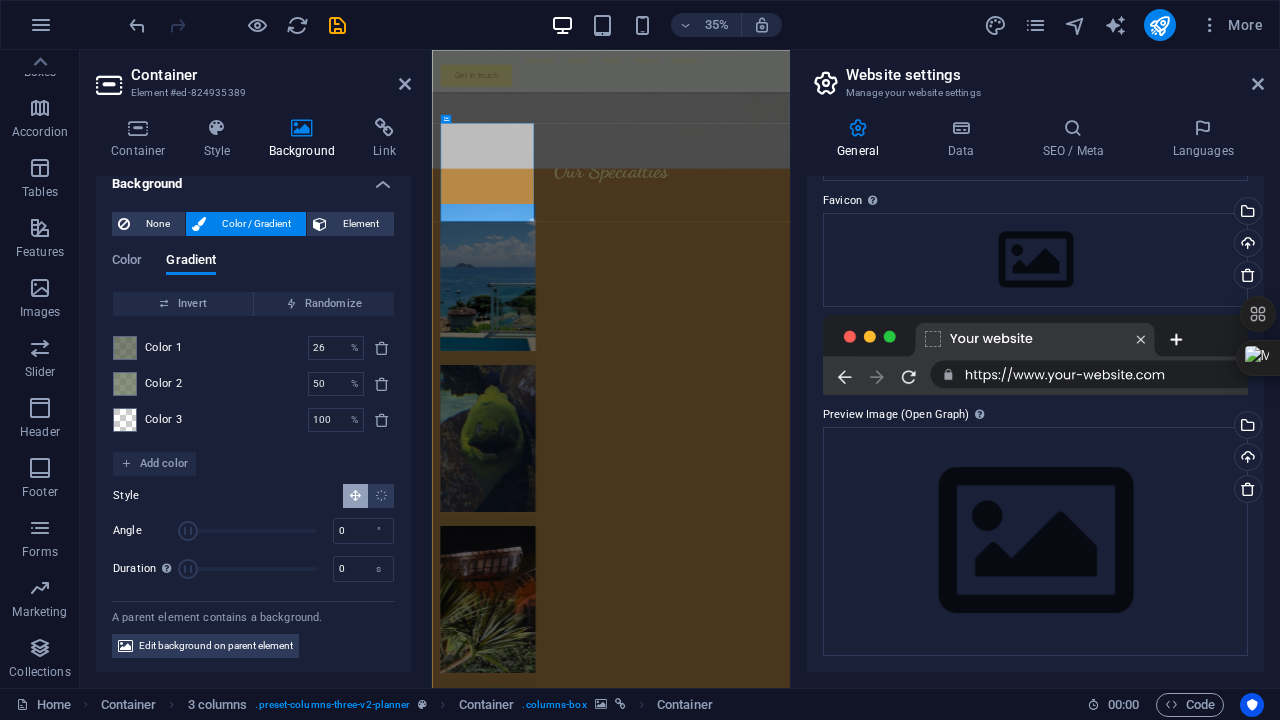 click at bounding box center (302, 128) 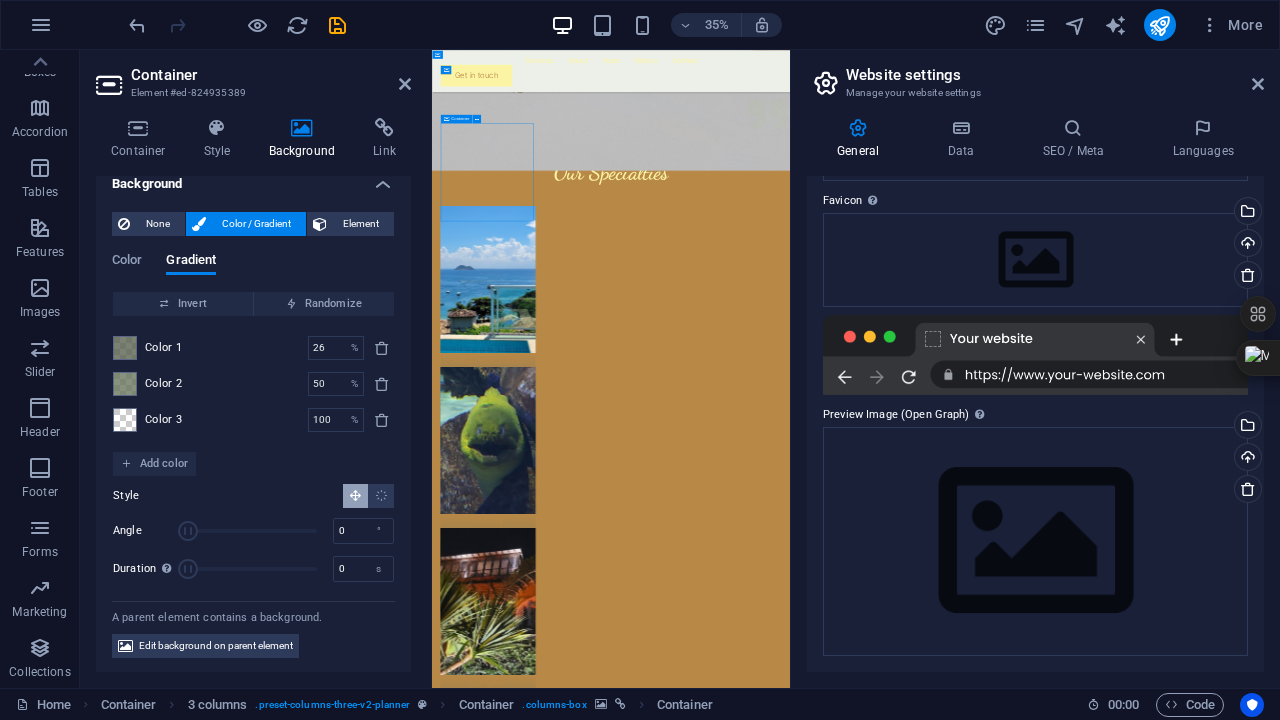 click on "Aesthetics and Relaxation" at bounding box center [592, 1054] 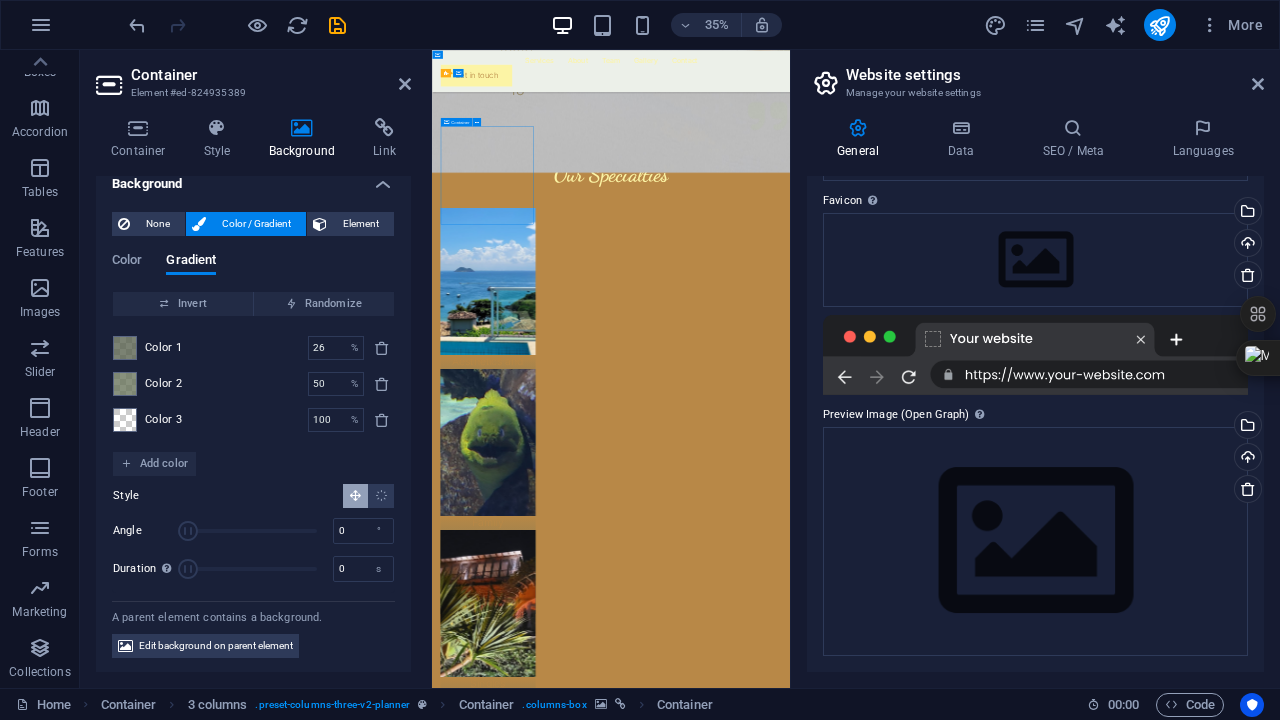 click on "Aesthetics and Relaxation" at bounding box center (592, 1059) 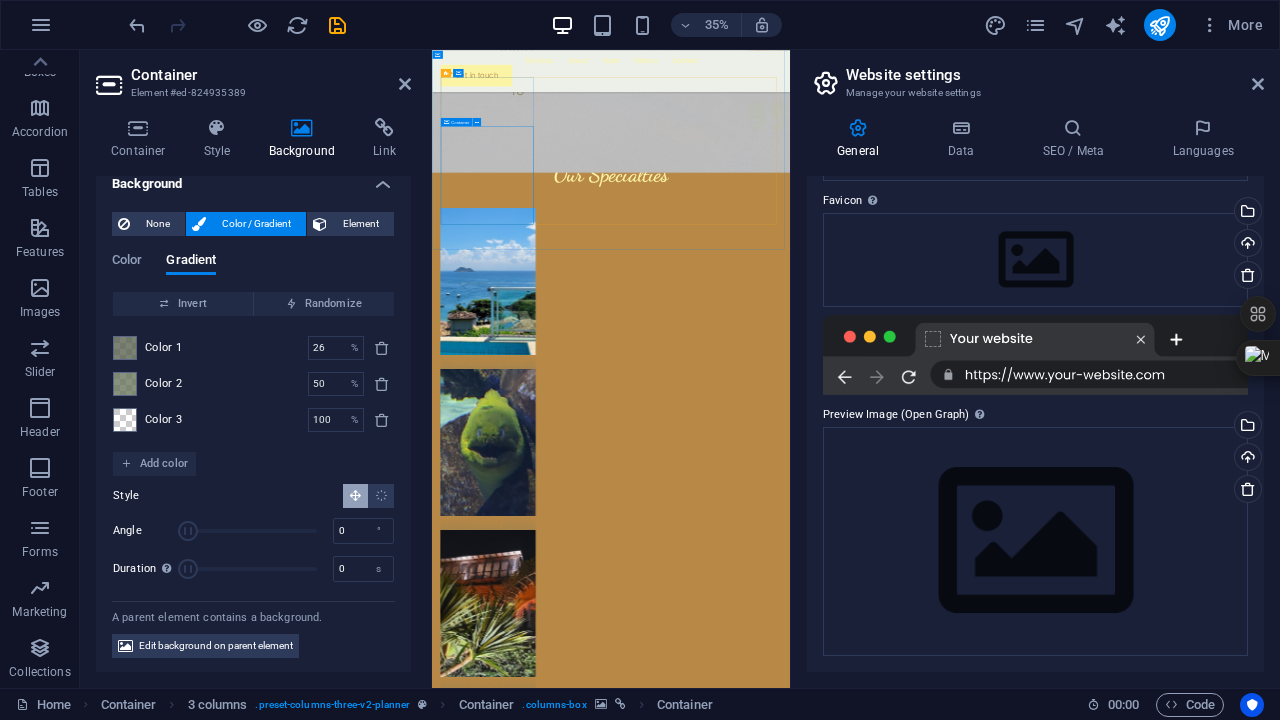 click on "Aesthetics and Relaxation" at bounding box center [592, 1059] 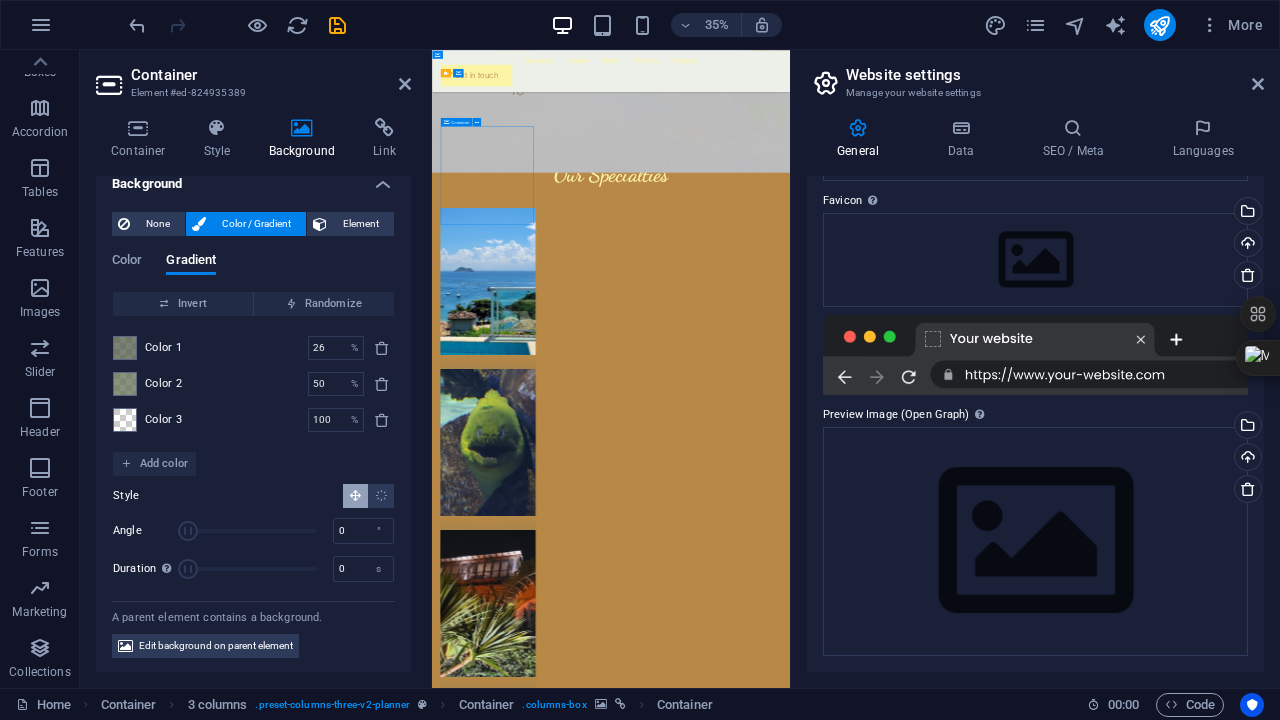 scroll, scrollTop: 1590, scrollLeft: 0, axis: vertical 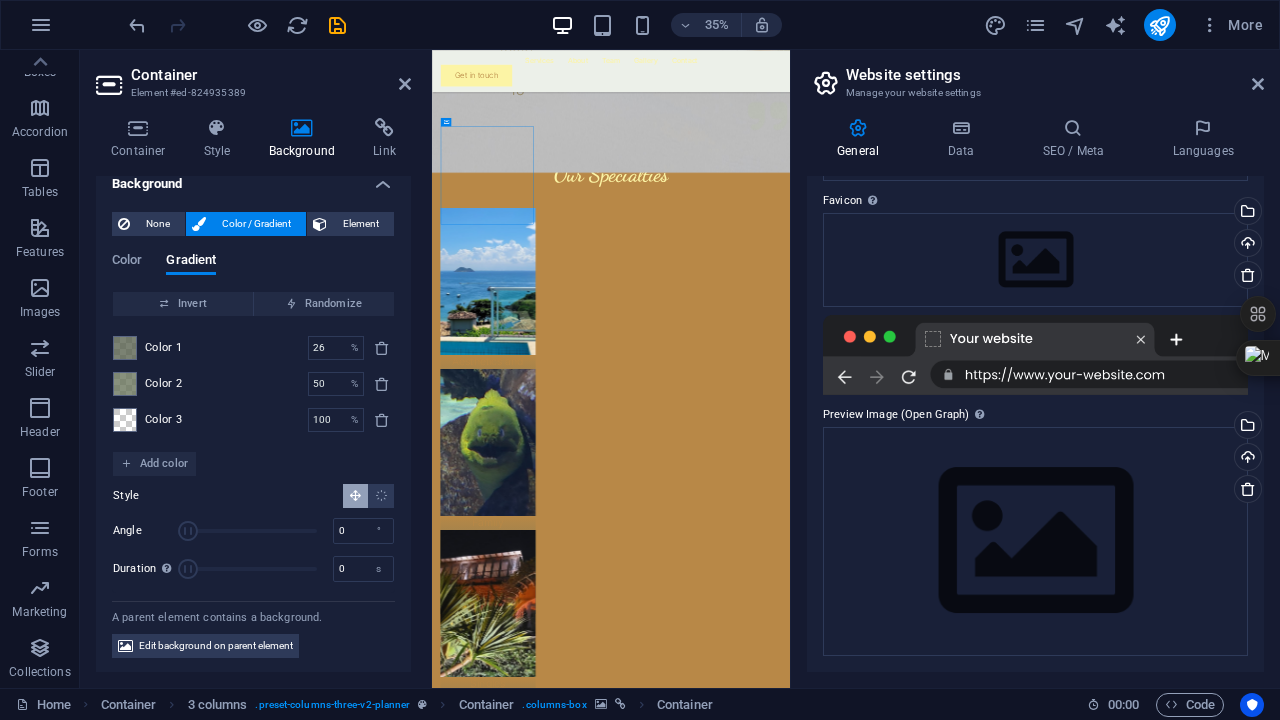 click at bounding box center [302, 128] 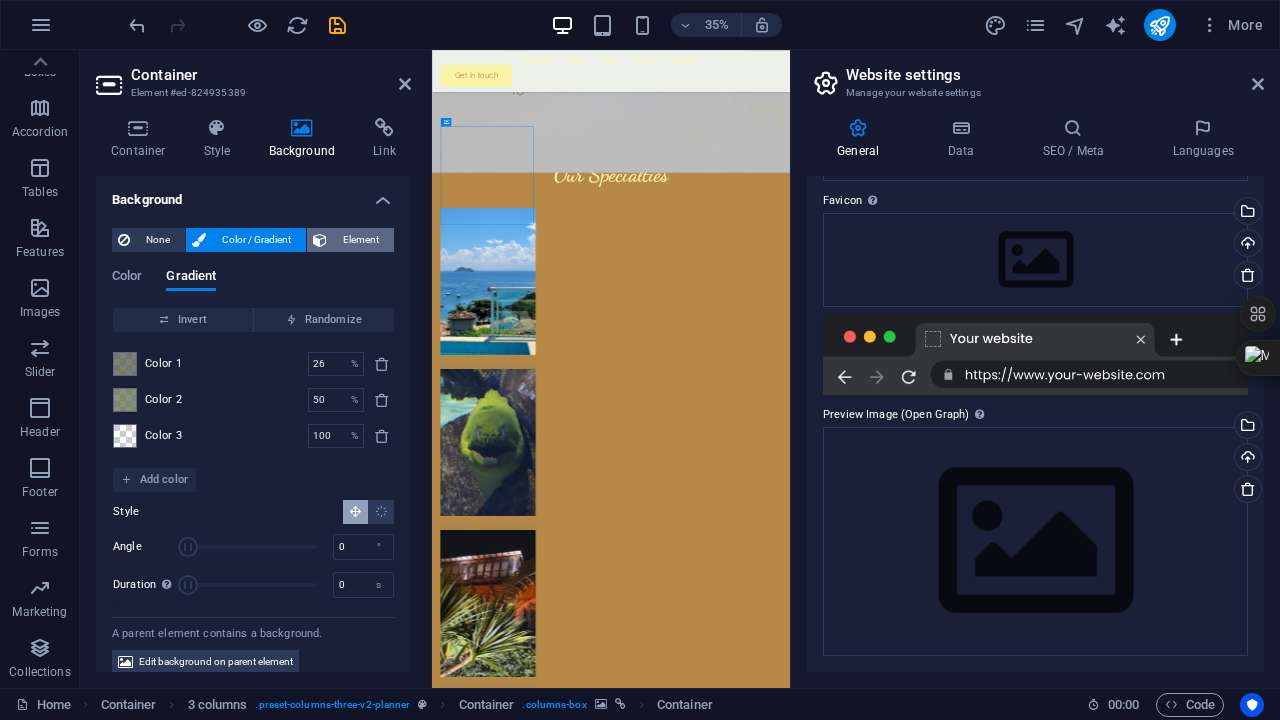 click at bounding box center (320, 240) 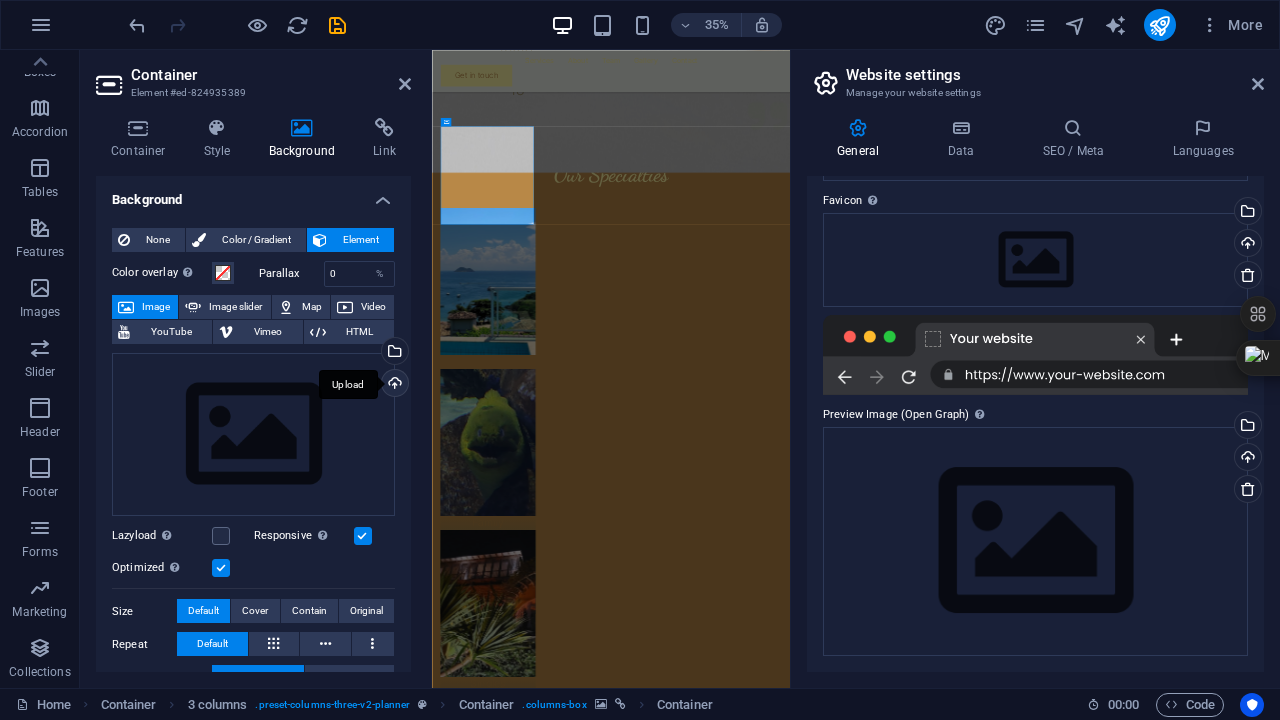click on "Upload" at bounding box center (393, 385) 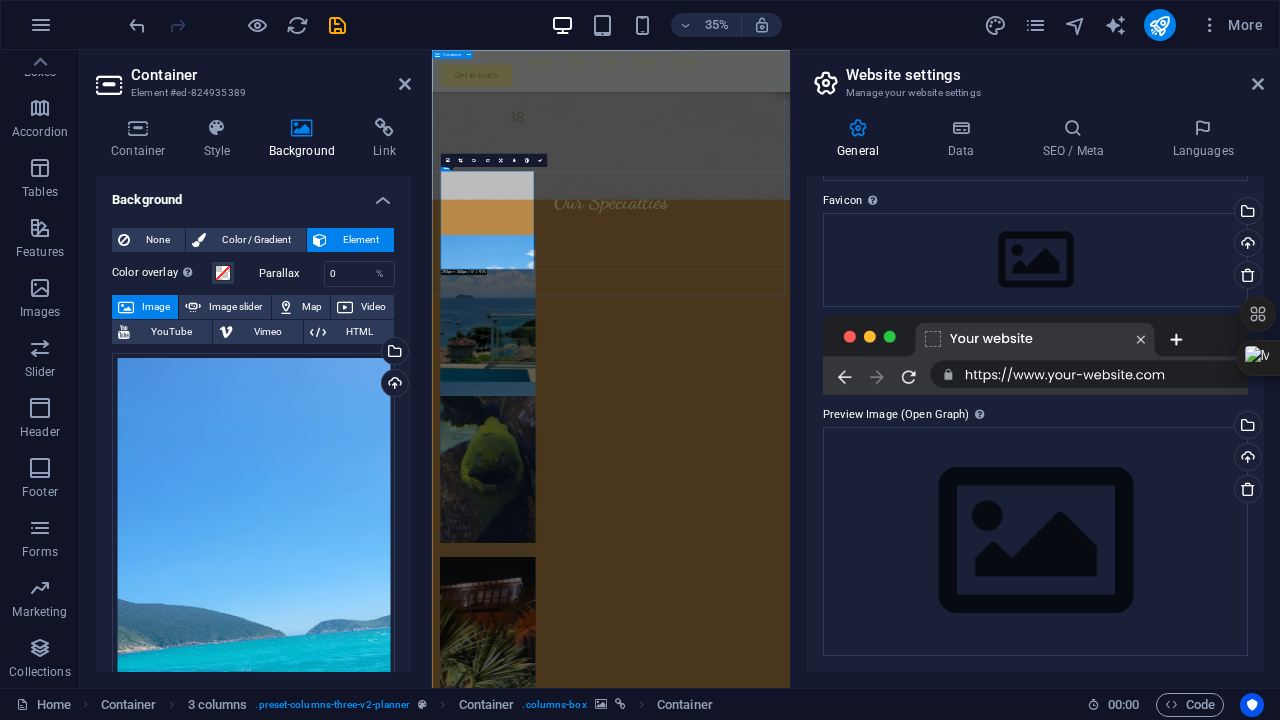scroll, scrollTop: 1390, scrollLeft: 0, axis: vertical 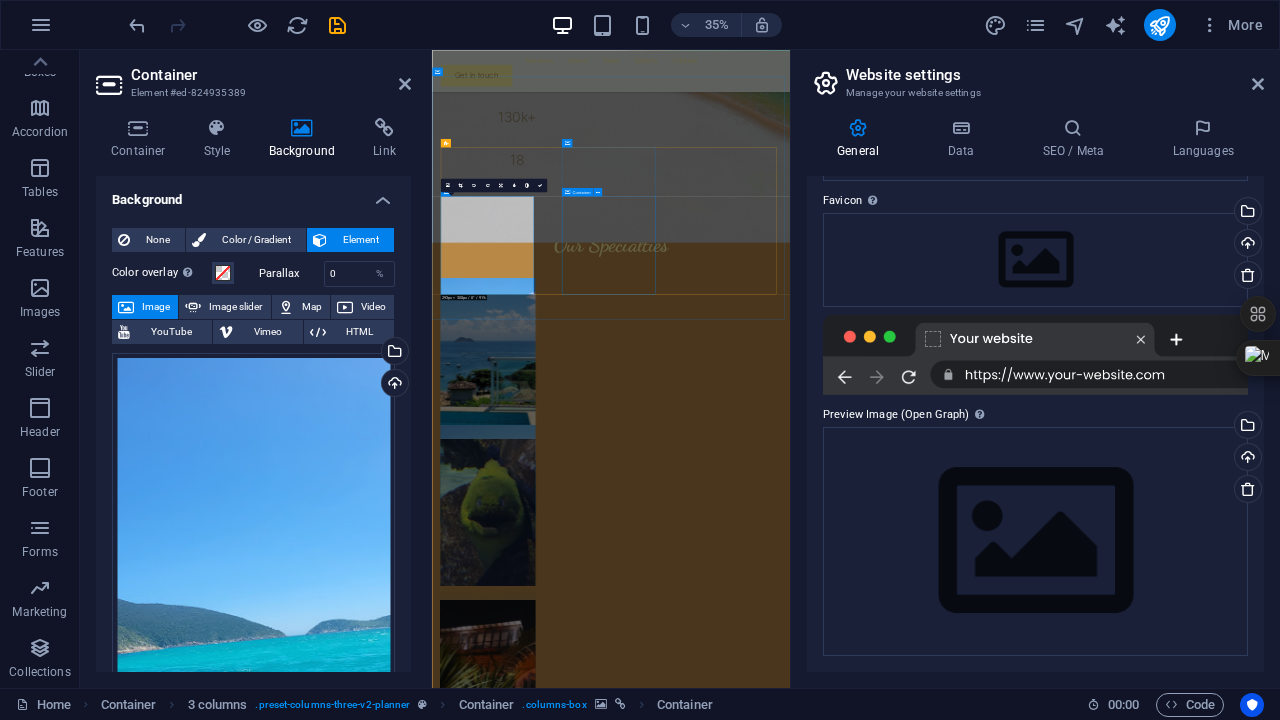 click on "Aesthetics and Relaxation Family Vacations Singles" at bounding box center (943, 1370) 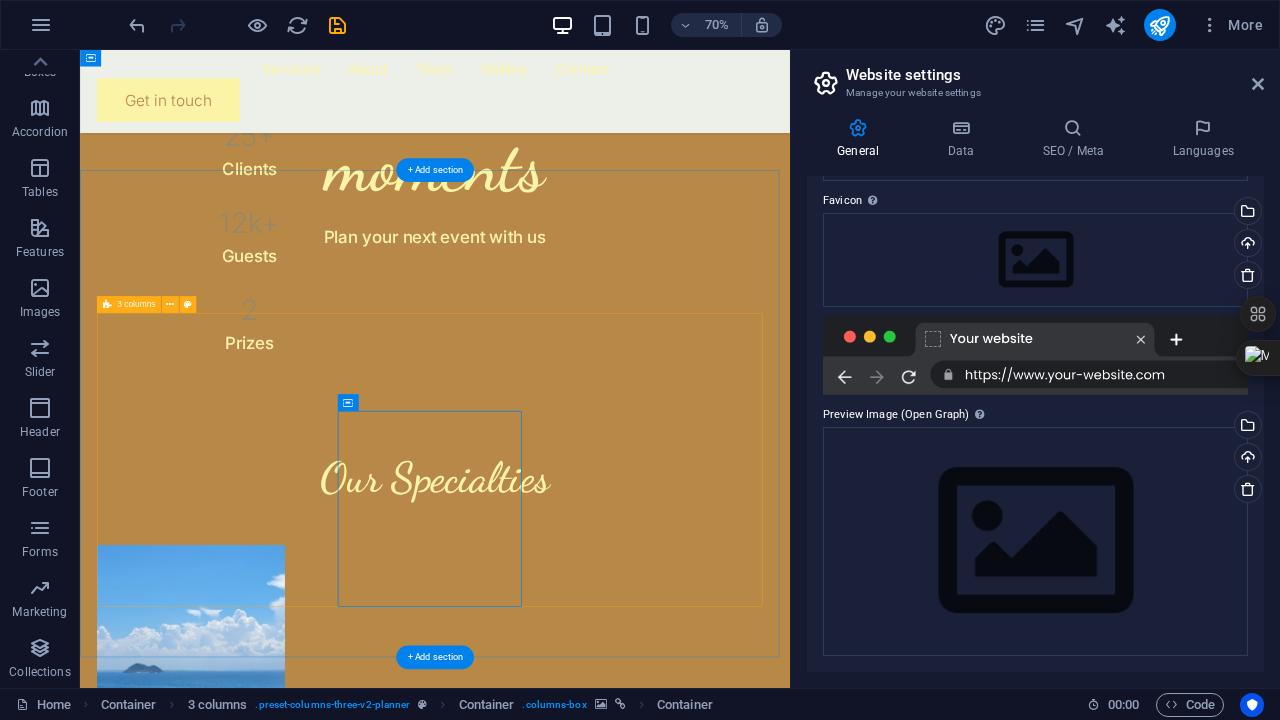 scroll, scrollTop: 1290, scrollLeft: 0, axis: vertical 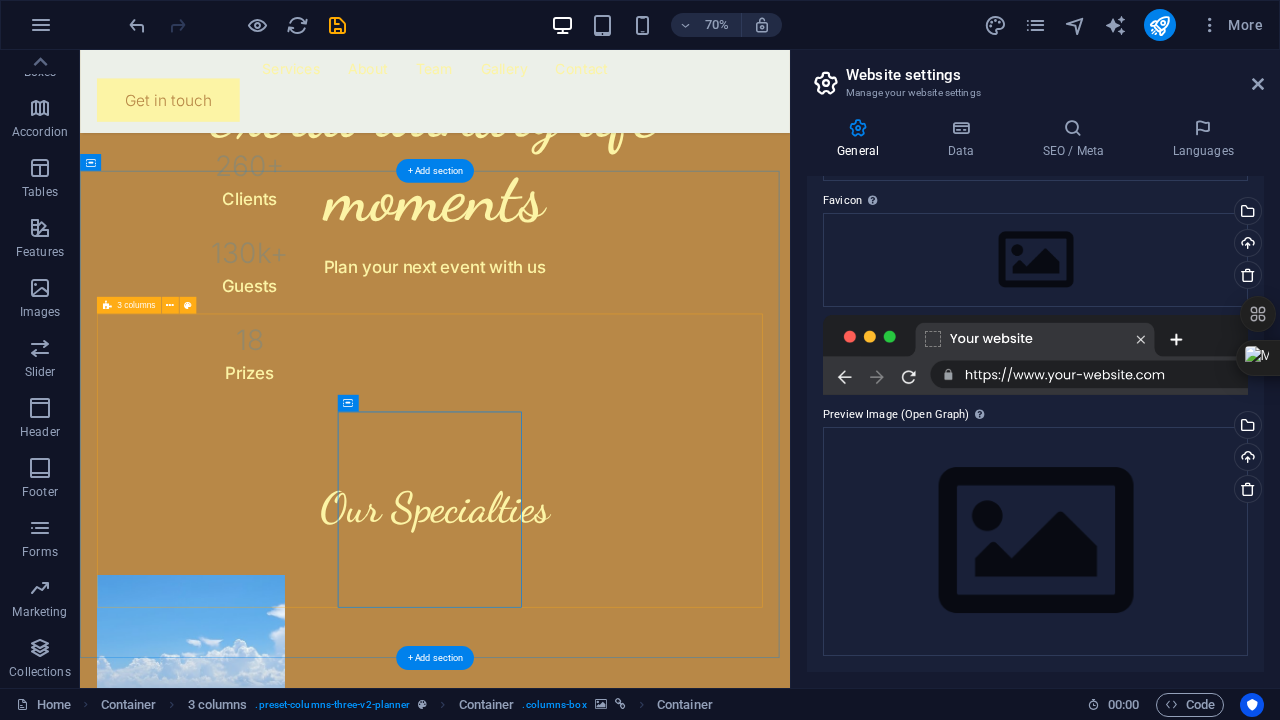 click at bounding box center (238, 1010) 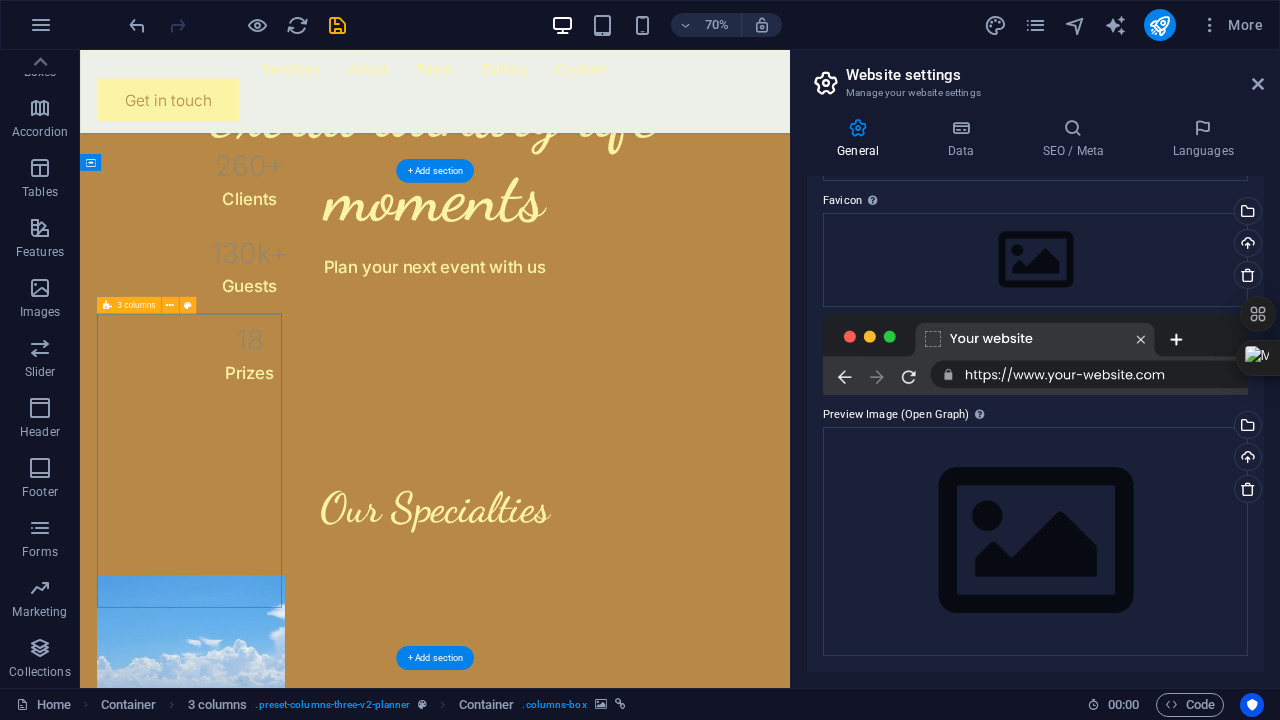 click at bounding box center [238, 1010] 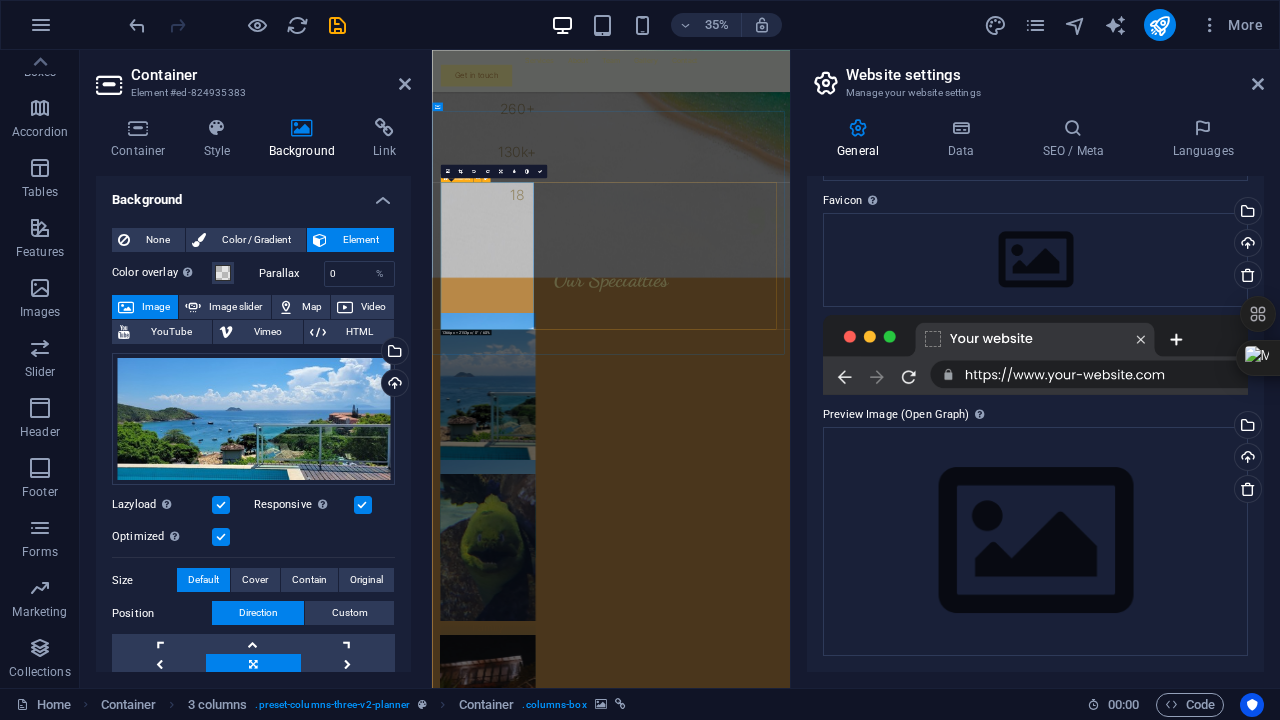 click at bounding box center [592, 1010] 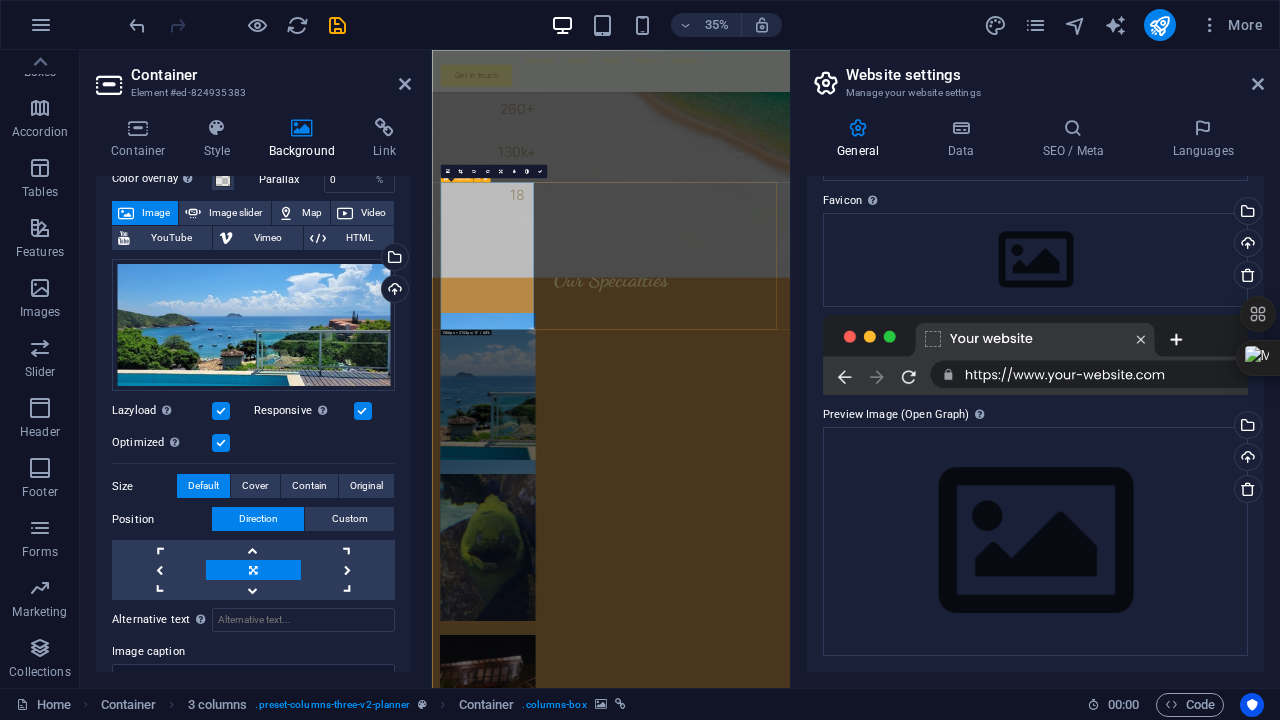 scroll, scrollTop: 0, scrollLeft: 0, axis: both 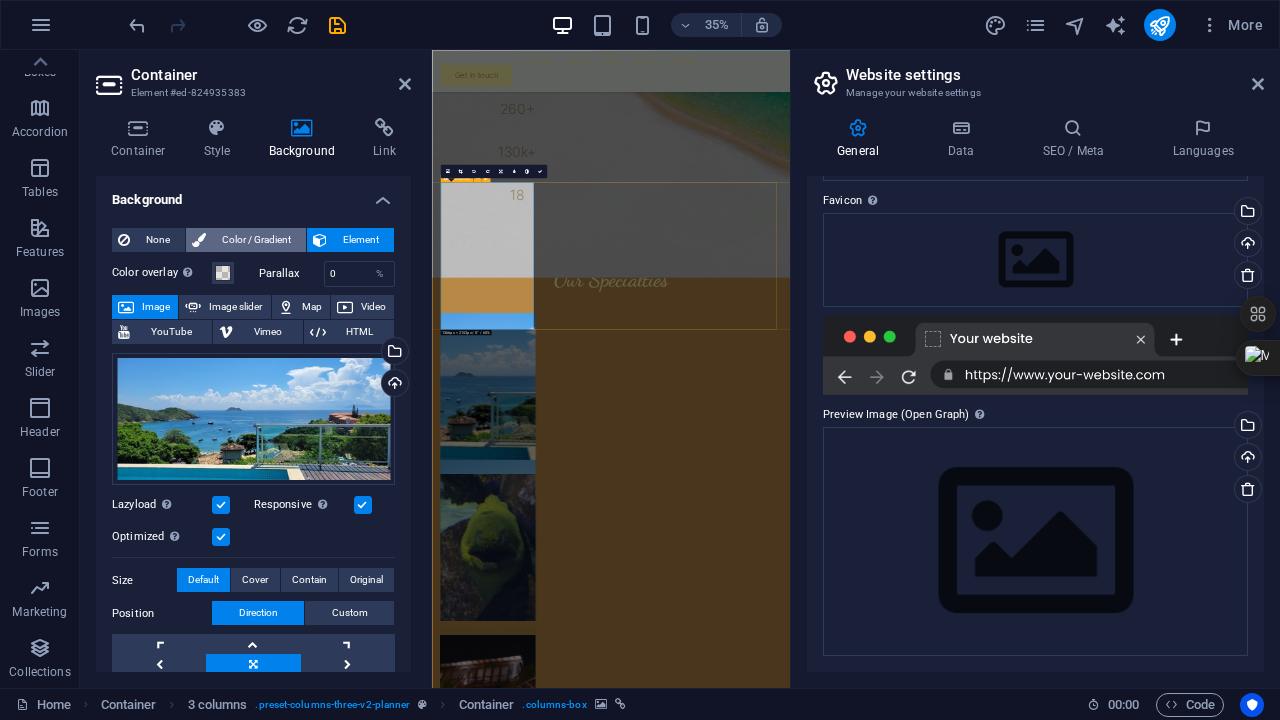 click on "Color / Gradient" at bounding box center [256, 240] 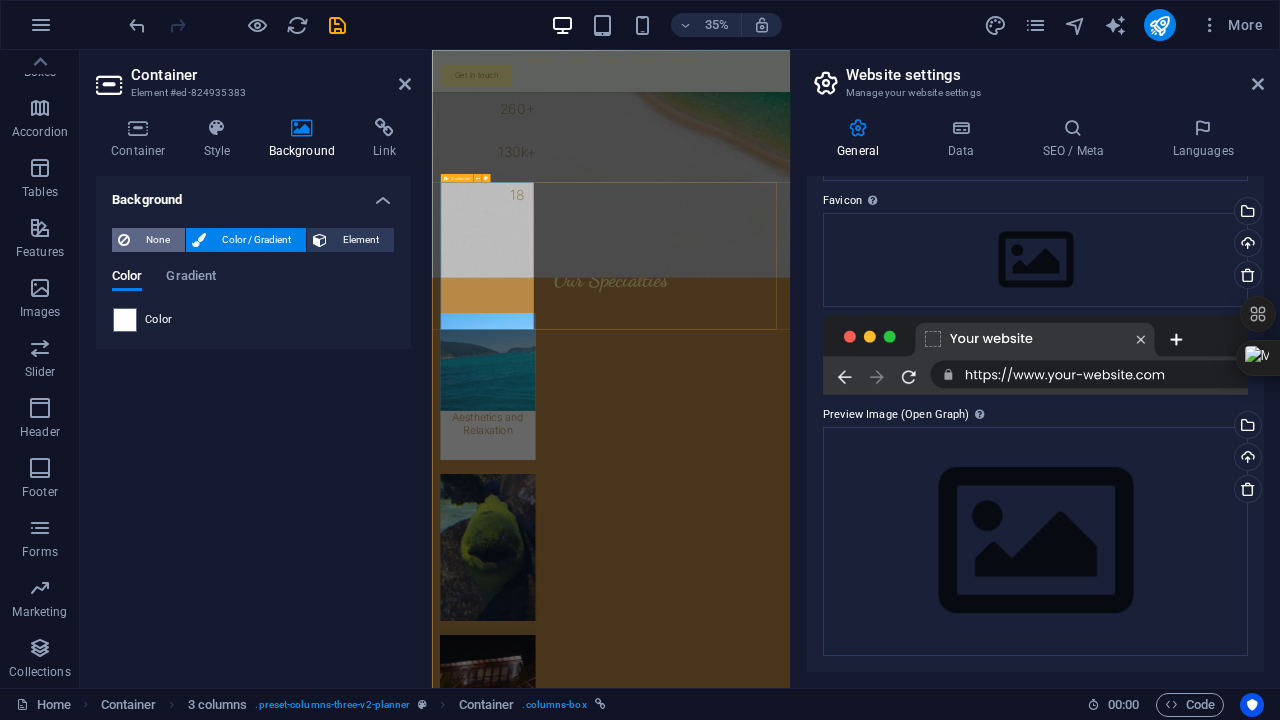 click on "None" at bounding box center (157, 240) 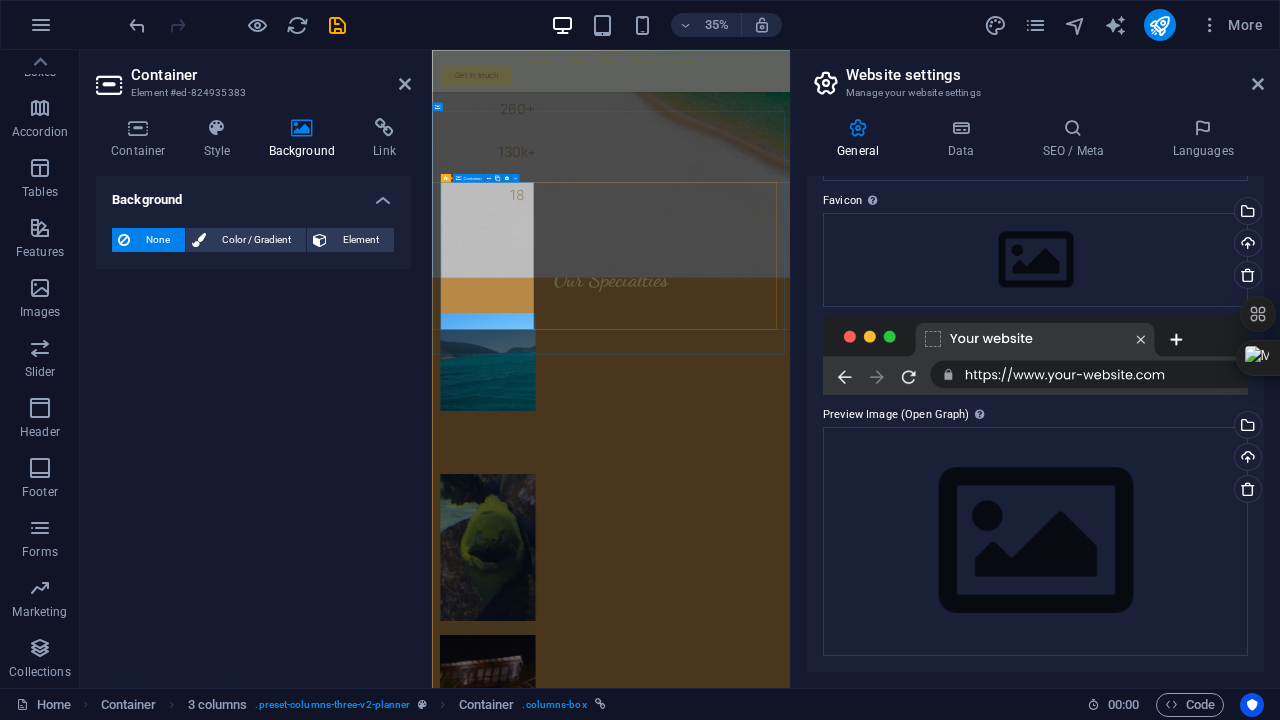 click at bounding box center [592, 940] 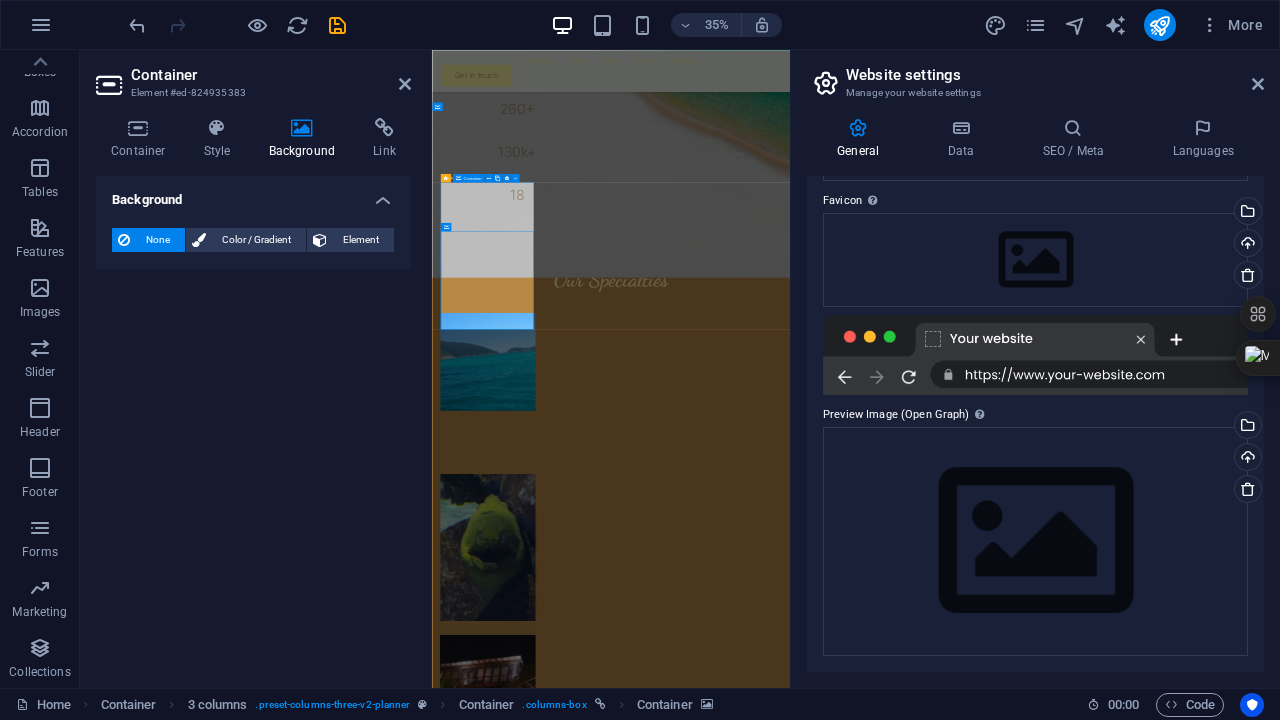 click at bounding box center (592, 940) 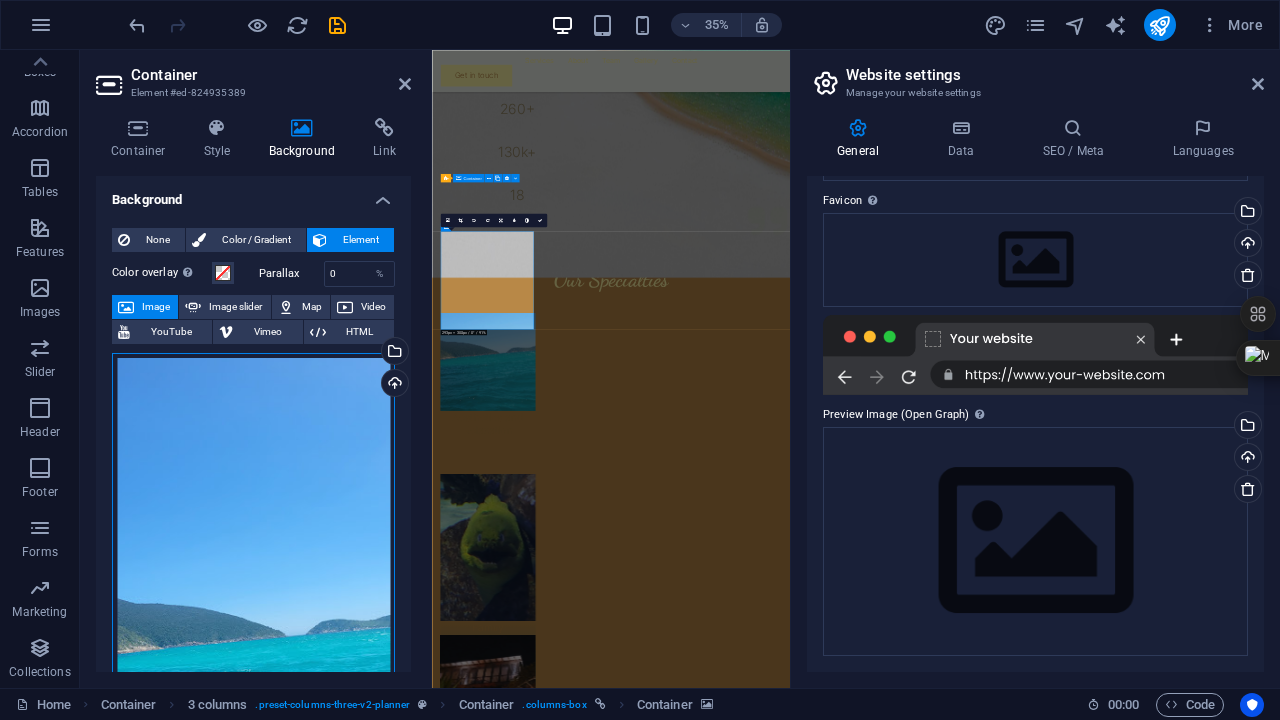 click on "Drag files here, click to choose files or select files from Files or our free stock photos & videos" at bounding box center [253, 661] 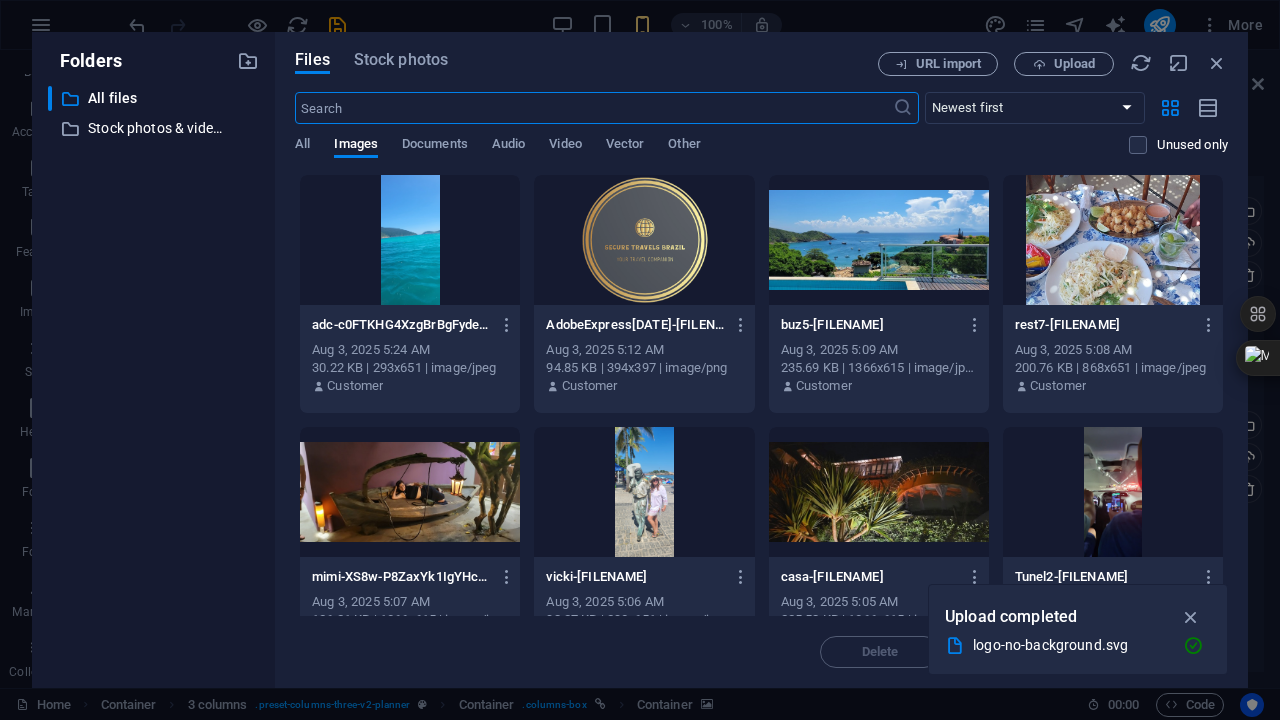 click at bounding box center (410, 492) 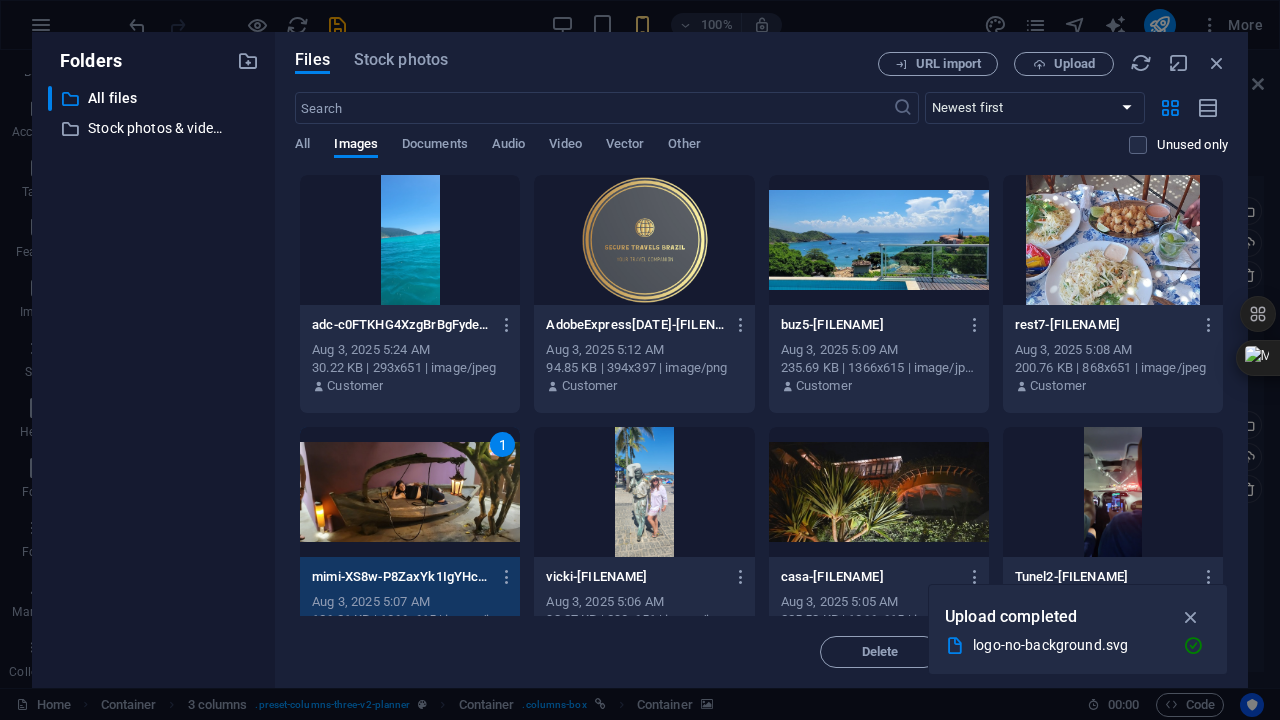 click at bounding box center (410, 240) 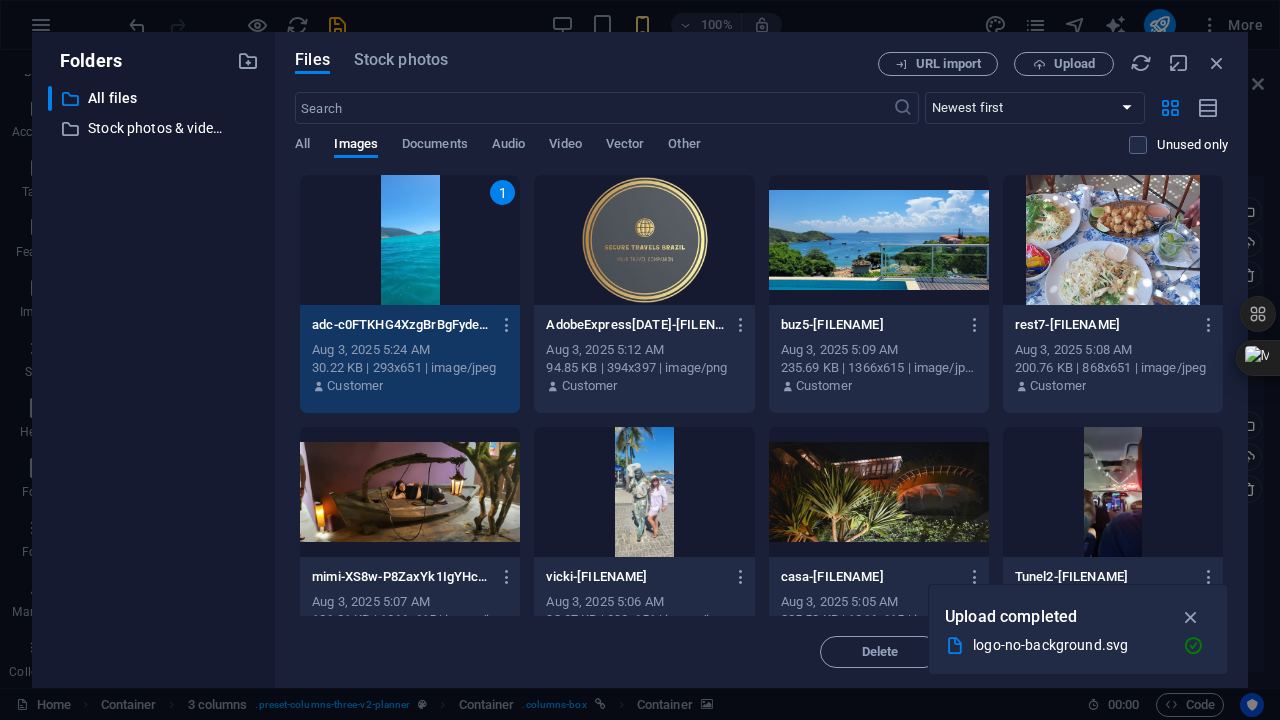 click on "1" at bounding box center [410, 240] 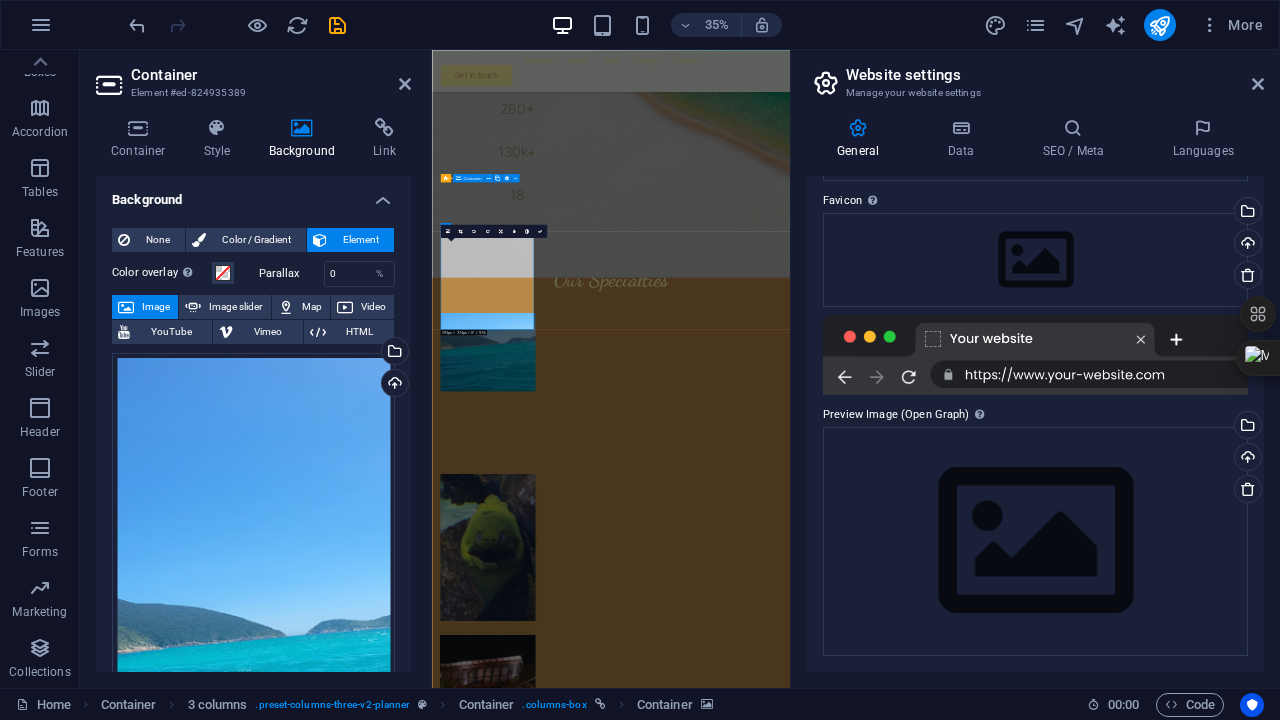 click at bounding box center [592, 912] 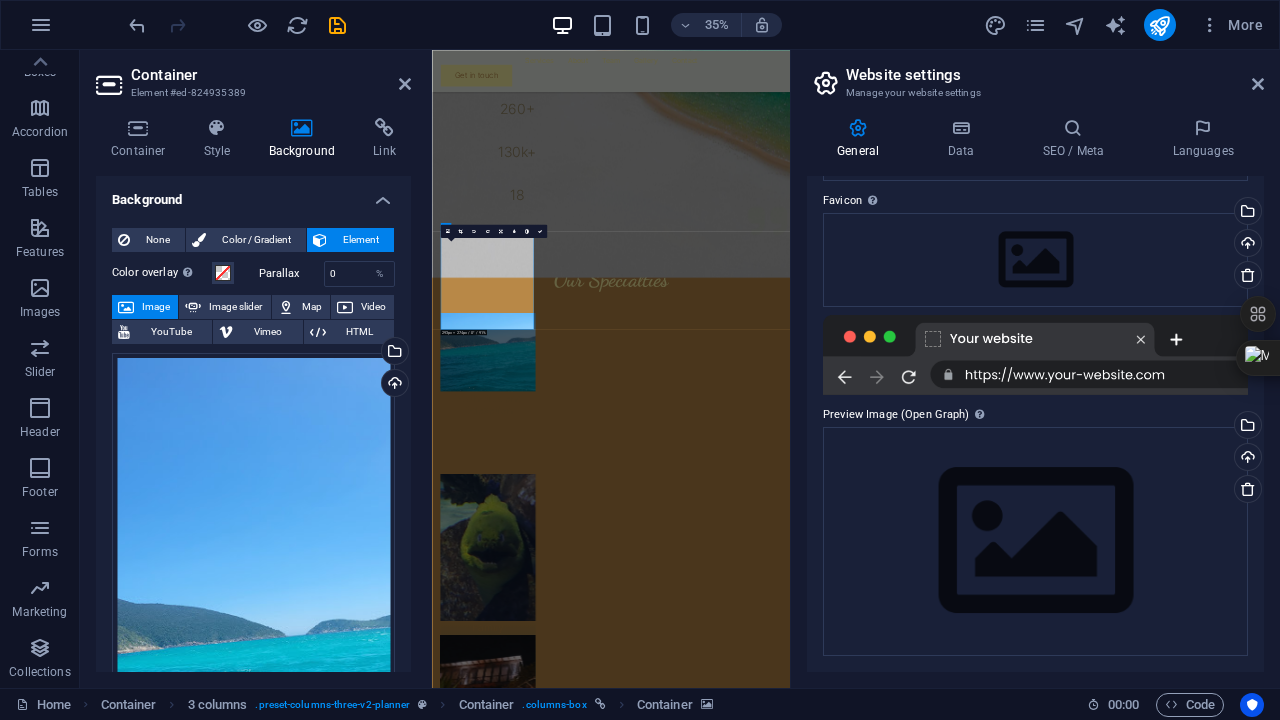 click at bounding box center (592, 912) 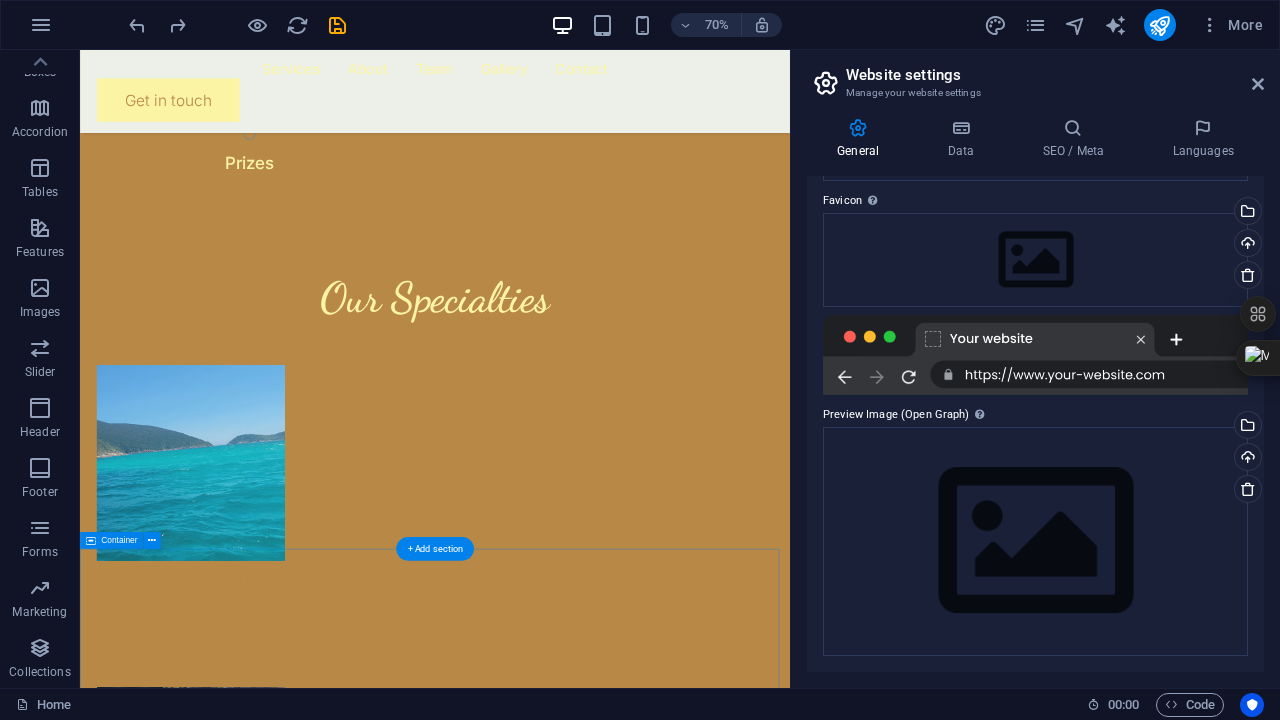 scroll, scrollTop: 1170, scrollLeft: 0, axis: vertical 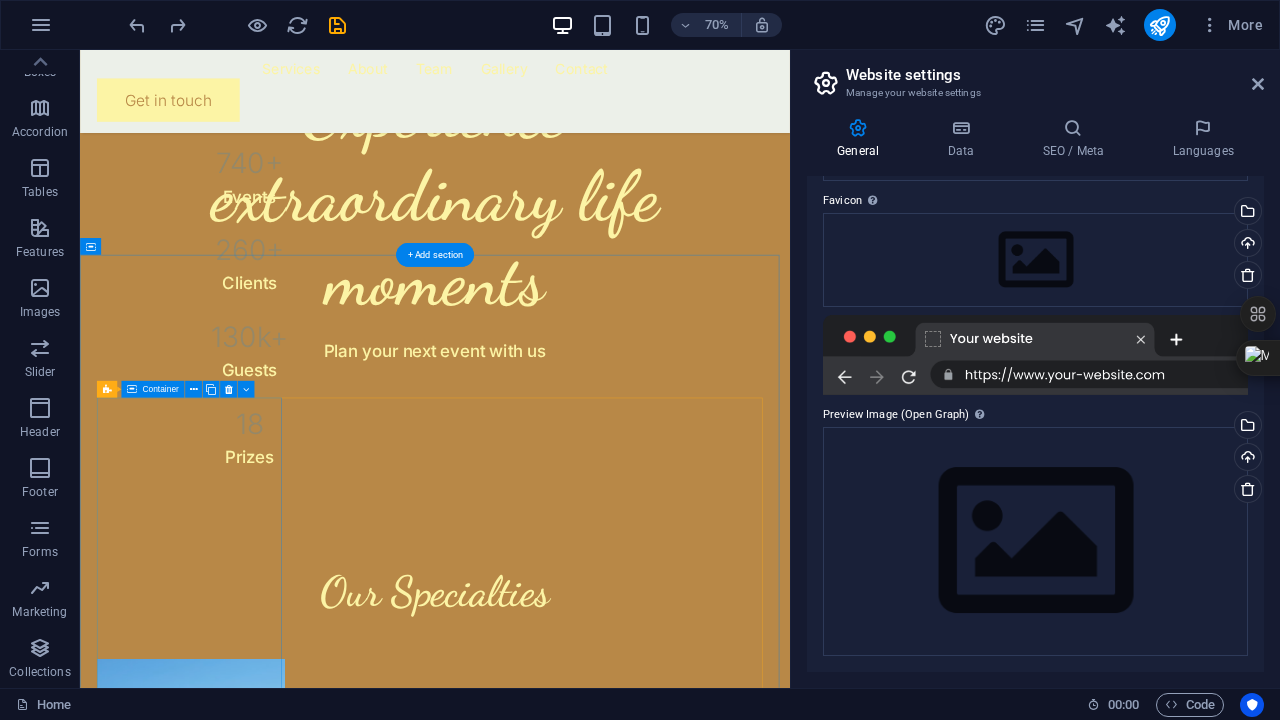 click on "Aesthetics and Relaxation" at bounding box center [238, 1130] 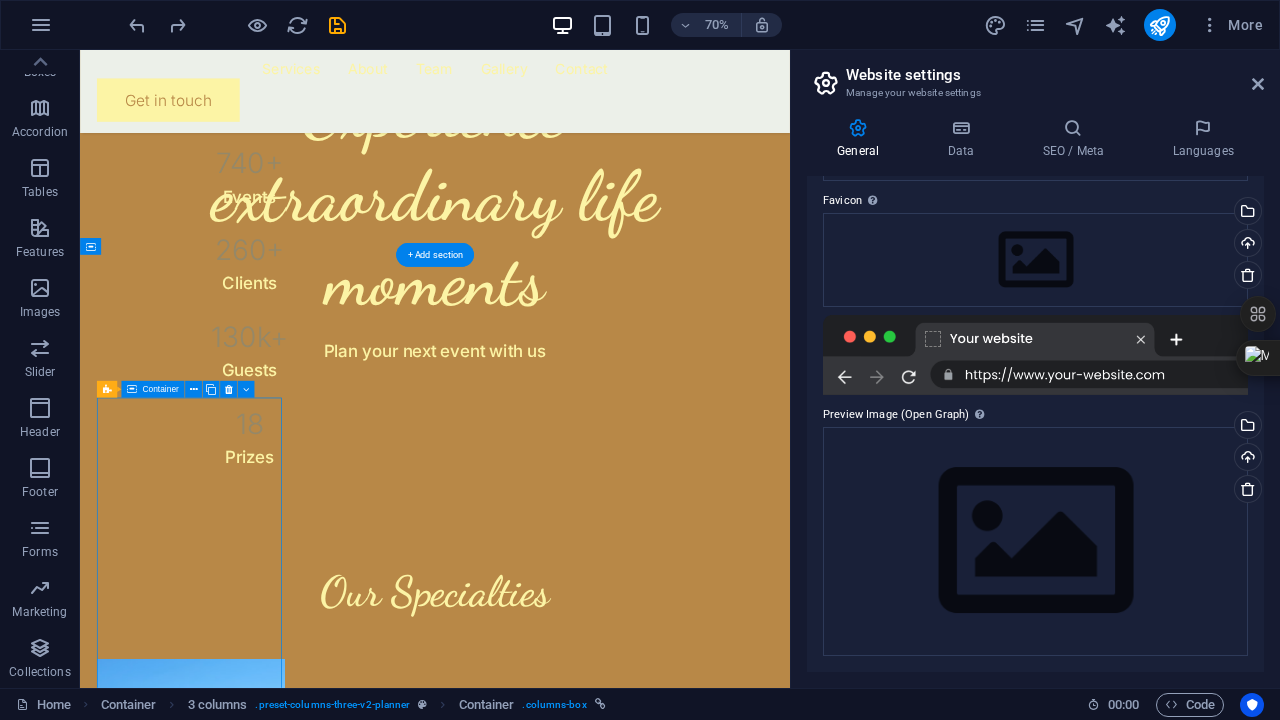 click at bounding box center [238, 1060] 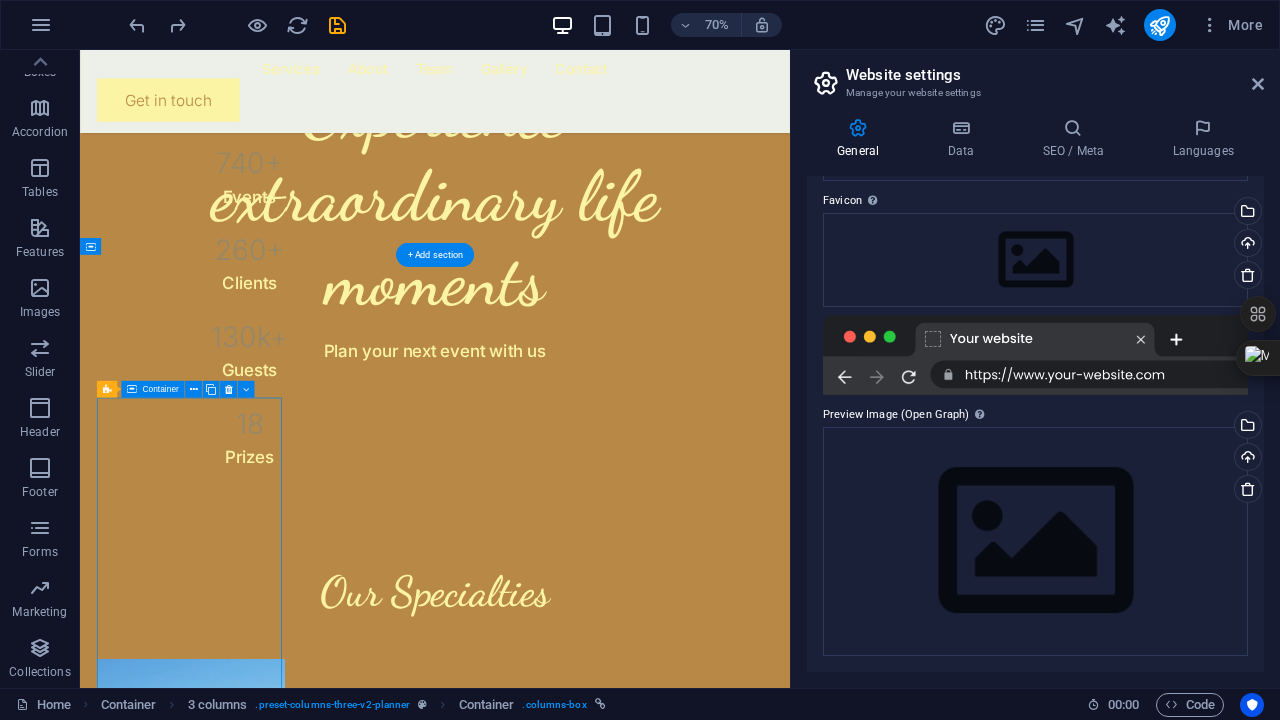 drag, startPoint x: 207, startPoint y: 686, endPoint x: 207, endPoint y: 582, distance: 104 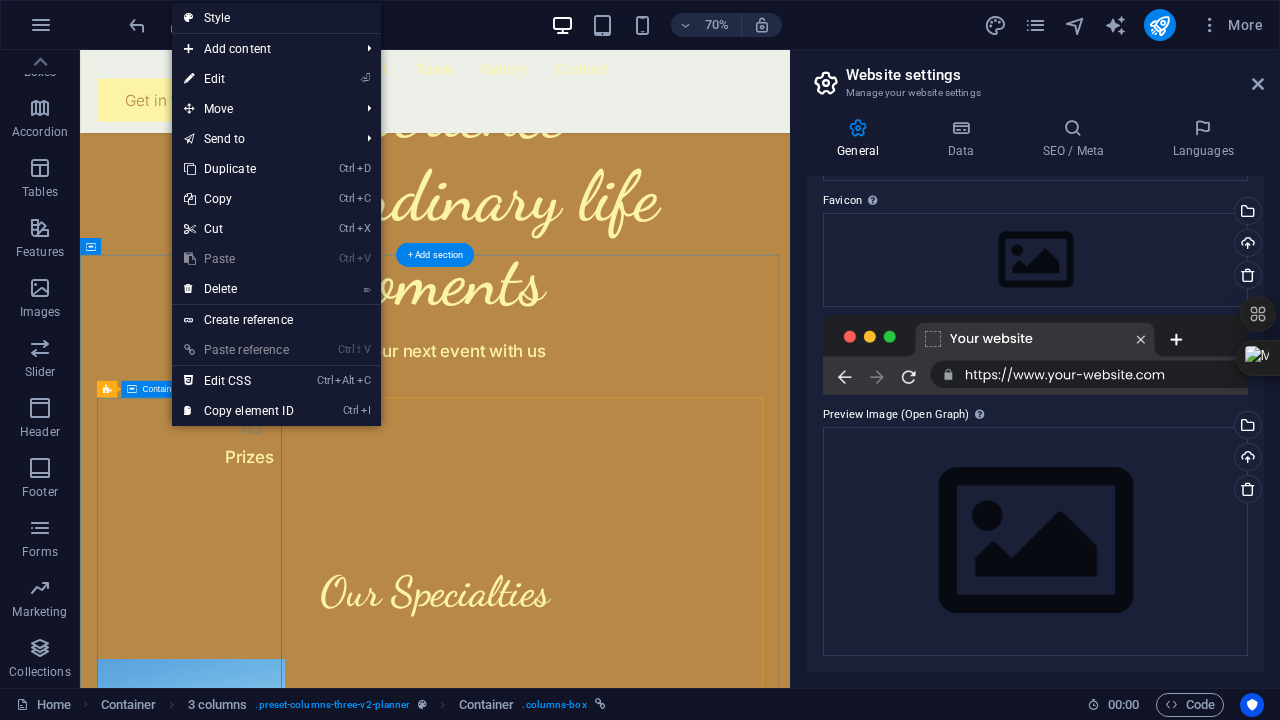 click on "Aesthetics and Relaxation" at bounding box center (238, 1130) 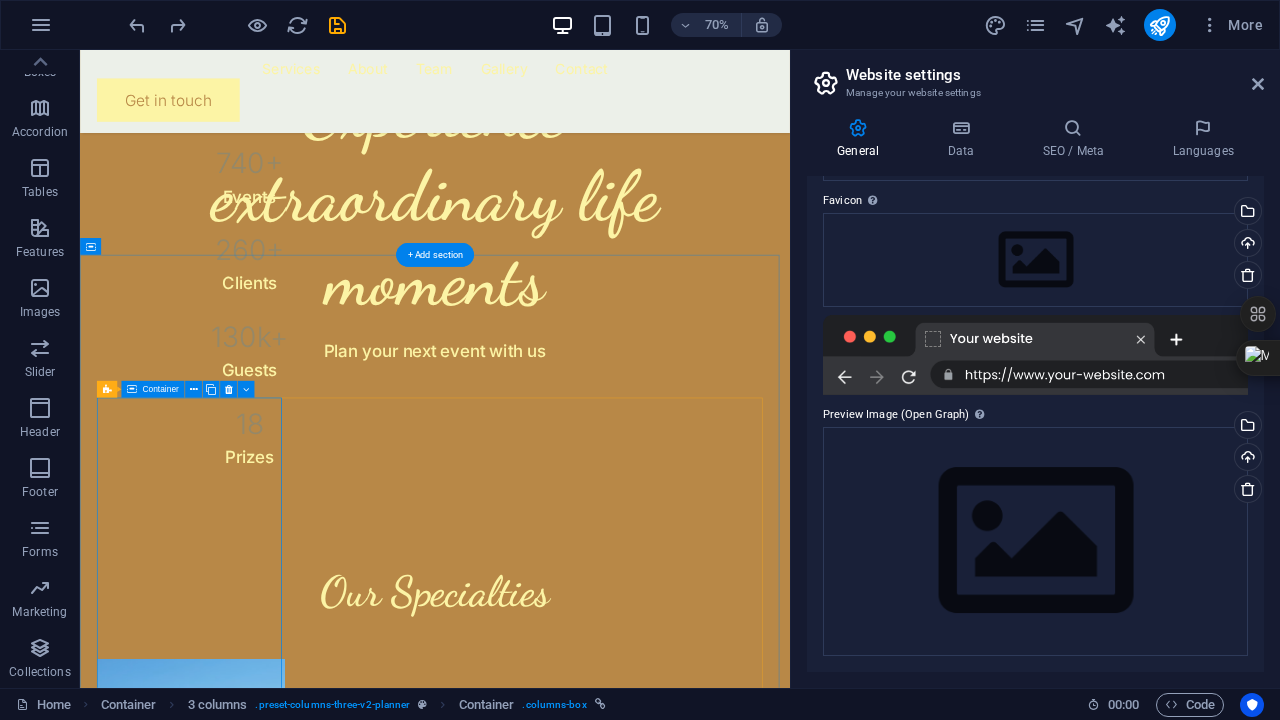 click on "Aesthetics and Relaxation" at bounding box center (238, 1130) 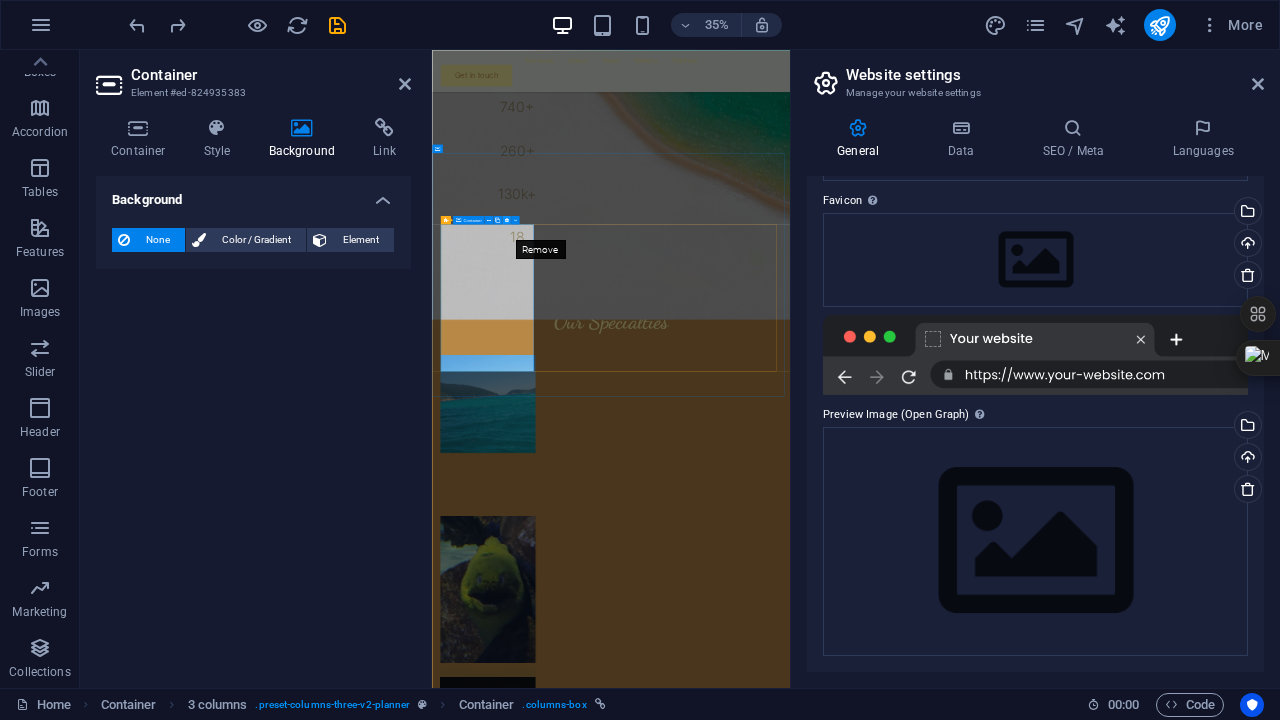 click at bounding box center (506, 220) 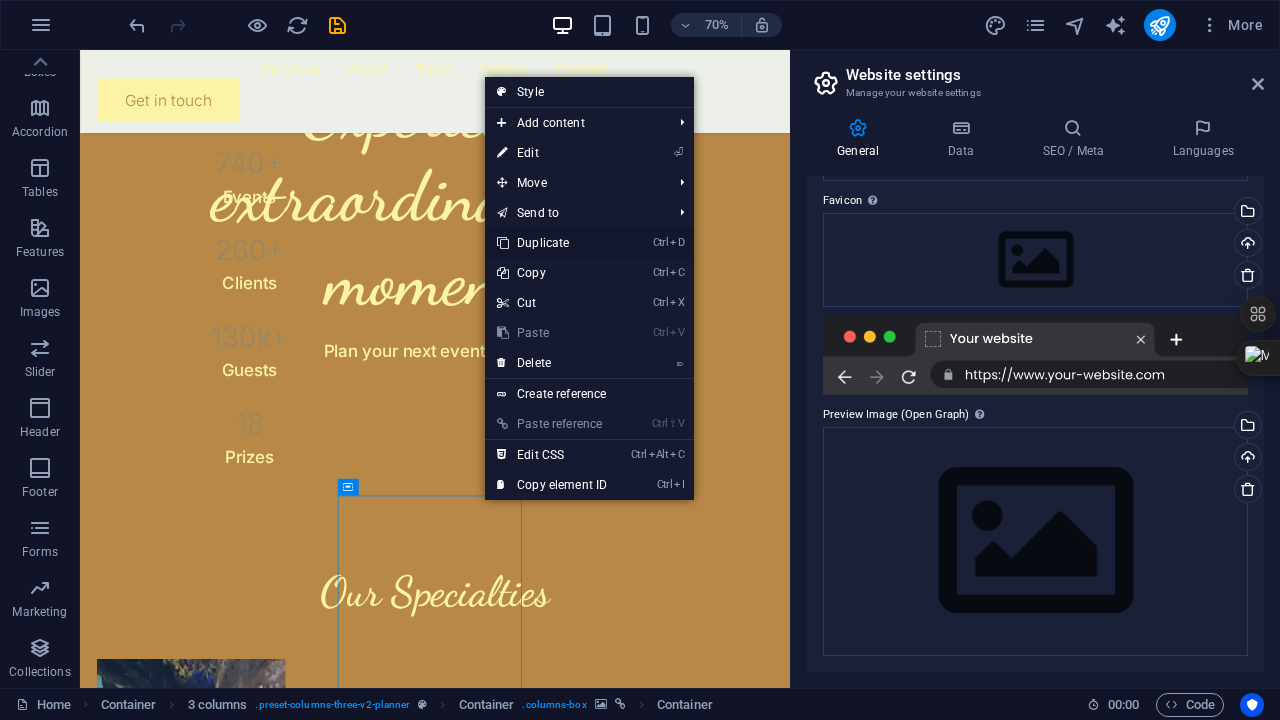 click on "Ctrl D  Duplicate" at bounding box center [552, 243] 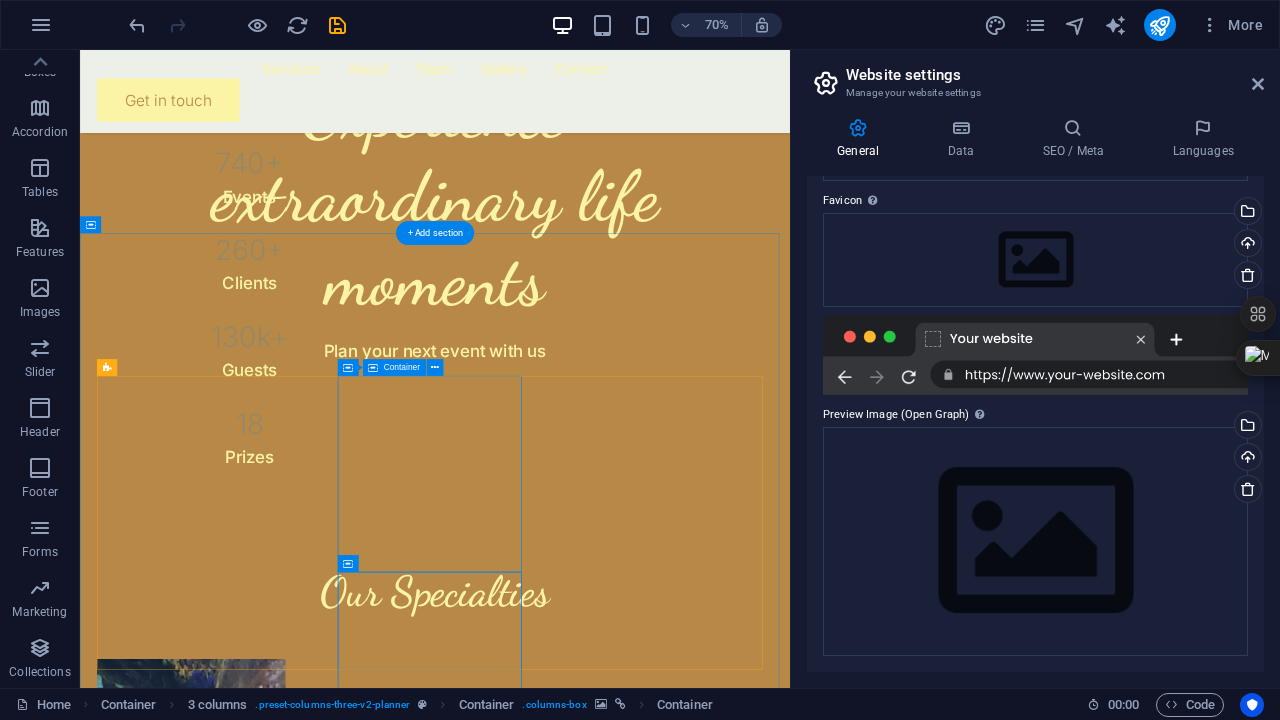 scroll, scrollTop: 1370, scrollLeft: 0, axis: vertical 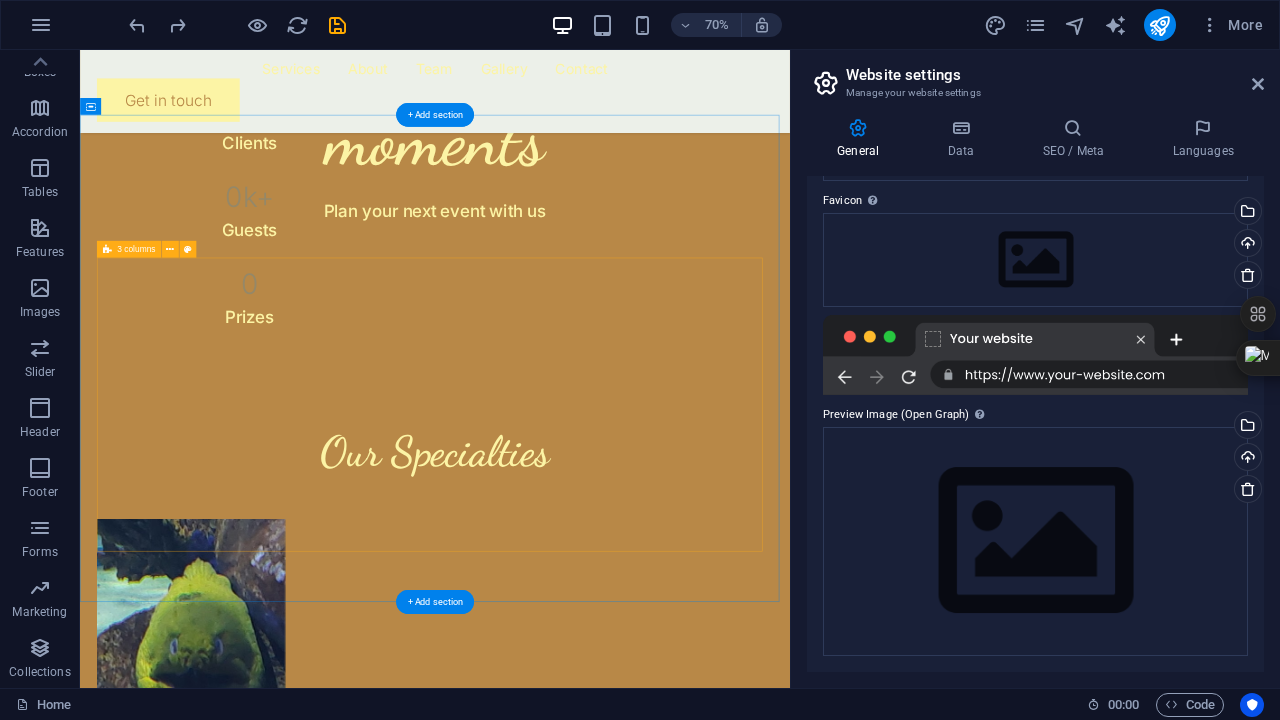 click at bounding box center [238, 1390] 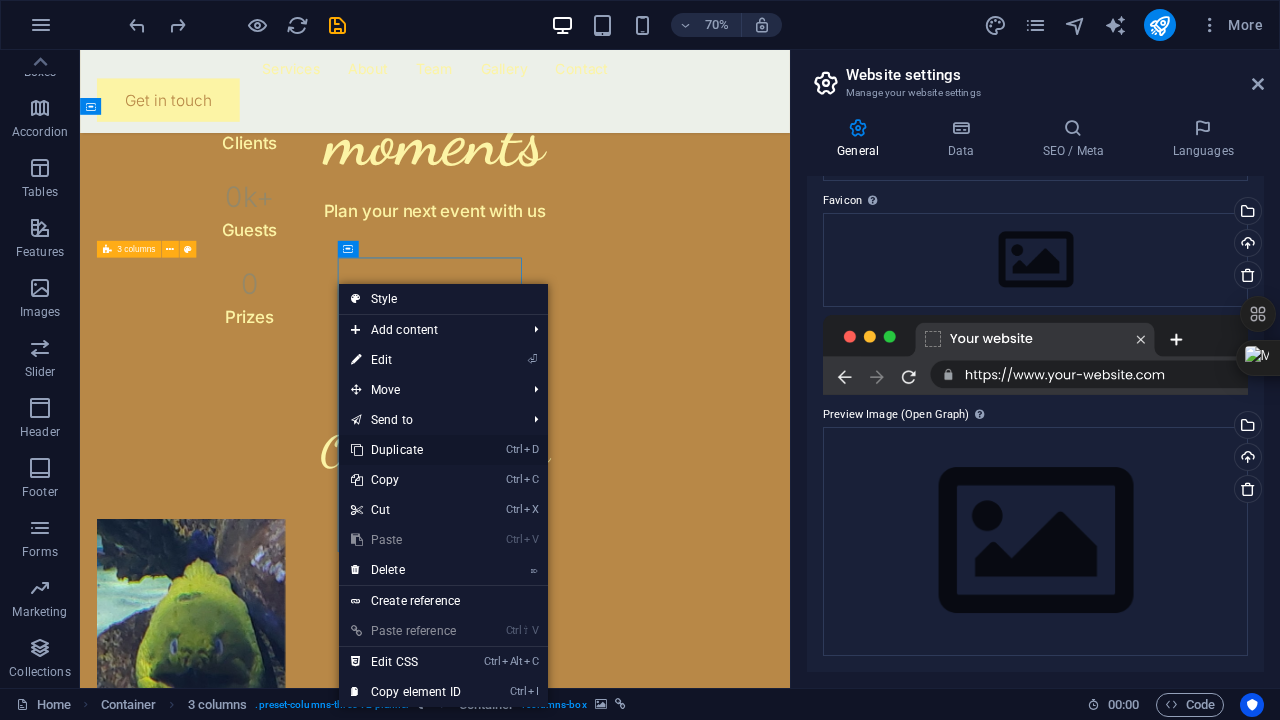 click on "Ctrl D  Duplicate" at bounding box center [406, 450] 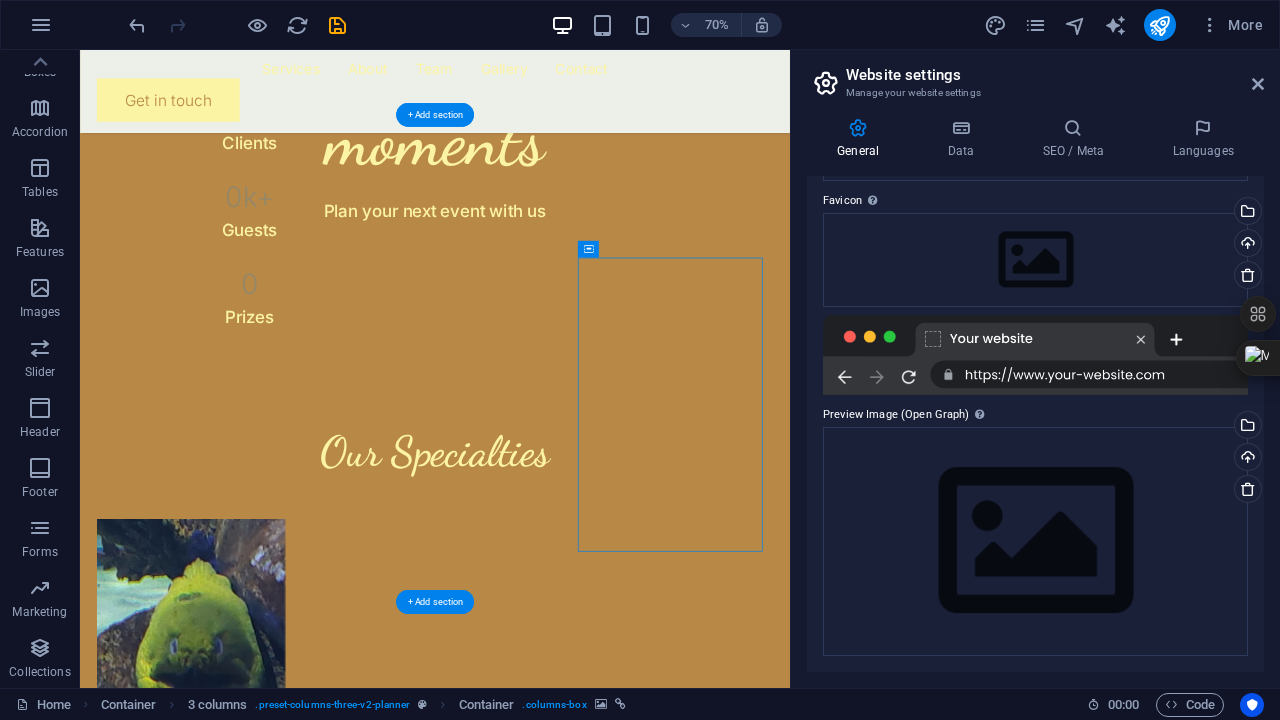click at bounding box center [238, 1850] 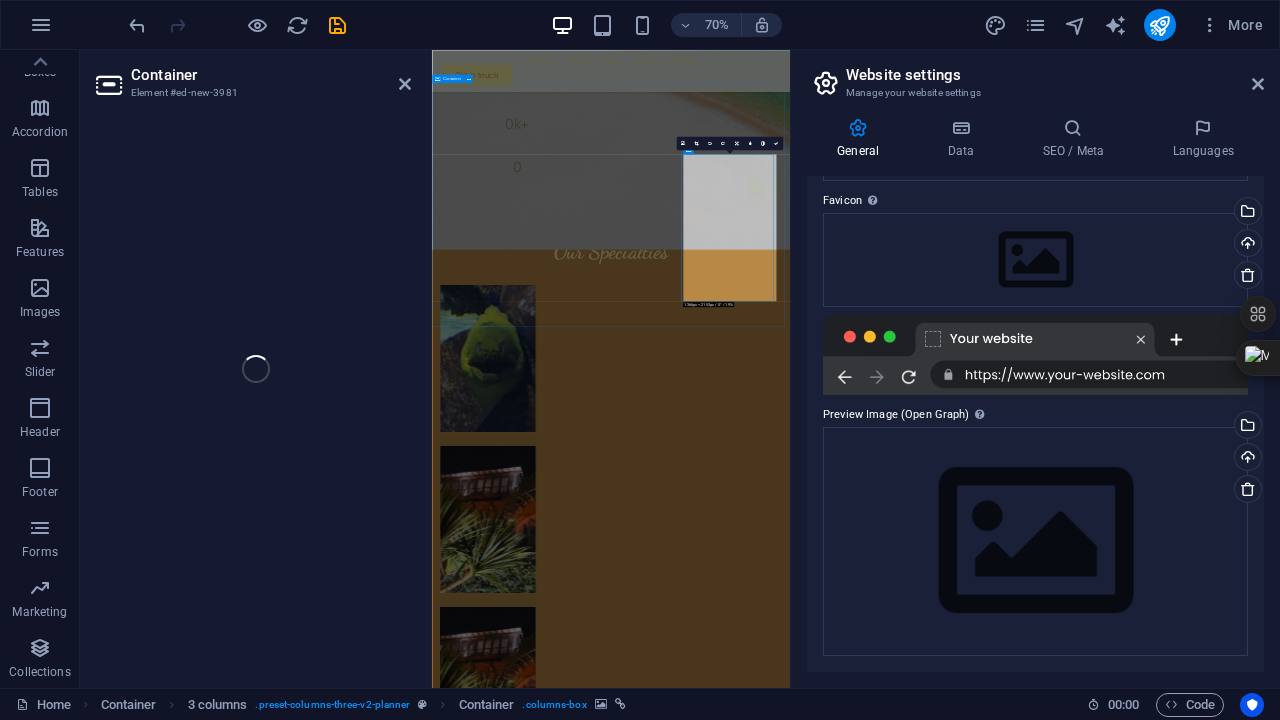 select on "px" 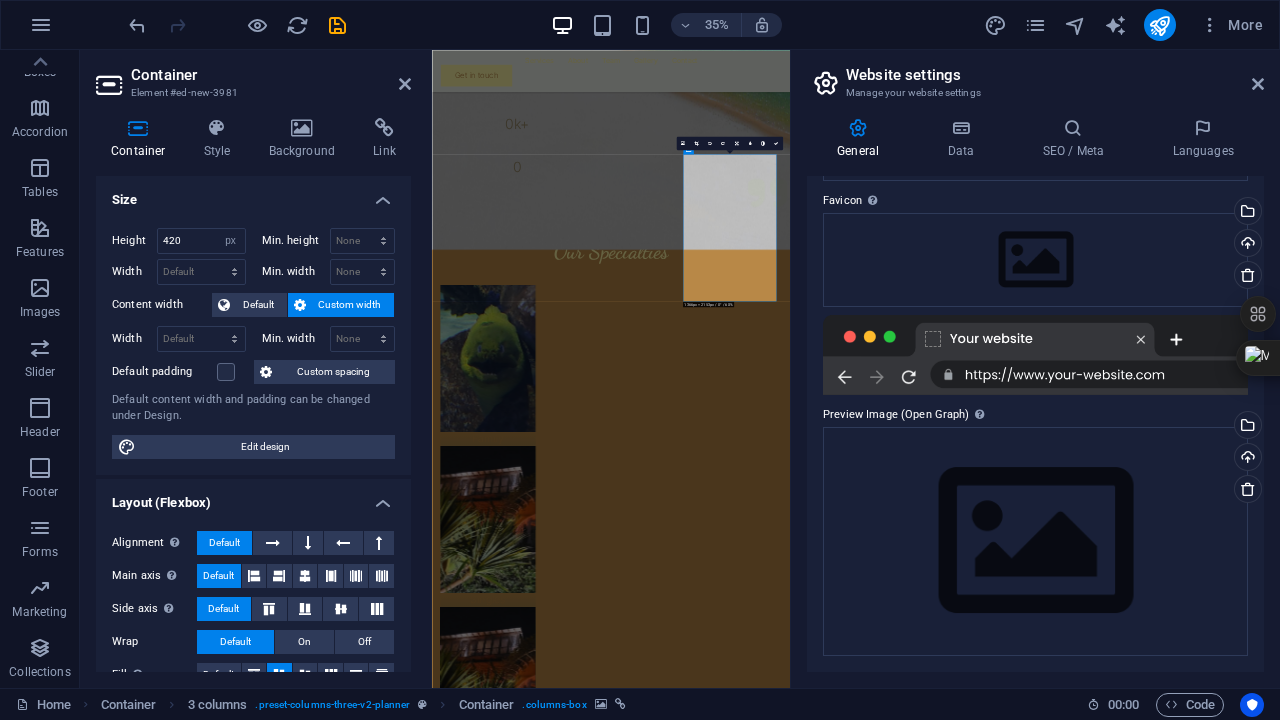 click on "Container layout Visible Visible Opacity 100 % Overflow Spacing Margin Default auto px % rem vw vh Custom Custom auto px % rem vw vh auto px % rem vw vh auto px % rem vw vh auto px % rem vw vh Padding Default px rem % vh vw Custom Custom px rem % vh vw px rem % vh vw px rem % vh vw px rem % vh vw Border Style                 Width 1 auto px rem % vh vw Custom Custom 1 auto px rem % vh vw 1 auto px rem % vh vw 1 auto px rem % vh vw 1 auto px rem % vh vw  - Color Round corners Default px rem % vh vw Custom Custom px rem % vh vw px rem % vh vw px rem % vh vw px rem % vh vw Shadow Default None Outside Inside Color X offset 0 px rem vh vw Y offset 0 px rem vh vw Blur 0 px rem % vh vw Spread 0 px rem vh vw Text Shadow Default None Outside Color X offset 0 px rem vh vw Y offset 0 px 0" at bounding box center [253, 395] 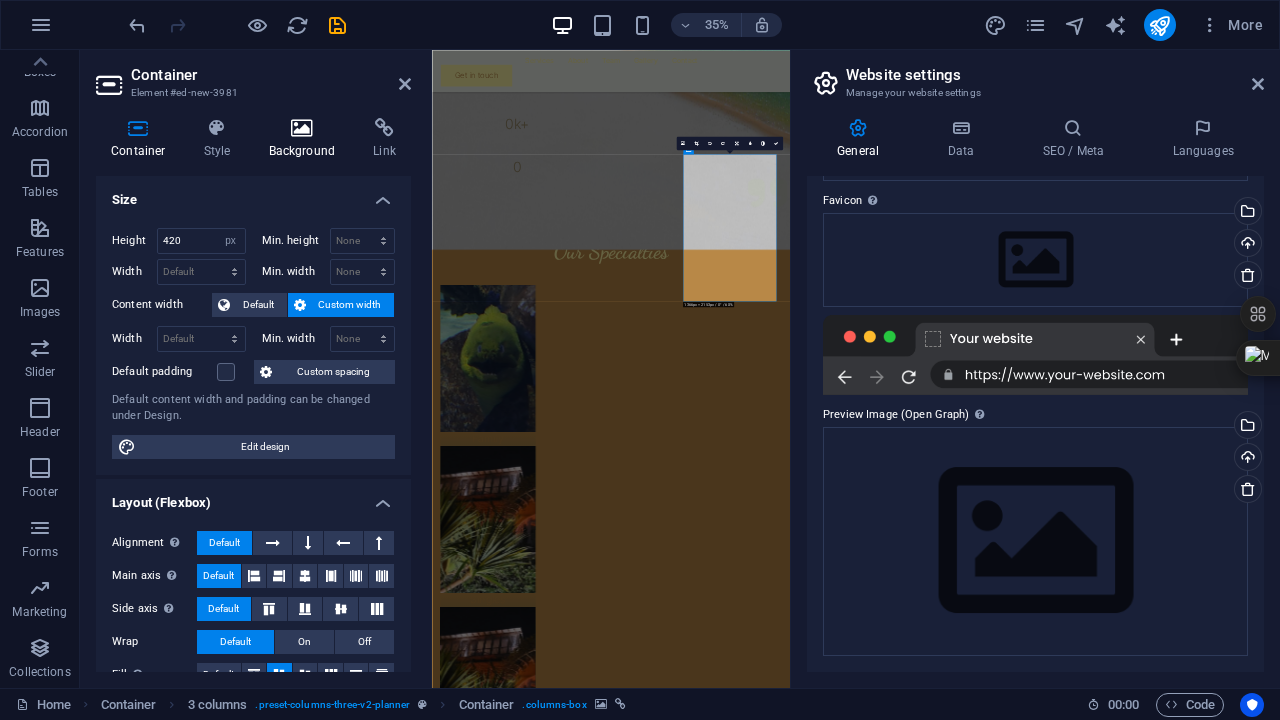 click on "Background" at bounding box center (306, 139) 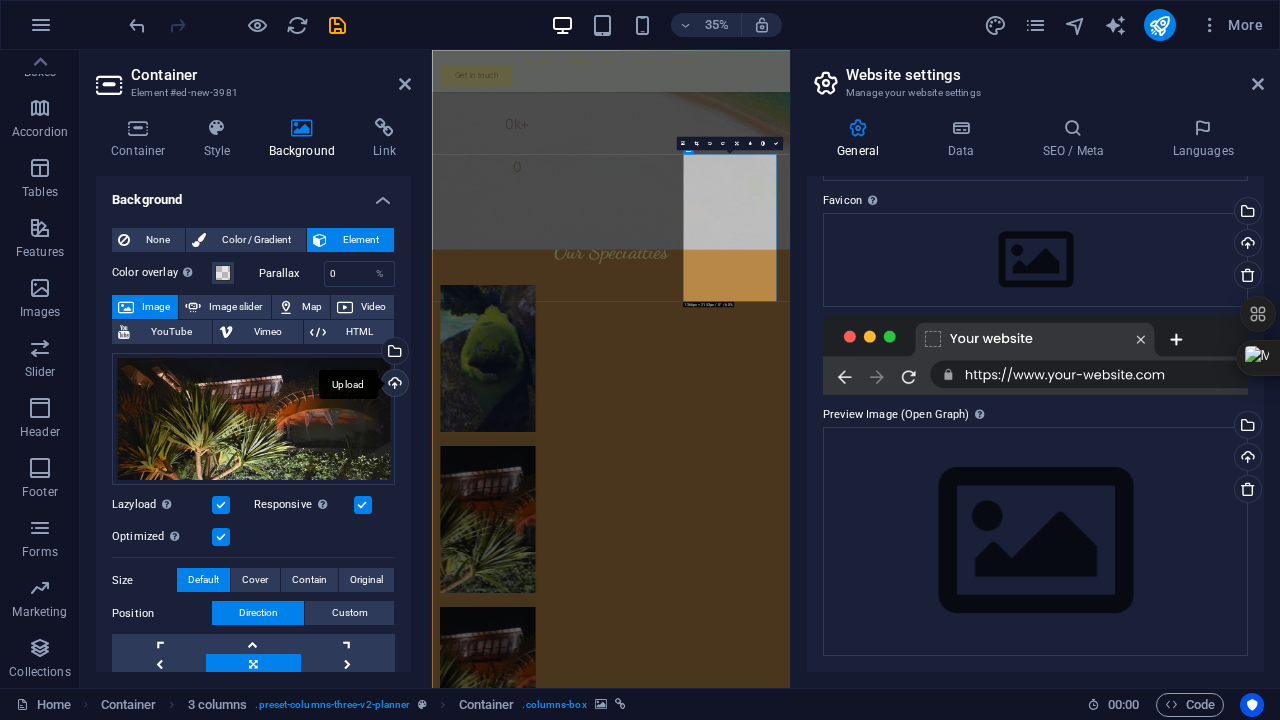 click on "Upload" at bounding box center [393, 385] 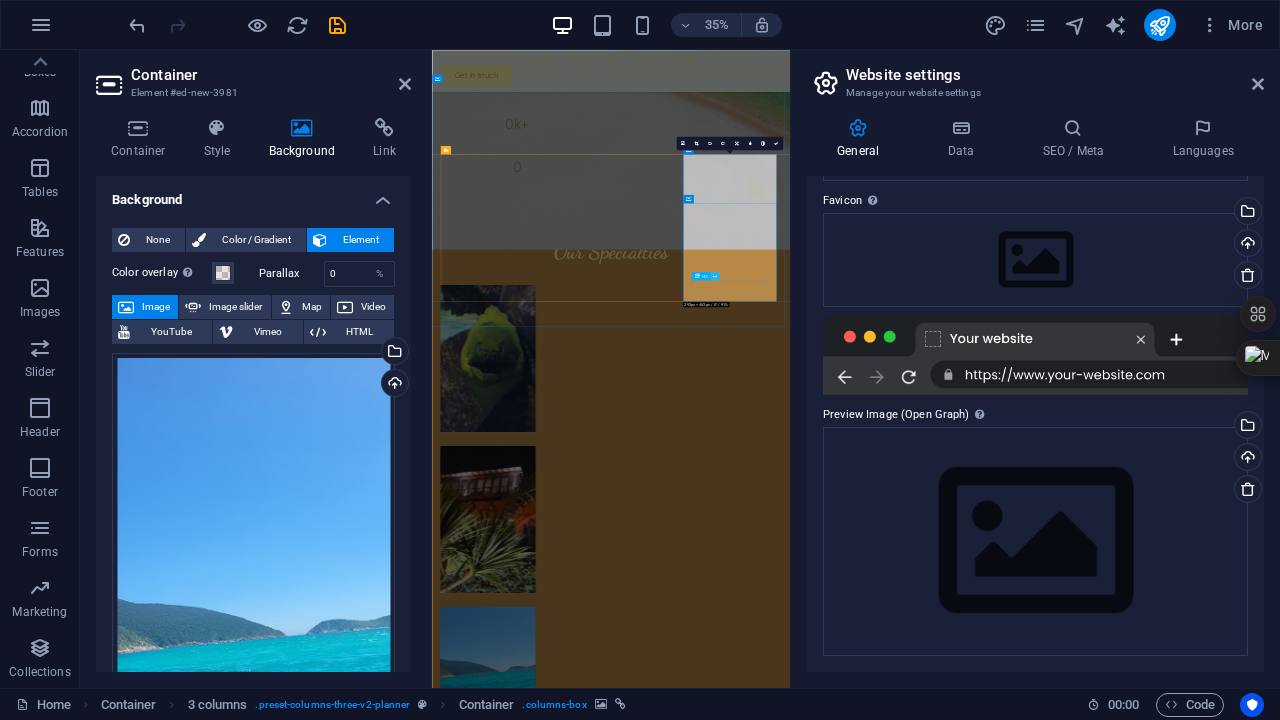 click at bounding box center (714, 276) 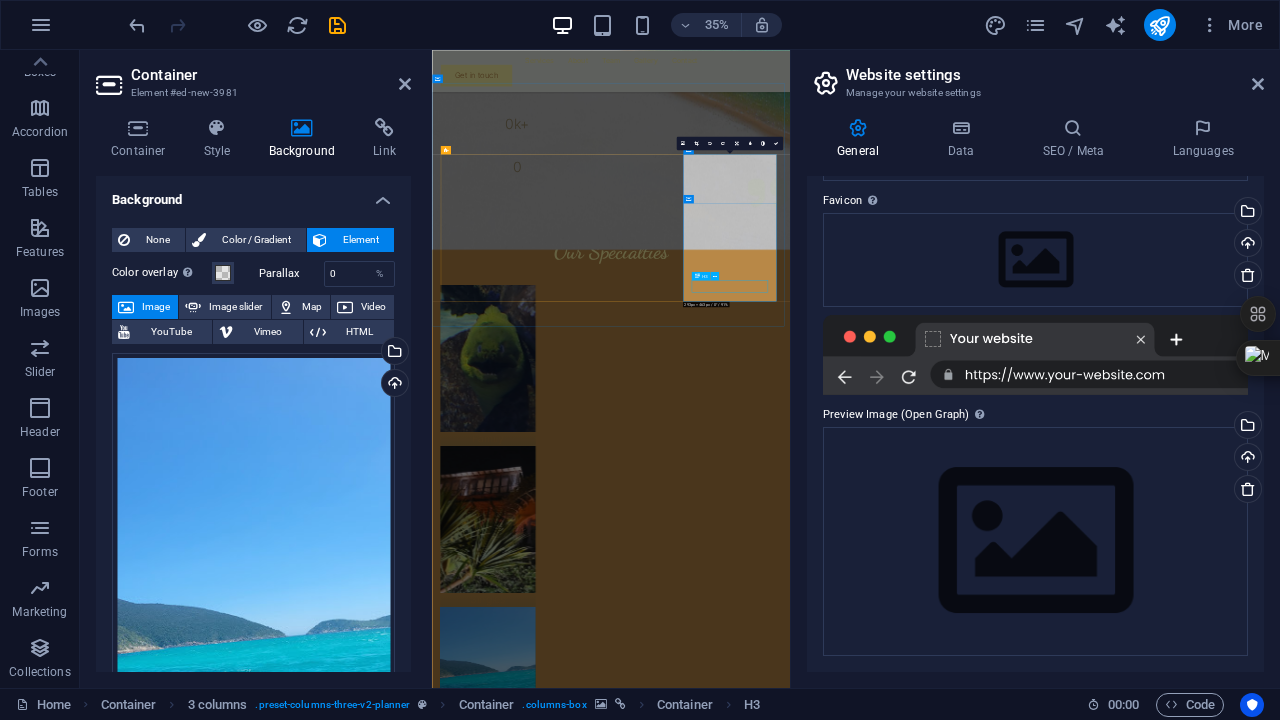drag, startPoint x: 1193, startPoint y: 710, endPoint x: 1315, endPoint y: 378, distance: 353.7061 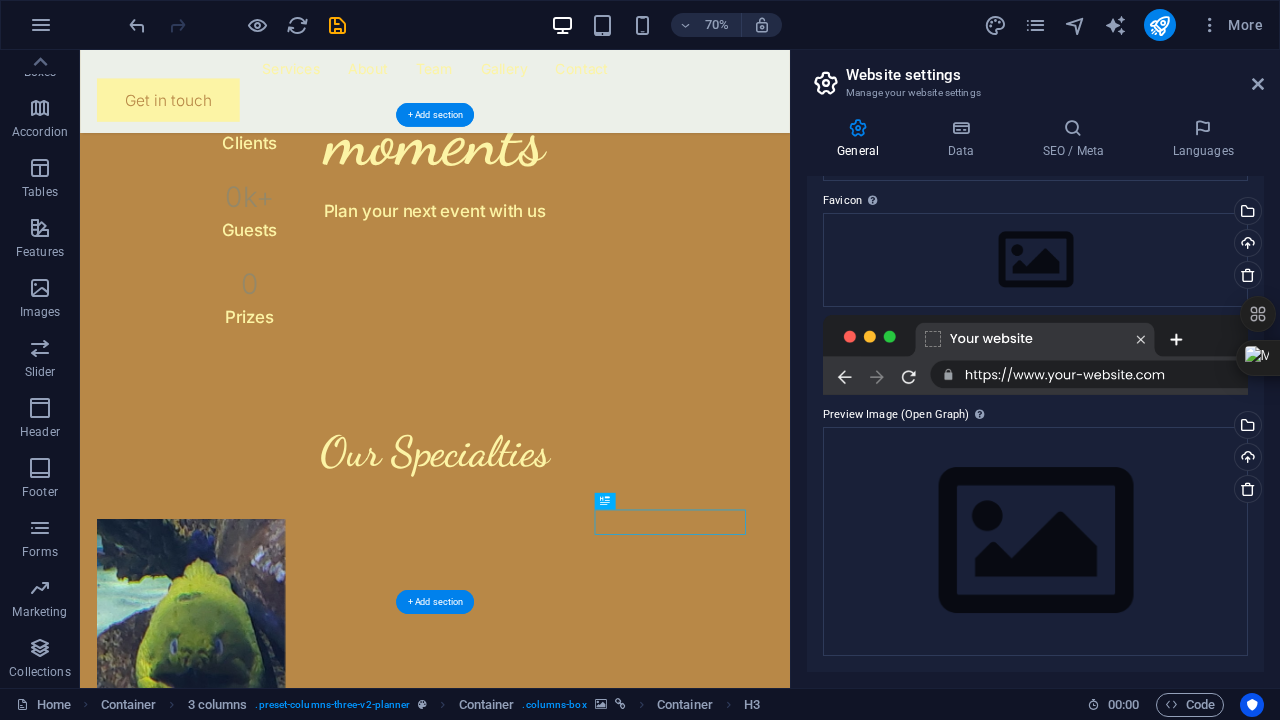 click at bounding box center [238, 1850] 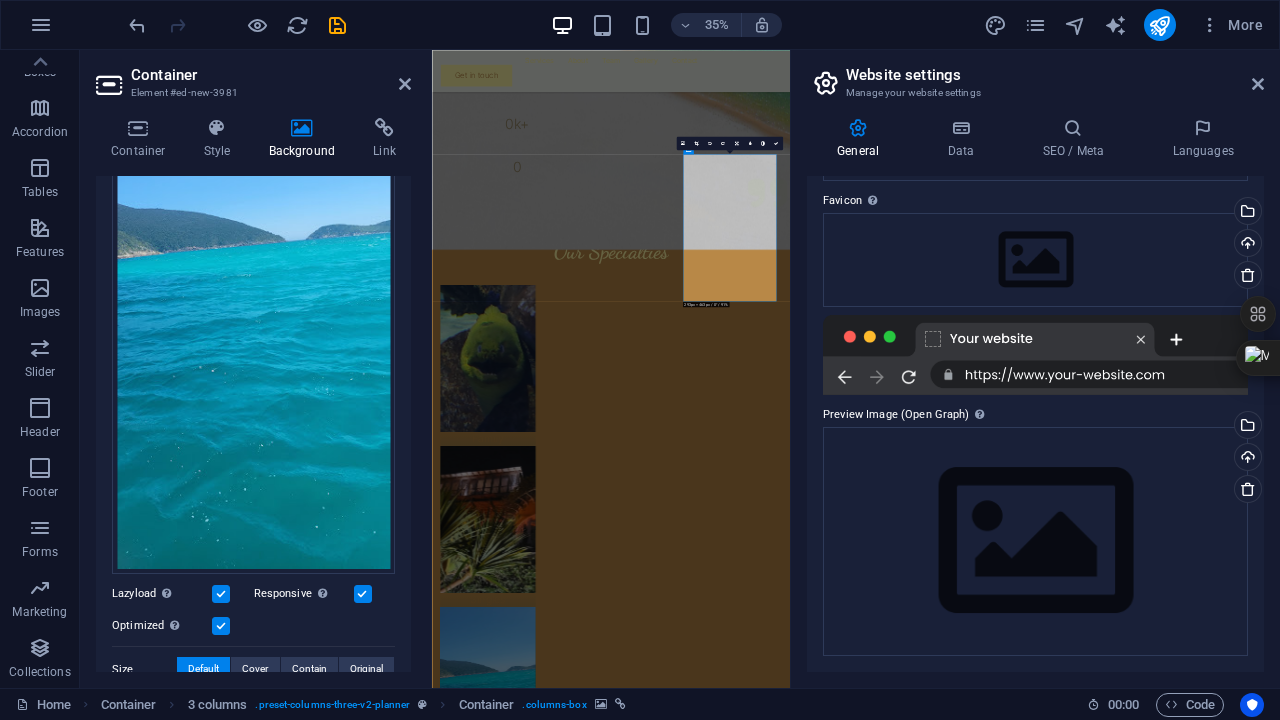 scroll, scrollTop: 500, scrollLeft: 0, axis: vertical 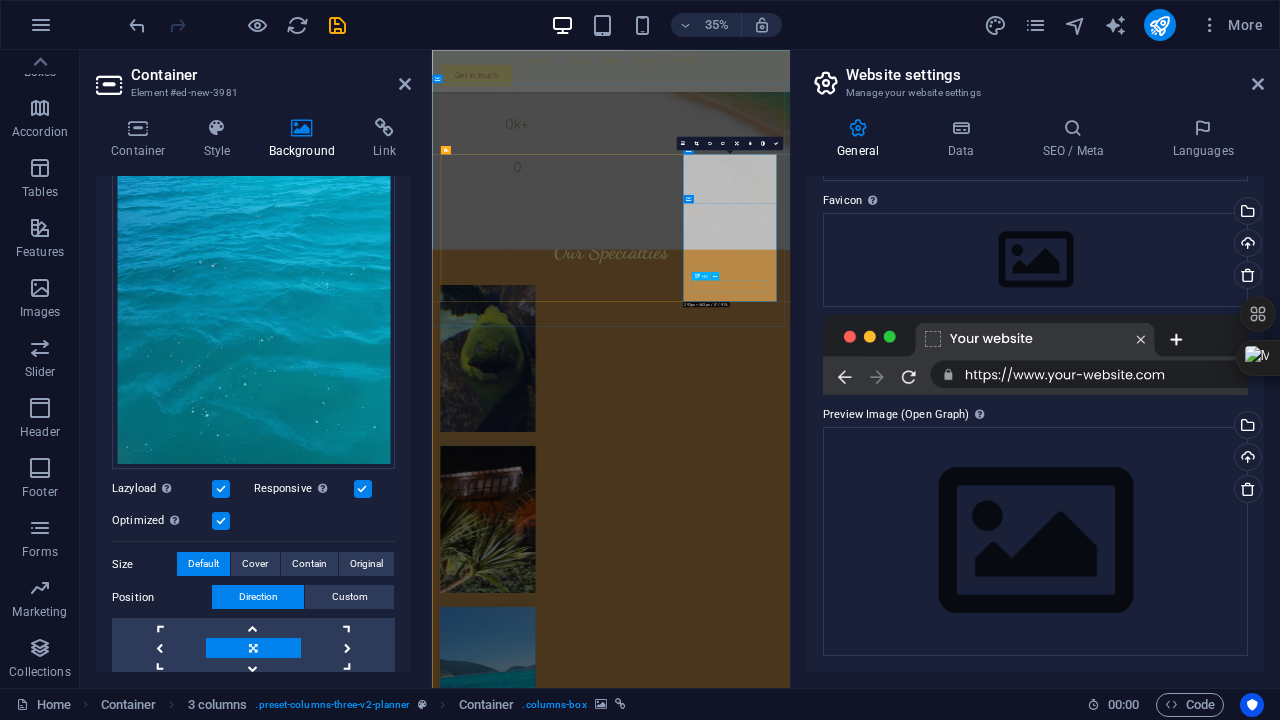 click on "Singles" at bounding box center (592, 2078) 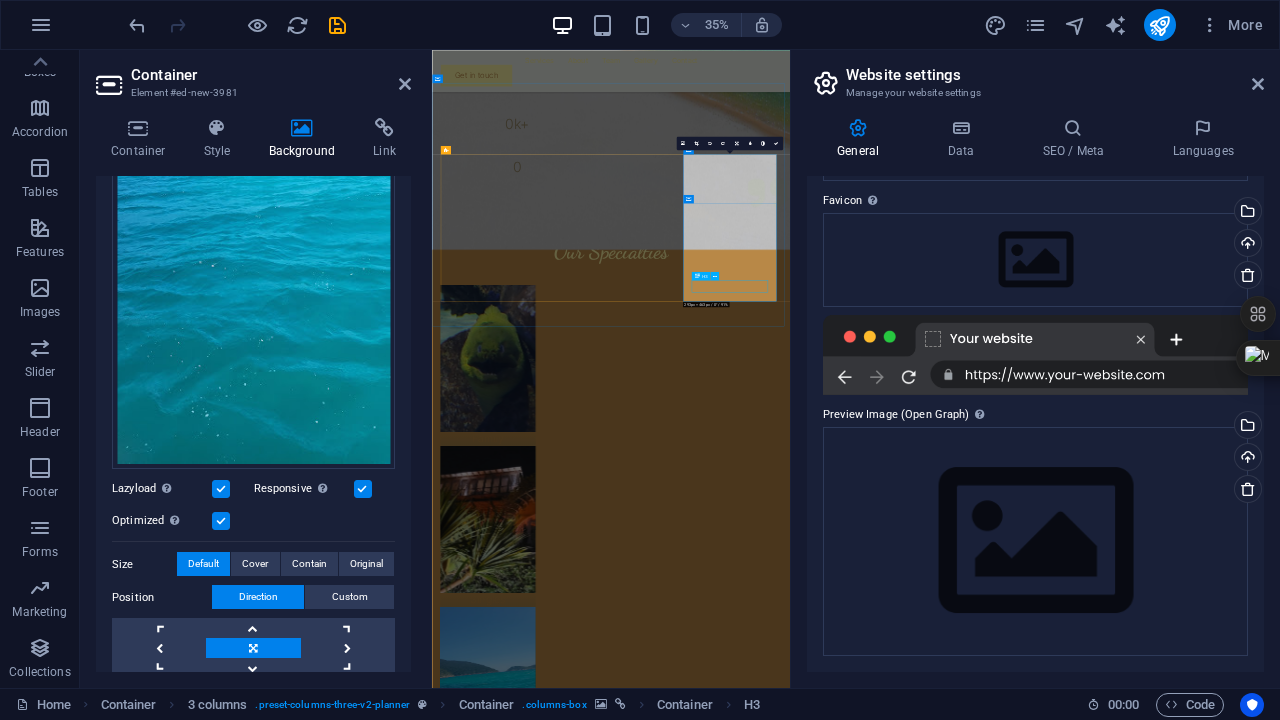 click on "Singles" at bounding box center [592, 2078] 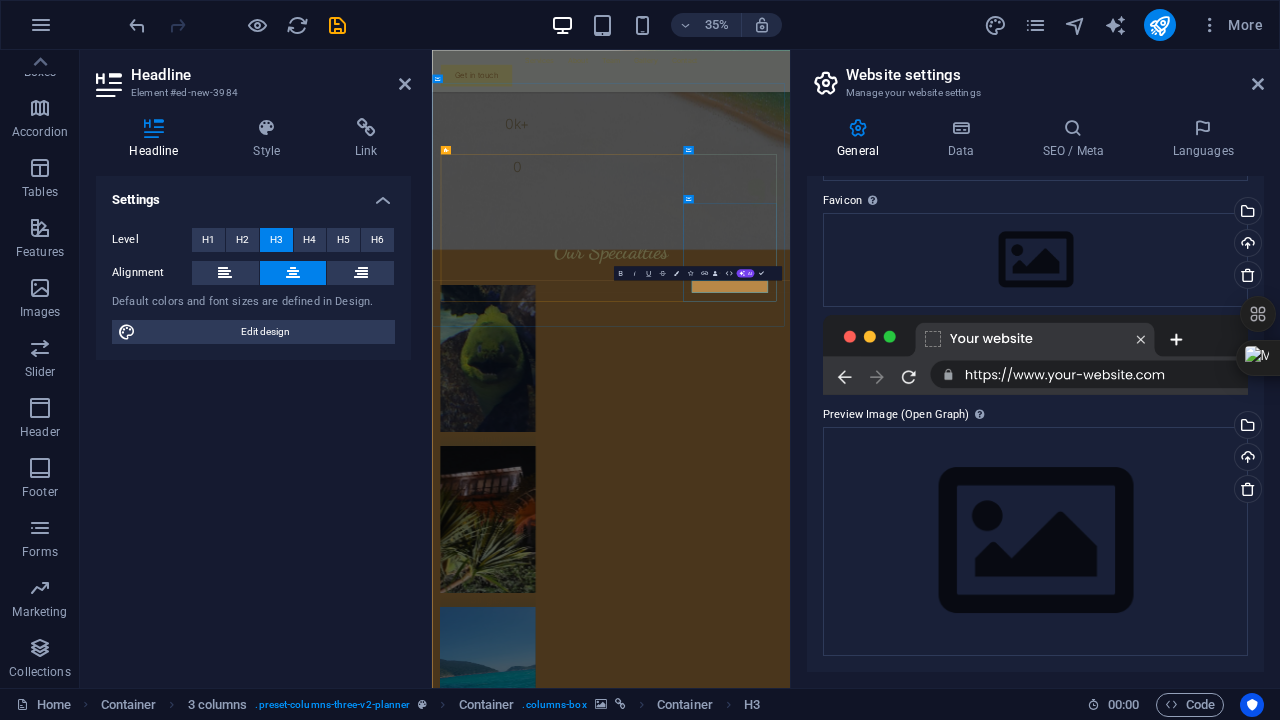 type 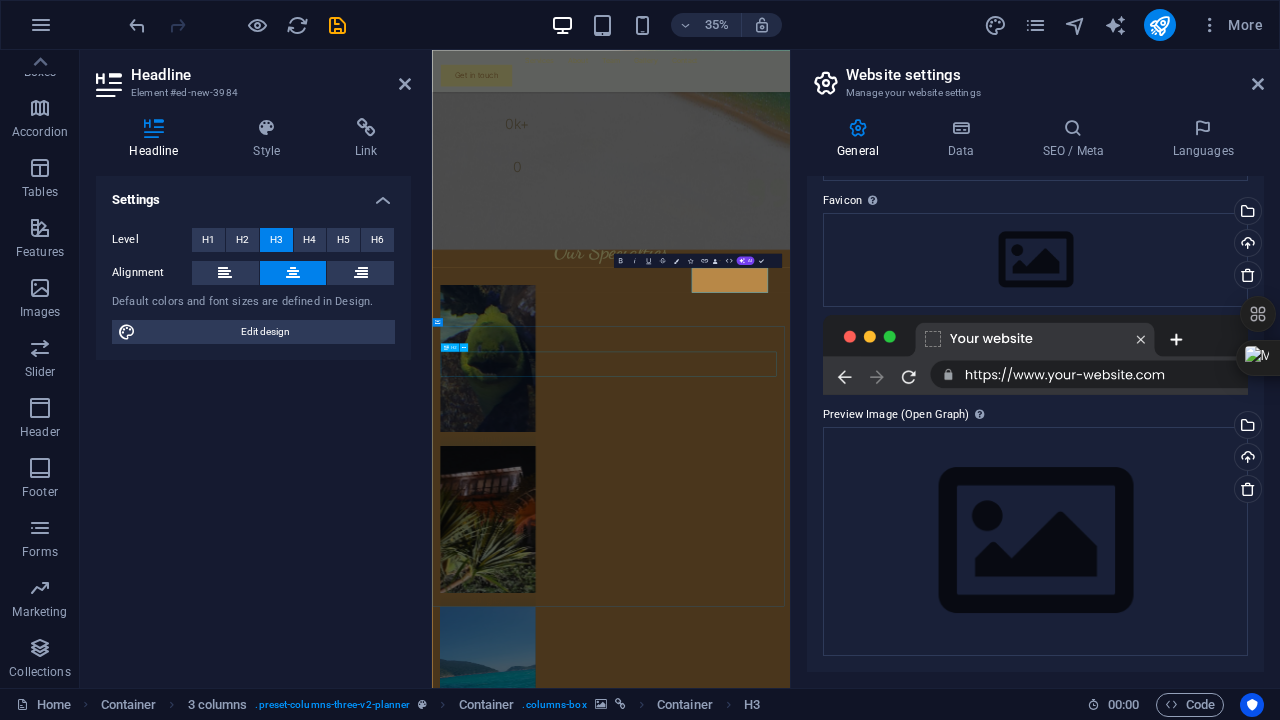 click on "Our Goal" at bounding box center [943, 2240] 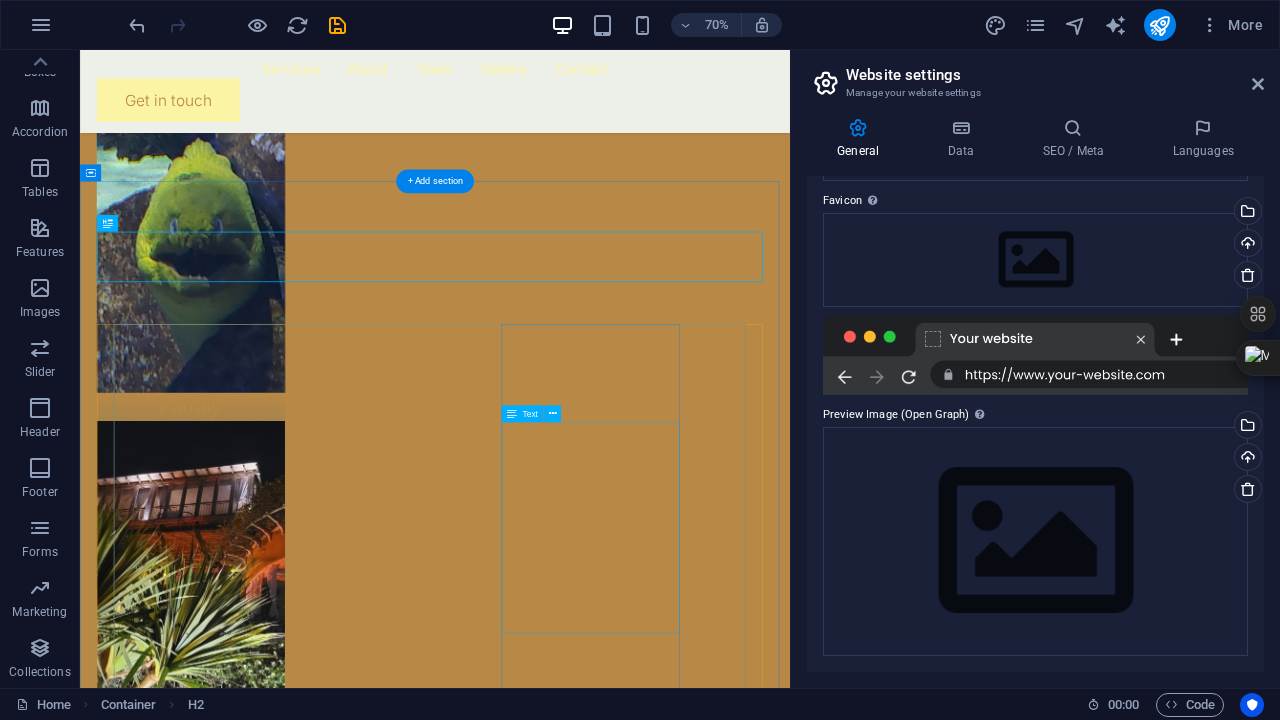 scroll, scrollTop: 2070, scrollLeft: 0, axis: vertical 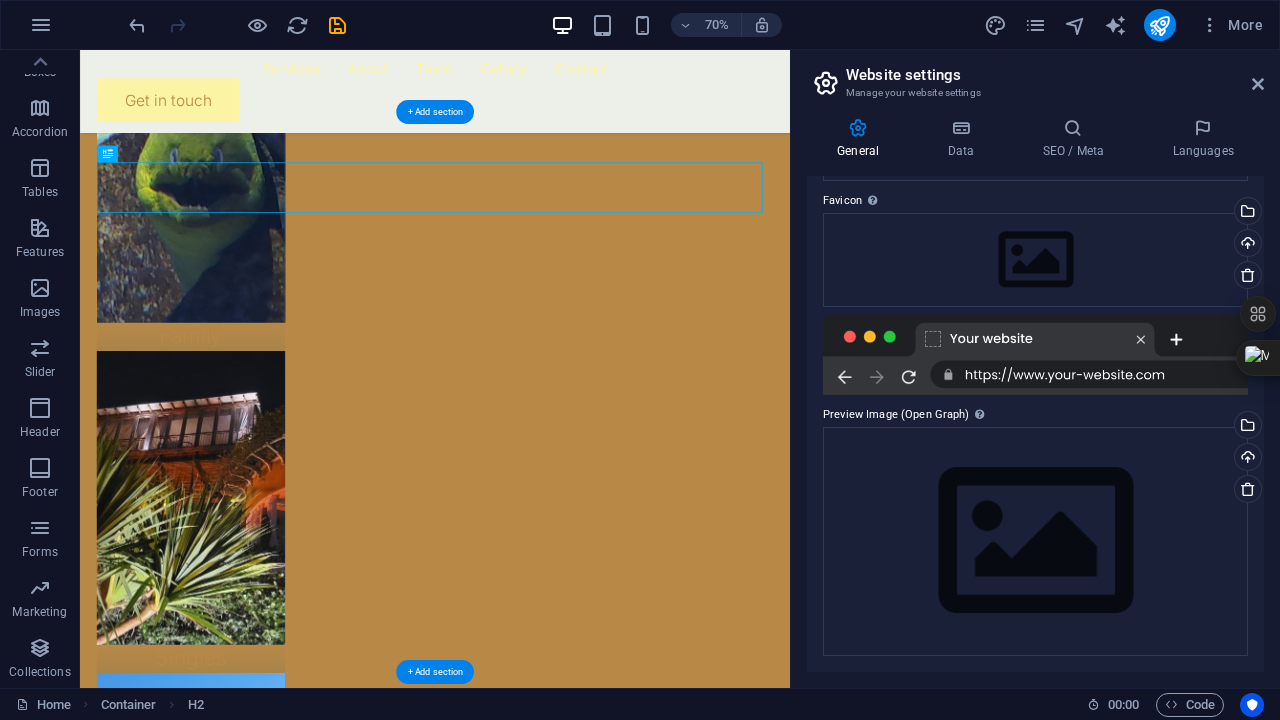 click at bounding box center (-324, 4337) 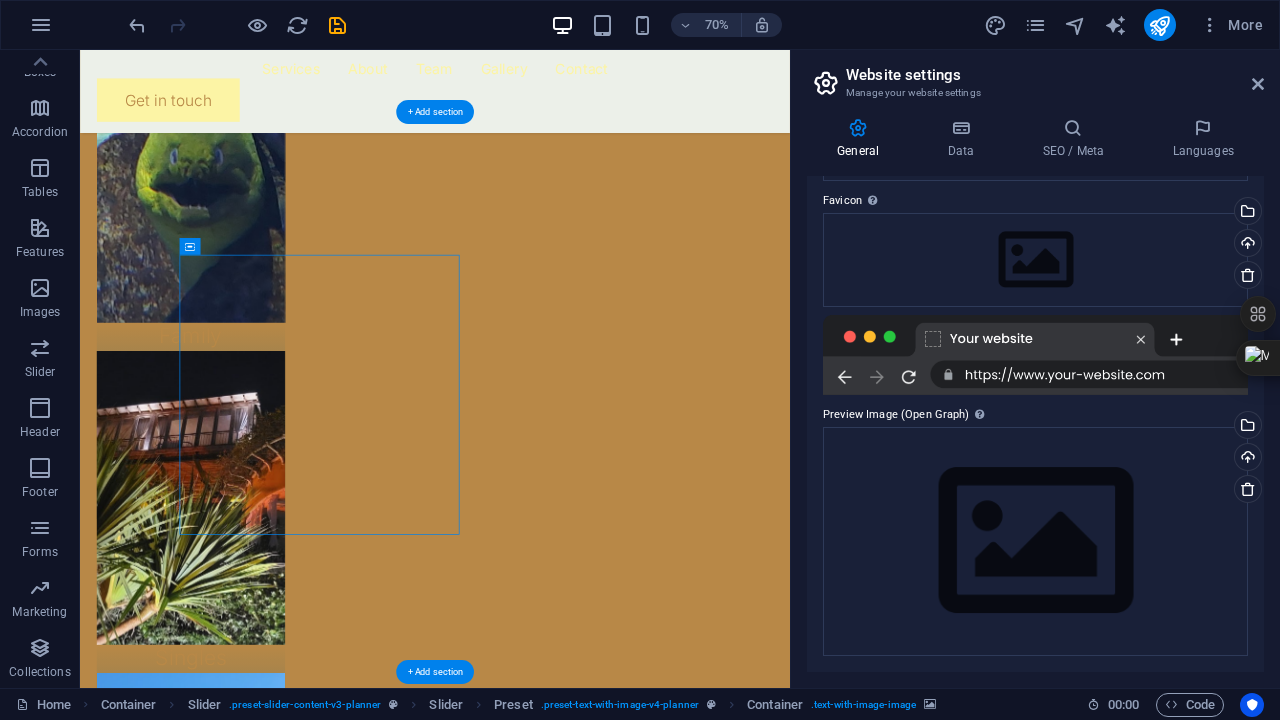click at bounding box center [-324, 4337] 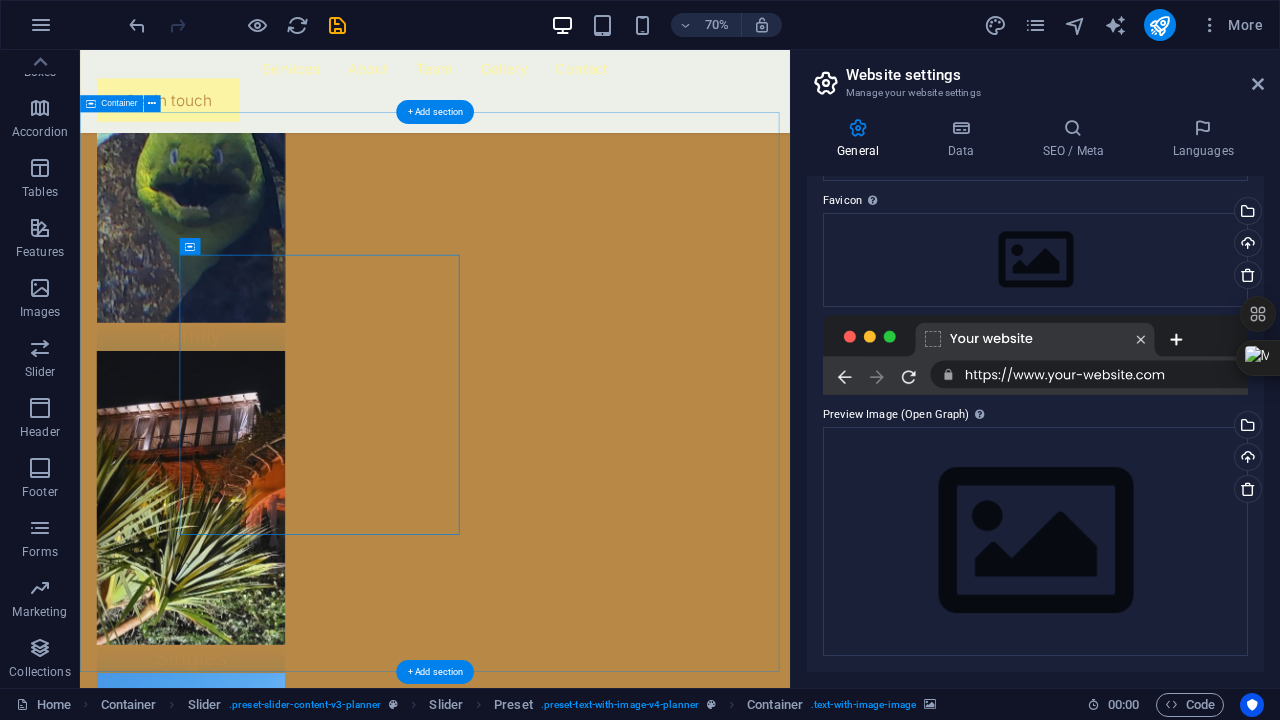 click on "Our Goal Olivia and Benjamin Lorem ipsum dolor sit amet, consectetur adipiscing elit, sed do eiusmod tempor incididunt ut labore et dolore magna aliqua. Ut enim ad minim veniam, quis nostrud exercitation ullamco laboris nisi ut aliquip ex ea commodo consequat. Duis aute irure dolor in reprehenderit in voluptate velit esse cillum dolore eu fugiat nulla pariatur.     Olivia Santiago Drop content here or Add elements Paste clipboard Extraordinary service Lorem ipsum dolor sit amet, consectetur adipiscing elit, sed do eiusmod tempor incididunt ut labore et dolore magna aliqua. Ut enim ad minim veniam, quis nostrud exercitation ullamco laboris nisi ut aliquip ex ea commodo consequat. Duis aute irure dolor in reprehenderit in voluptate velit esse cillum dolore eu fugiat nulla pariatur.     Olivia and Benjamin     Olivia Santiago Drop content here or Add elements Paste clipboard Extraordinary service" at bounding box center (587, 1848) 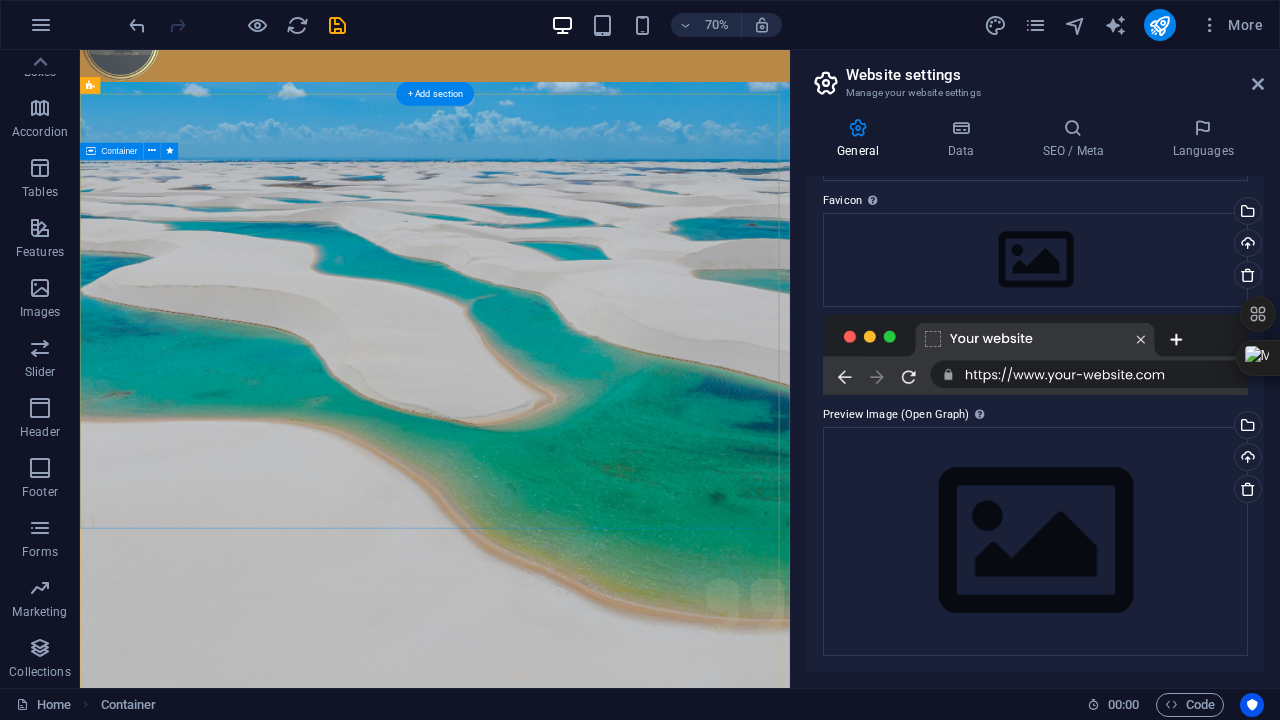 scroll, scrollTop: 0, scrollLeft: 0, axis: both 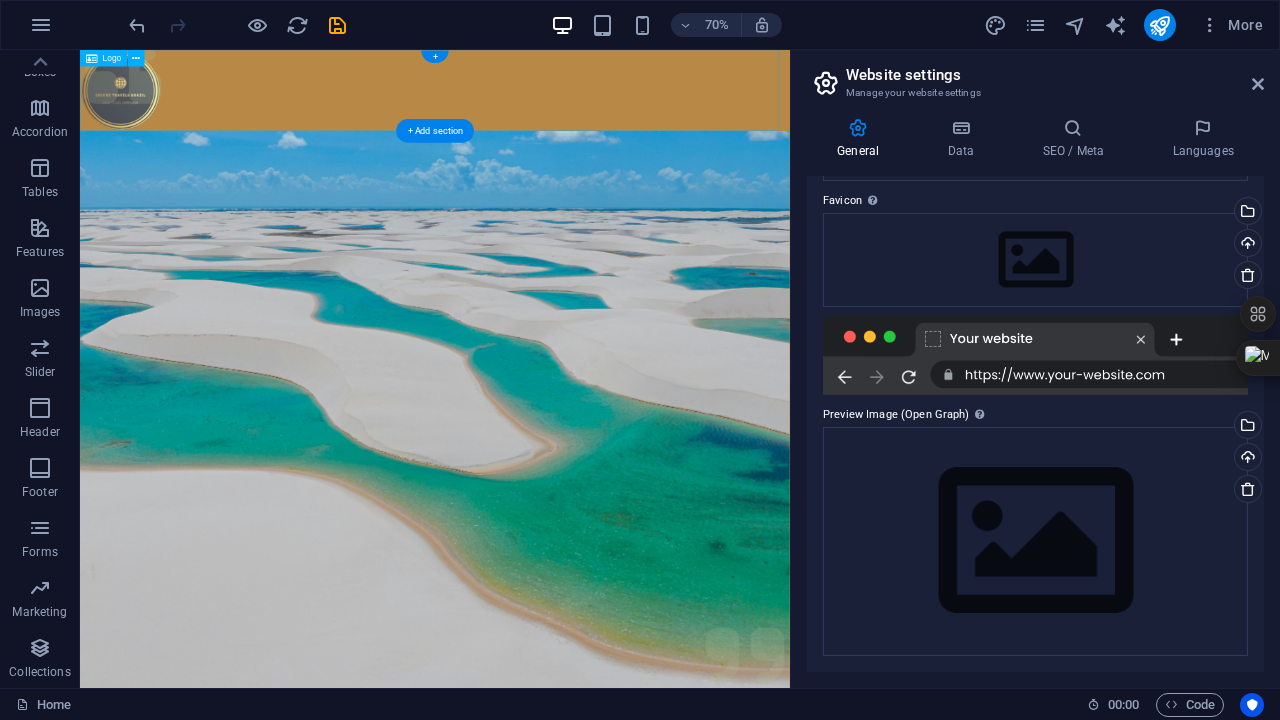 click at bounding box center (587, 108) 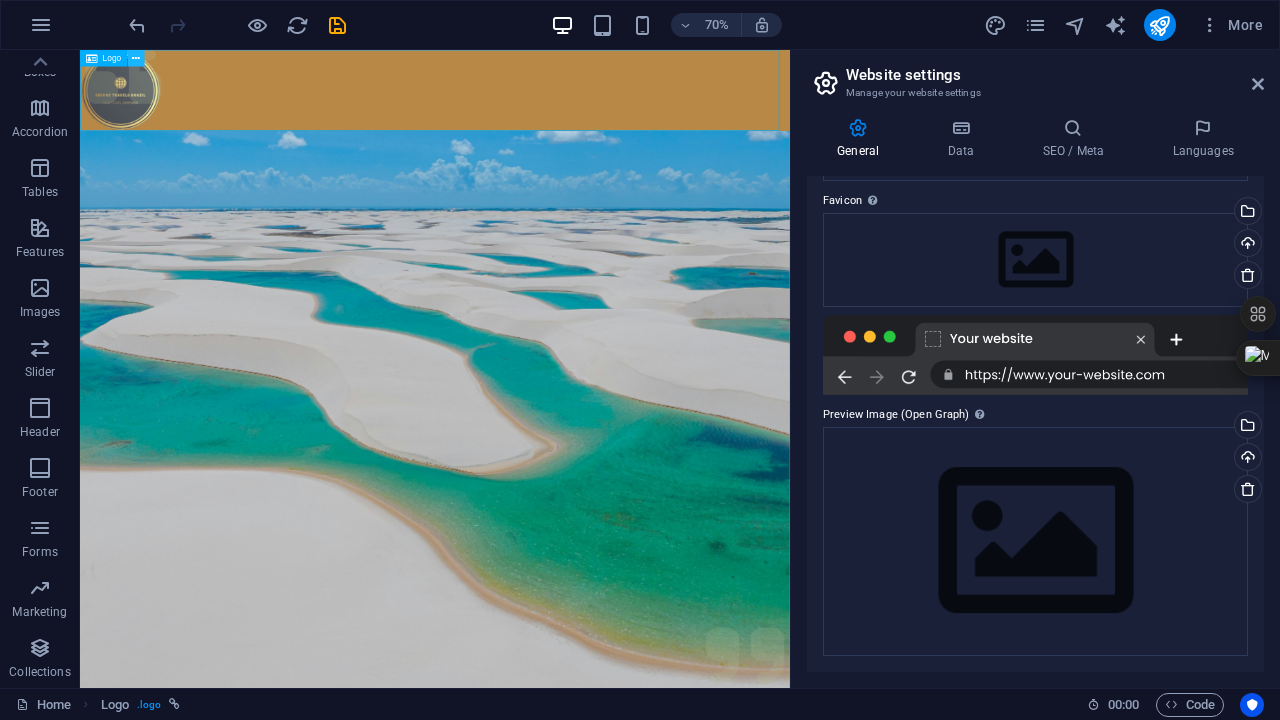 click at bounding box center (135, 58) 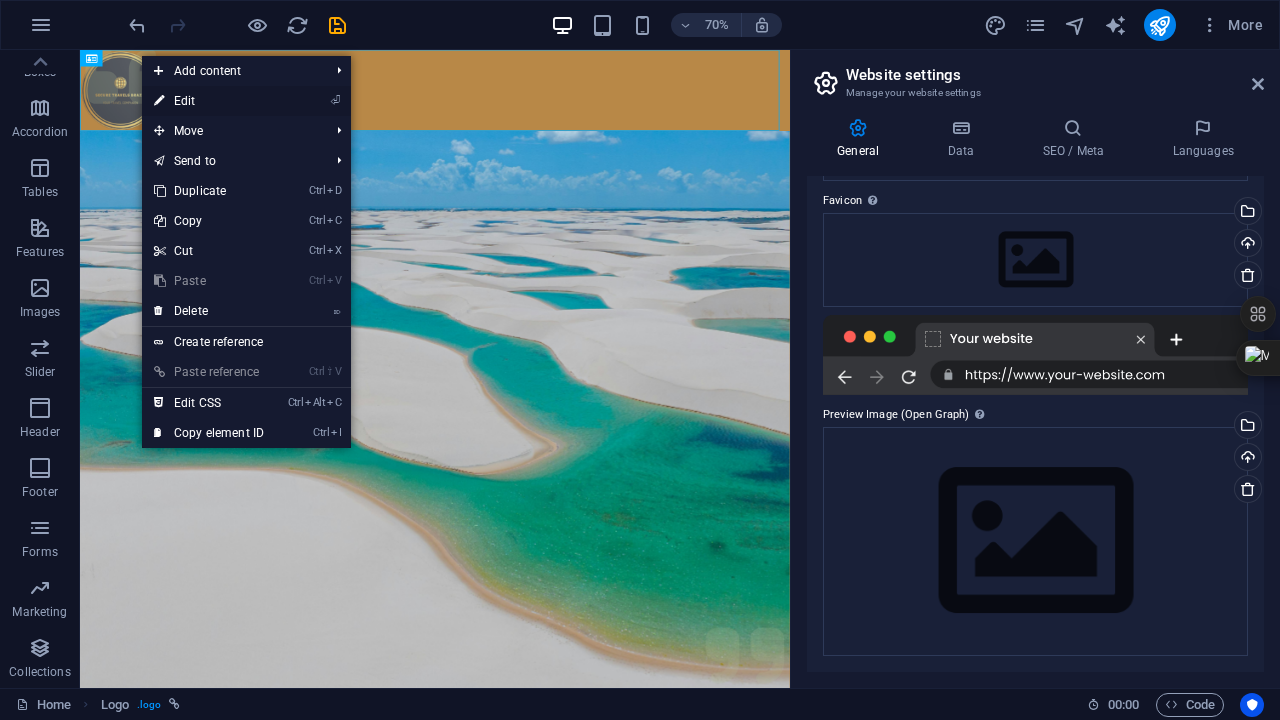 click on "⏎  Edit" at bounding box center (209, 101) 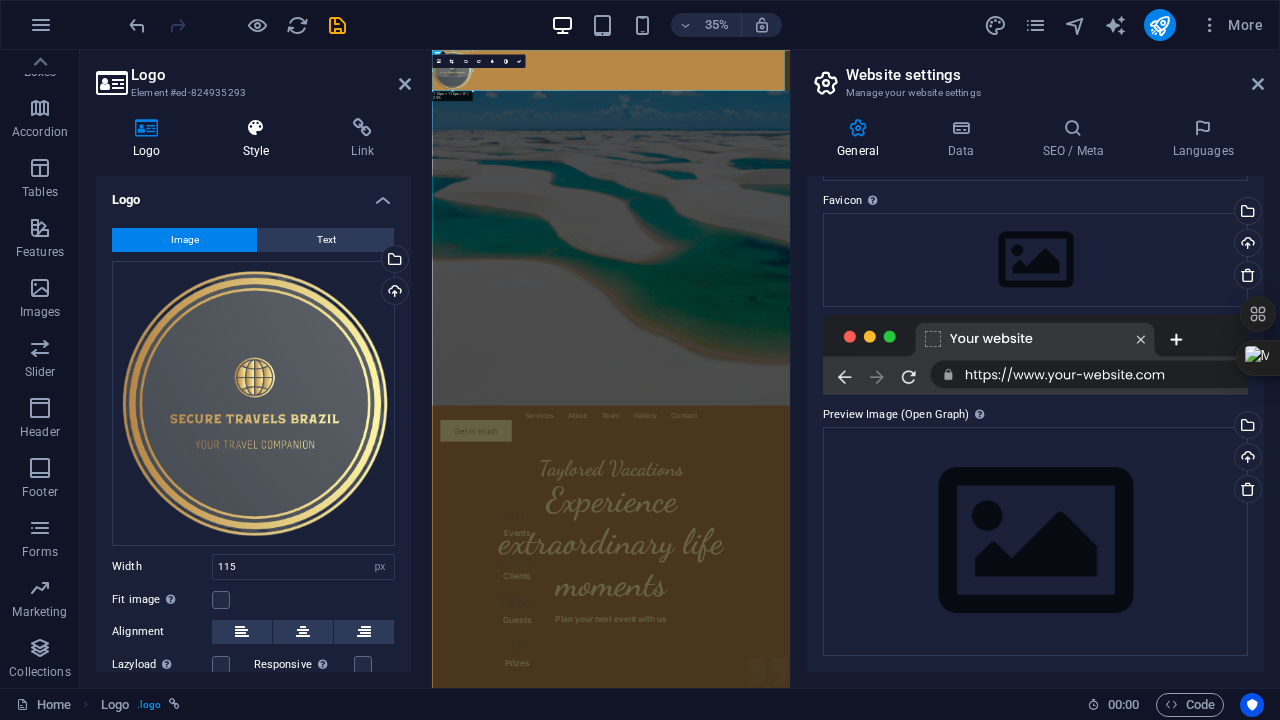 click on "Style" at bounding box center [260, 139] 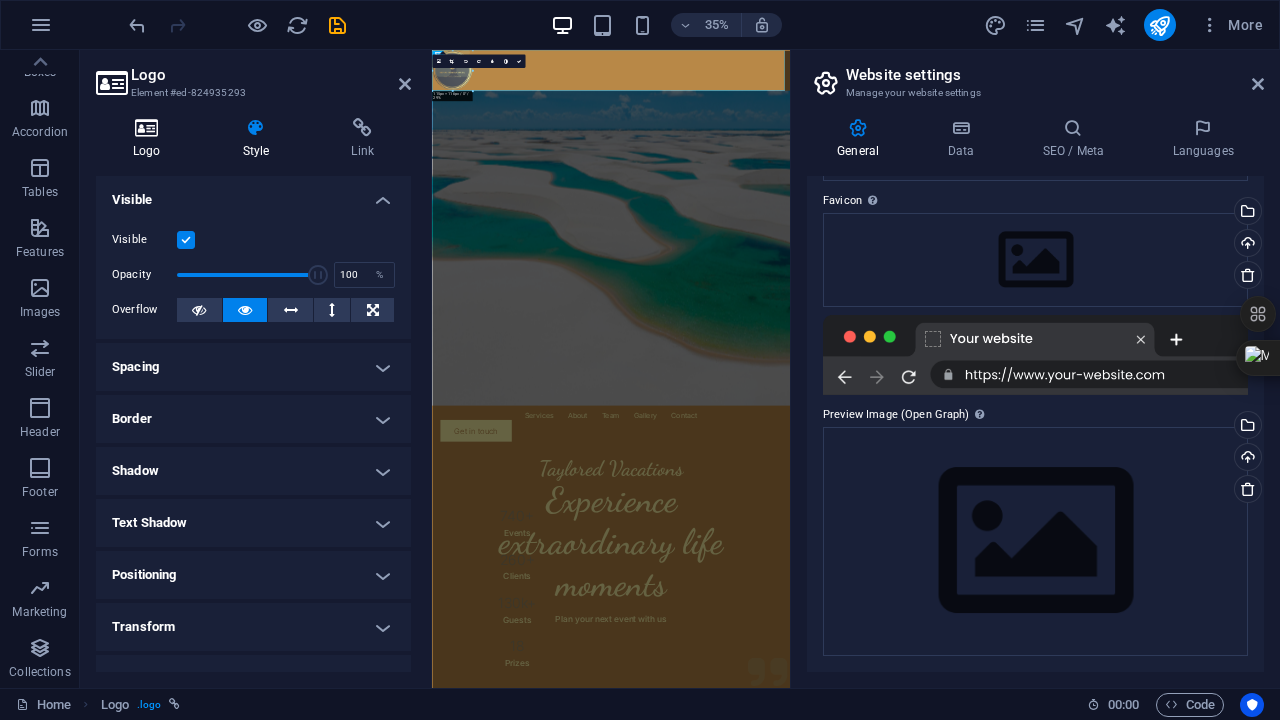 click at bounding box center [147, 128] 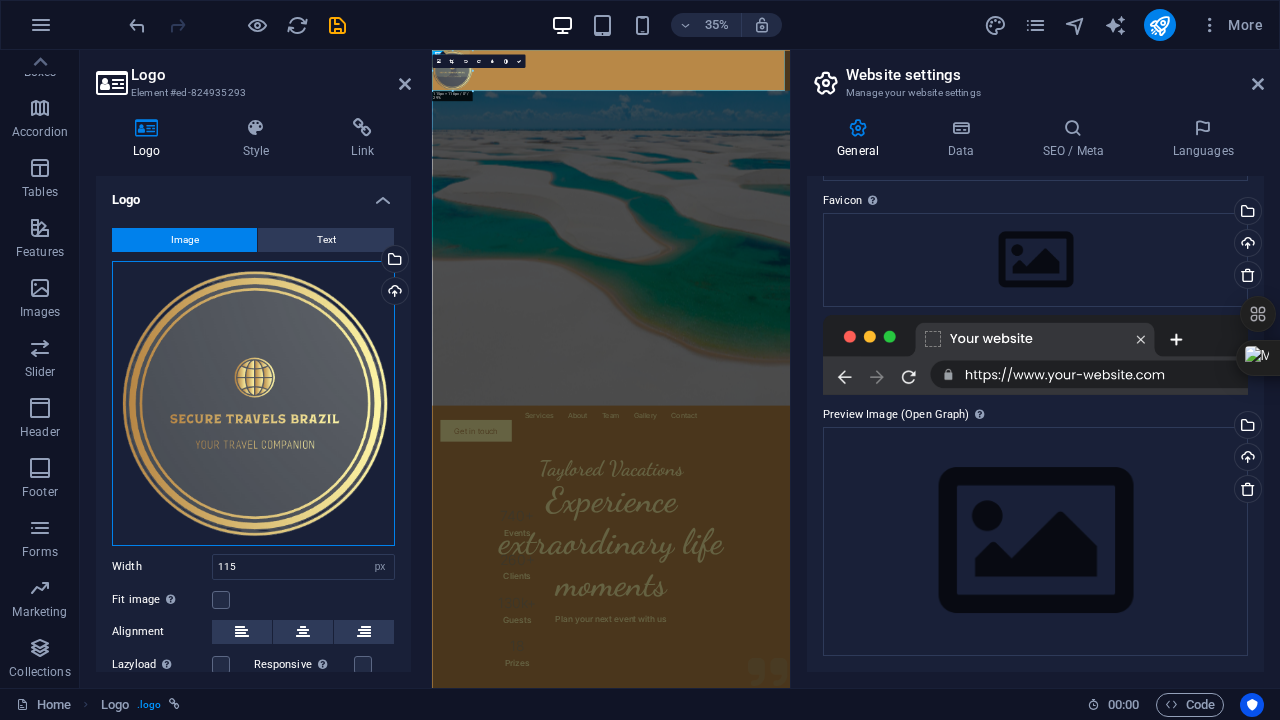 click on "Drag files here, click to choose files or select files from Files or our free stock photos & videos" at bounding box center [253, 403] 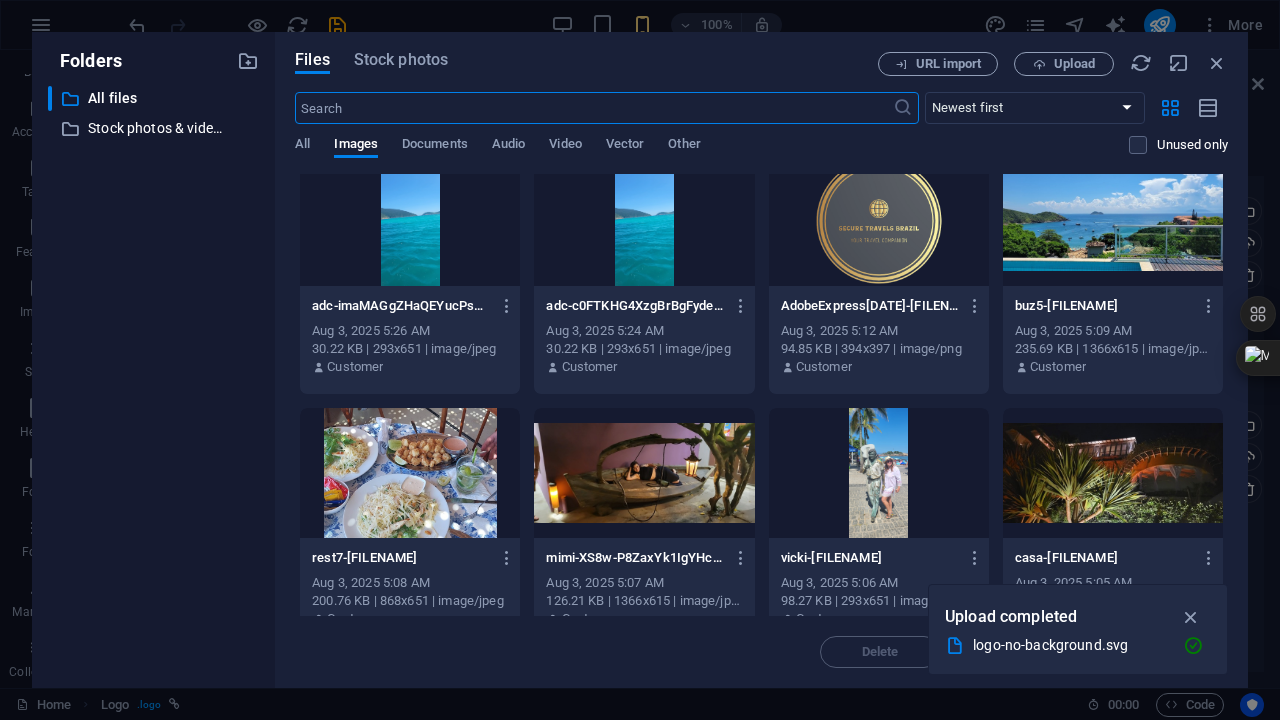 scroll, scrollTop: 0, scrollLeft: 0, axis: both 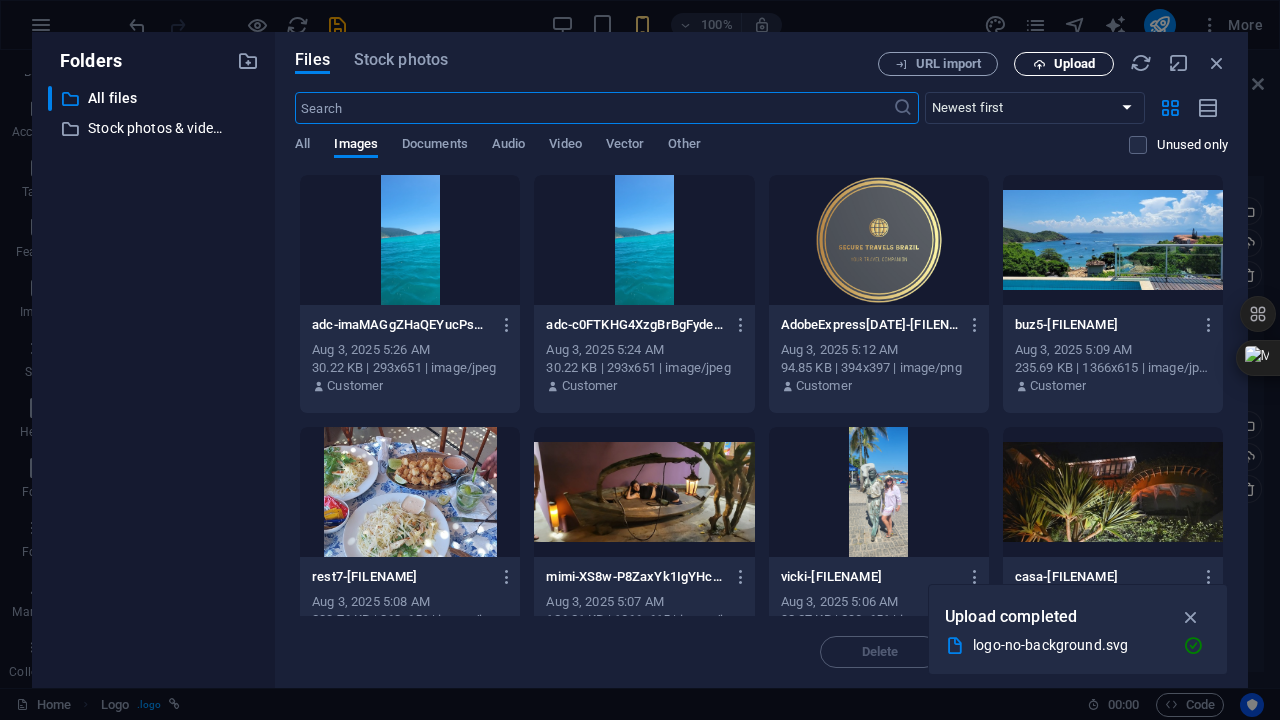 click on "Upload" at bounding box center (1074, 64) 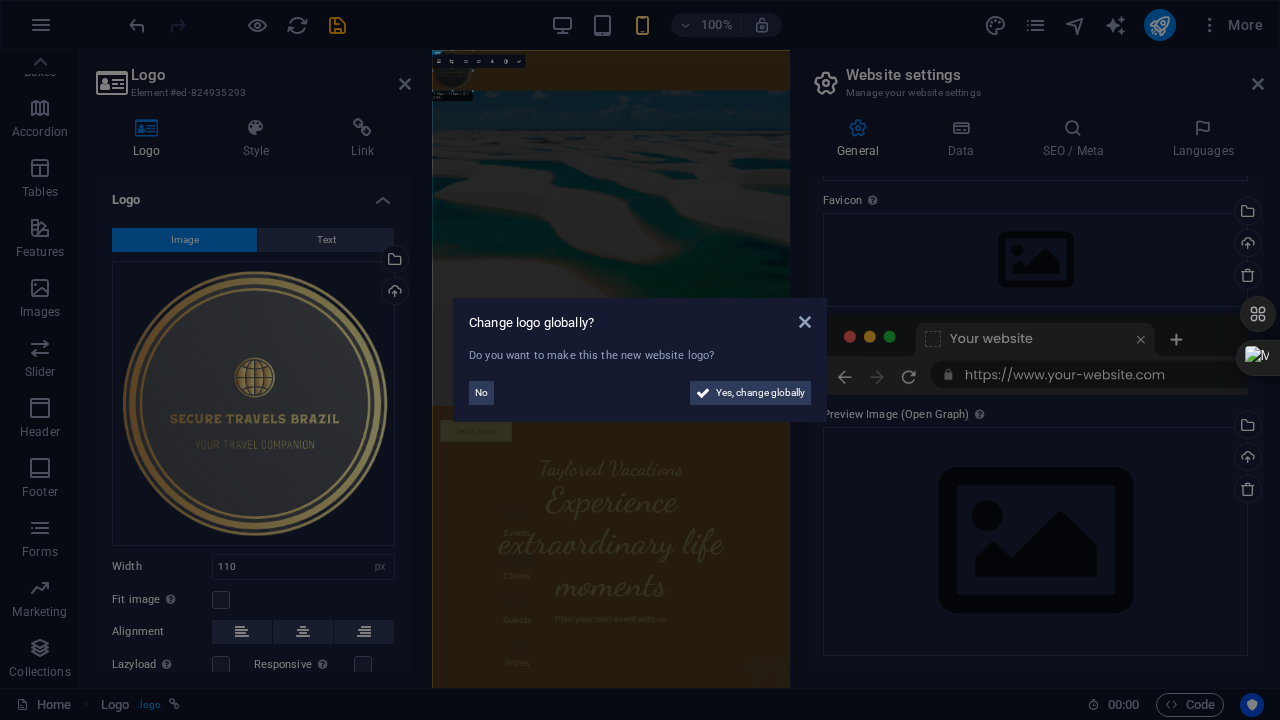 type on "115" 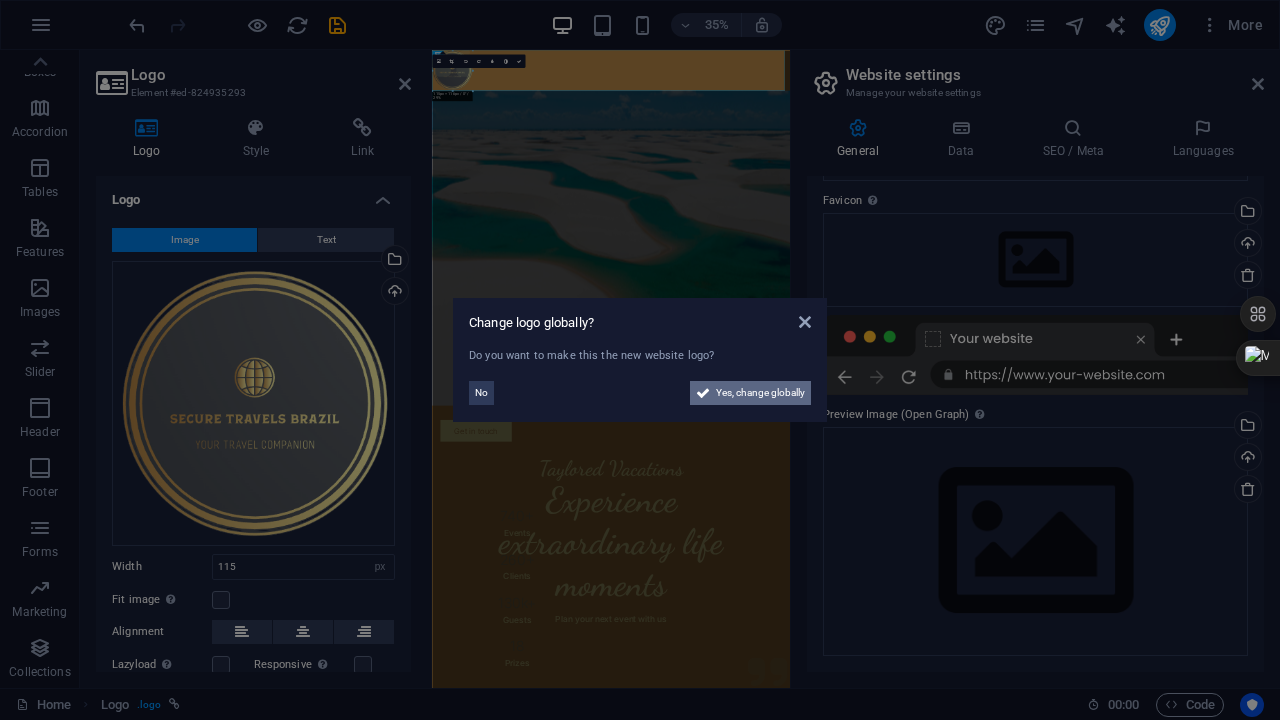 click on "Yes, change globally" at bounding box center [760, 393] 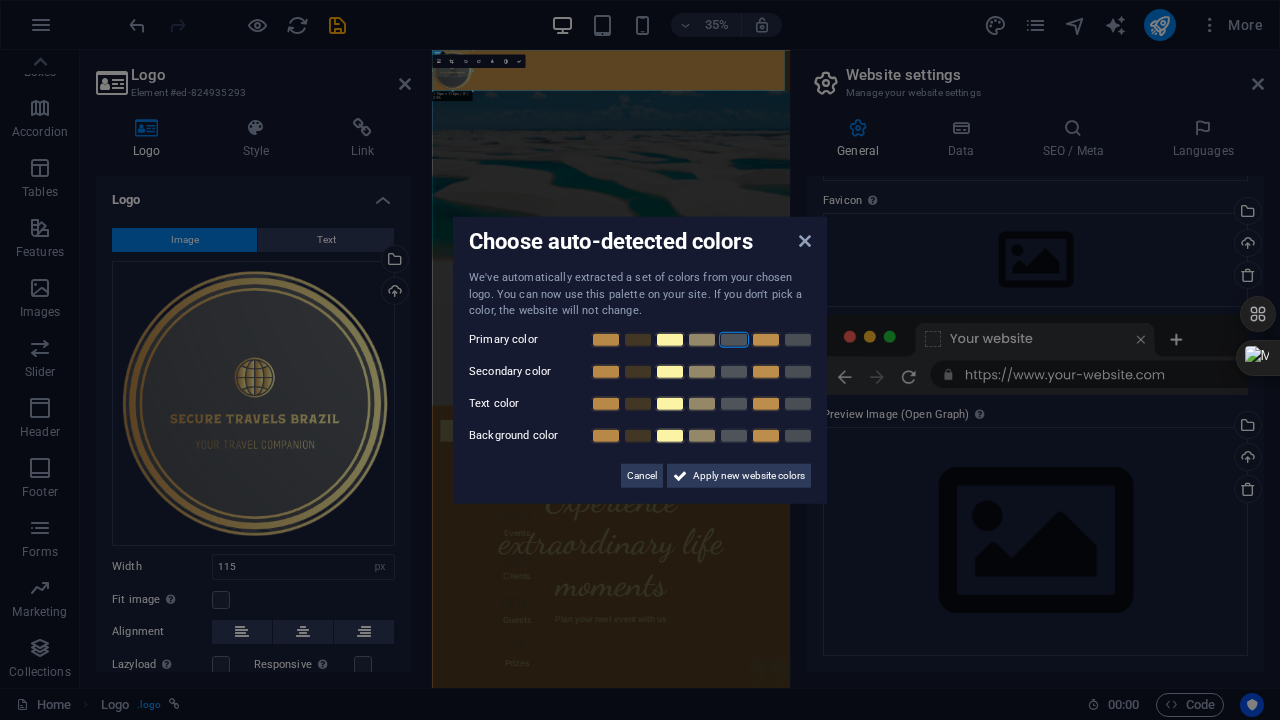click at bounding box center [734, 339] 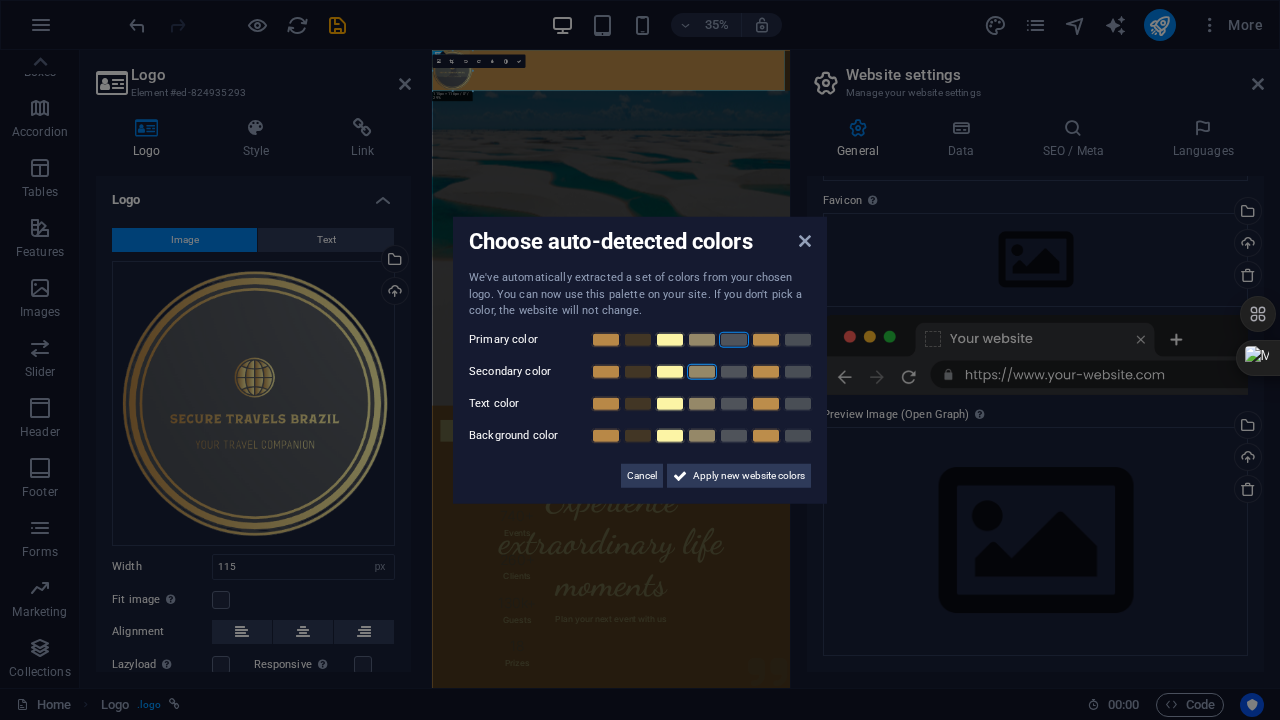 click at bounding box center (702, 371) 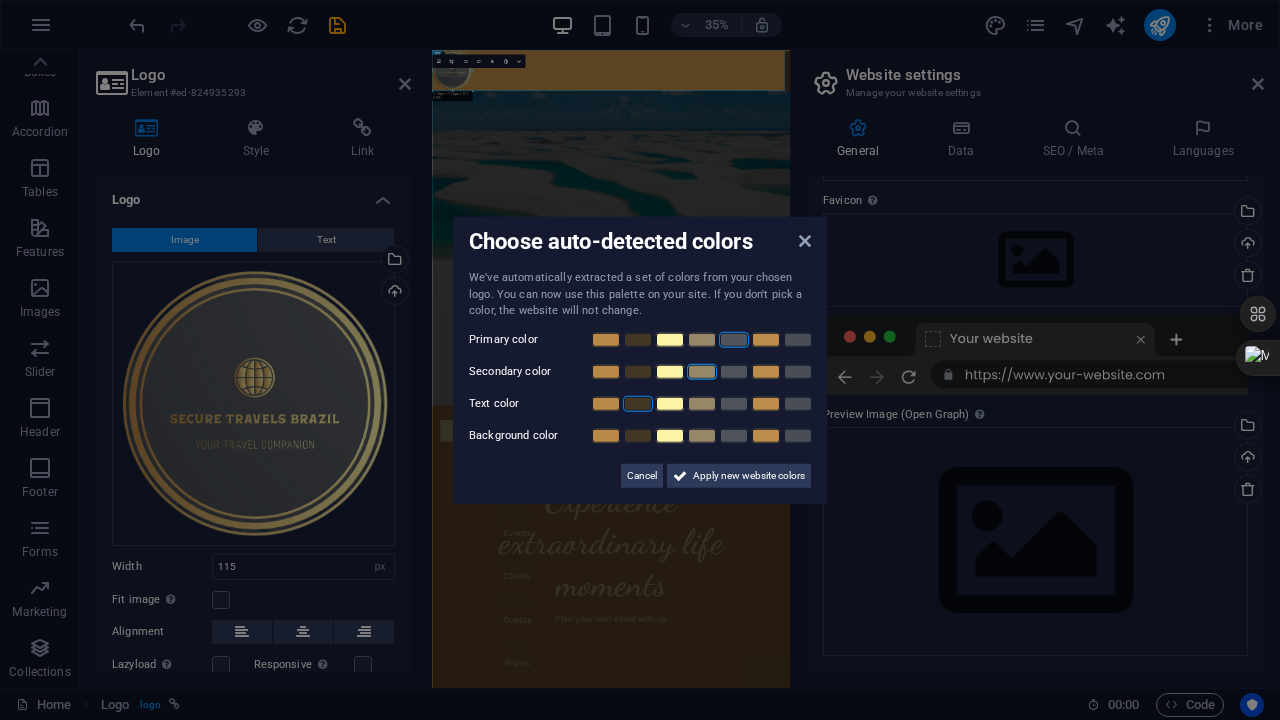 click at bounding box center [638, 403] 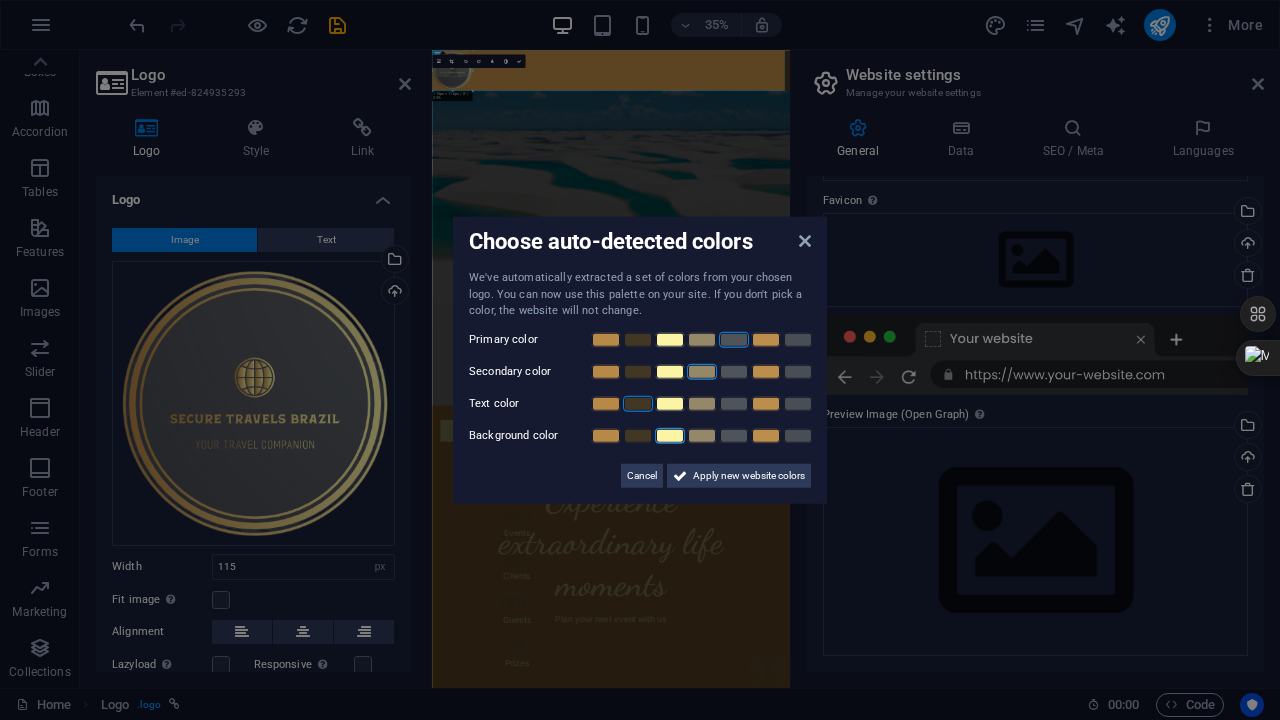 click at bounding box center (670, 435) 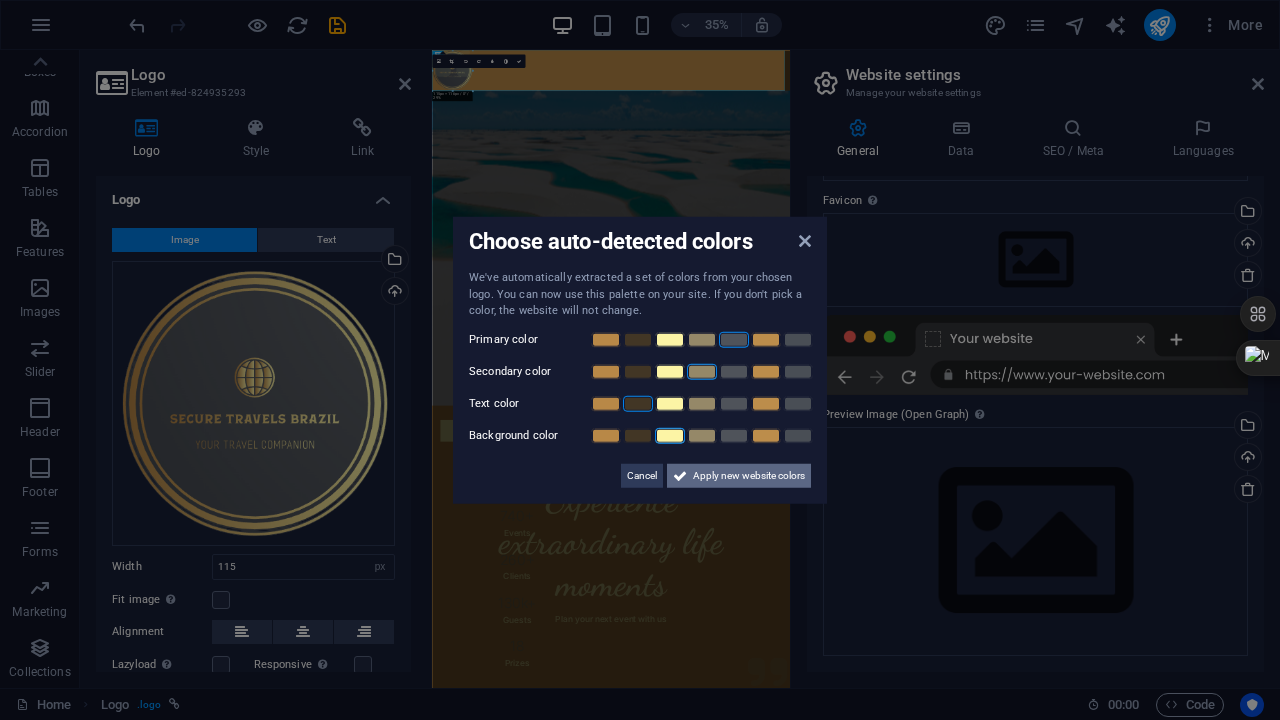 click at bounding box center [680, 475] 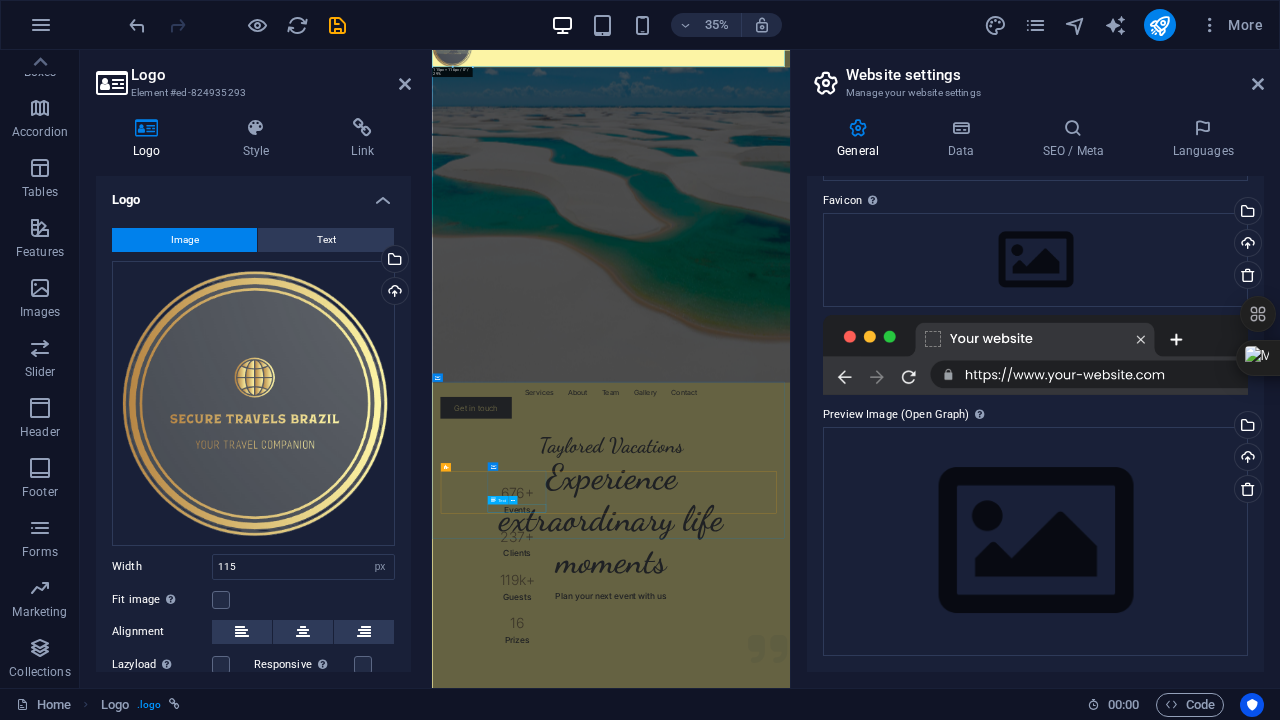 scroll, scrollTop: 0, scrollLeft: 0, axis: both 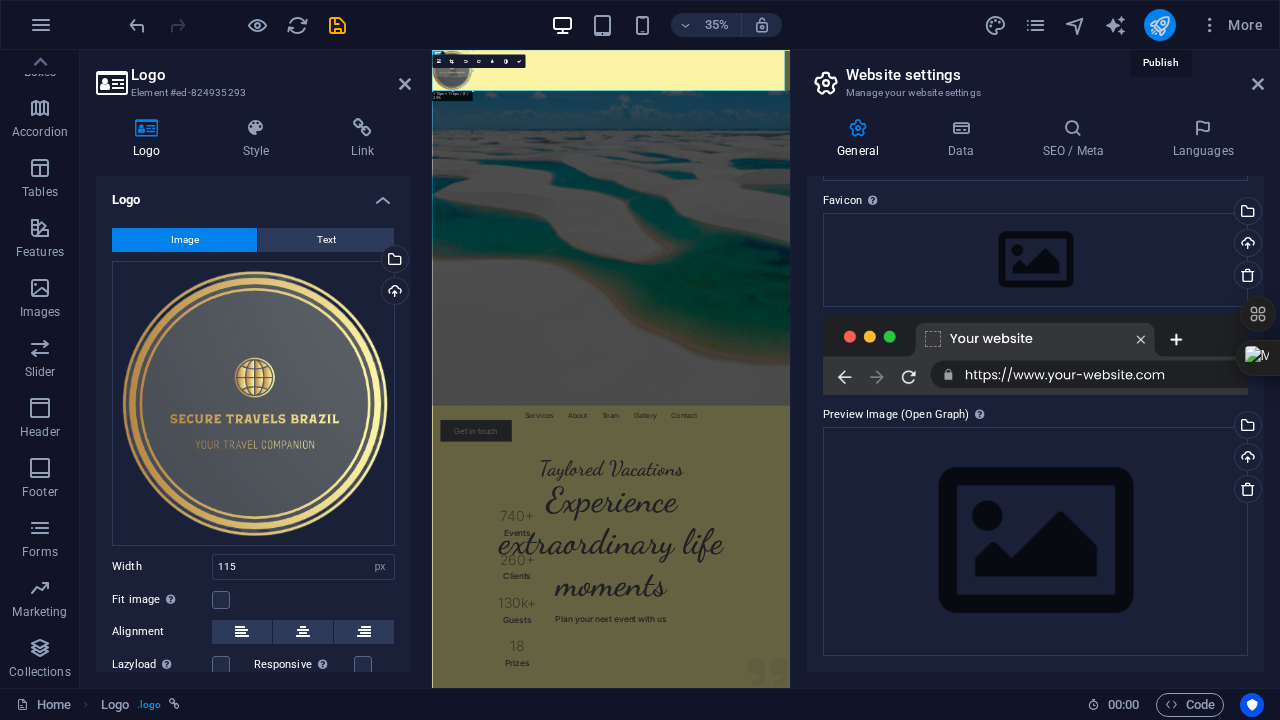 click at bounding box center (1159, 25) 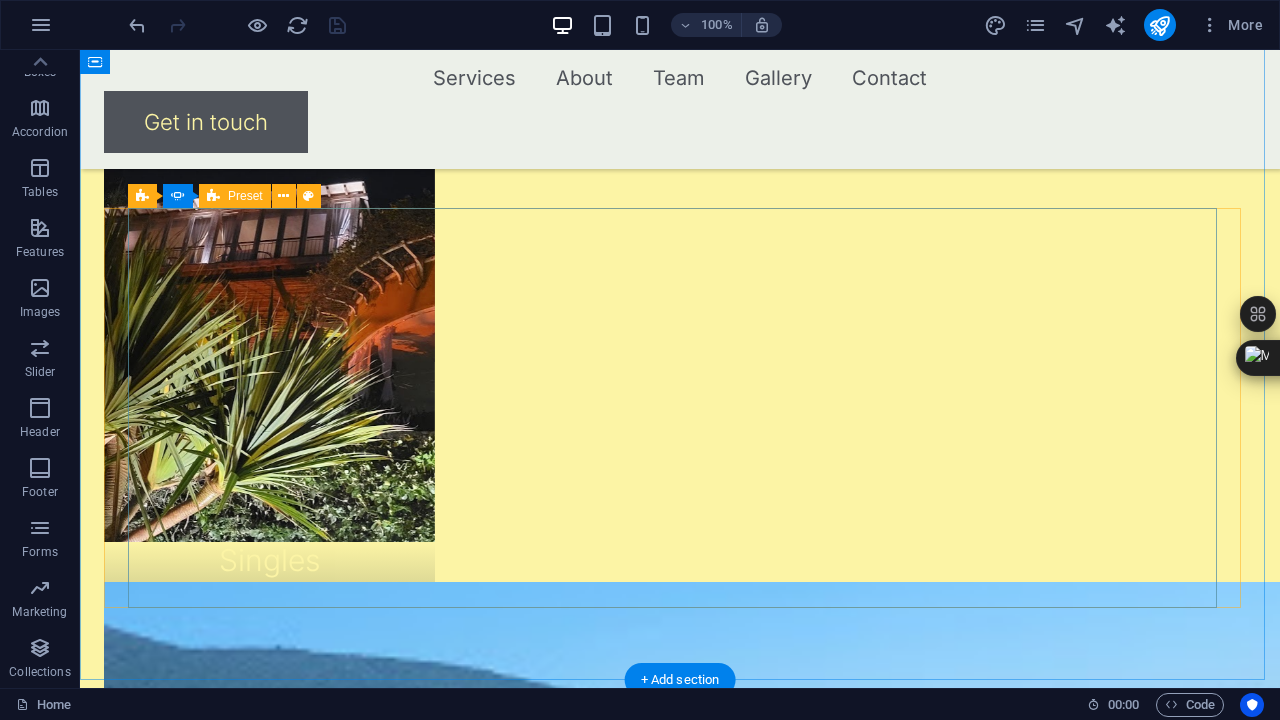 scroll, scrollTop: 2700, scrollLeft: 0, axis: vertical 